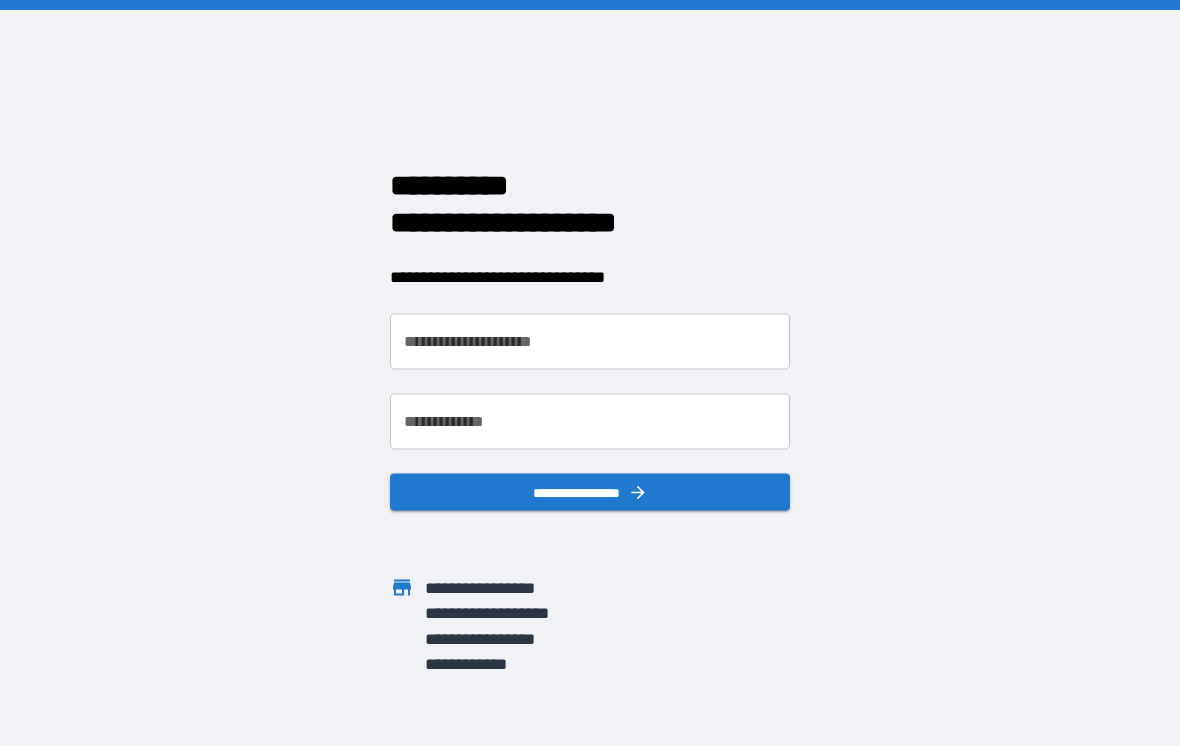 scroll, scrollTop: 0, scrollLeft: 0, axis: both 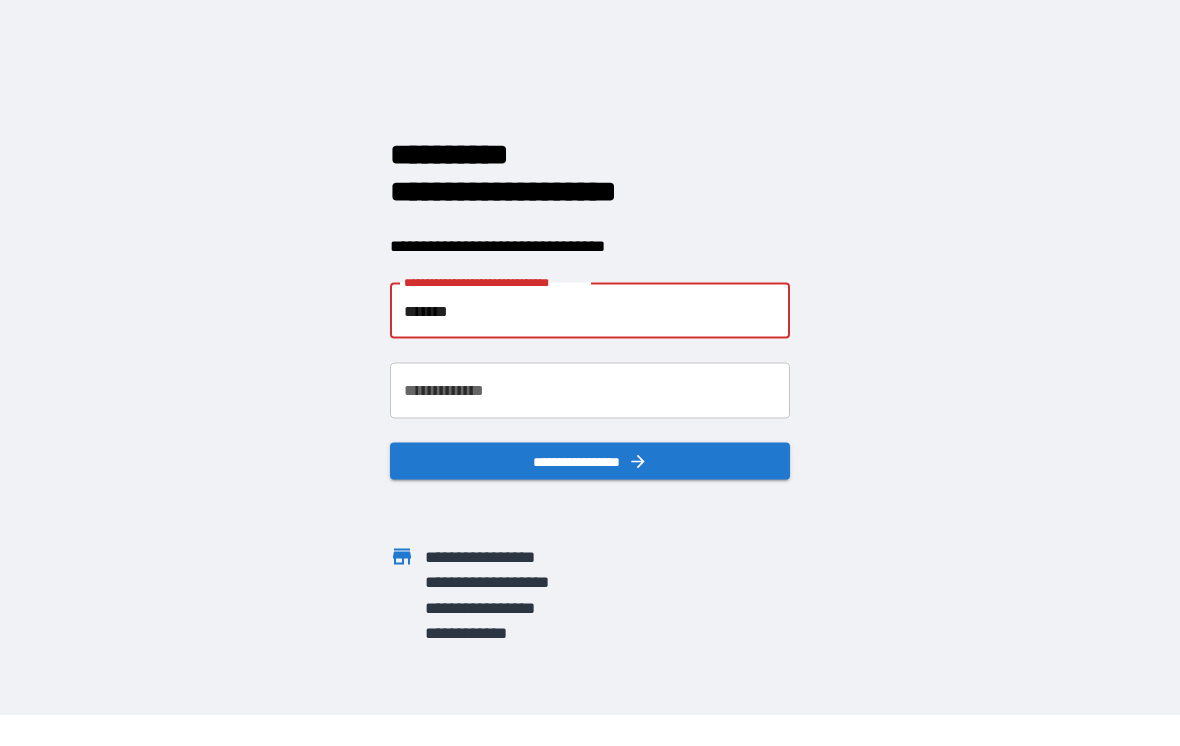 click on "*******" at bounding box center (590, 311) 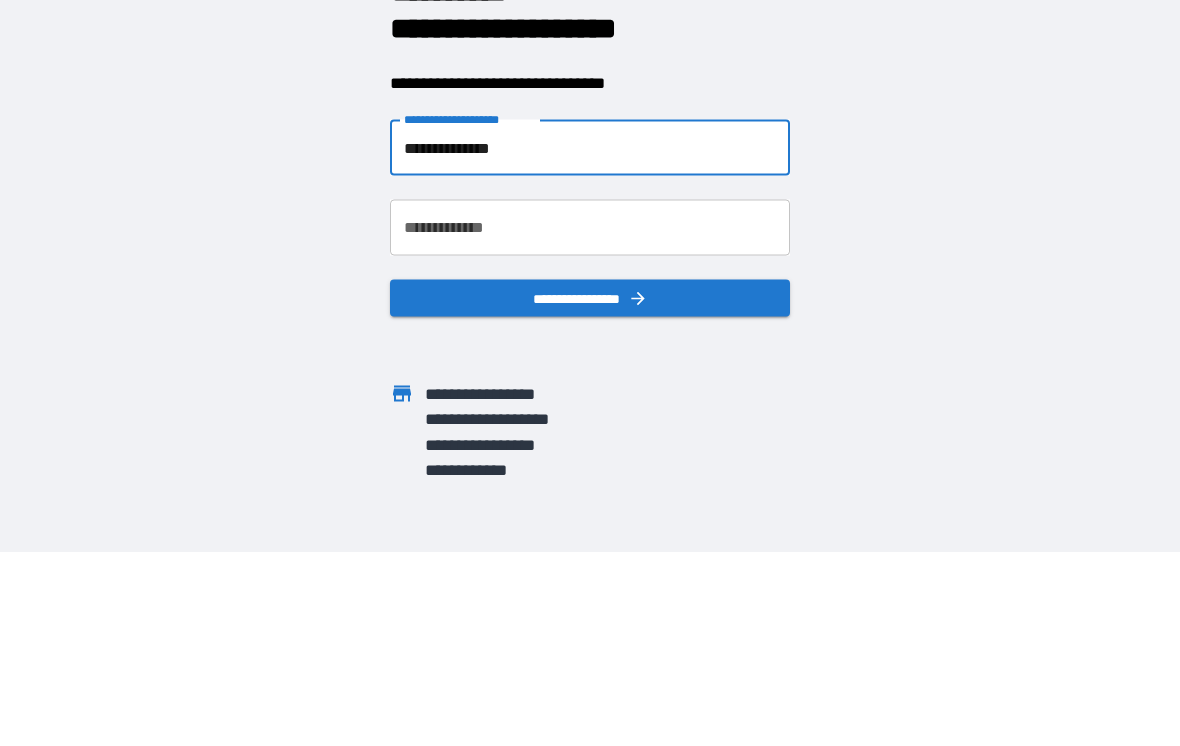 type on "**********" 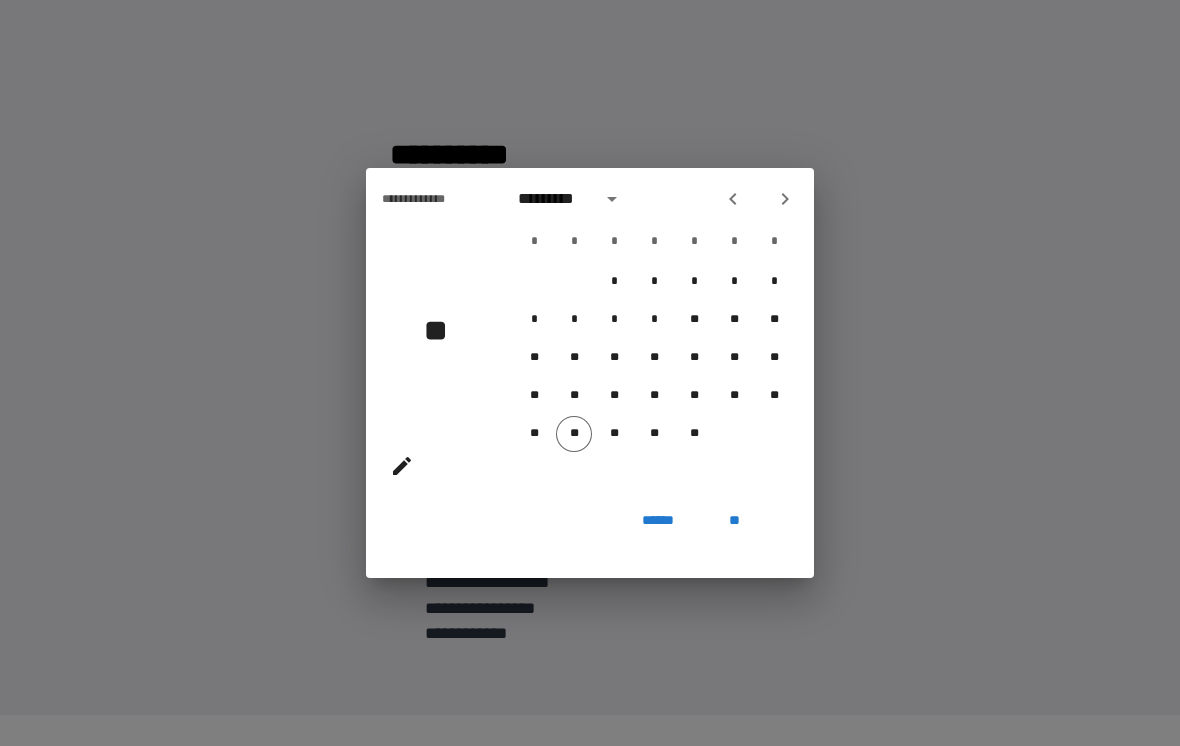 click 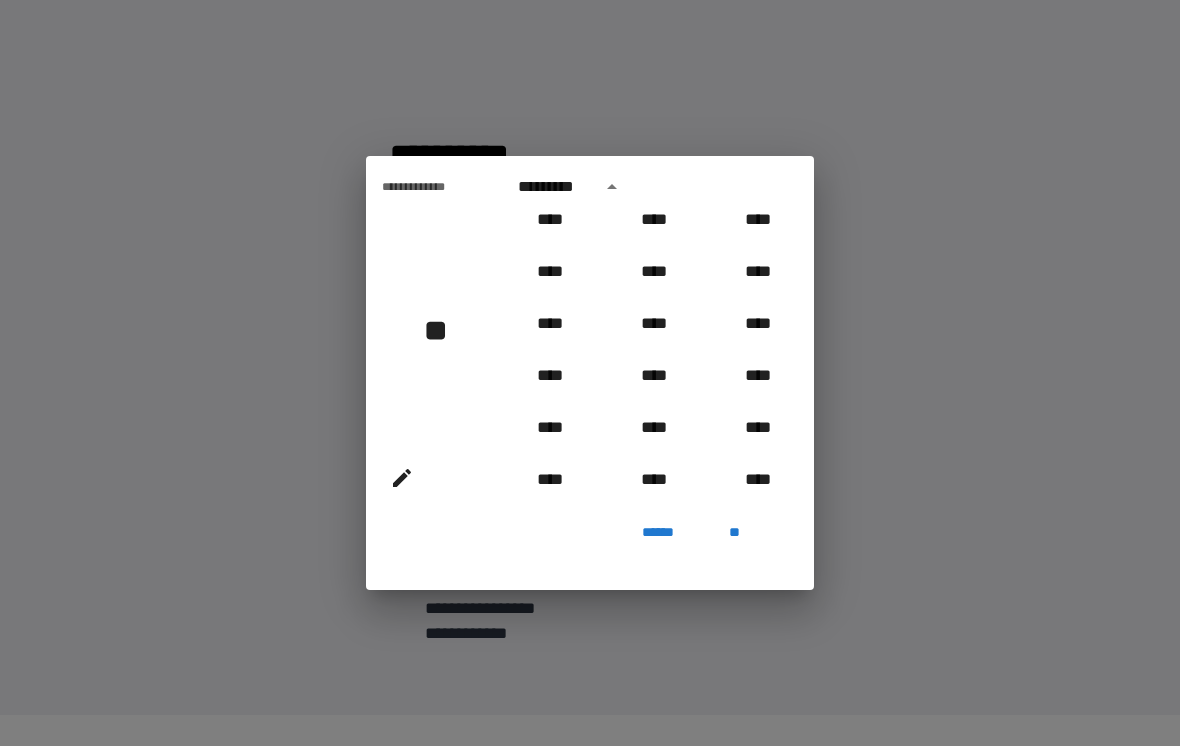 scroll, scrollTop: 1012, scrollLeft: 0, axis: vertical 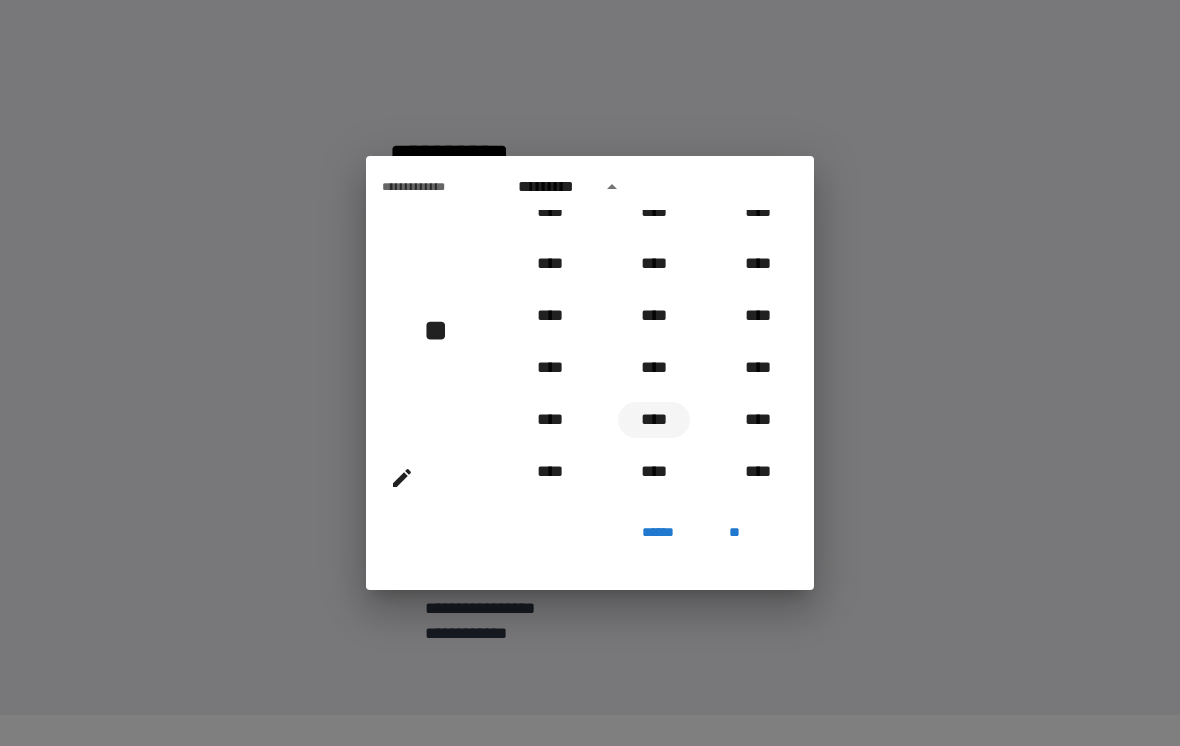 click on "****" at bounding box center (654, 420) 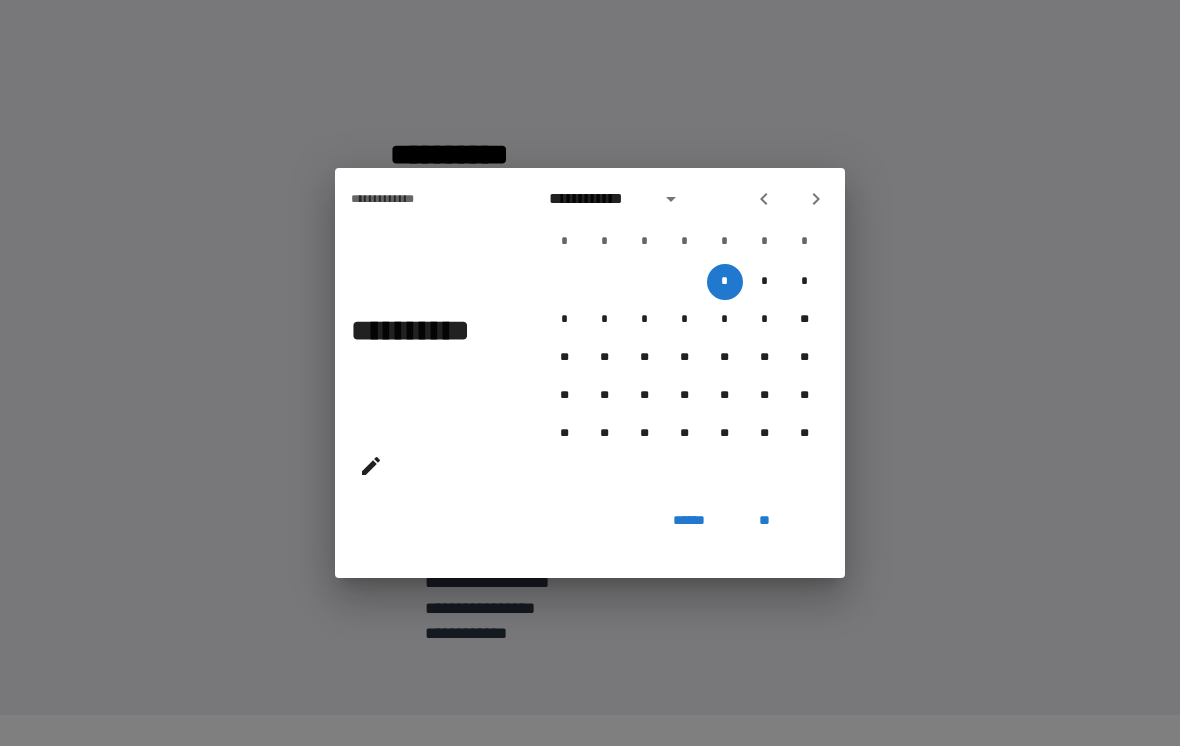 click 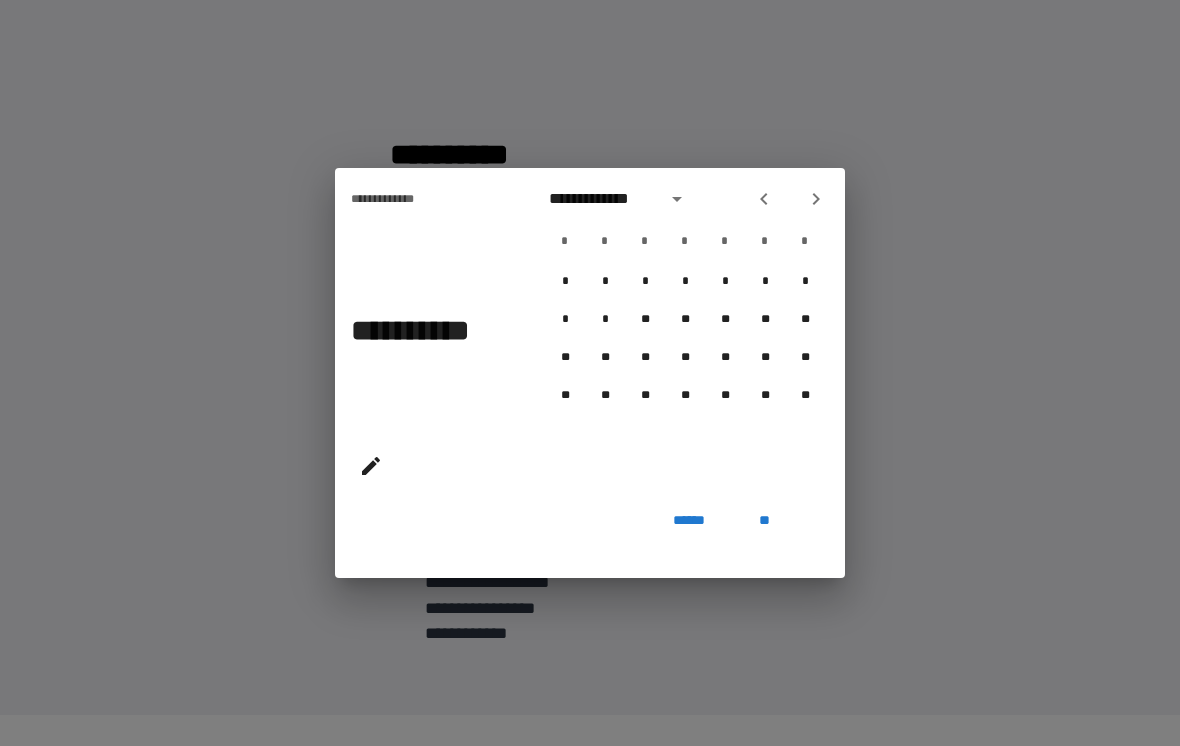 click 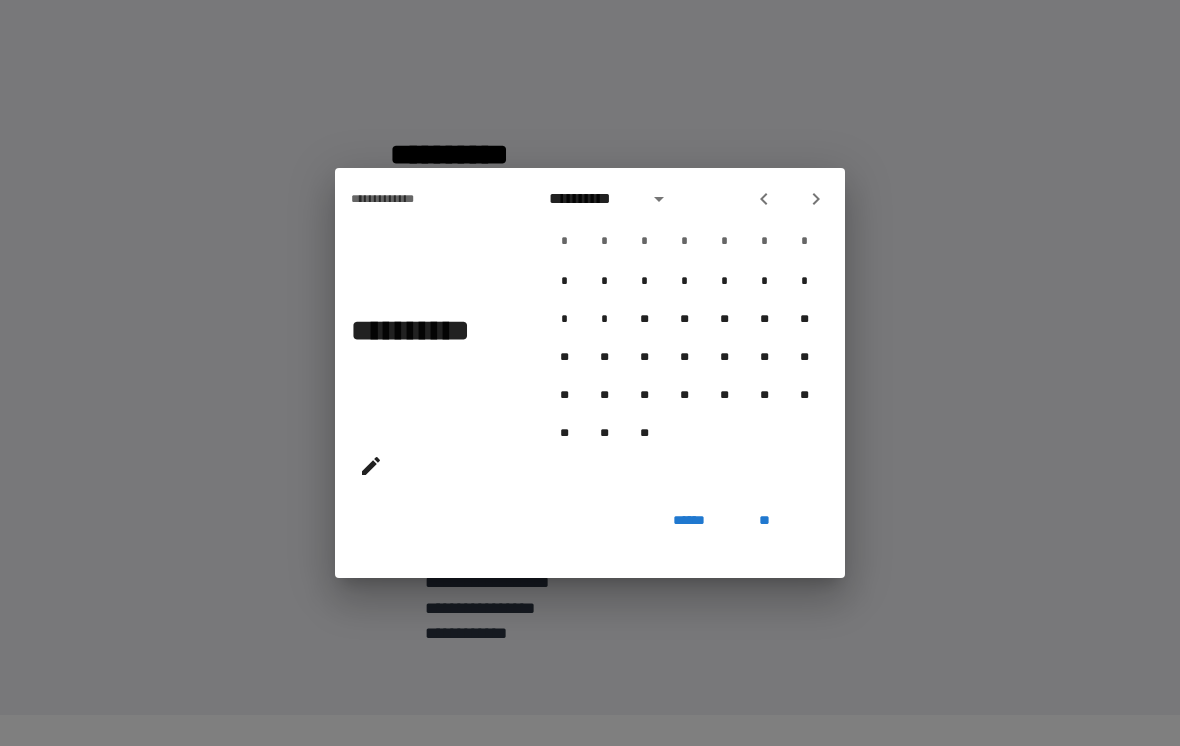 click 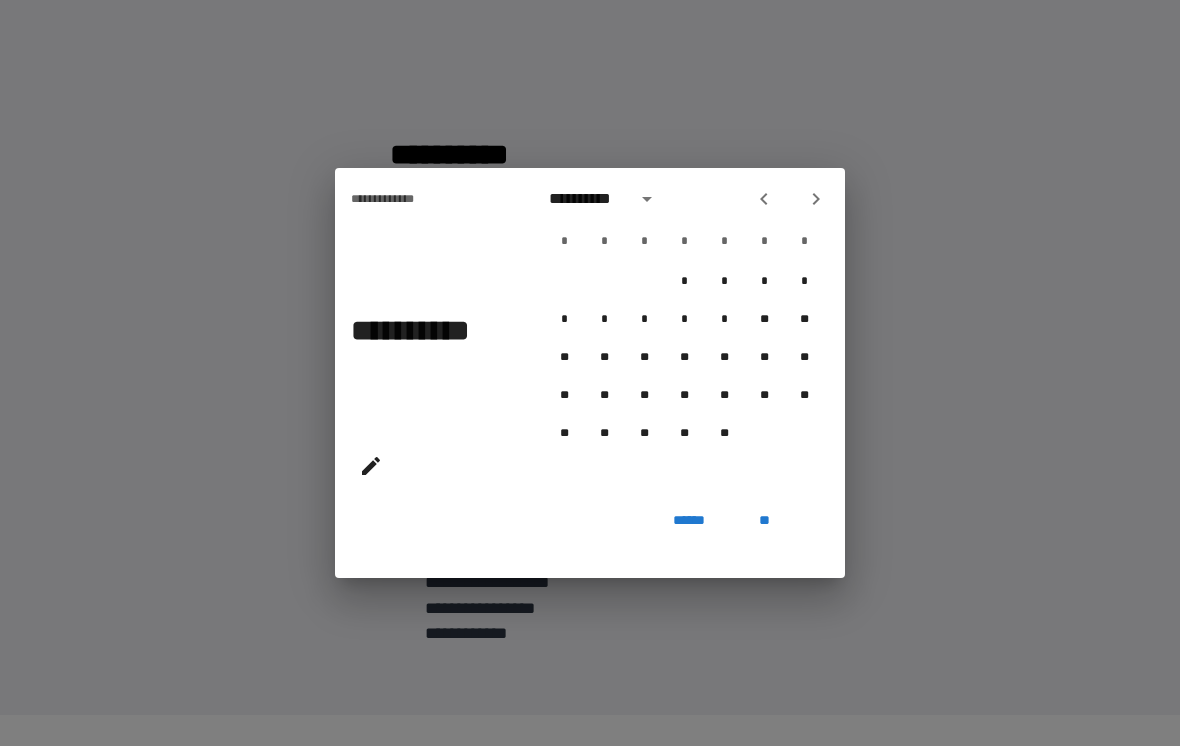 click 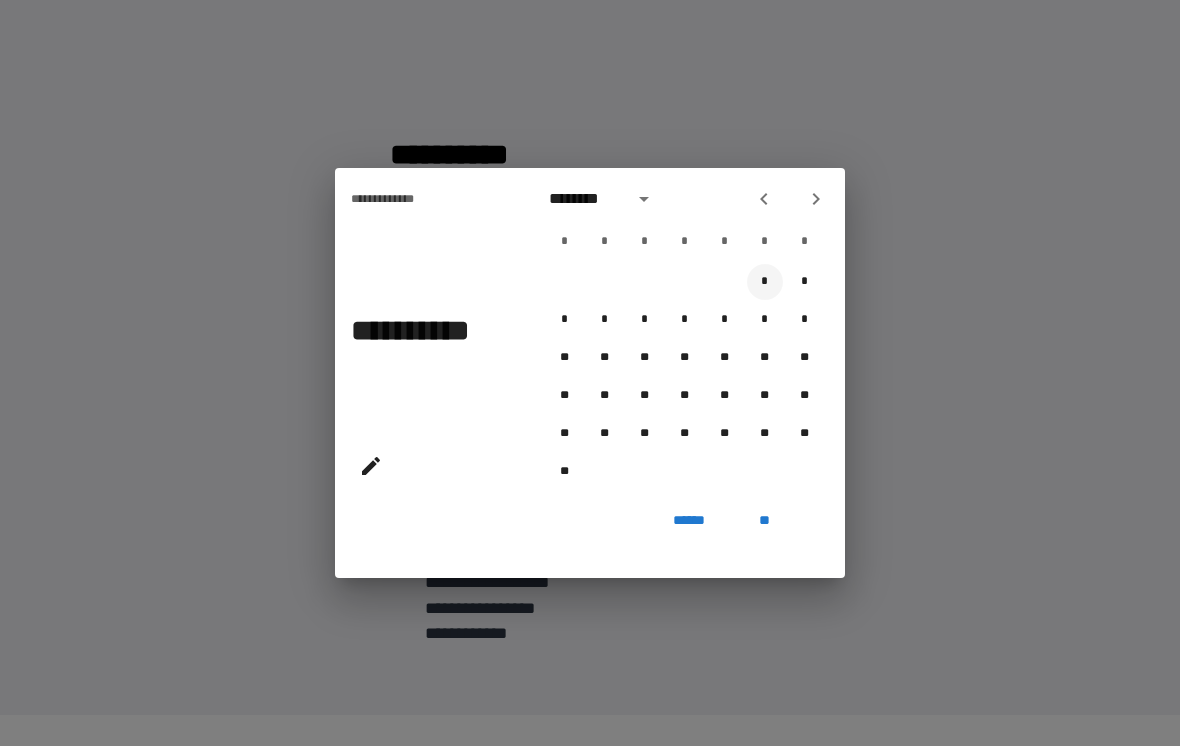 click on "*" at bounding box center (765, 282) 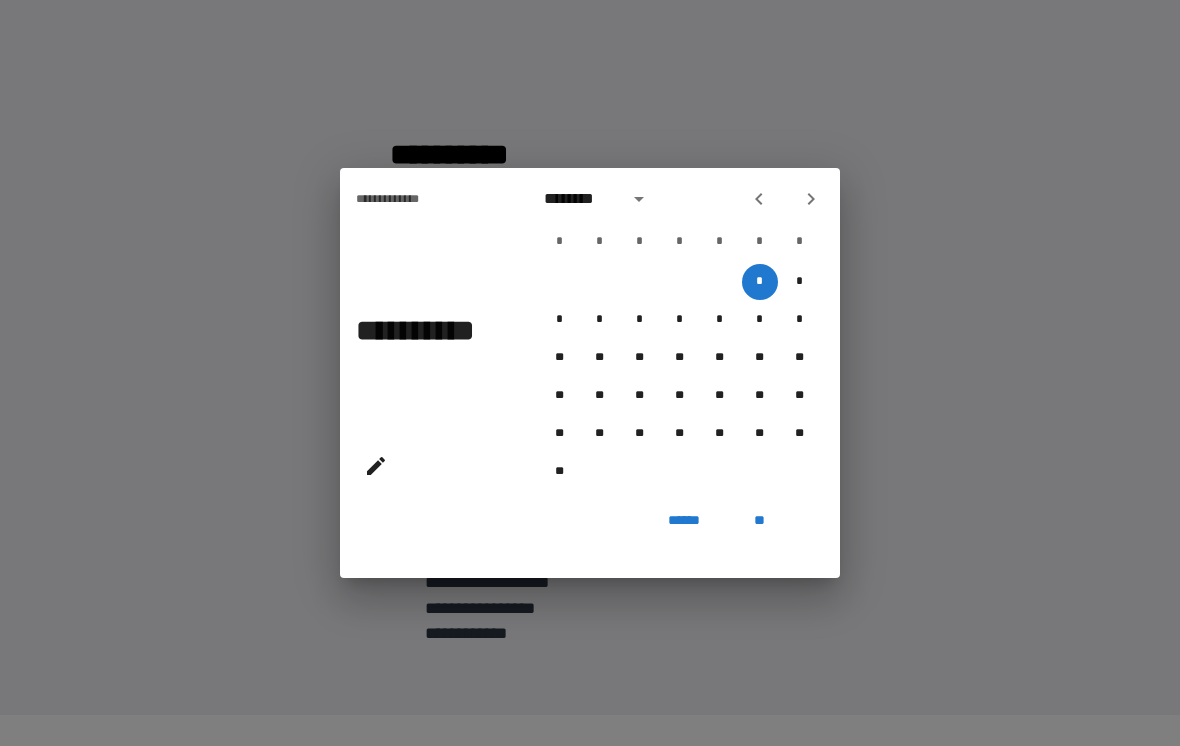 click on "**" at bounding box center [760, 520] 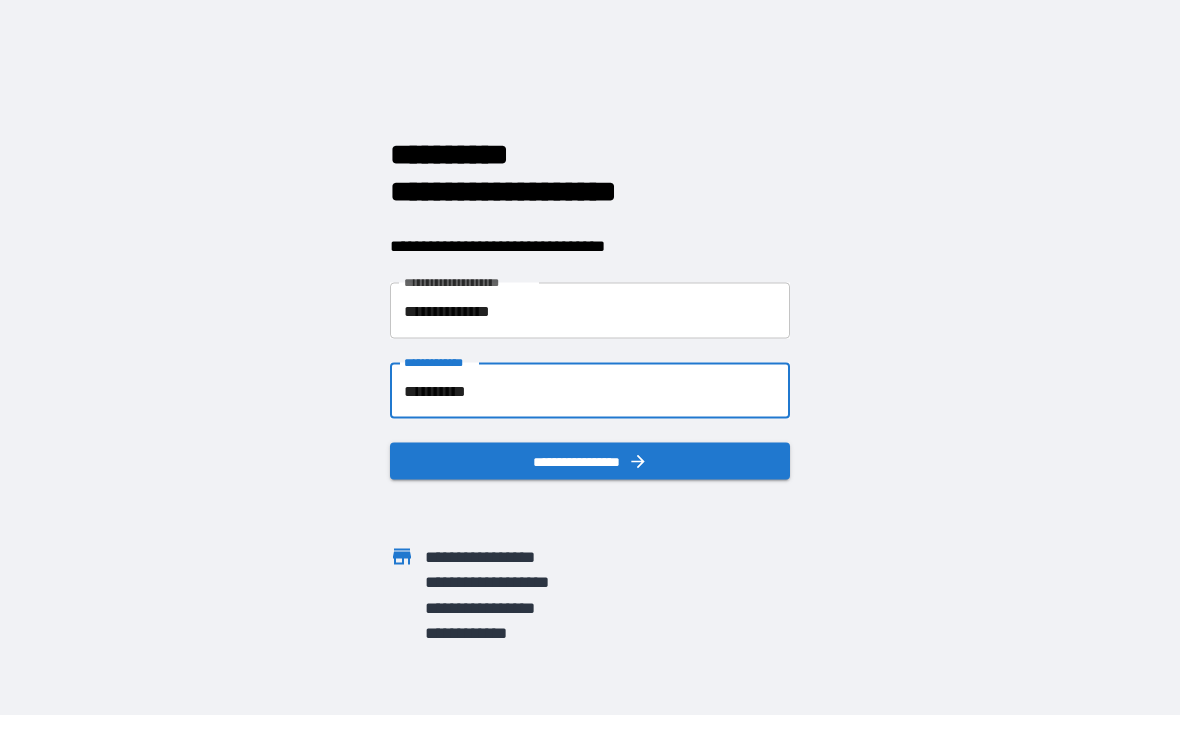 click on "**********" at bounding box center (590, 461) 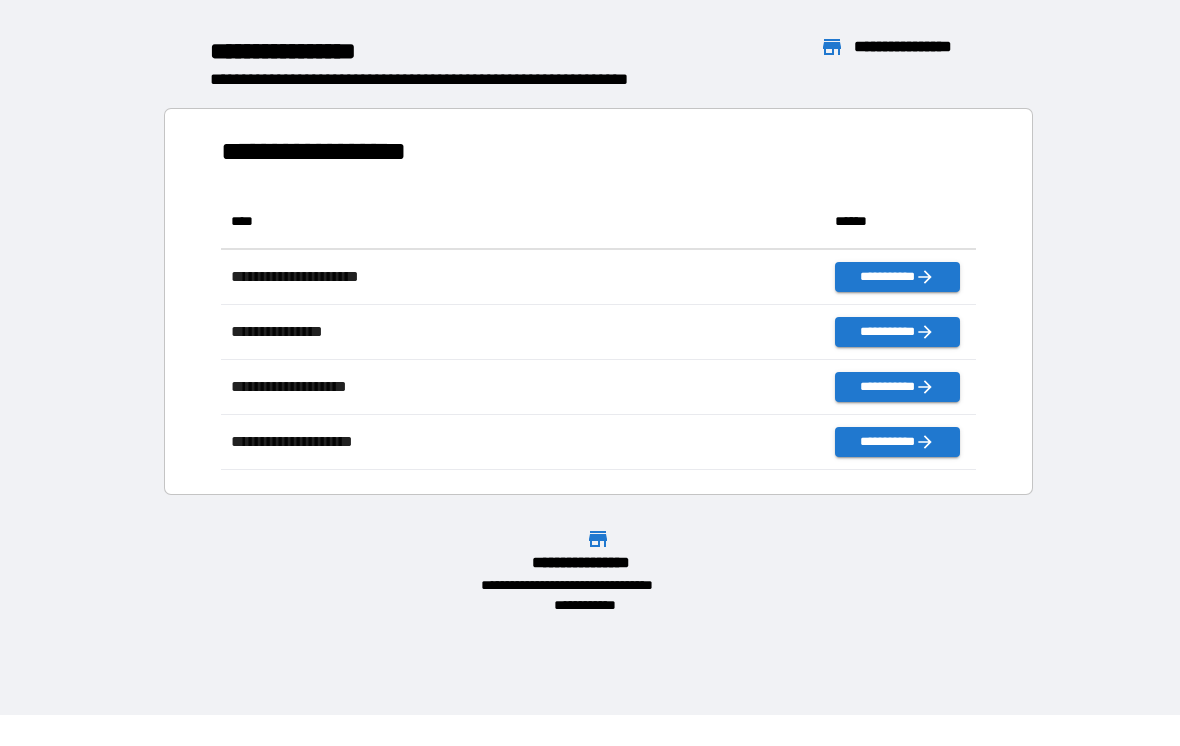 scroll, scrollTop: 276, scrollLeft: 755, axis: both 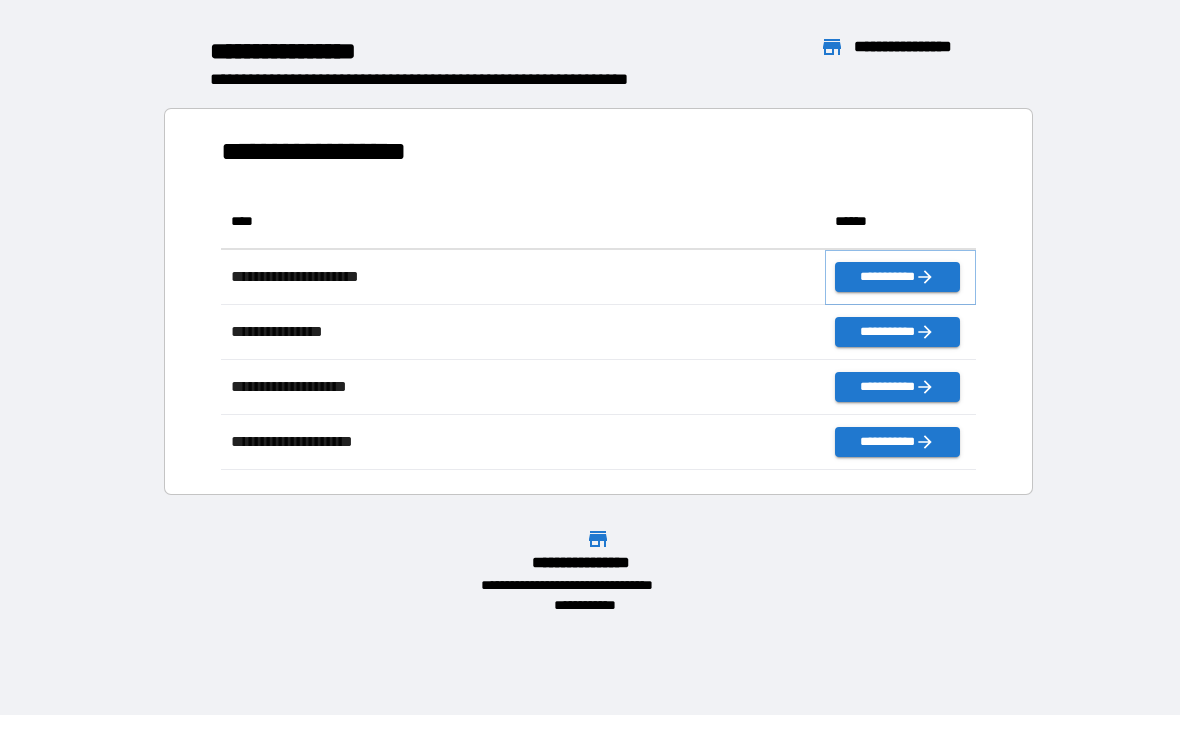 click on "**********" at bounding box center [897, 277] 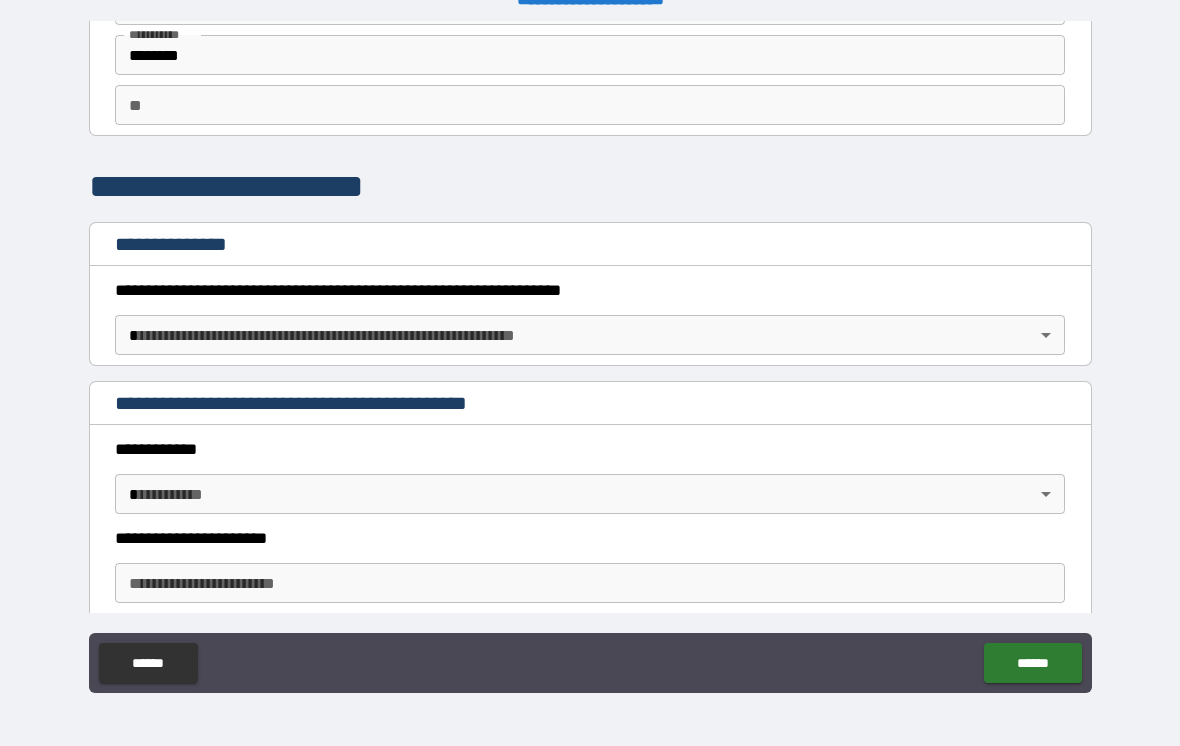 scroll, scrollTop: 130, scrollLeft: 0, axis: vertical 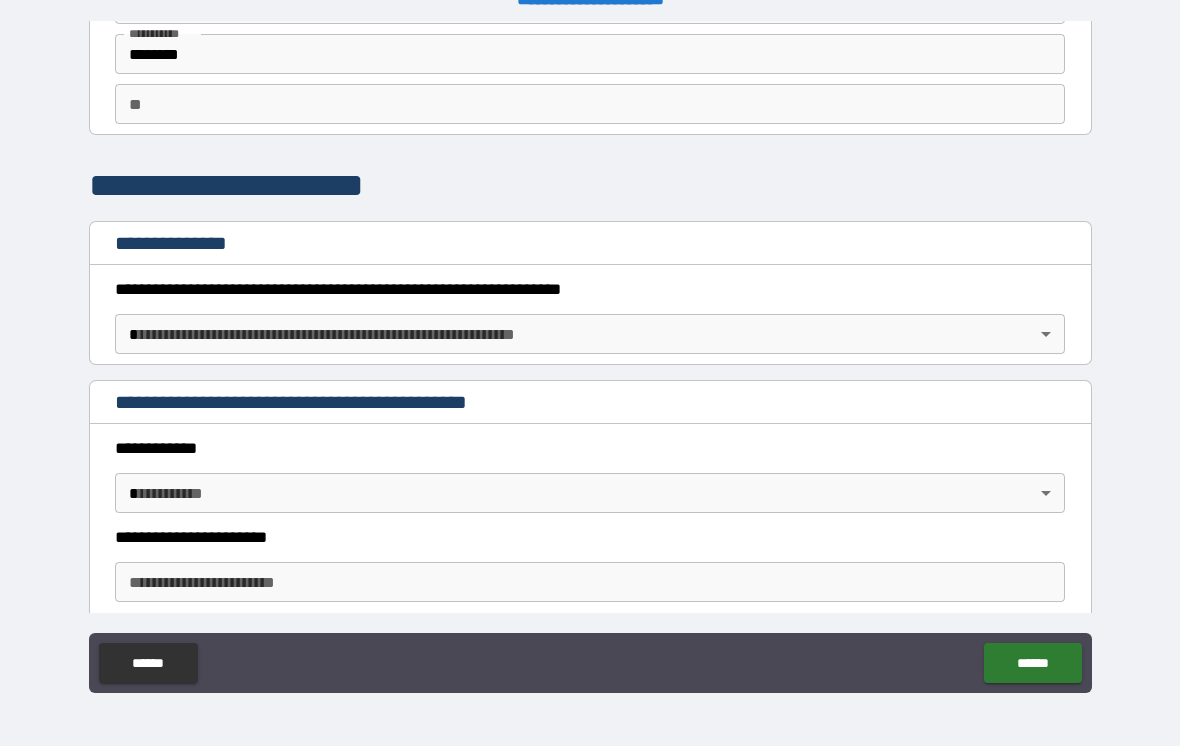 click on "**********" at bounding box center [590, 357] 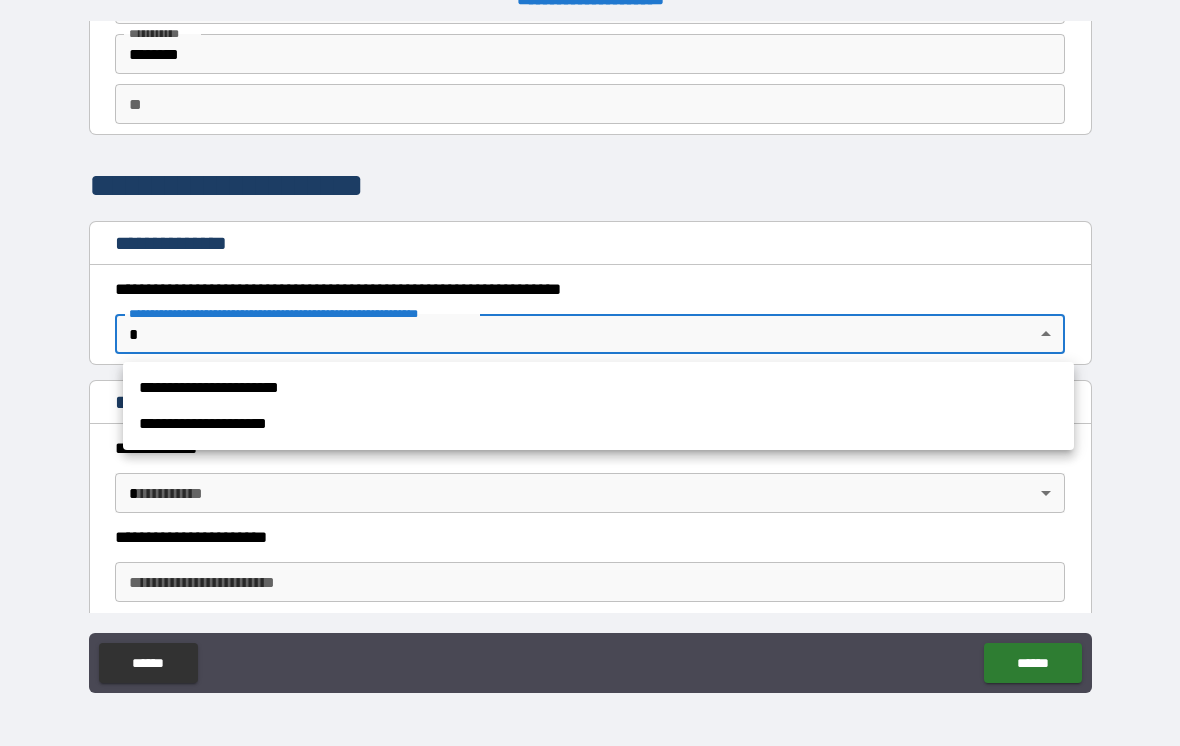 click on "**********" at bounding box center (598, 388) 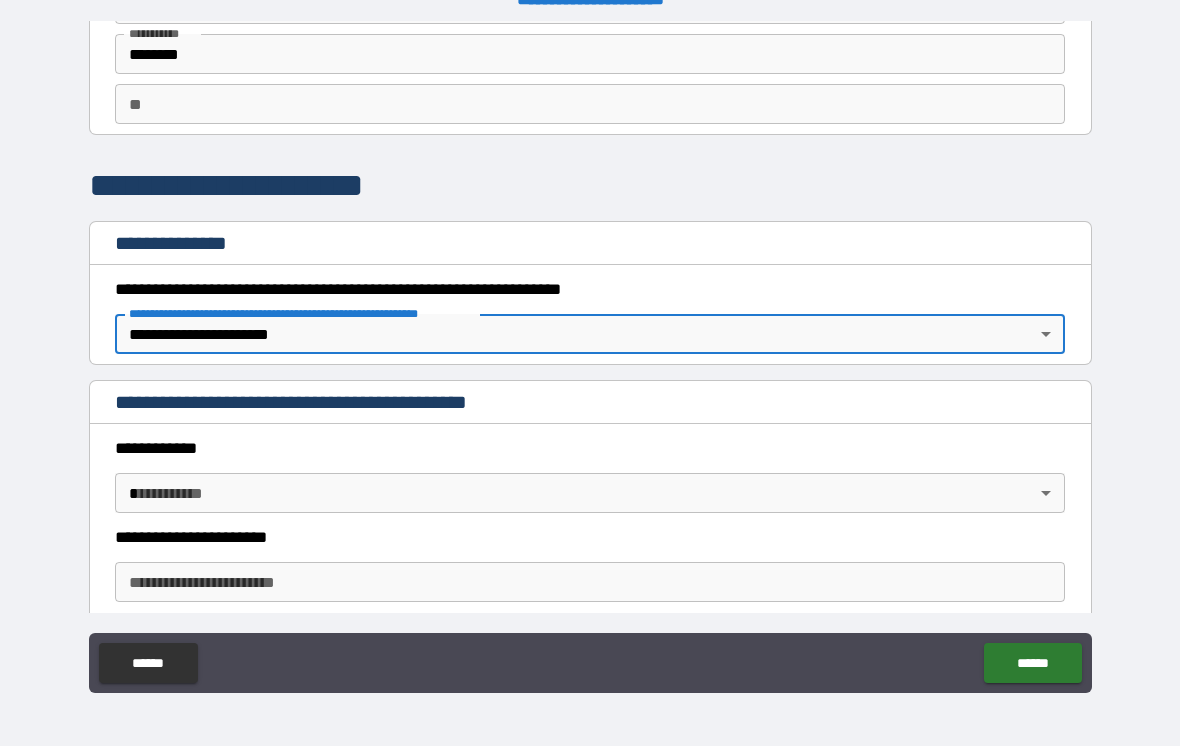 type on "*" 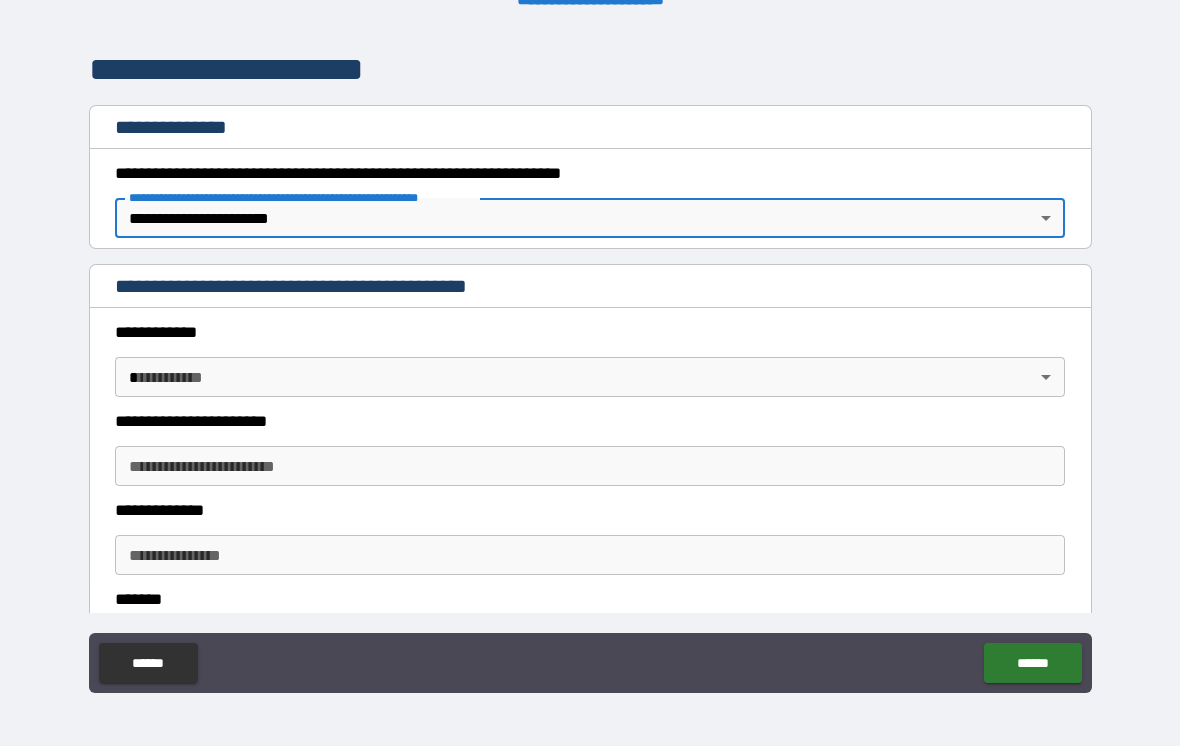 scroll, scrollTop: 283, scrollLeft: 0, axis: vertical 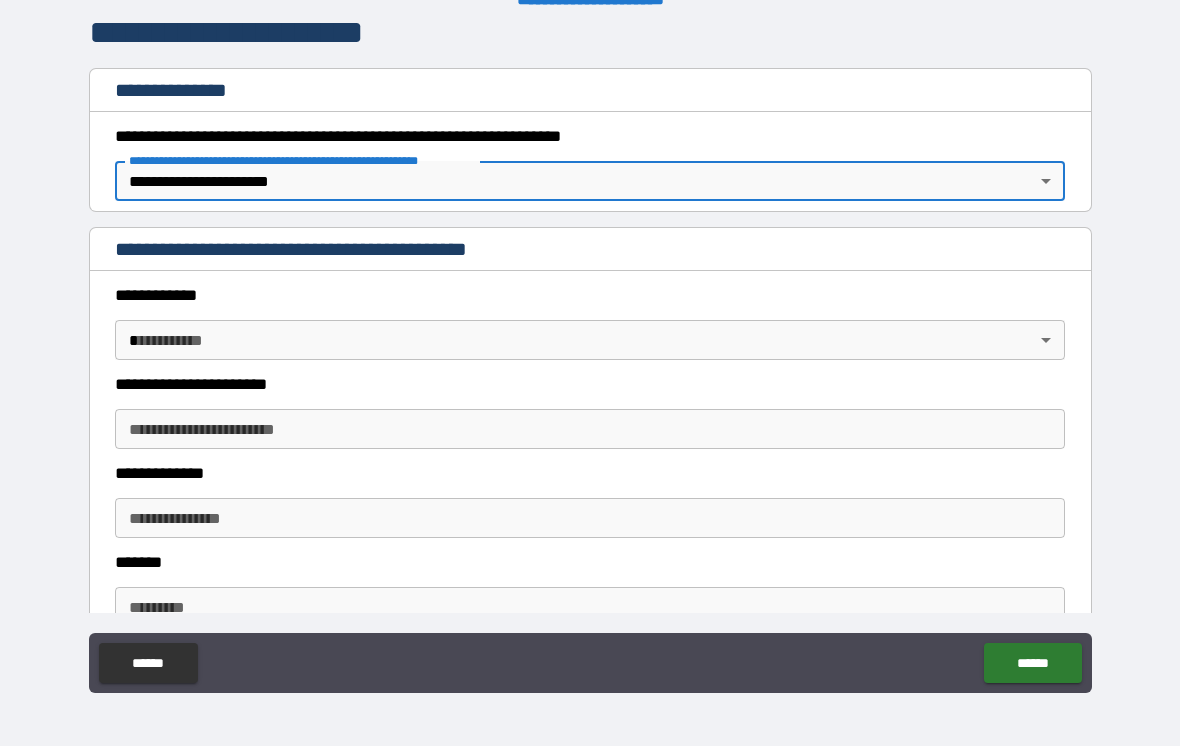 click on "**********" at bounding box center (590, 357) 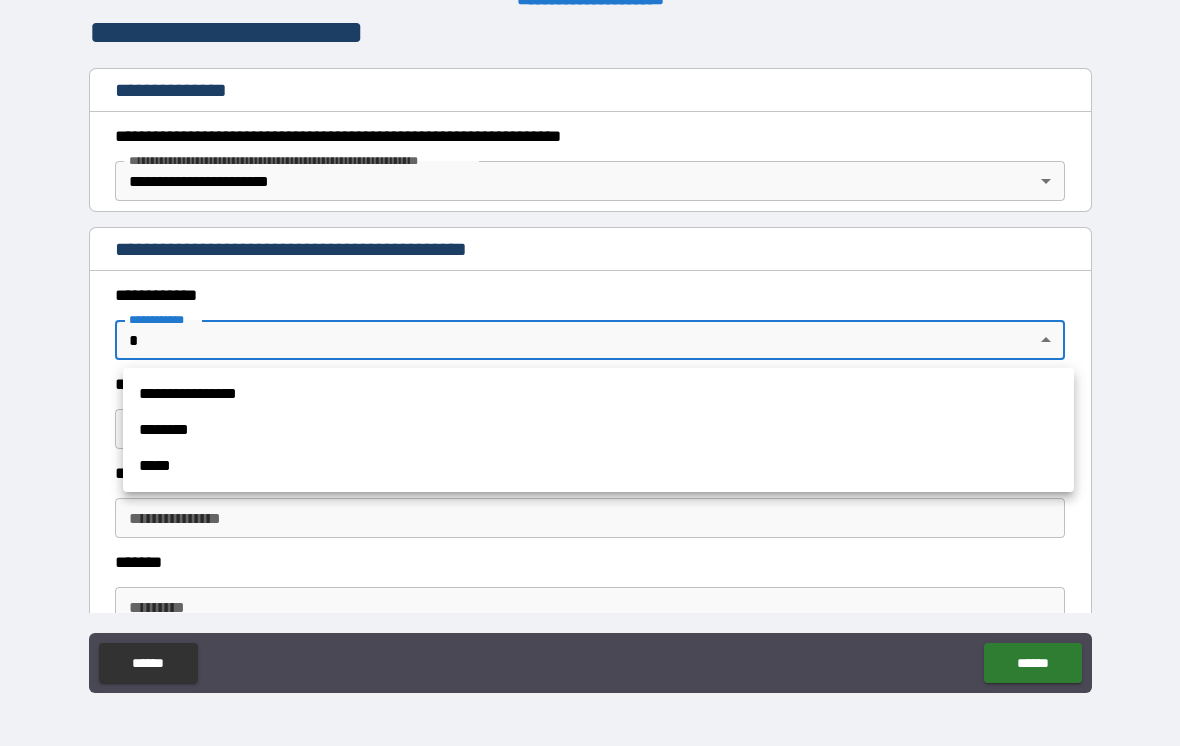 click on "**********" at bounding box center (598, 394) 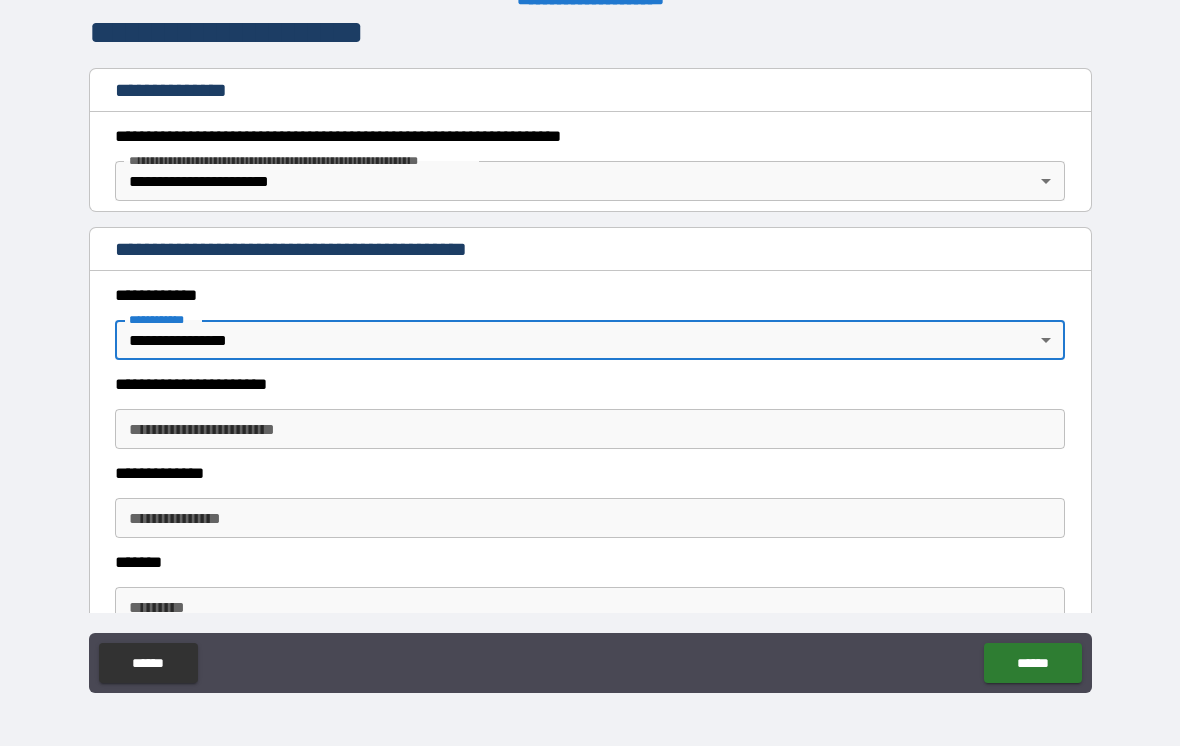 click on "**********" at bounding box center (590, 429) 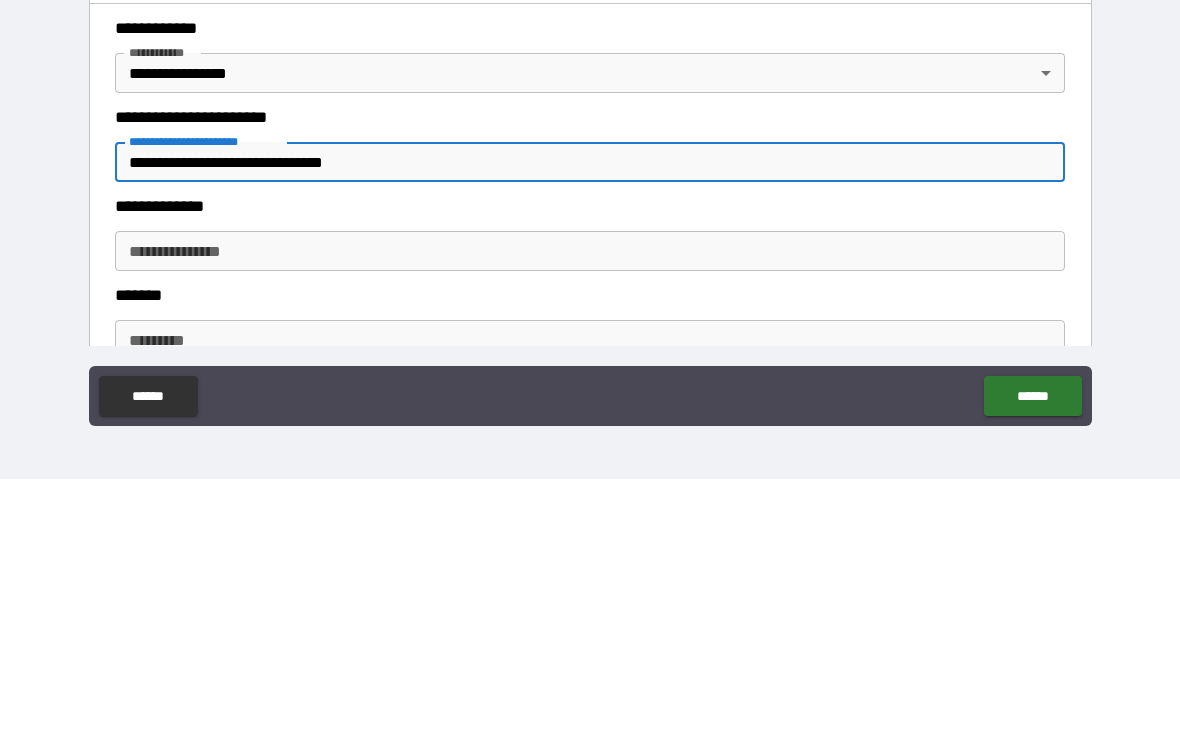 type on "**********" 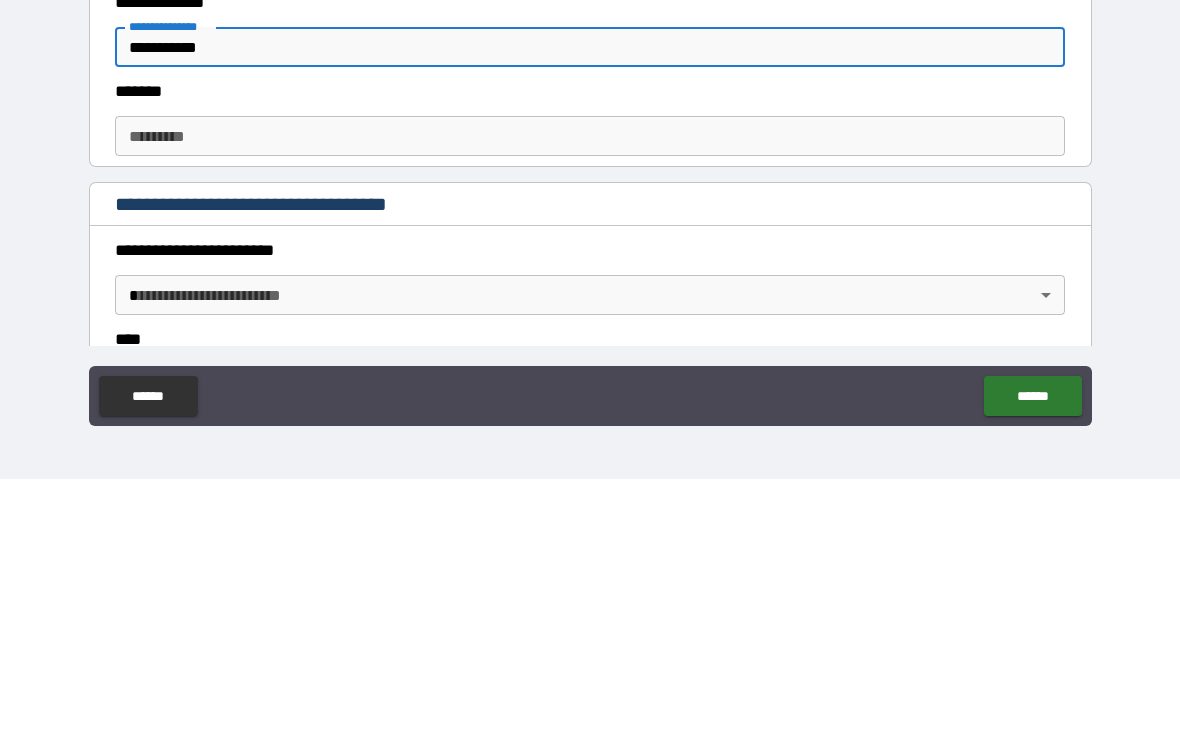 scroll, scrollTop: 471, scrollLeft: 0, axis: vertical 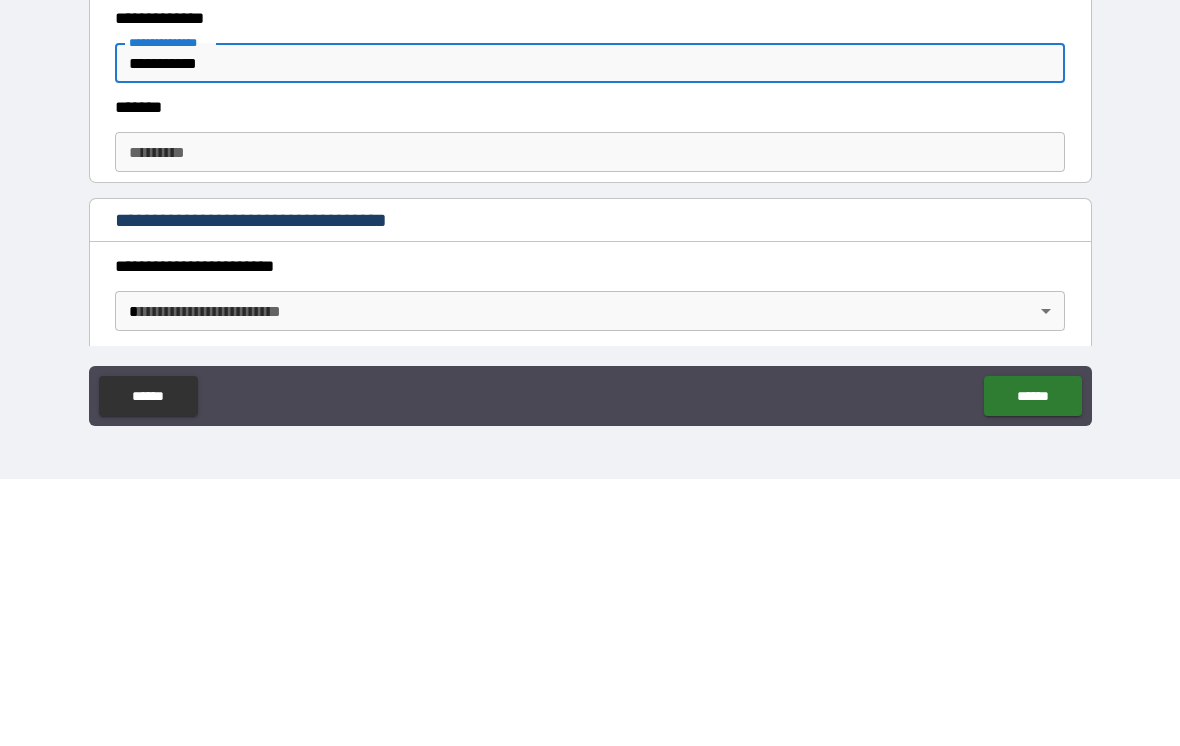 type on "**********" 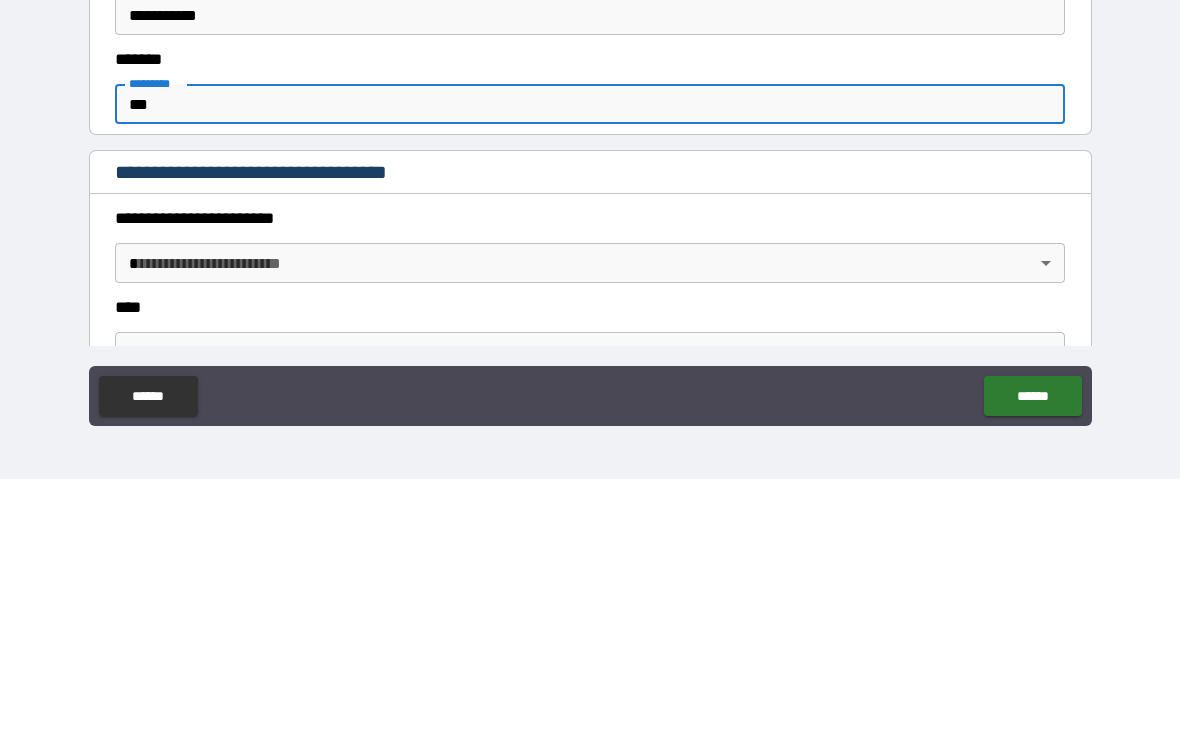 scroll, scrollTop: 603, scrollLeft: 0, axis: vertical 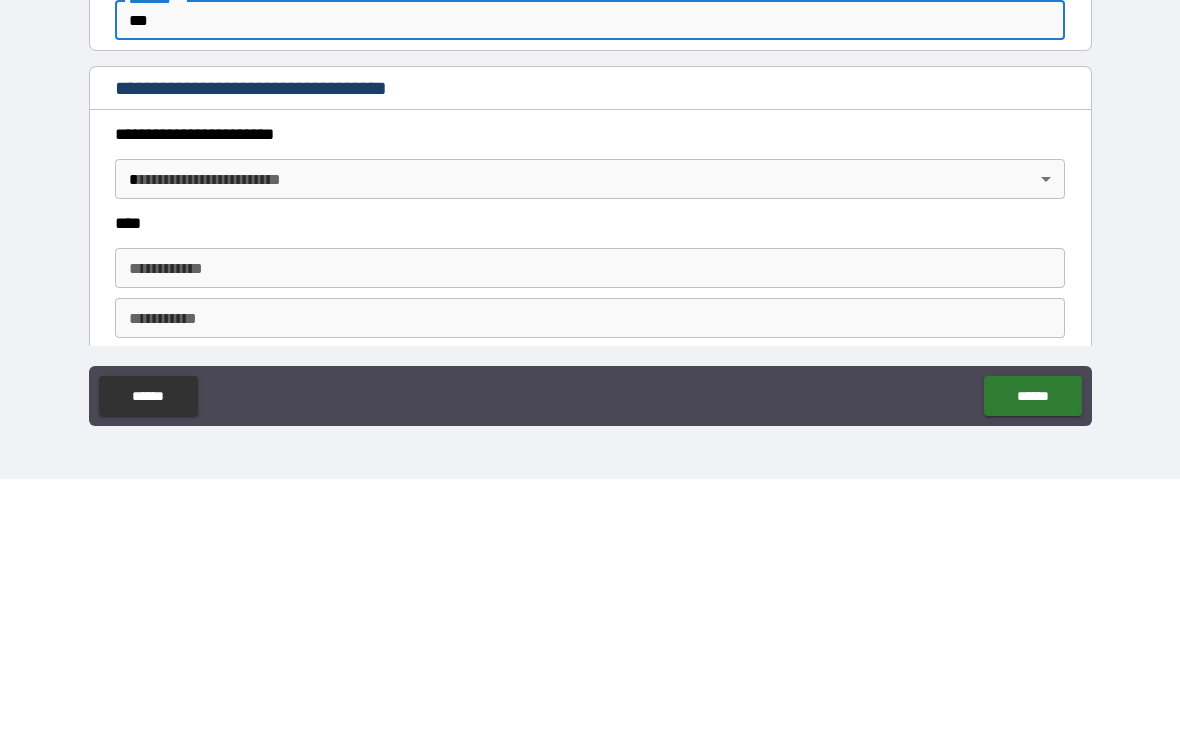 type on "***" 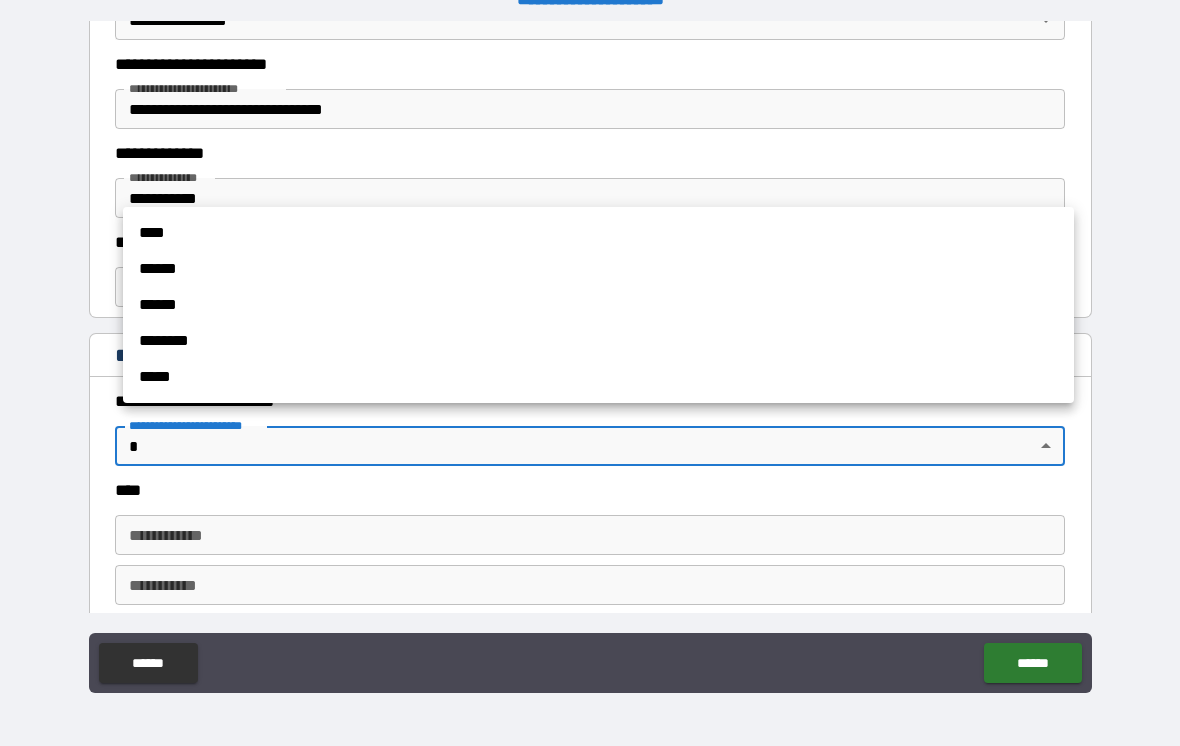 click on "****" at bounding box center [598, 233] 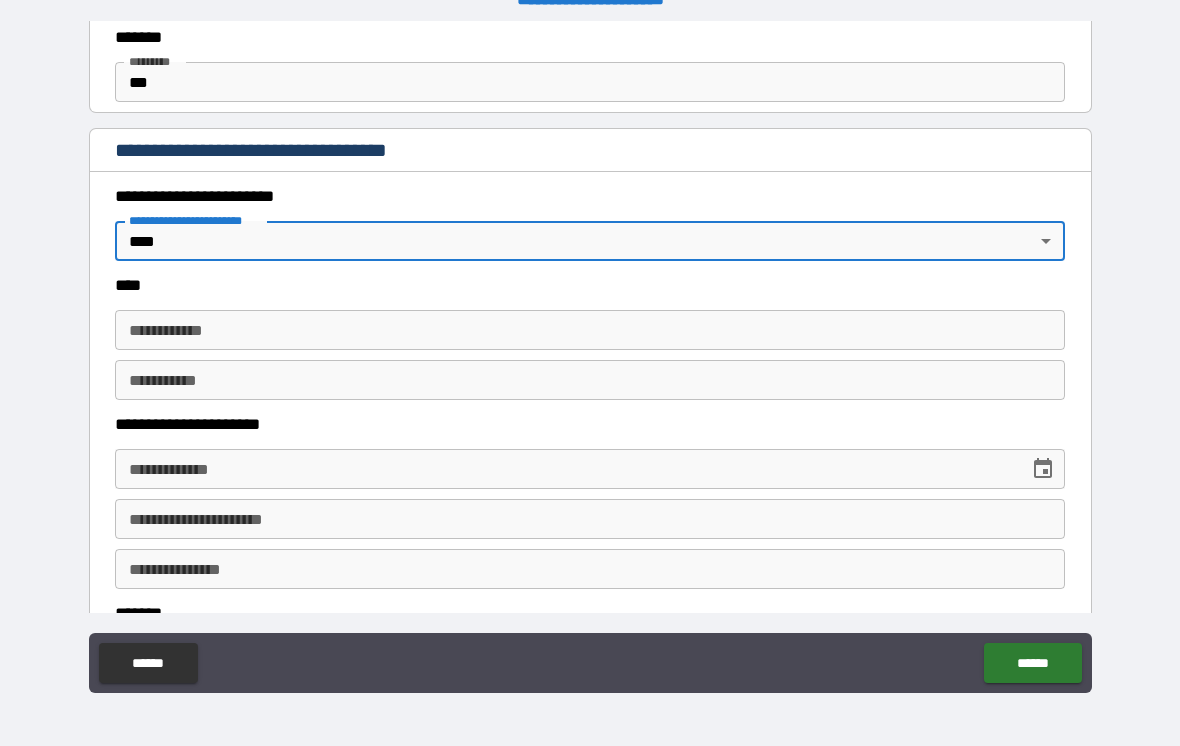scroll, scrollTop: 812, scrollLeft: 0, axis: vertical 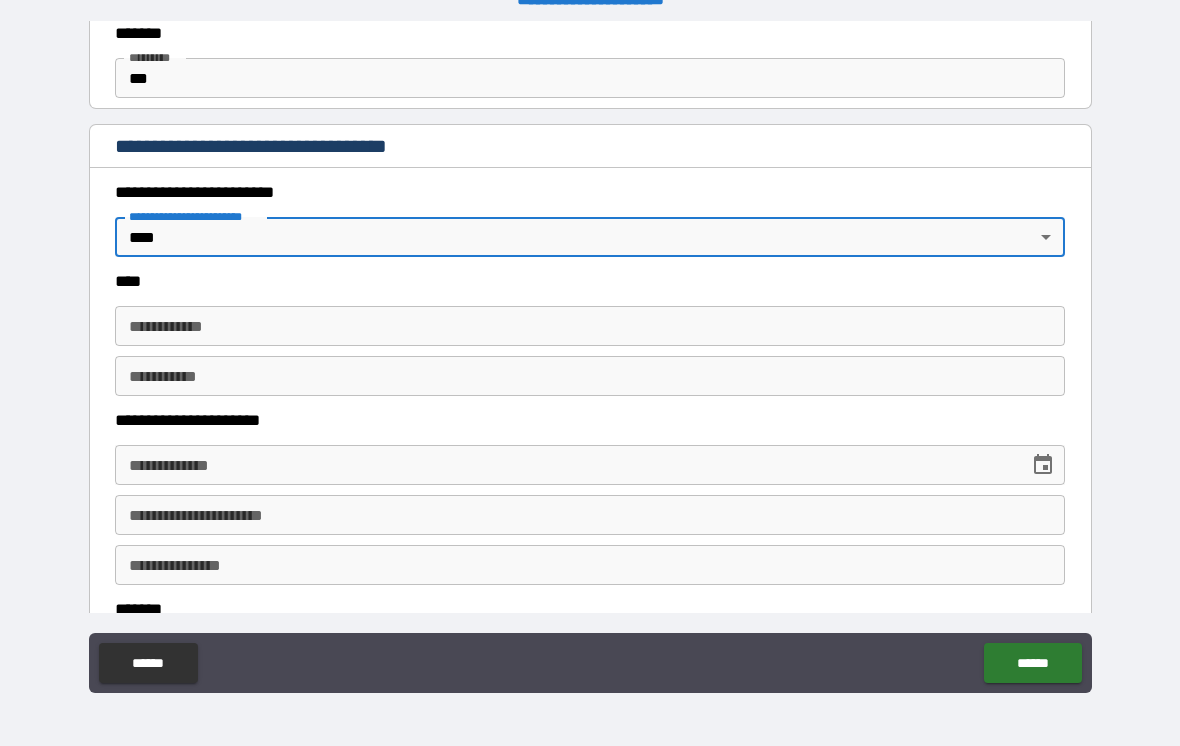 click on "**********" at bounding box center [590, 326] 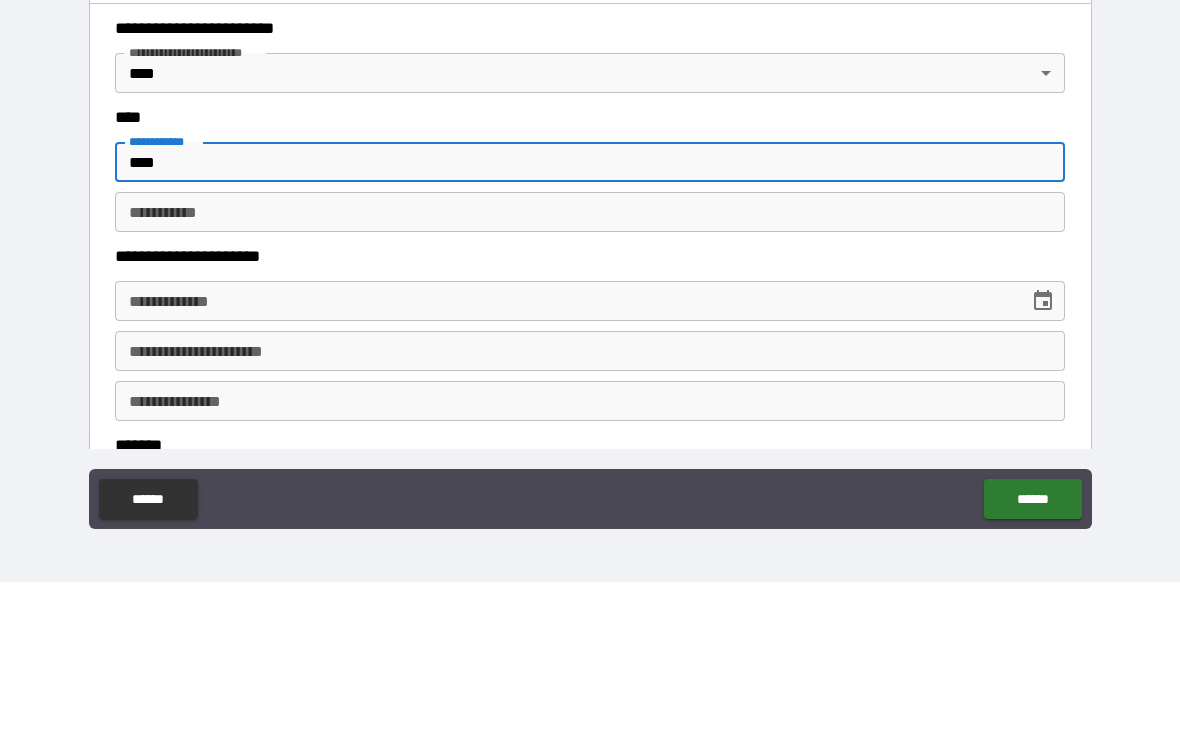 type on "****" 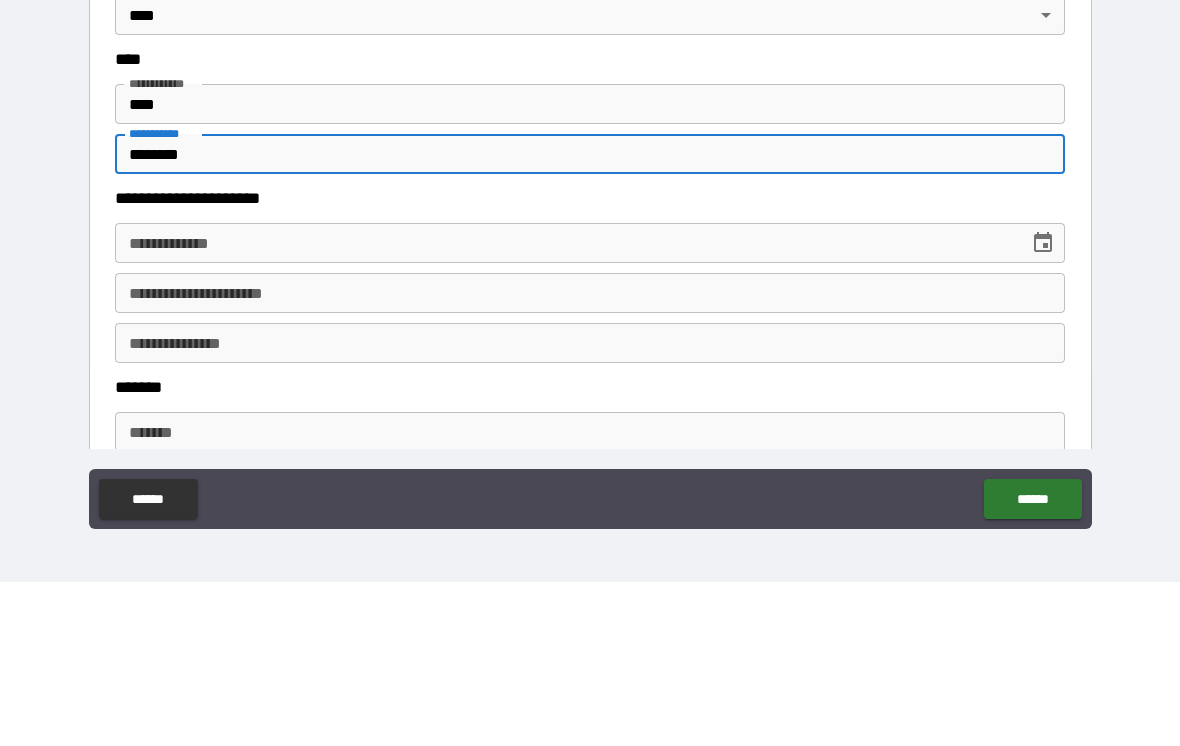 scroll, scrollTop: 947, scrollLeft: 0, axis: vertical 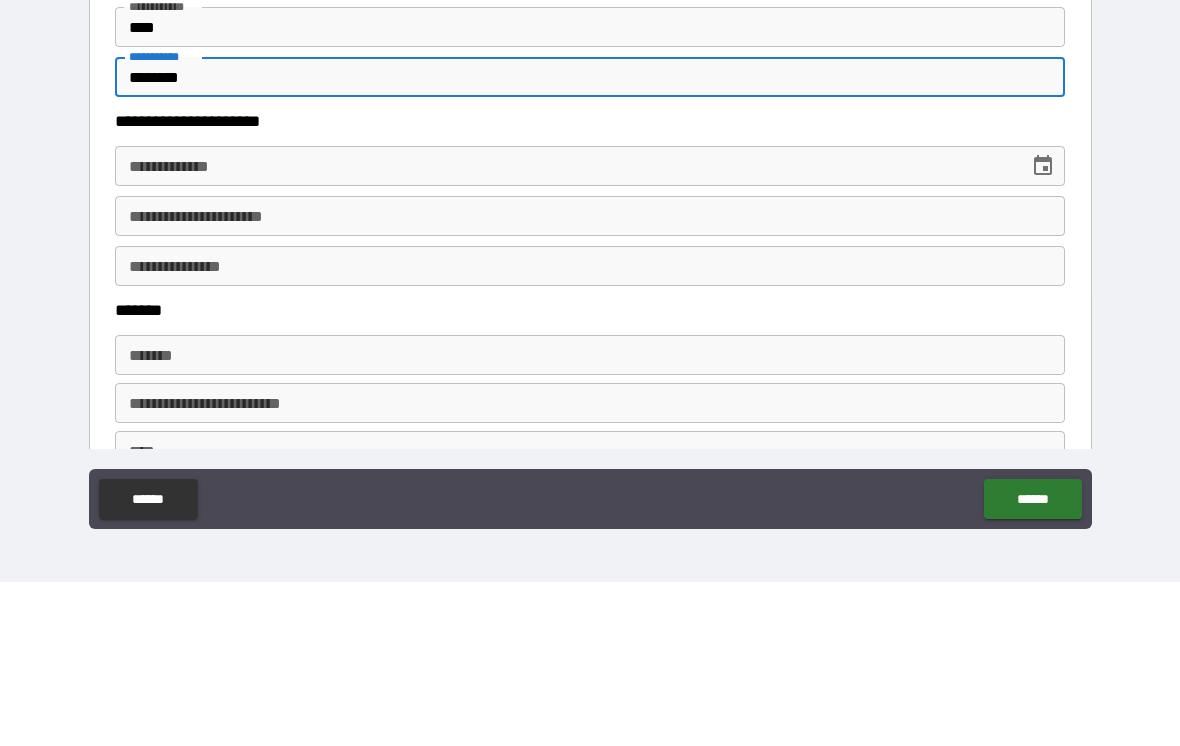 type on "********" 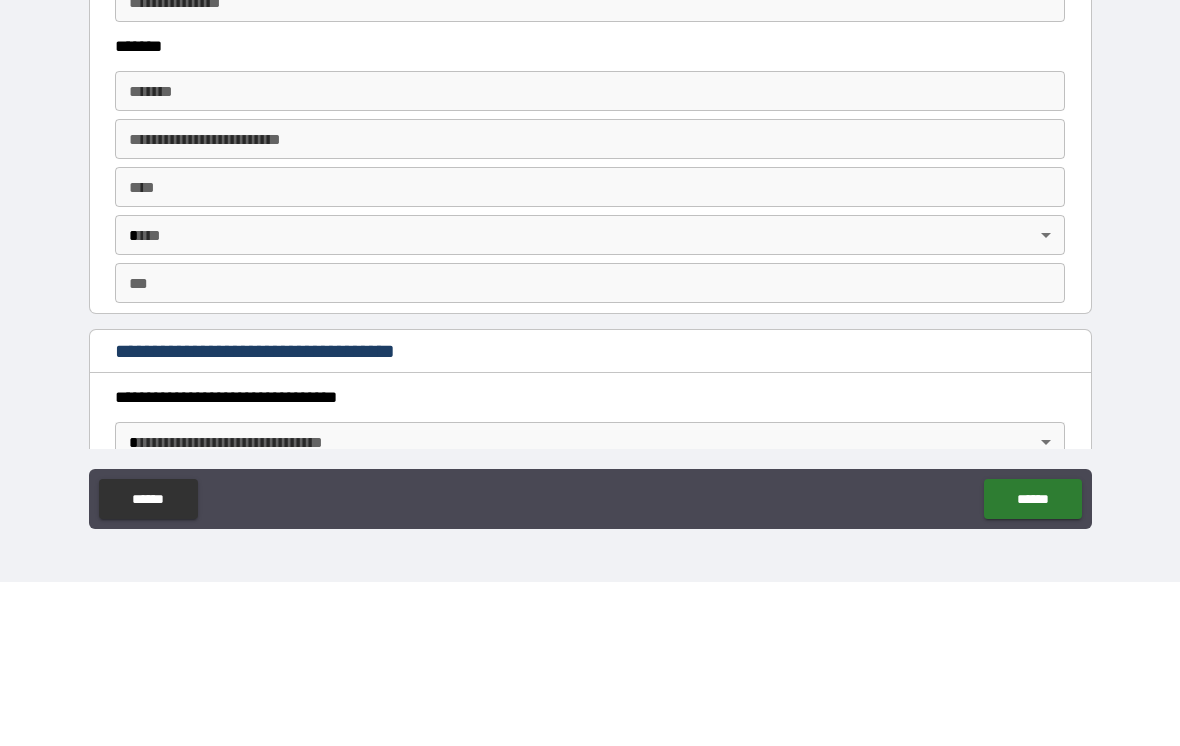 scroll, scrollTop: 1210, scrollLeft: 0, axis: vertical 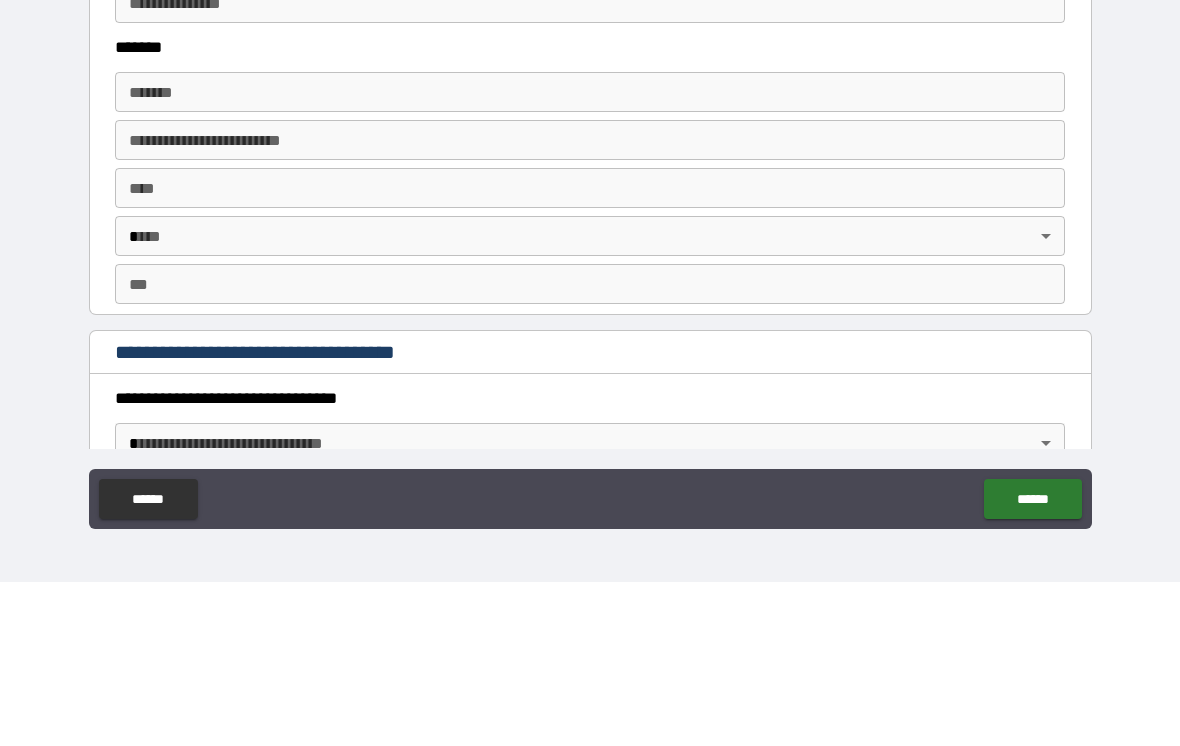 type on "**********" 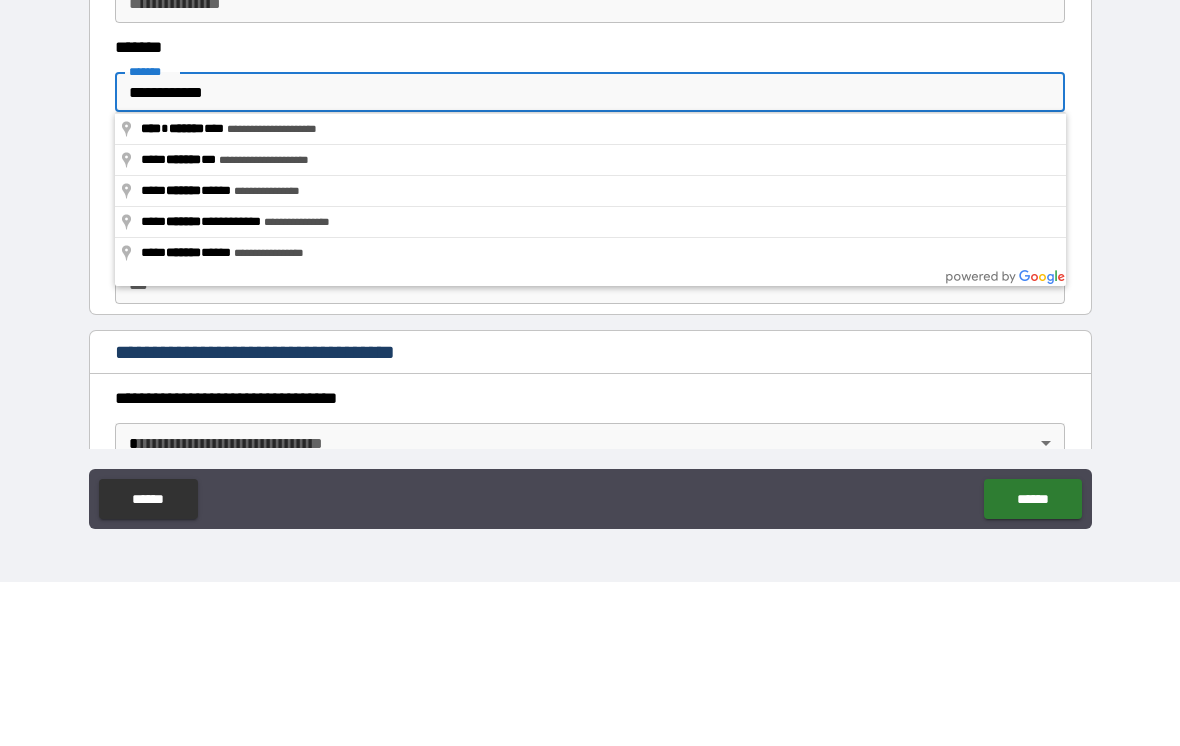 type on "**********" 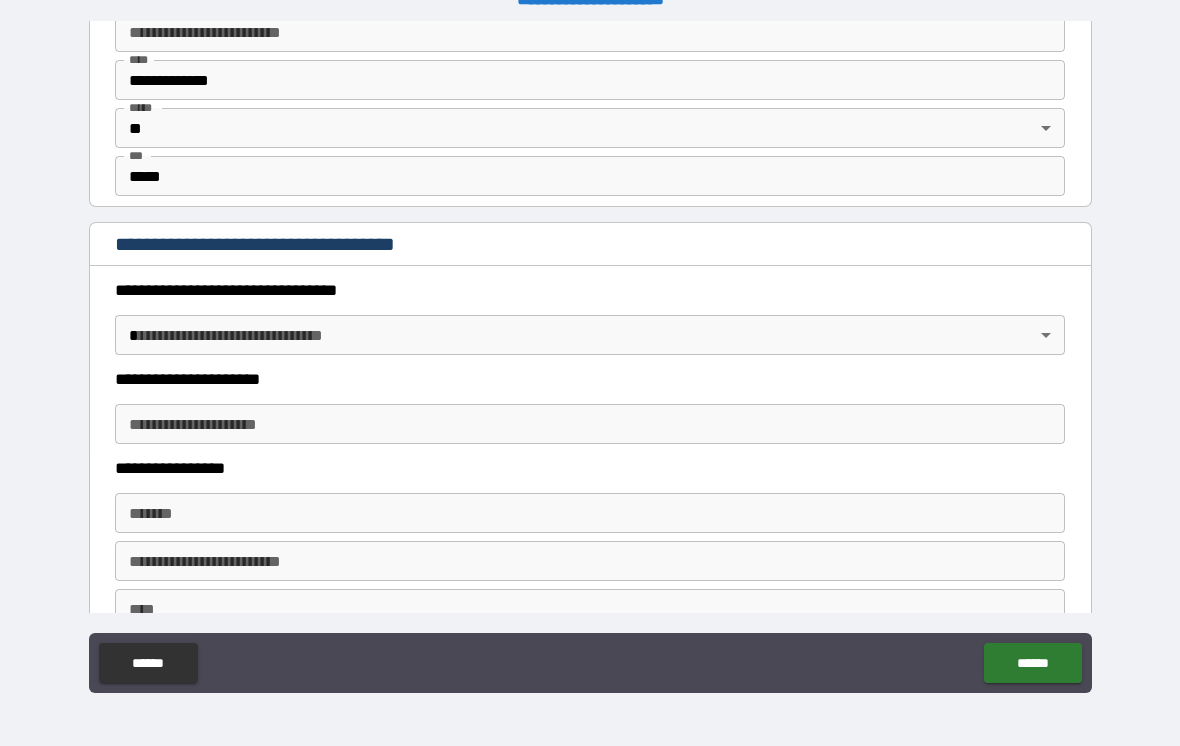 scroll, scrollTop: 1483, scrollLeft: 0, axis: vertical 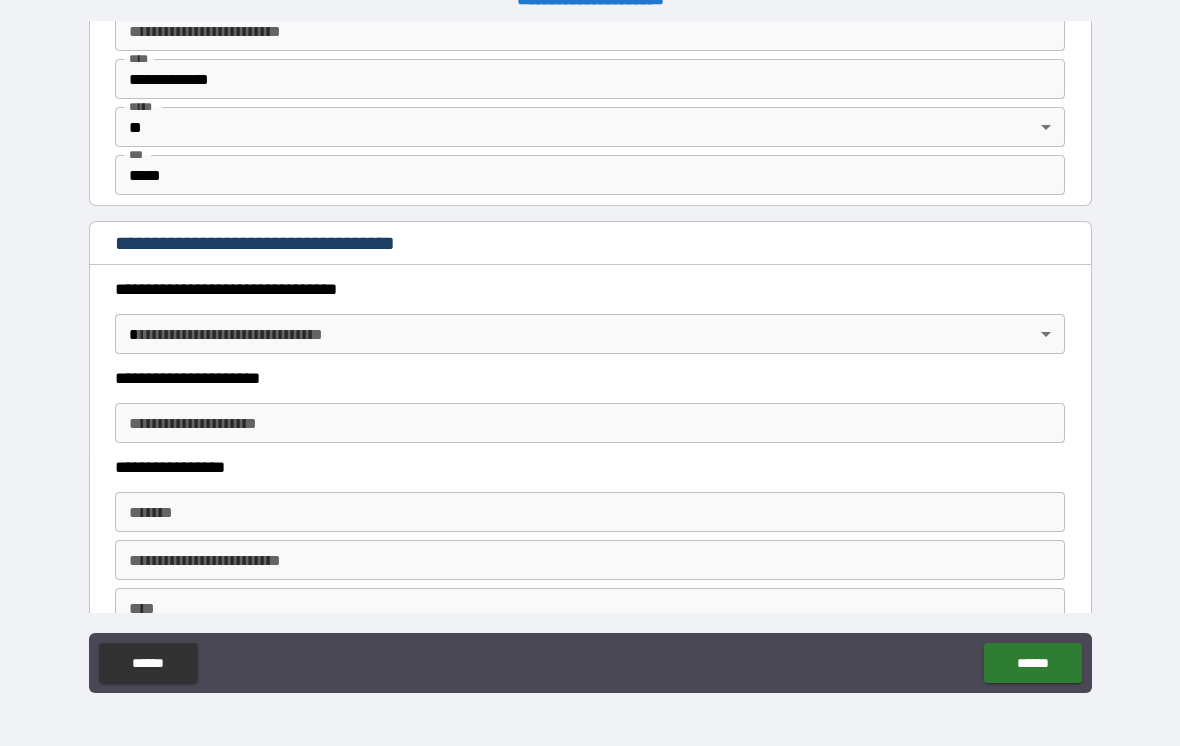 click on "**********" at bounding box center [590, 357] 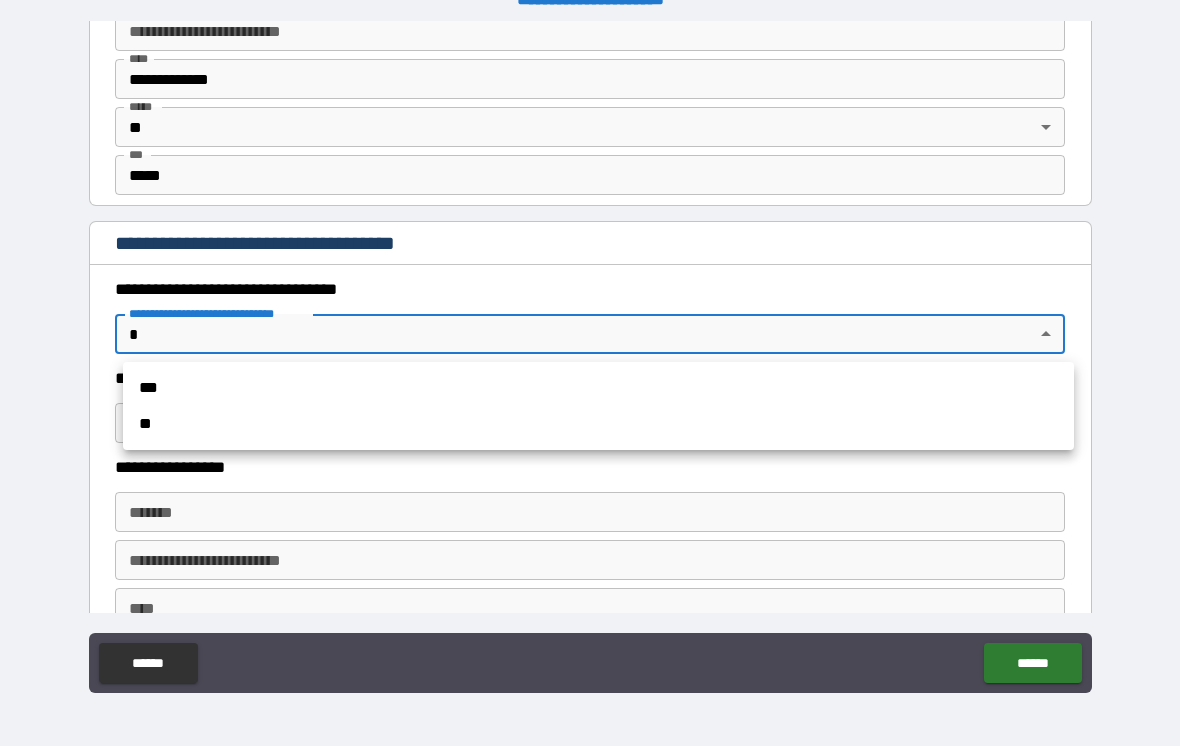 click at bounding box center [590, 373] 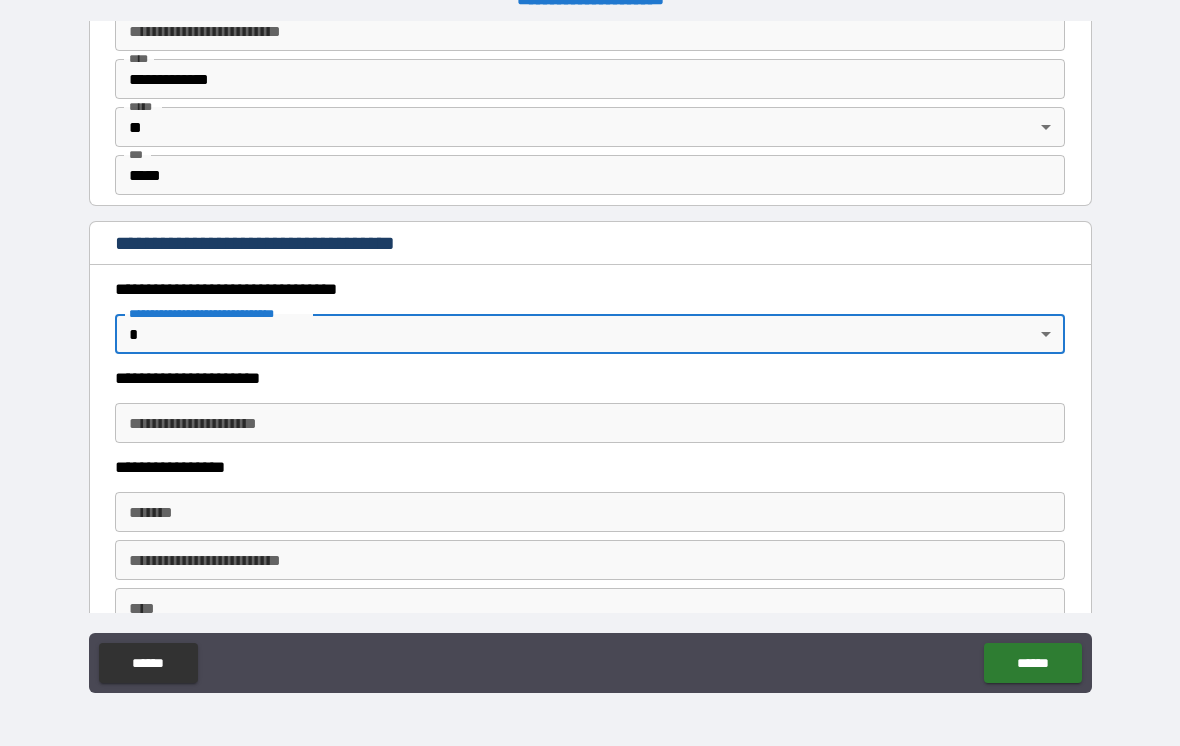 click on "**********" at bounding box center [590, 357] 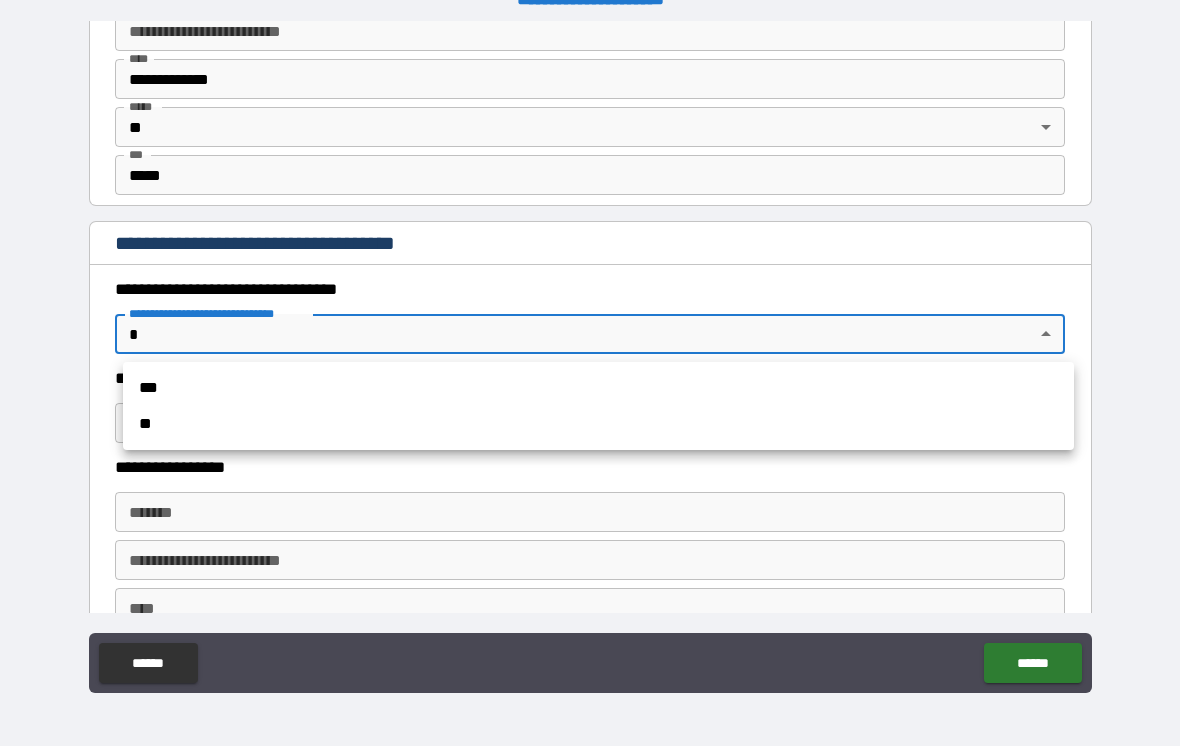 click on "**" at bounding box center [598, 424] 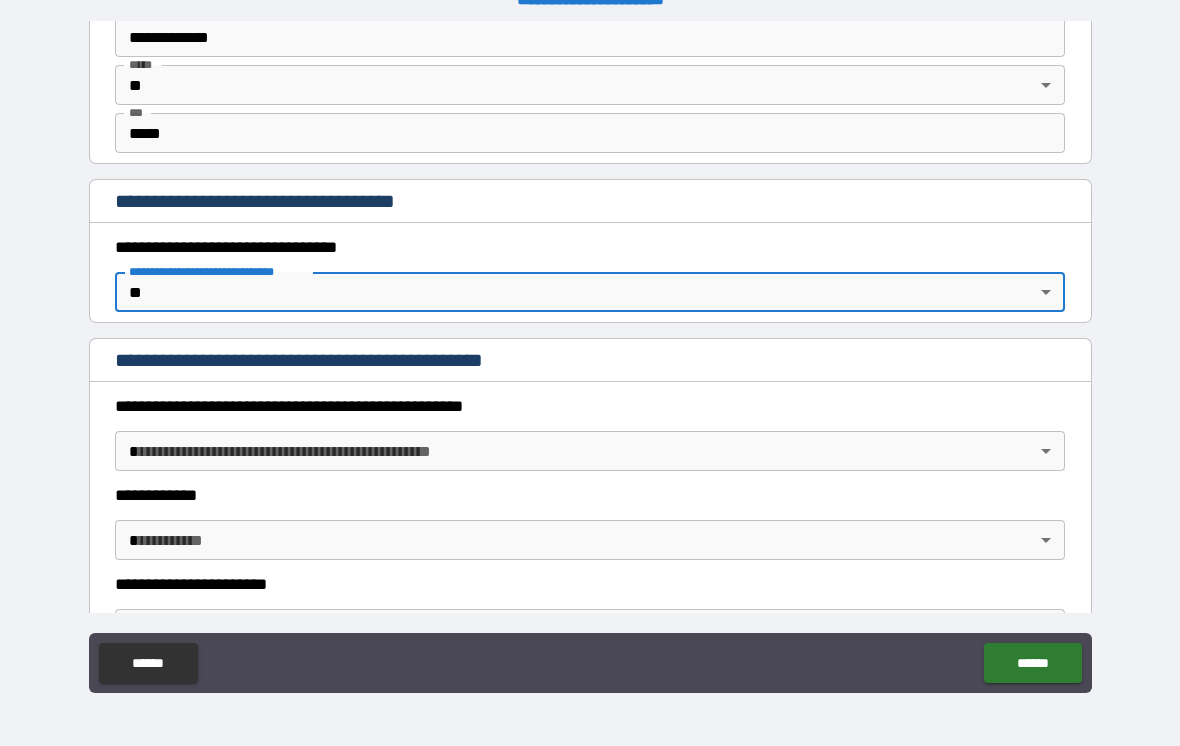 scroll, scrollTop: 1527, scrollLeft: 0, axis: vertical 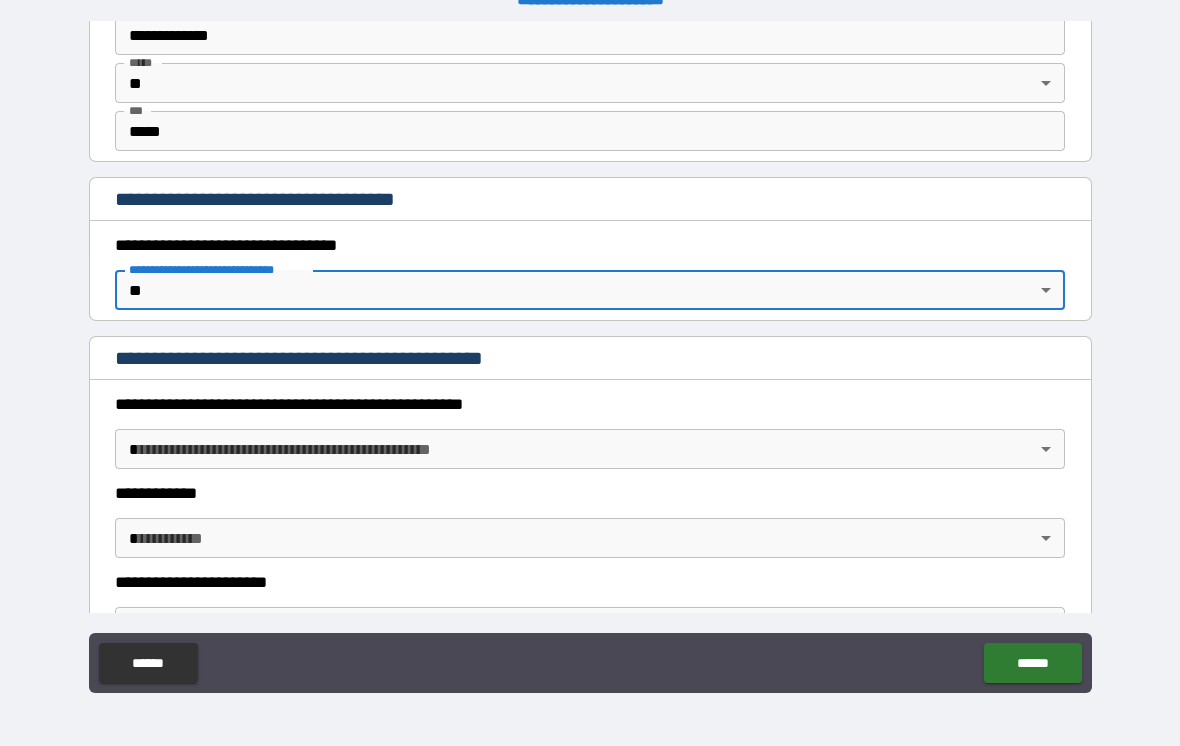 click on "**********" at bounding box center [590, 357] 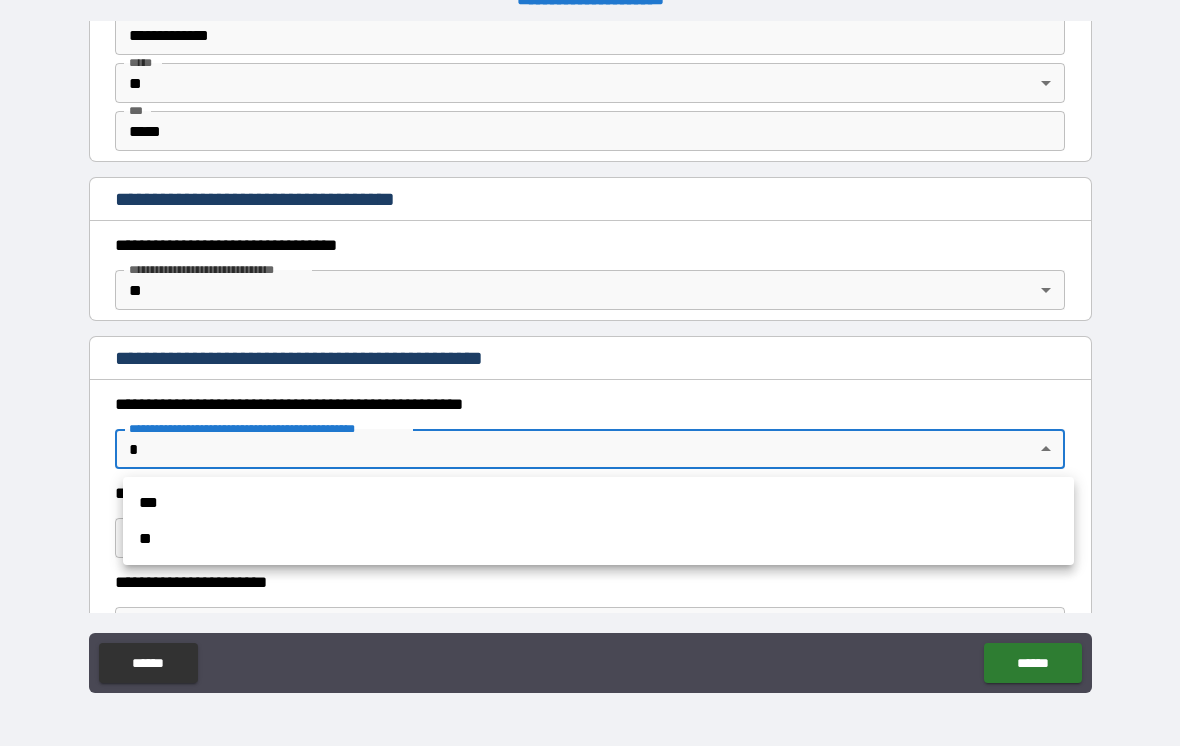 click on "**" at bounding box center [598, 539] 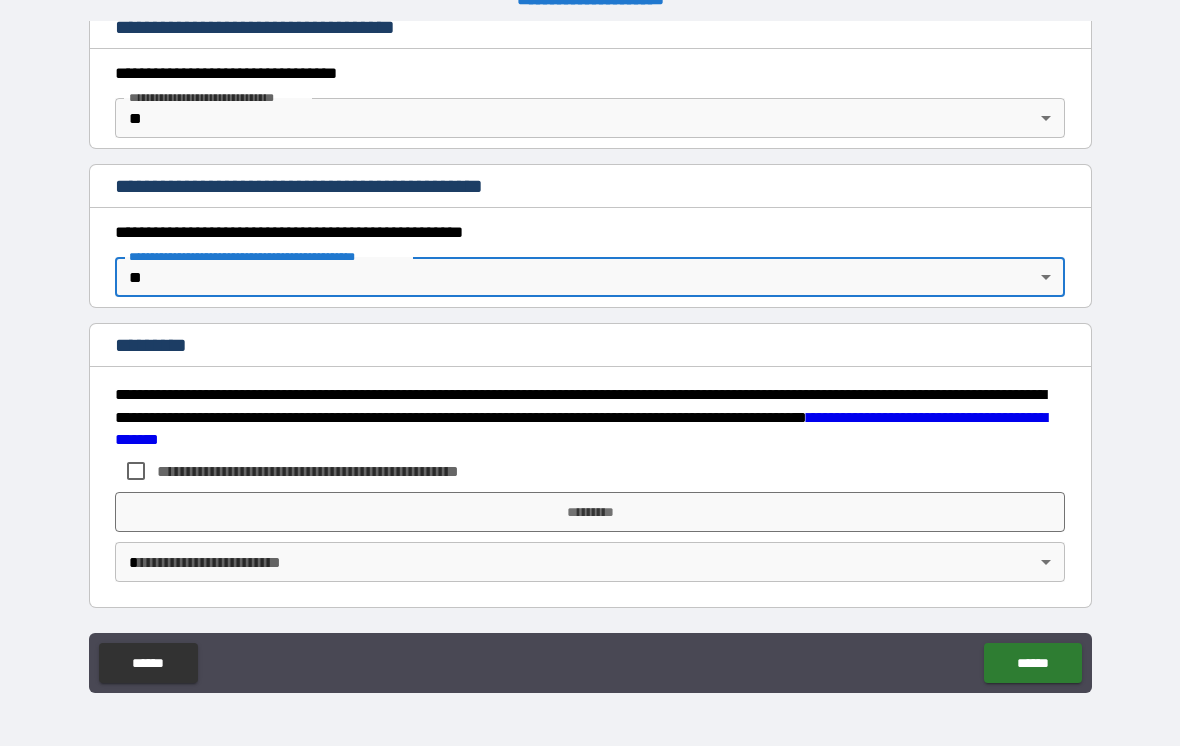 scroll, scrollTop: 1699, scrollLeft: 0, axis: vertical 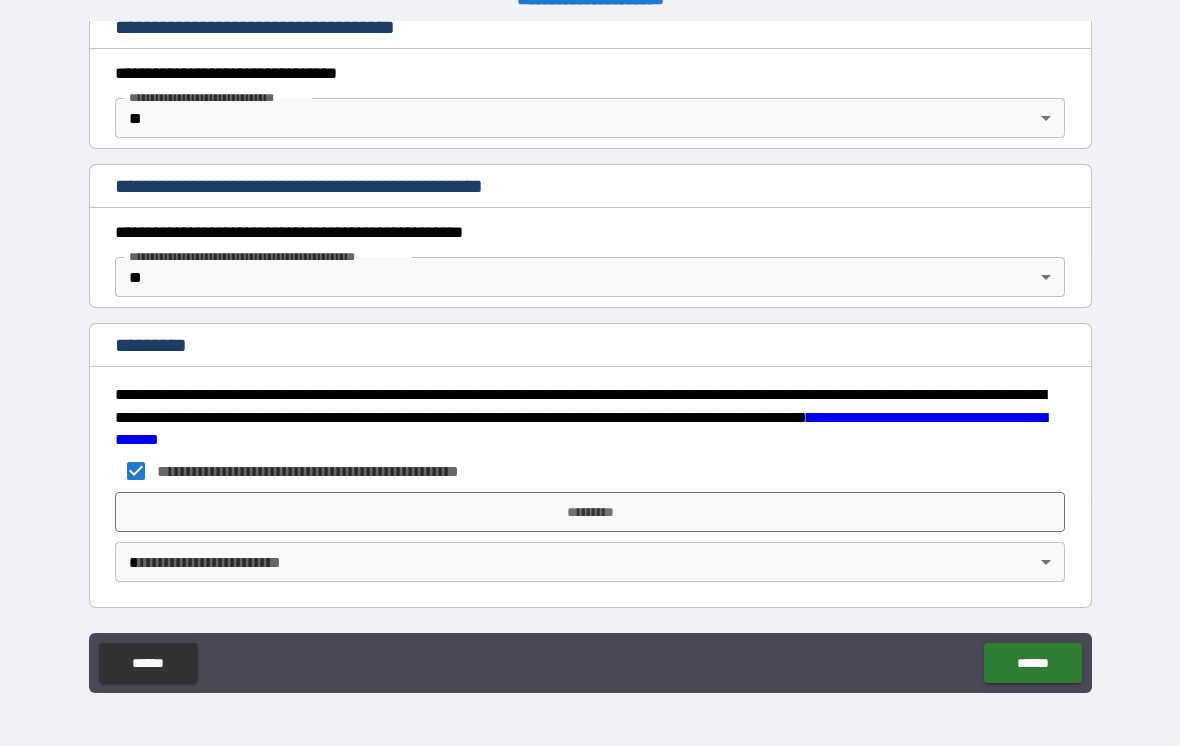 click on "*********" at bounding box center [590, 512] 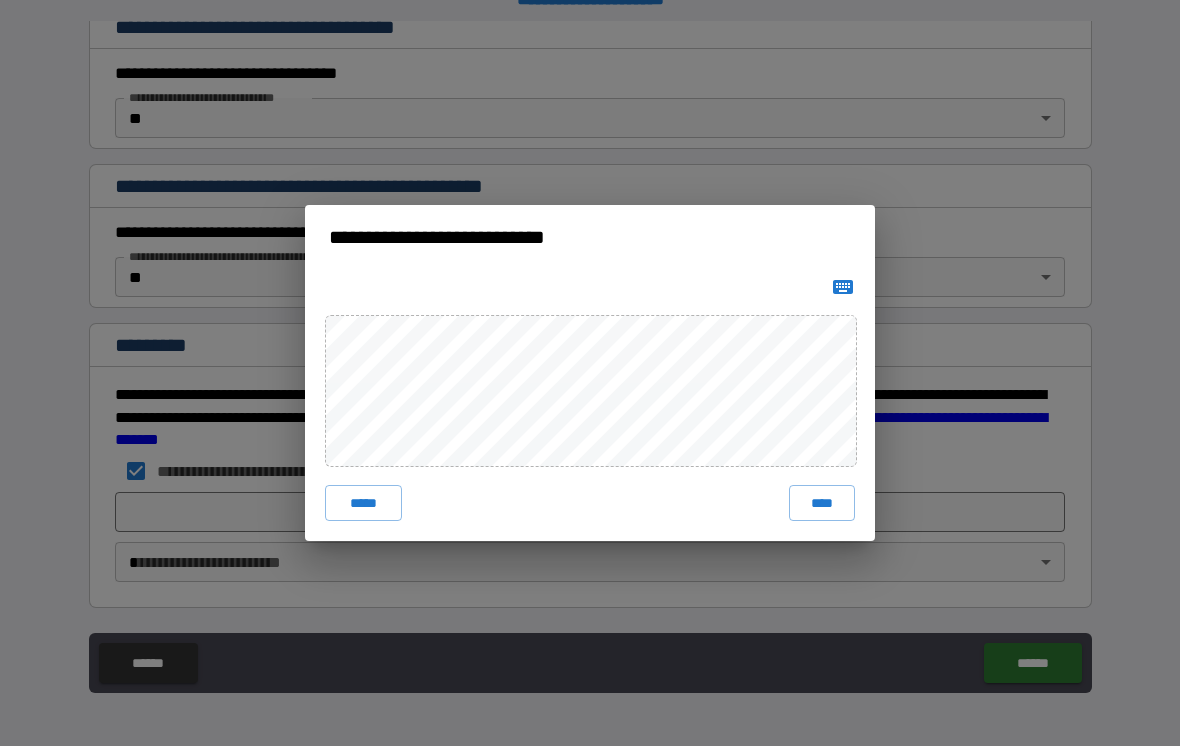 click on "****" at bounding box center [822, 503] 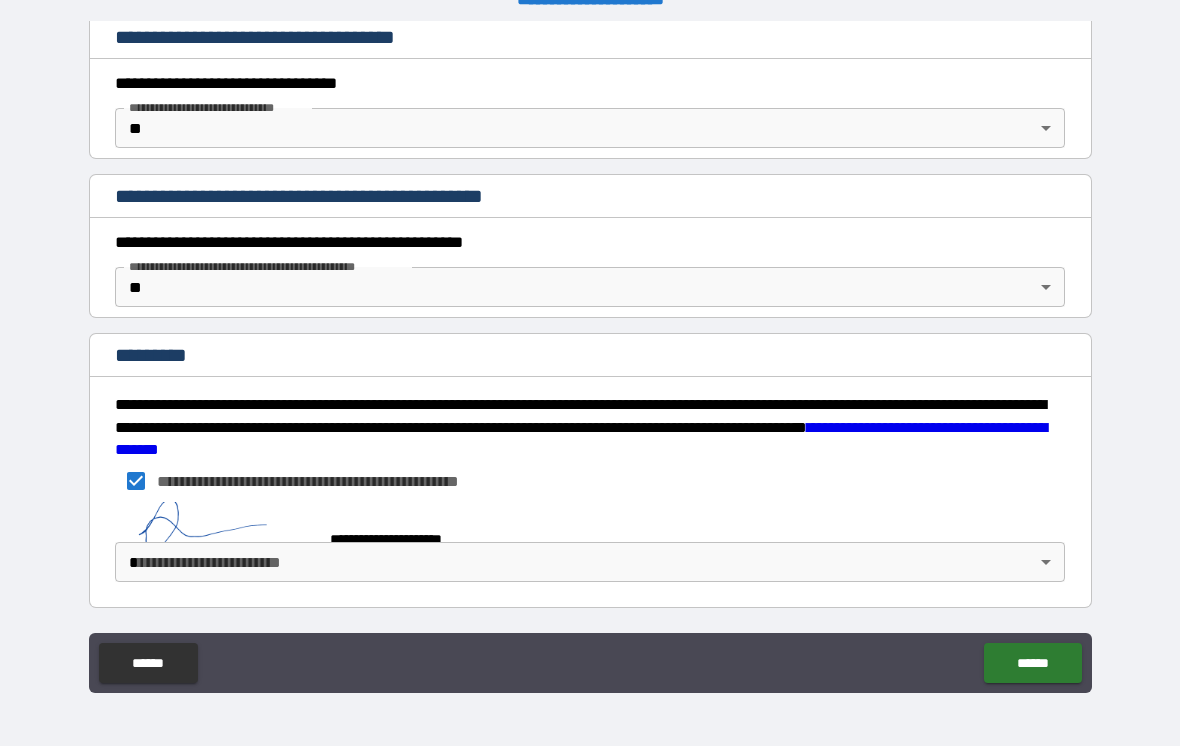 scroll, scrollTop: 1689, scrollLeft: 0, axis: vertical 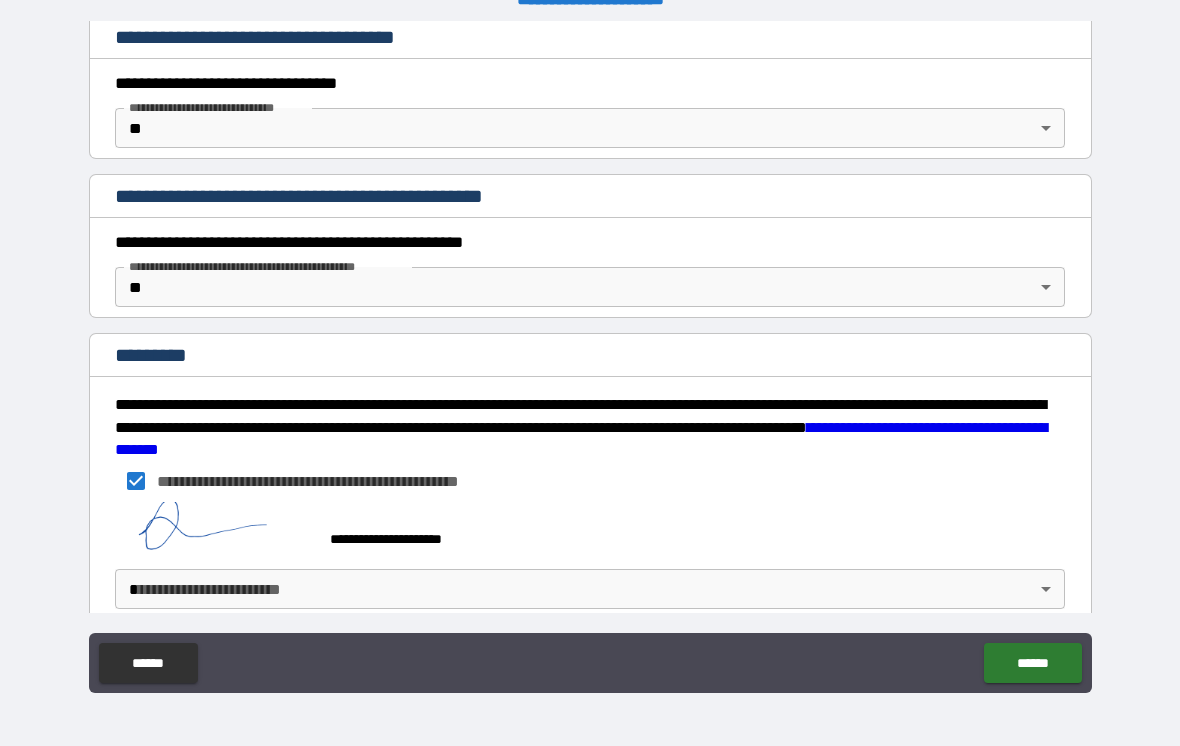 click on "******" at bounding box center (1032, 663) 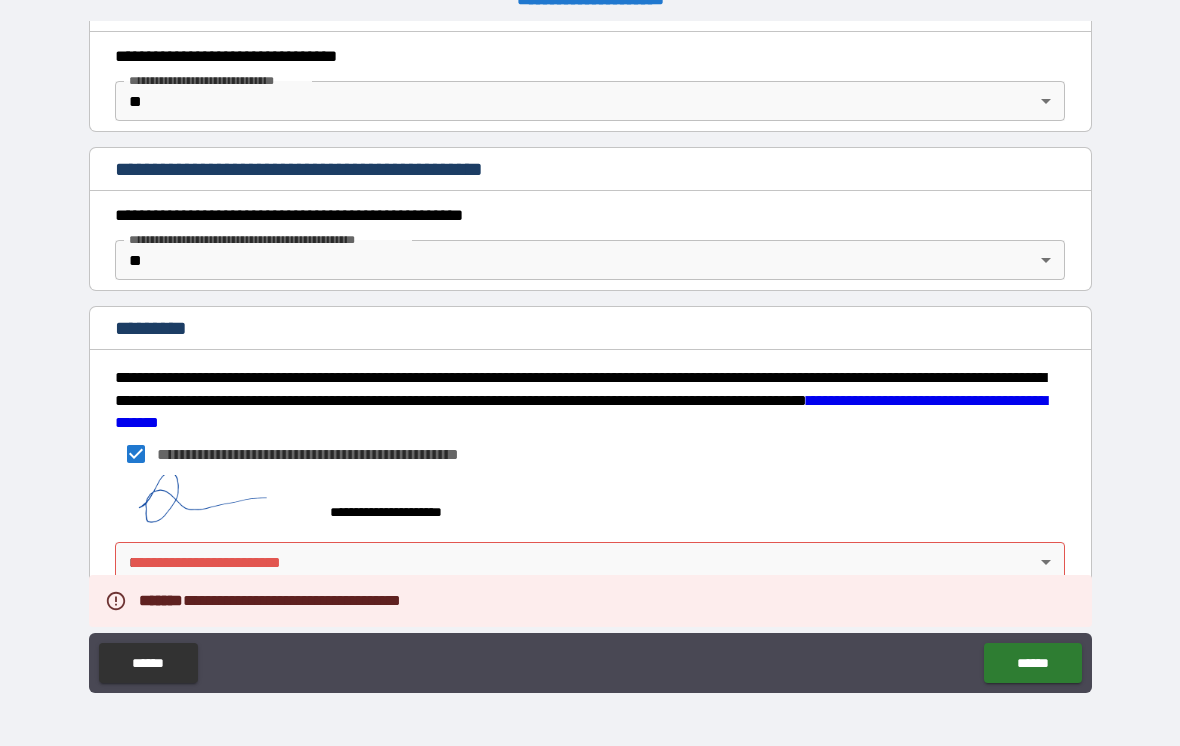 scroll, scrollTop: 1716, scrollLeft: 0, axis: vertical 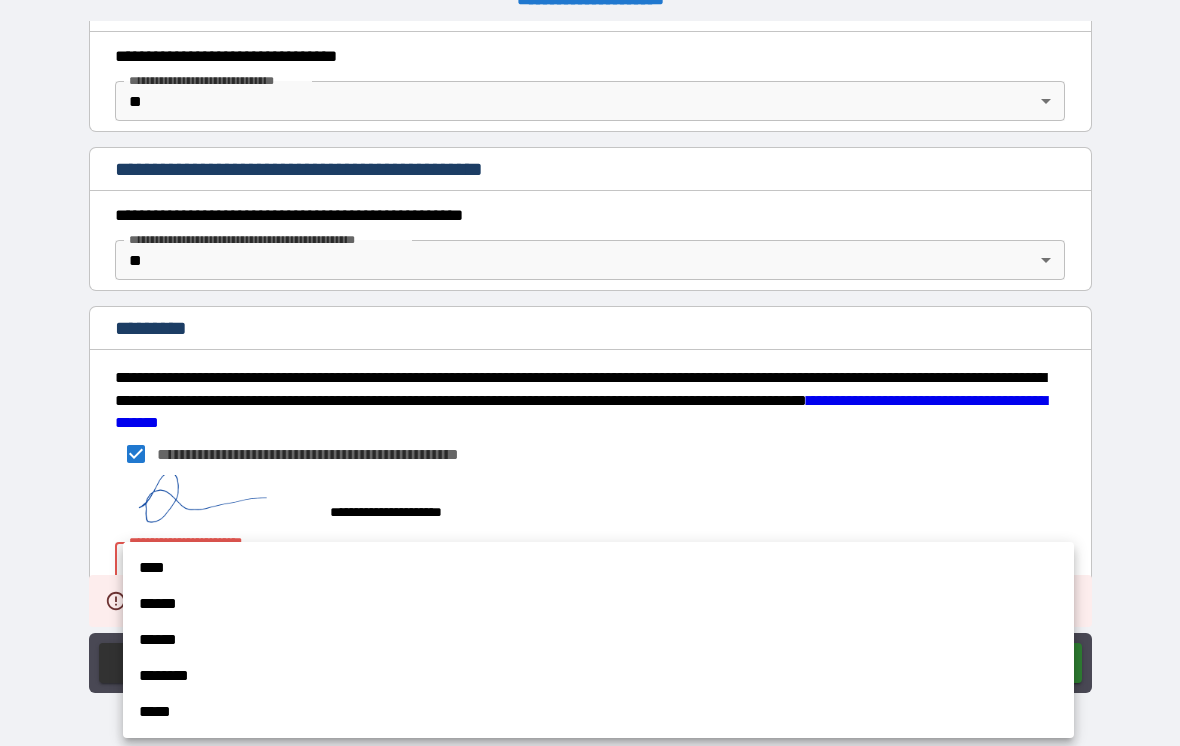 click on "****" at bounding box center [598, 568] 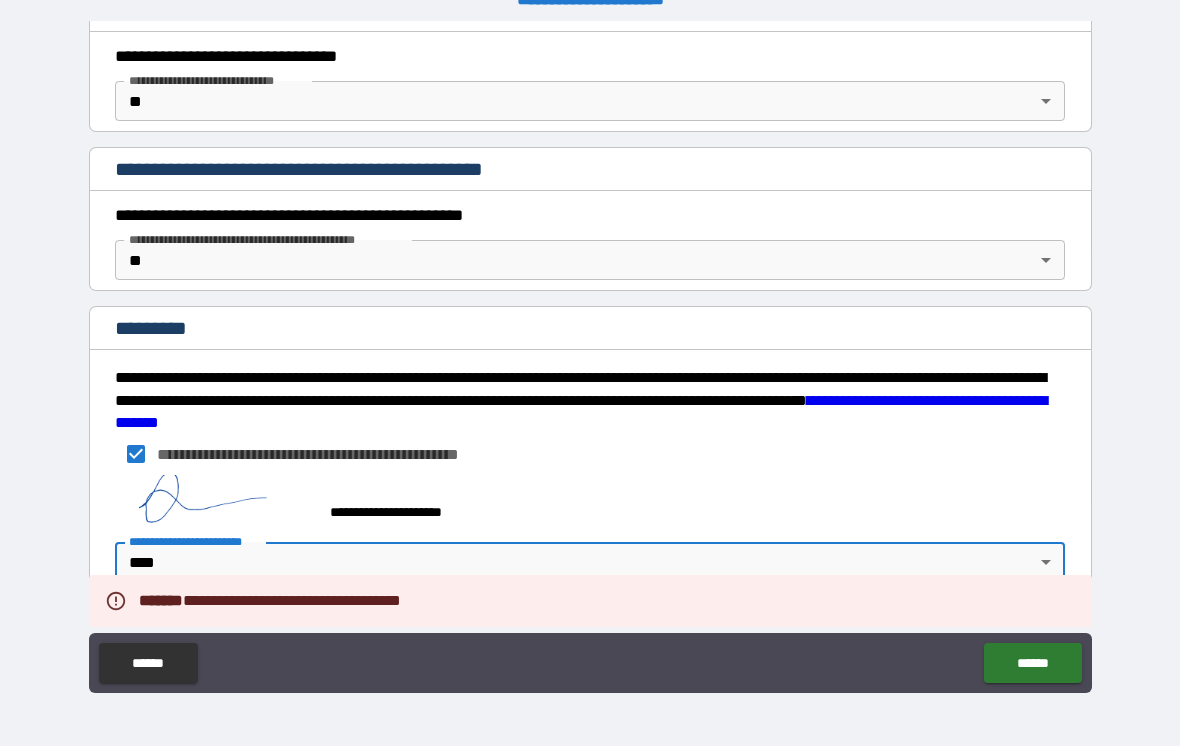 click on "******" at bounding box center [1032, 663] 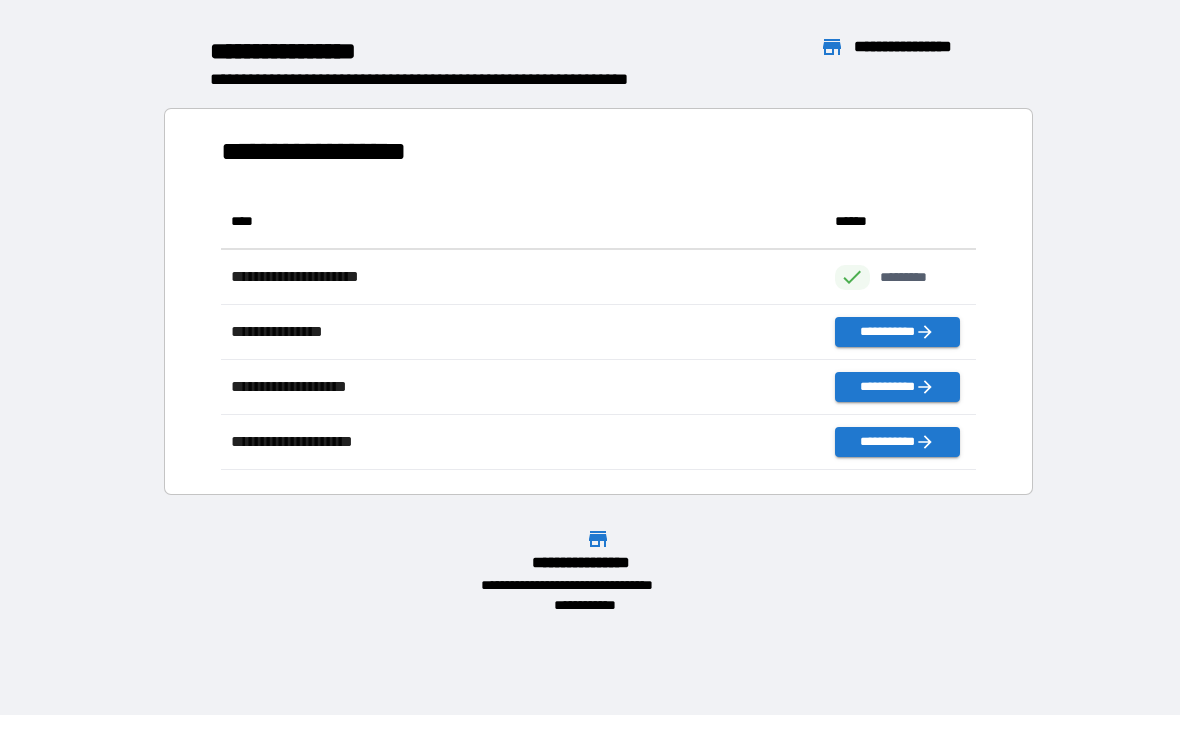 scroll, scrollTop: 1, scrollLeft: 1, axis: both 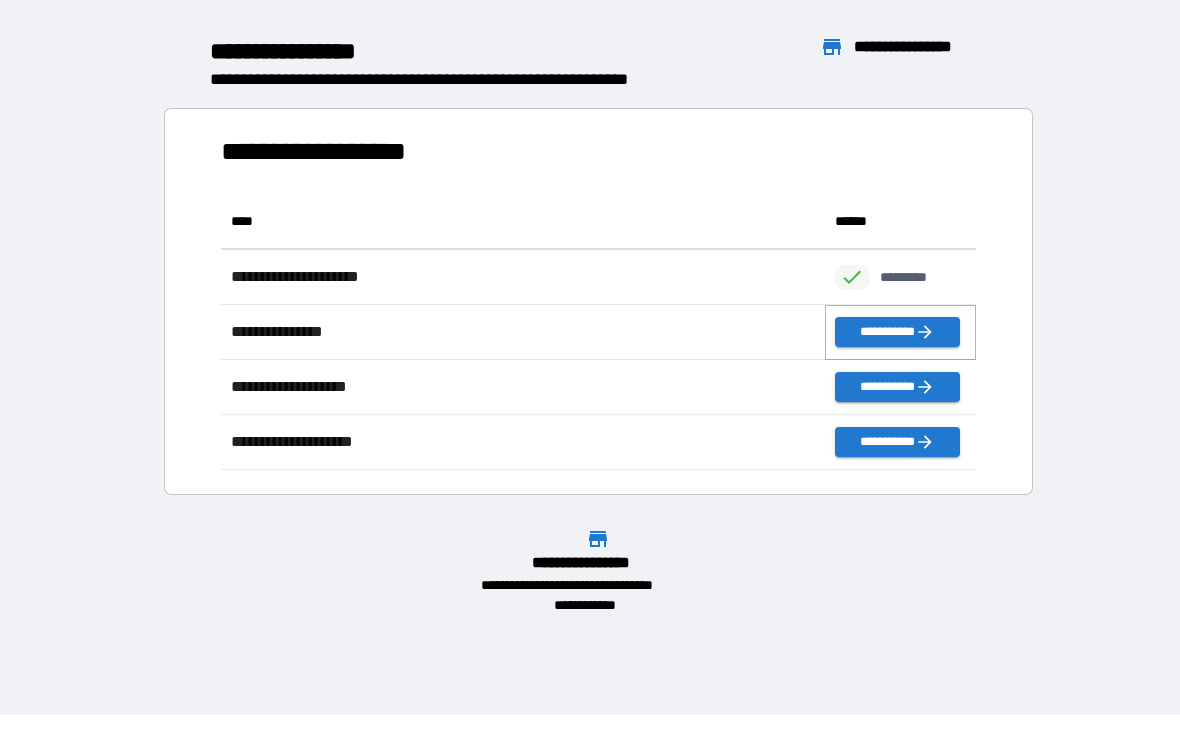 click on "**********" at bounding box center [897, 332] 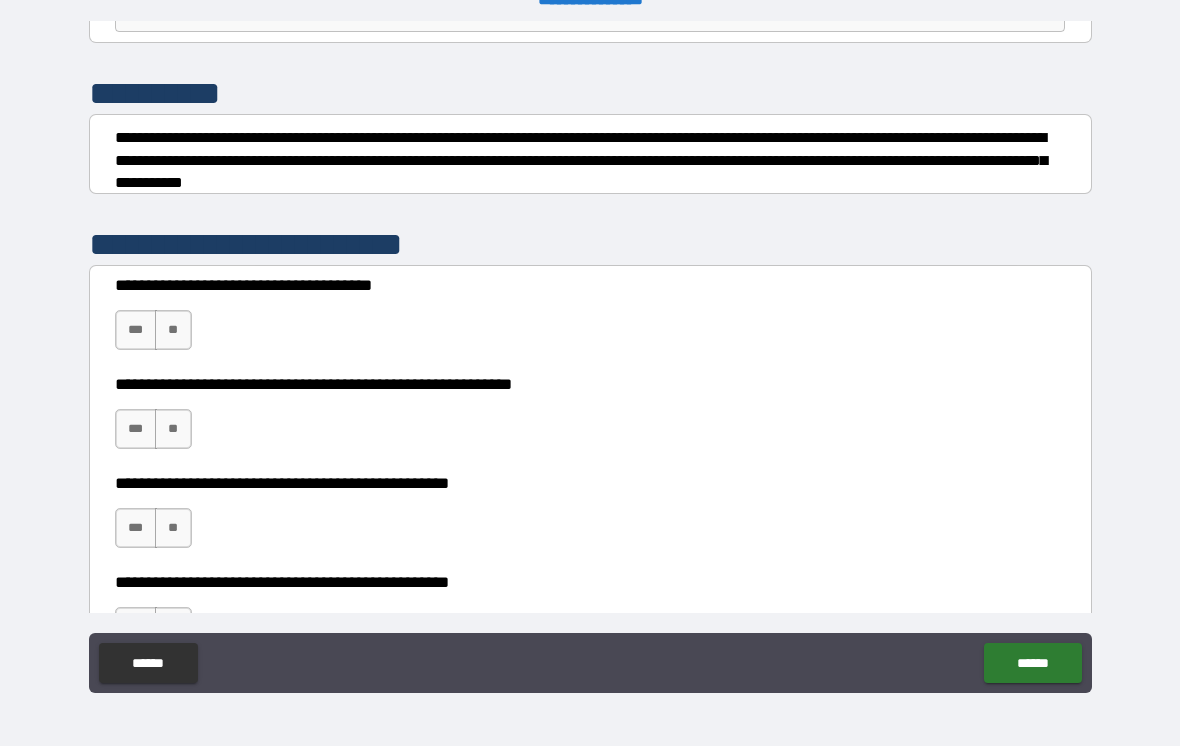scroll, scrollTop: 226, scrollLeft: 0, axis: vertical 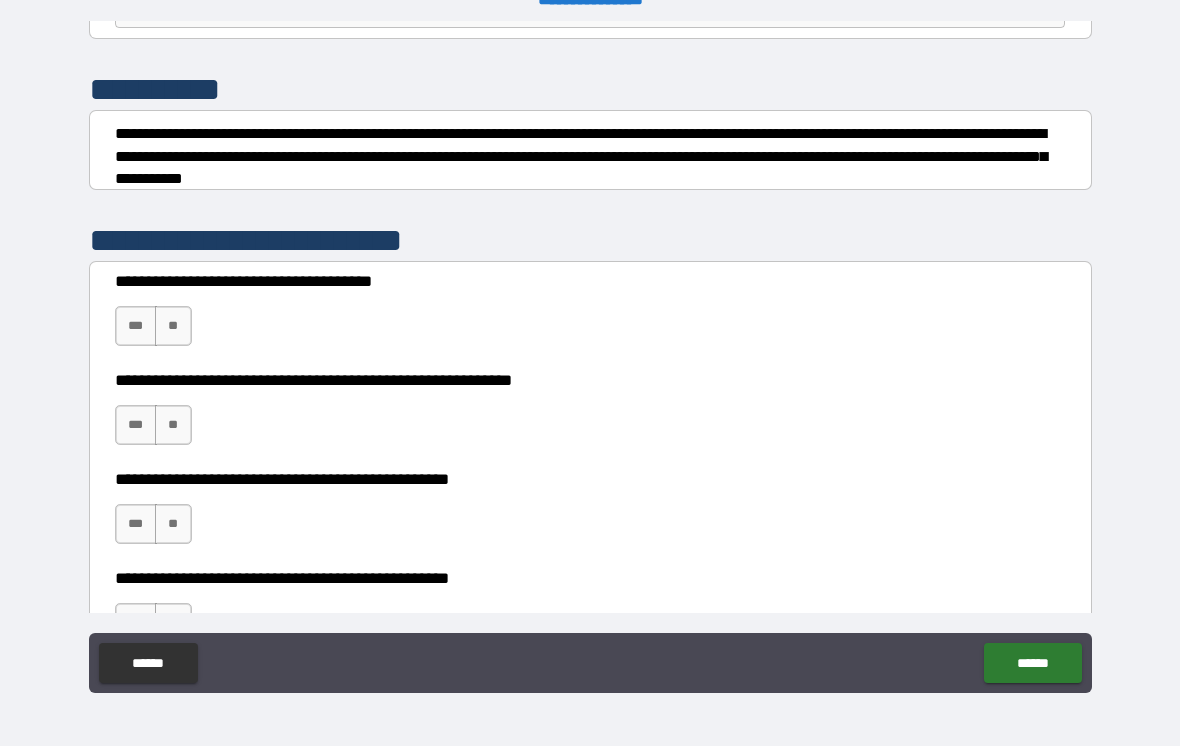 click on "**" at bounding box center (173, 326) 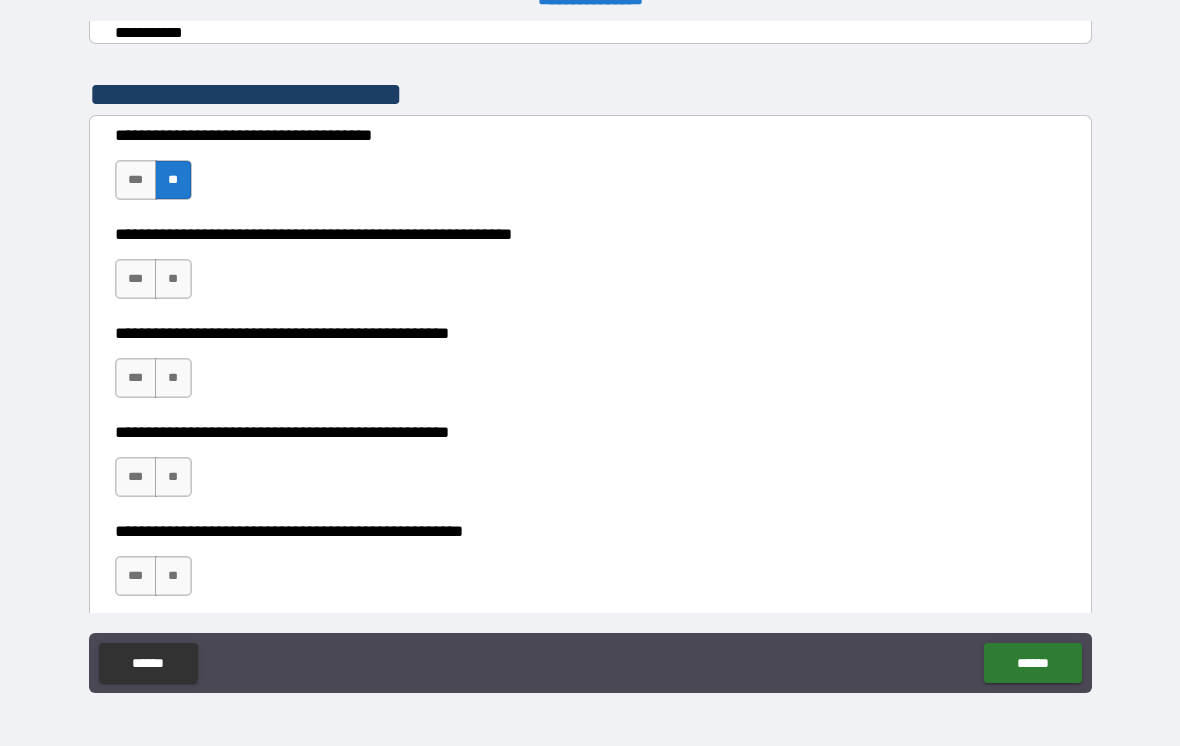 scroll, scrollTop: 376, scrollLeft: 0, axis: vertical 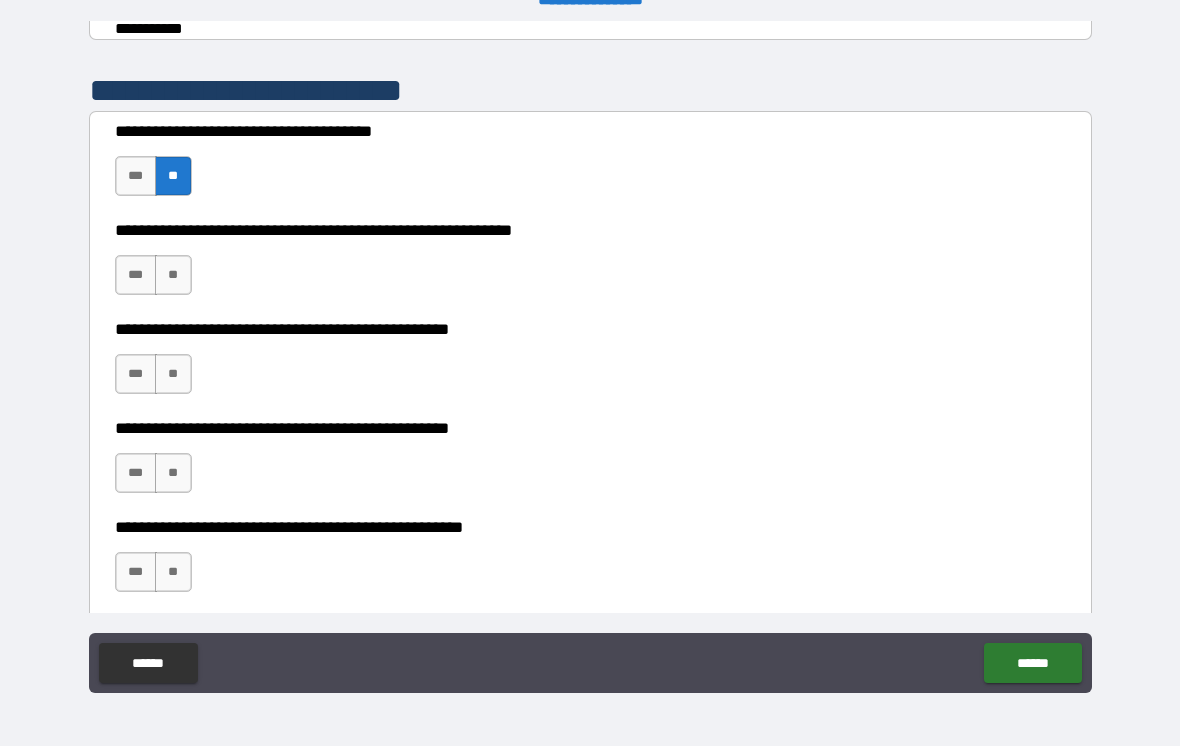 click on "**" at bounding box center [173, 275] 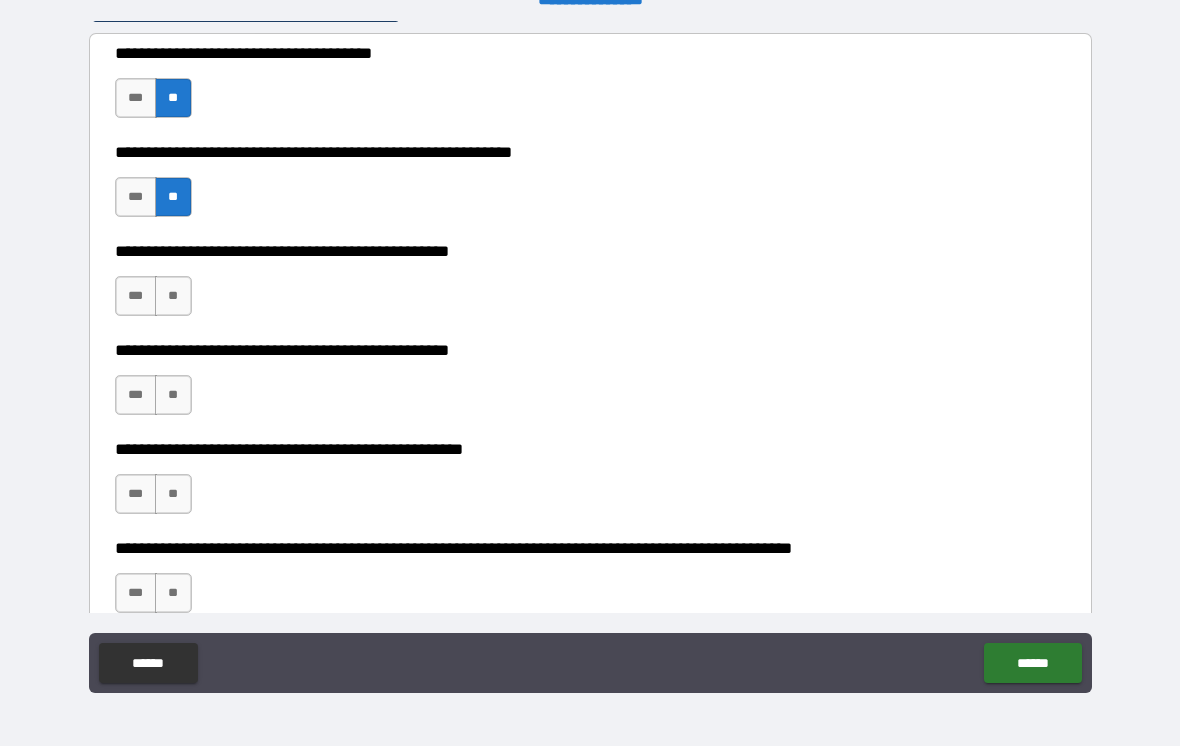 scroll, scrollTop: 455, scrollLeft: 0, axis: vertical 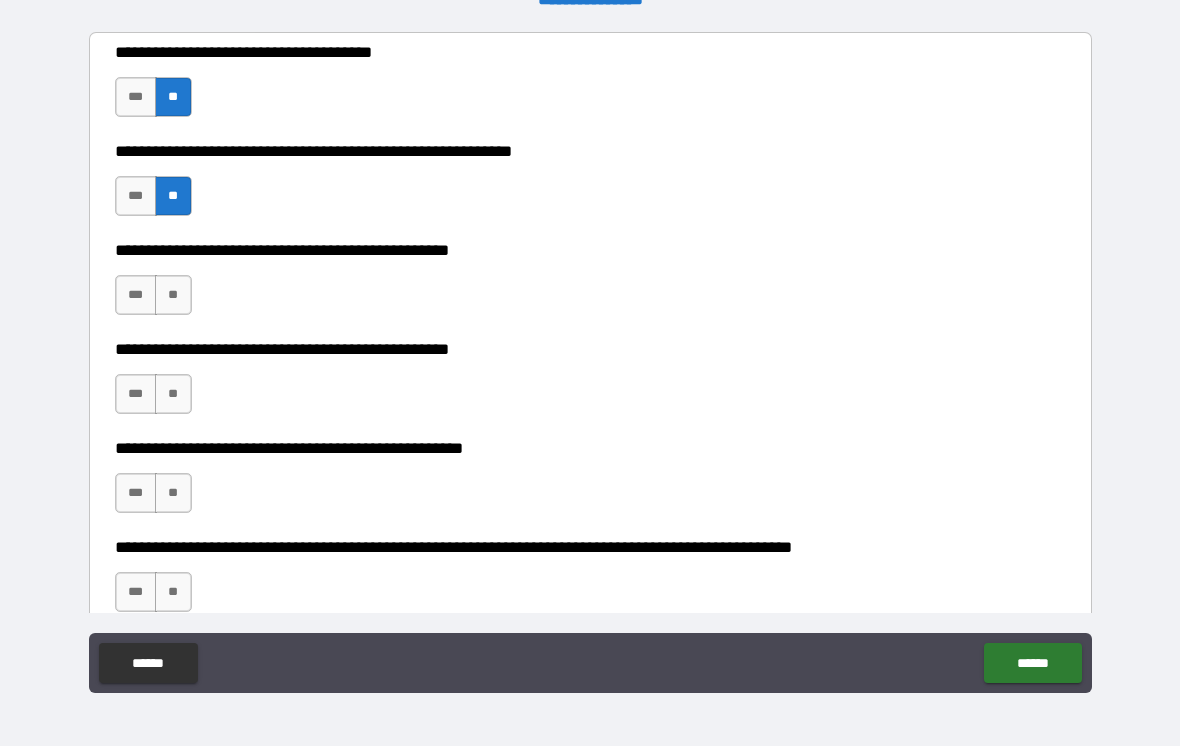 click on "**" at bounding box center (173, 295) 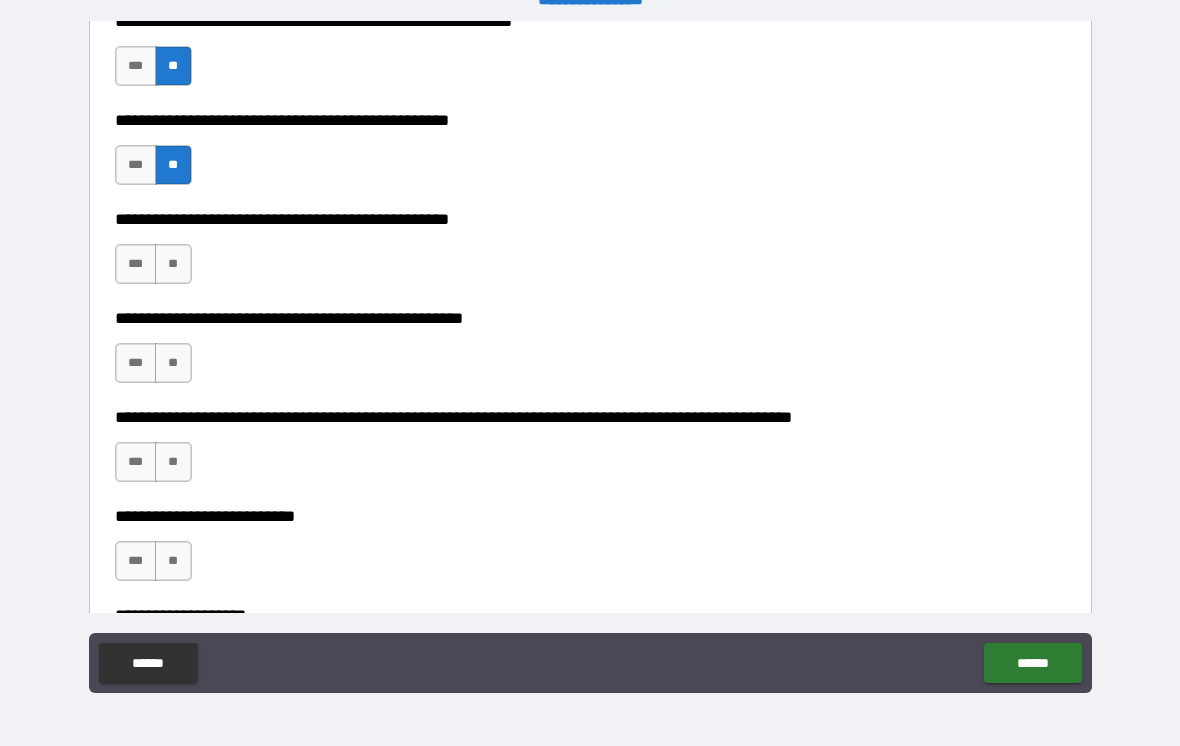 scroll, scrollTop: 586, scrollLeft: 0, axis: vertical 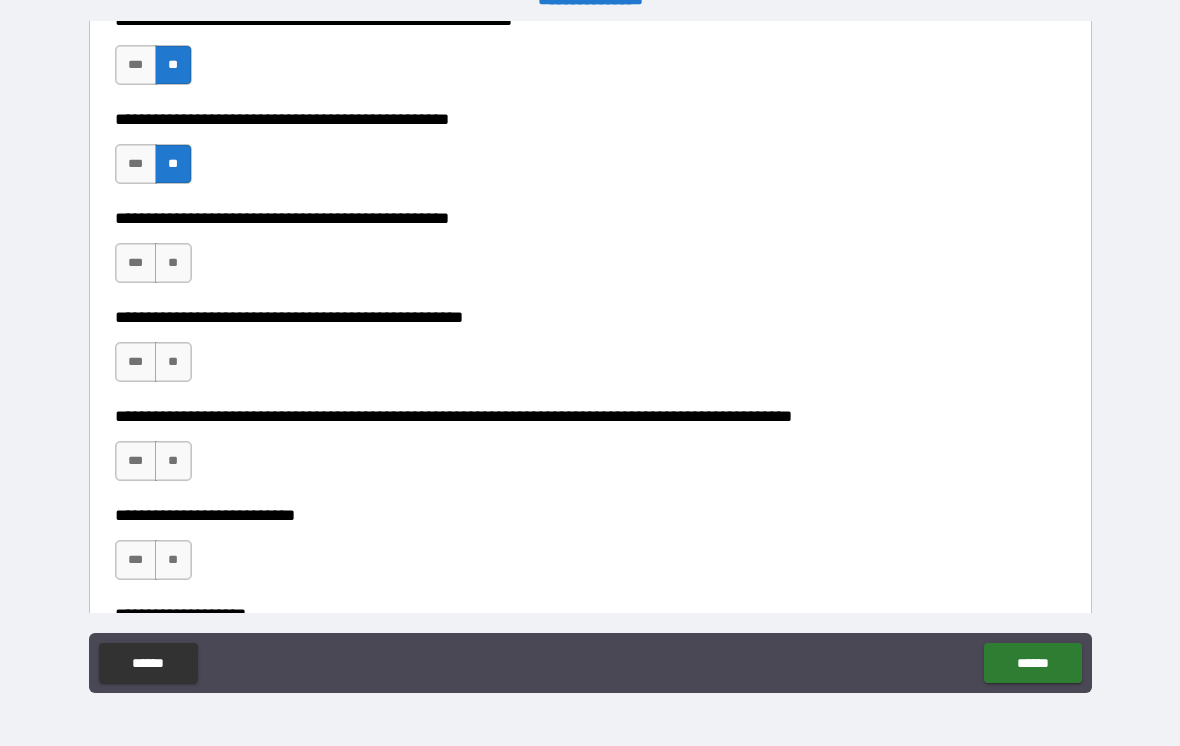 click on "***" at bounding box center [136, 263] 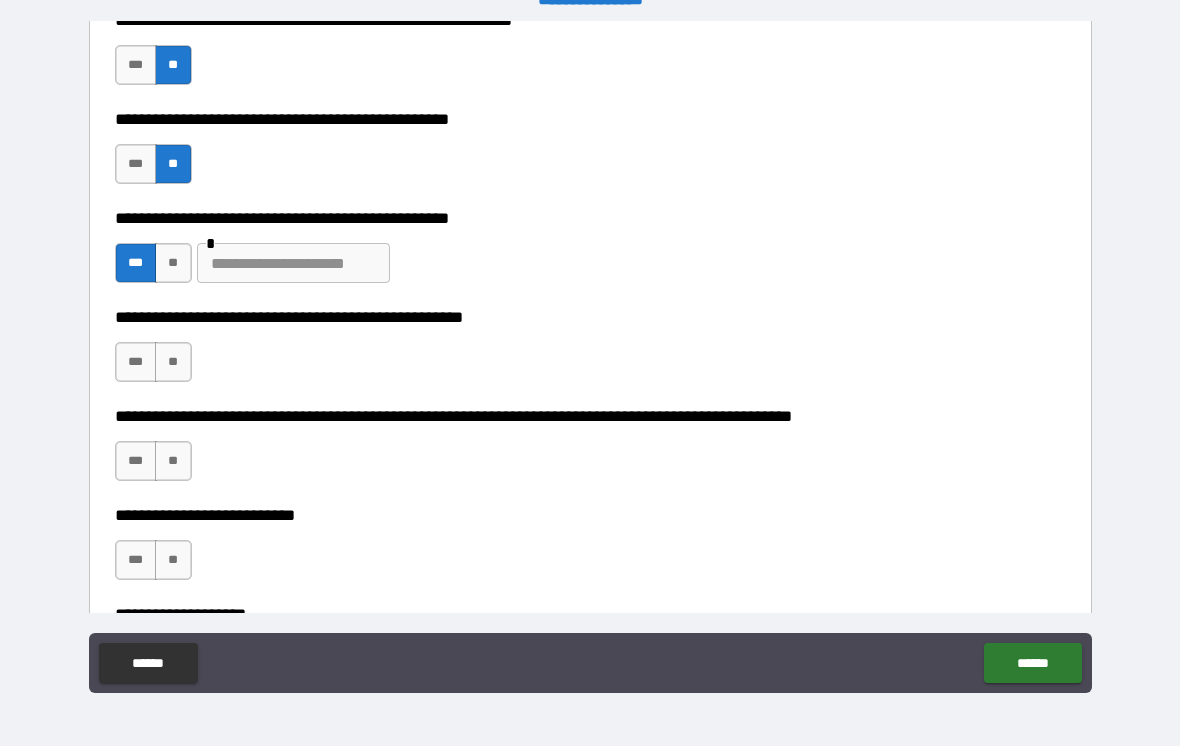 click at bounding box center (293, 263) 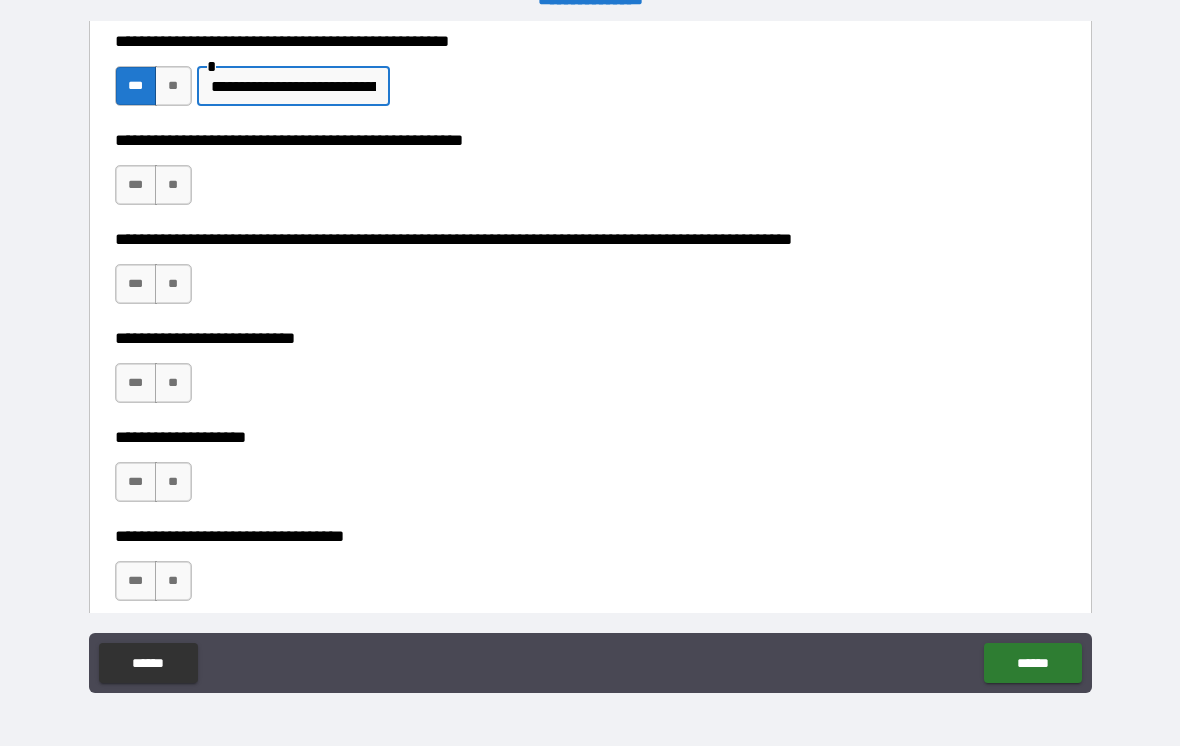 scroll, scrollTop: 768, scrollLeft: 0, axis: vertical 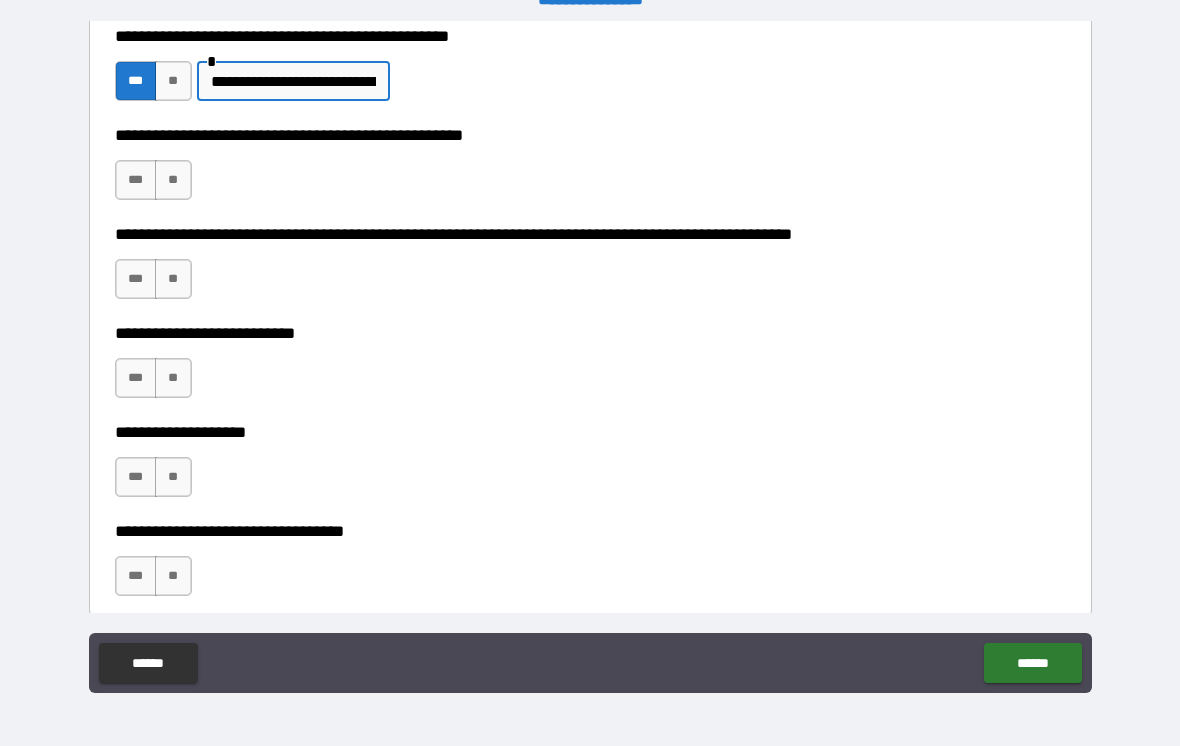 type on "**********" 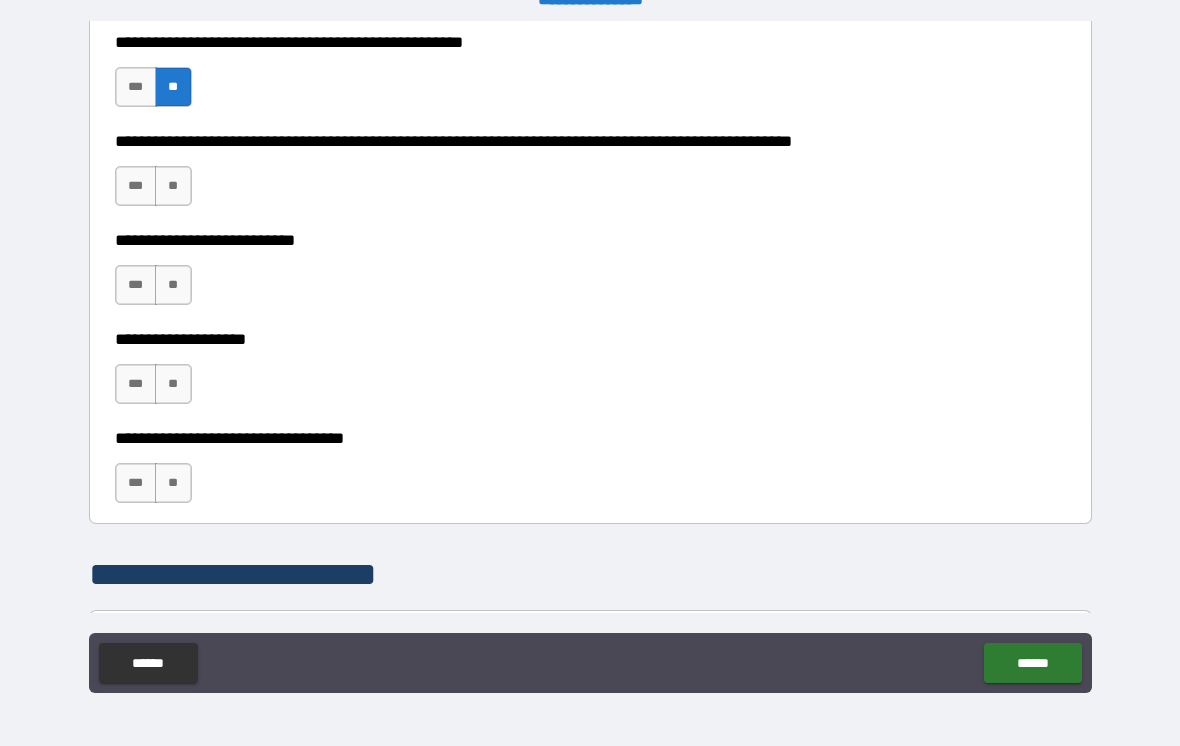 scroll, scrollTop: 864, scrollLeft: 0, axis: vertical 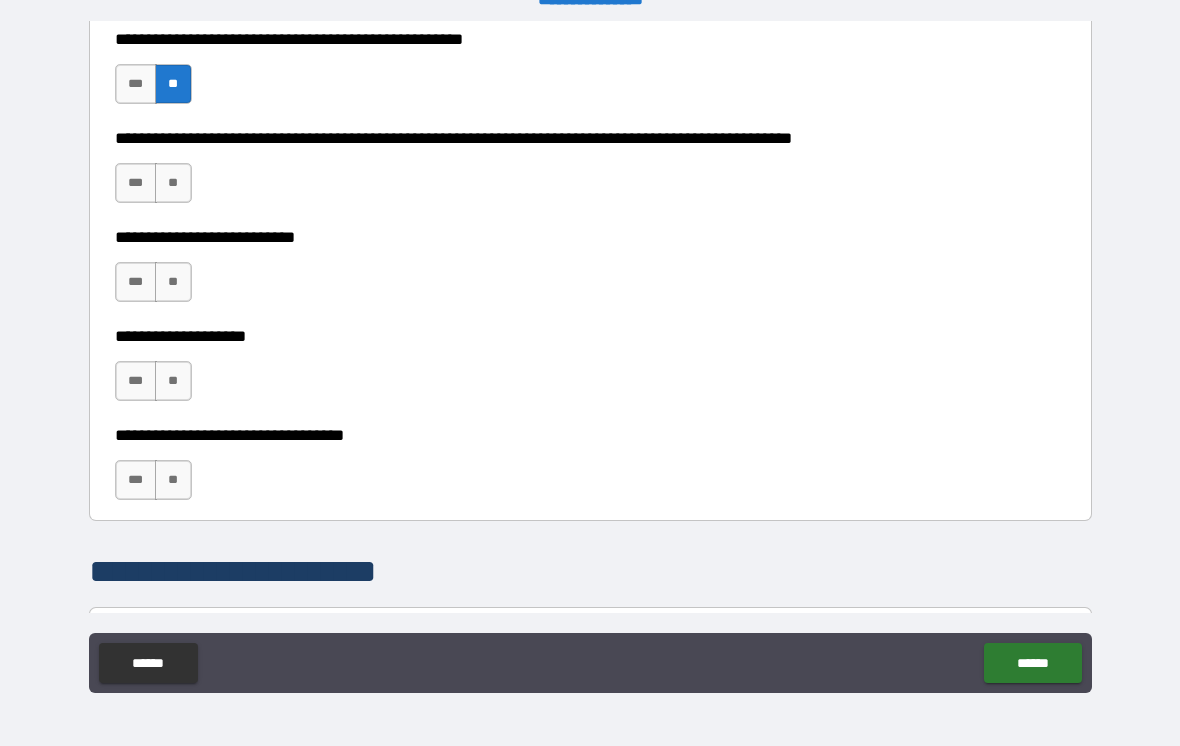 click on "**" at bounding box center [173, 183] 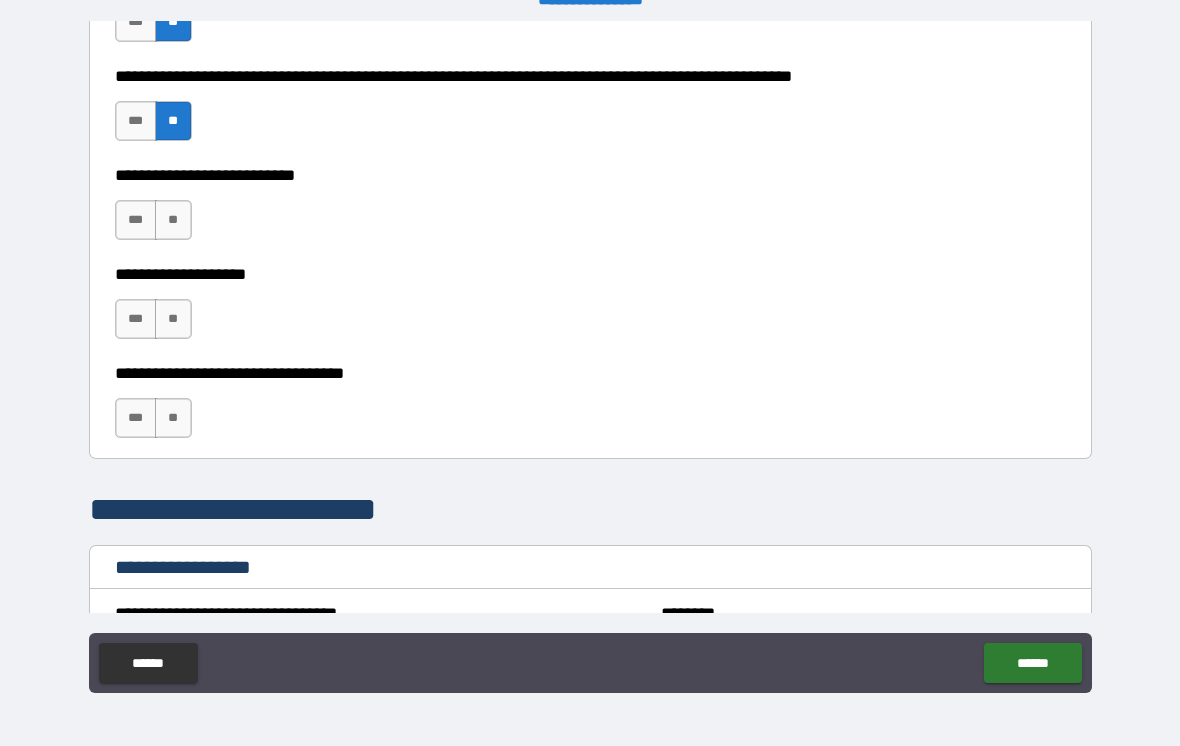 scroll, scrollTop: 927, scrollLeft: 0, axis: vertical 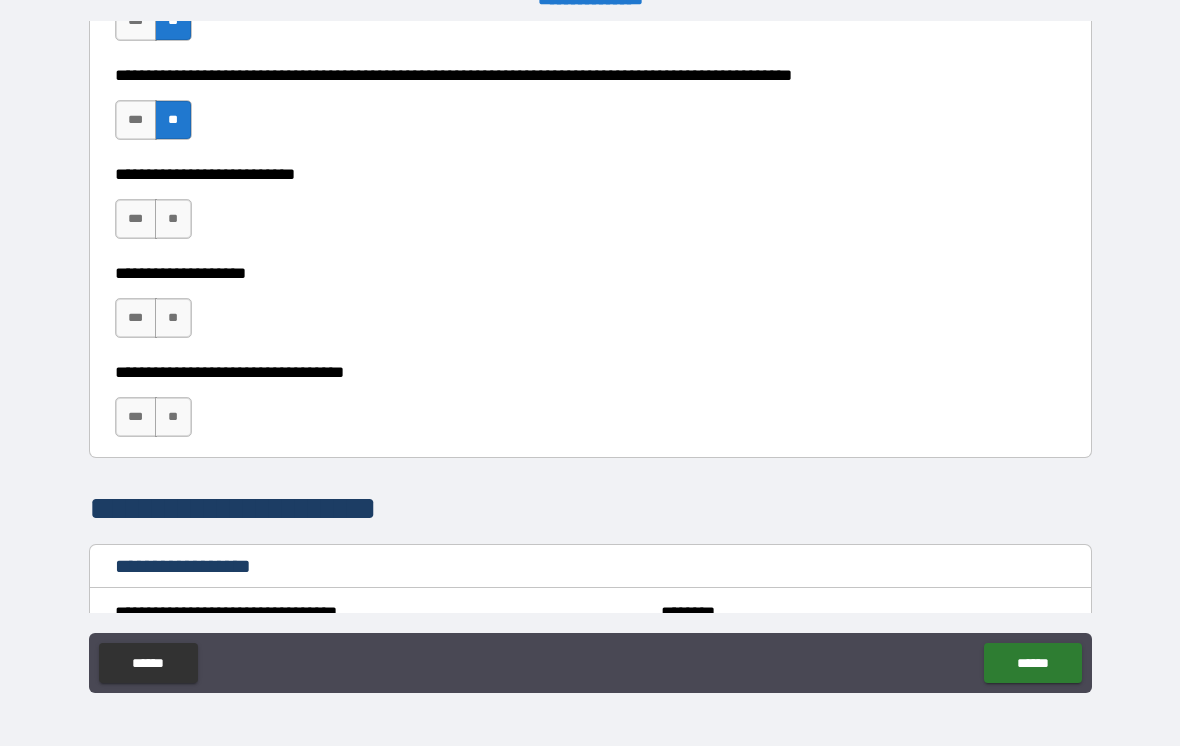 click on "**" at bounding box center [173, 219] 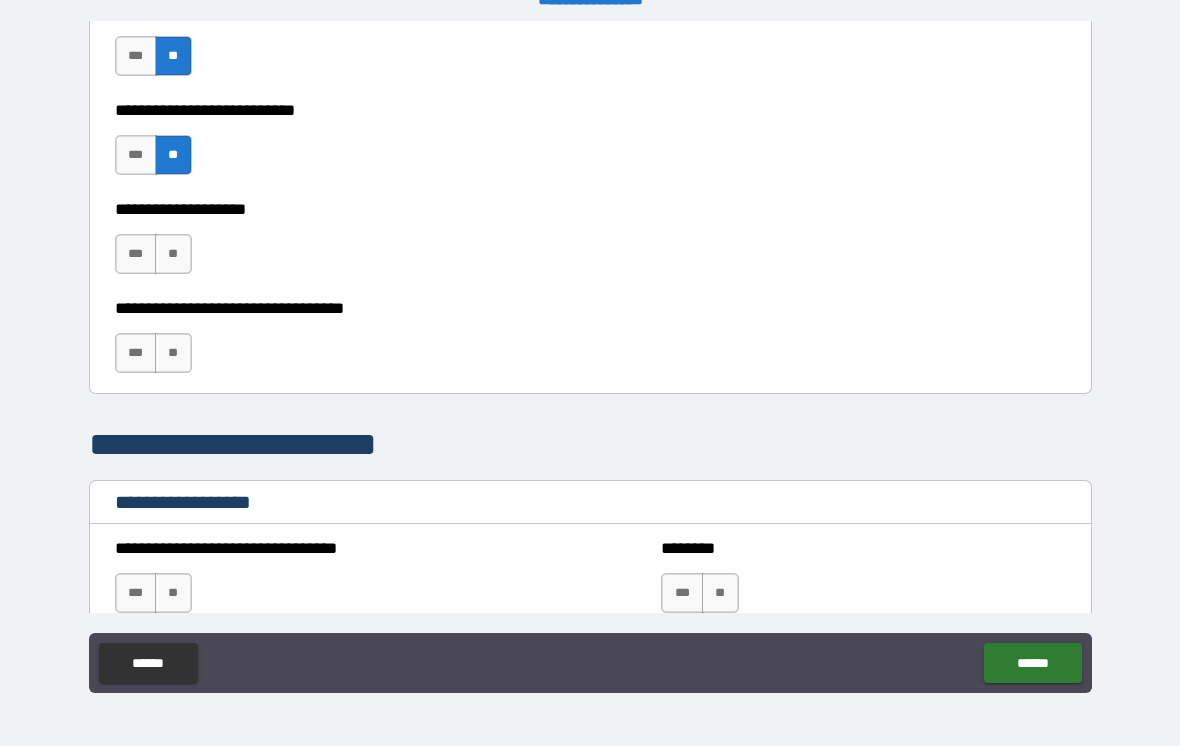 scroll, scrollTop: 994, scrollLeft: 0, axis: vertical 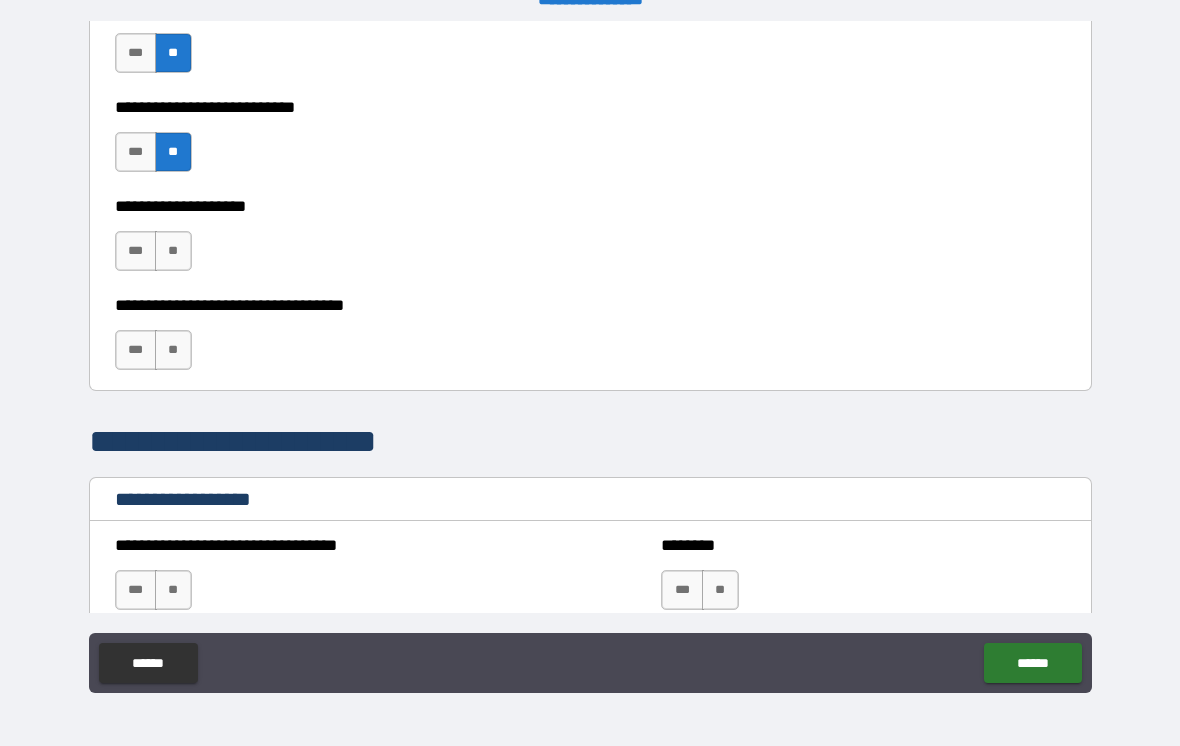 click on "**" at bounding box center (173, 251) 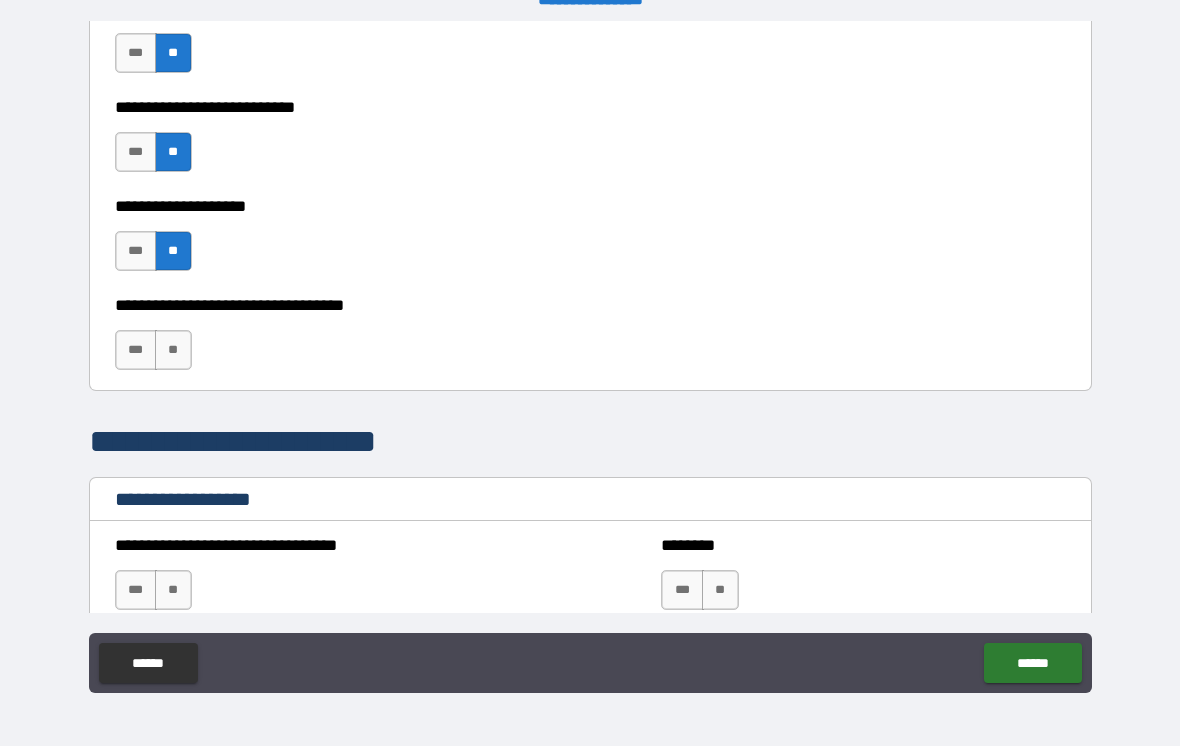 click on "**" at bounding box center [173, 350] 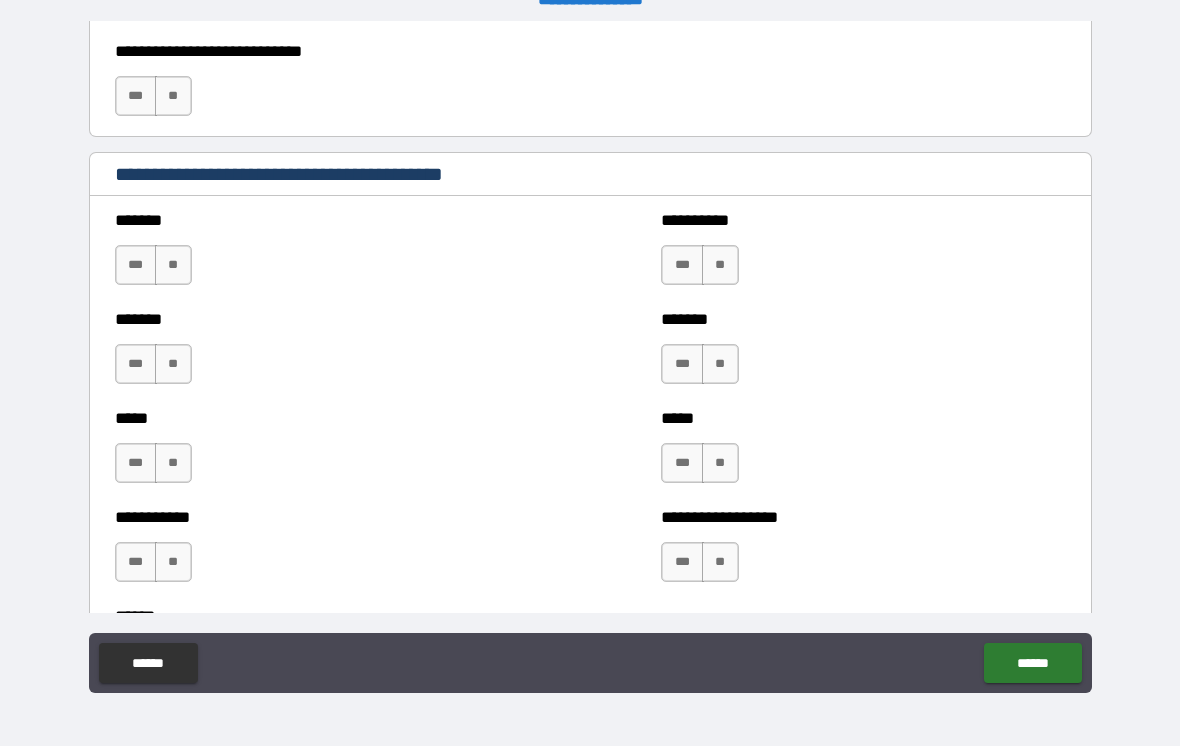 scroll, scrollTop: 1597, scrollLeft: 0, axis: vertical 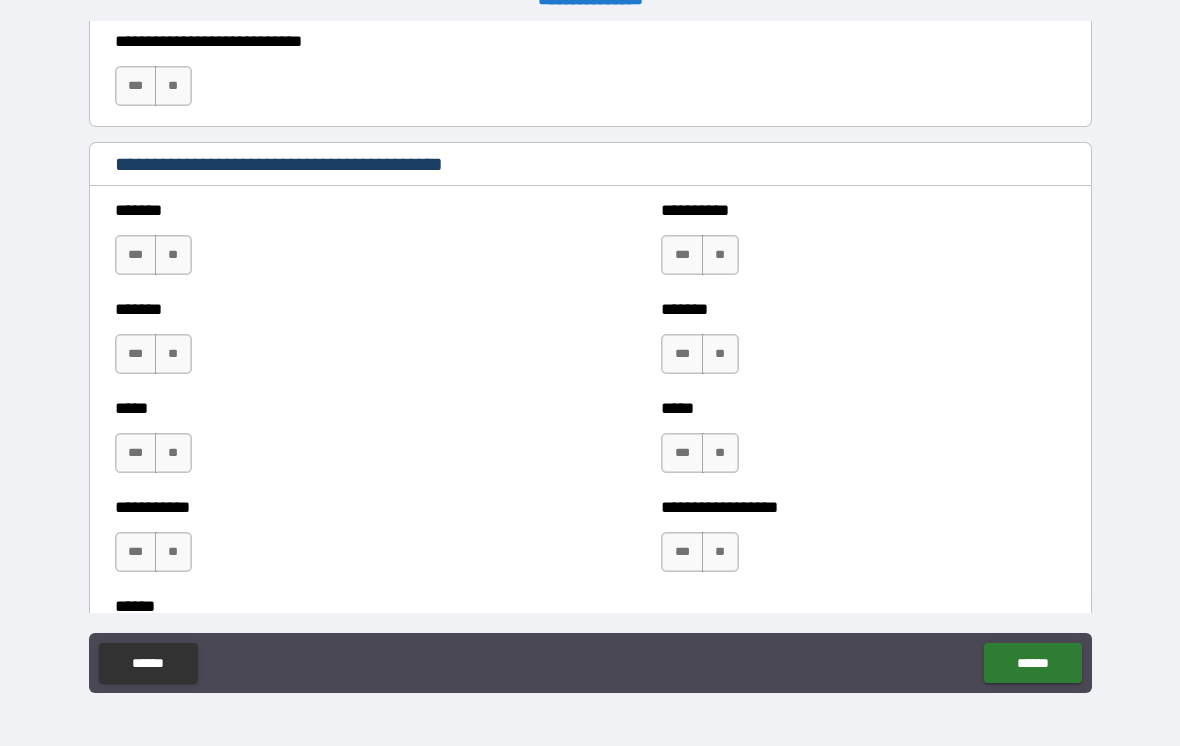 click on "**" at bounding box center [173, 255] 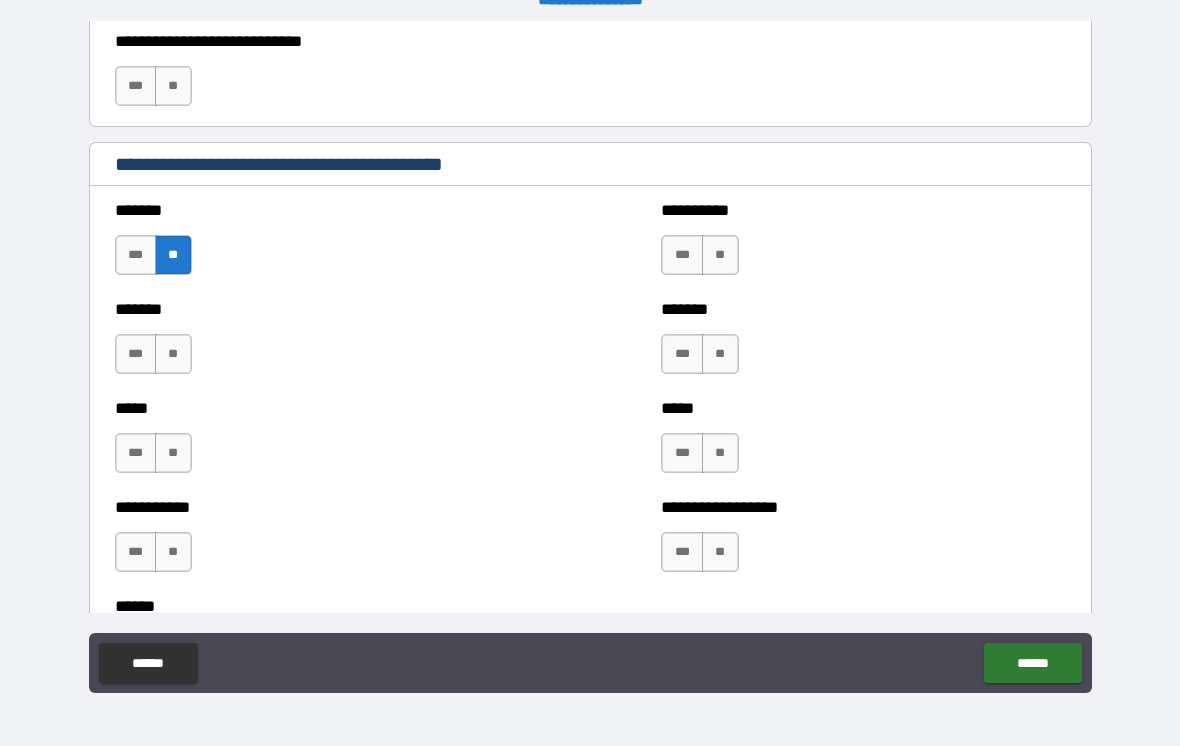 click on "**" at bounding box center [173, 354] 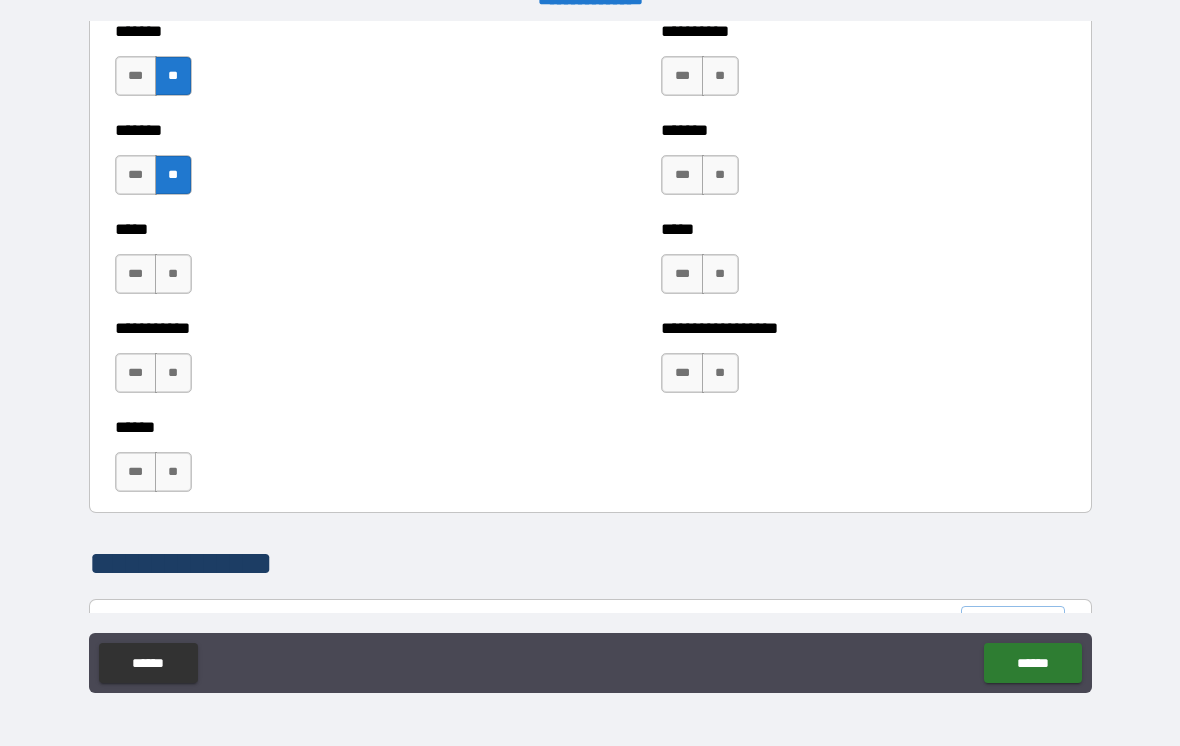 scroll, scrollTop: 1802, scrollLeft: 0, axis: vertical 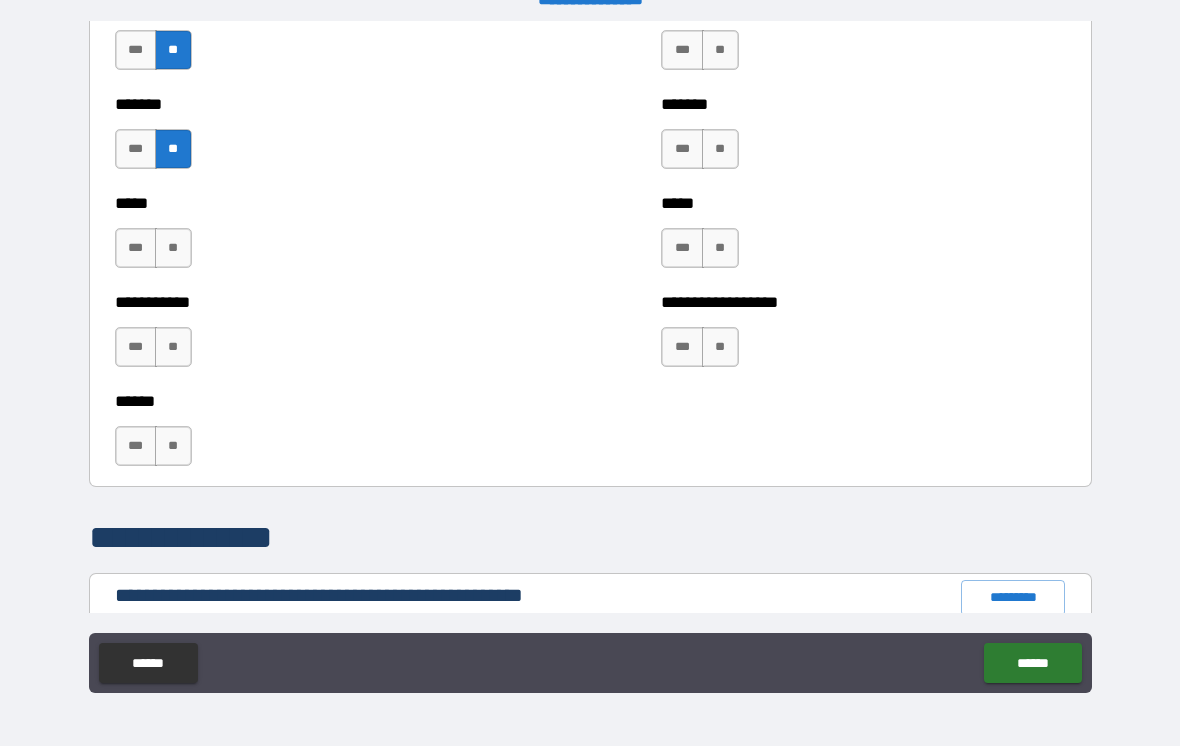 click on "**" at bounding box center (173, 446) 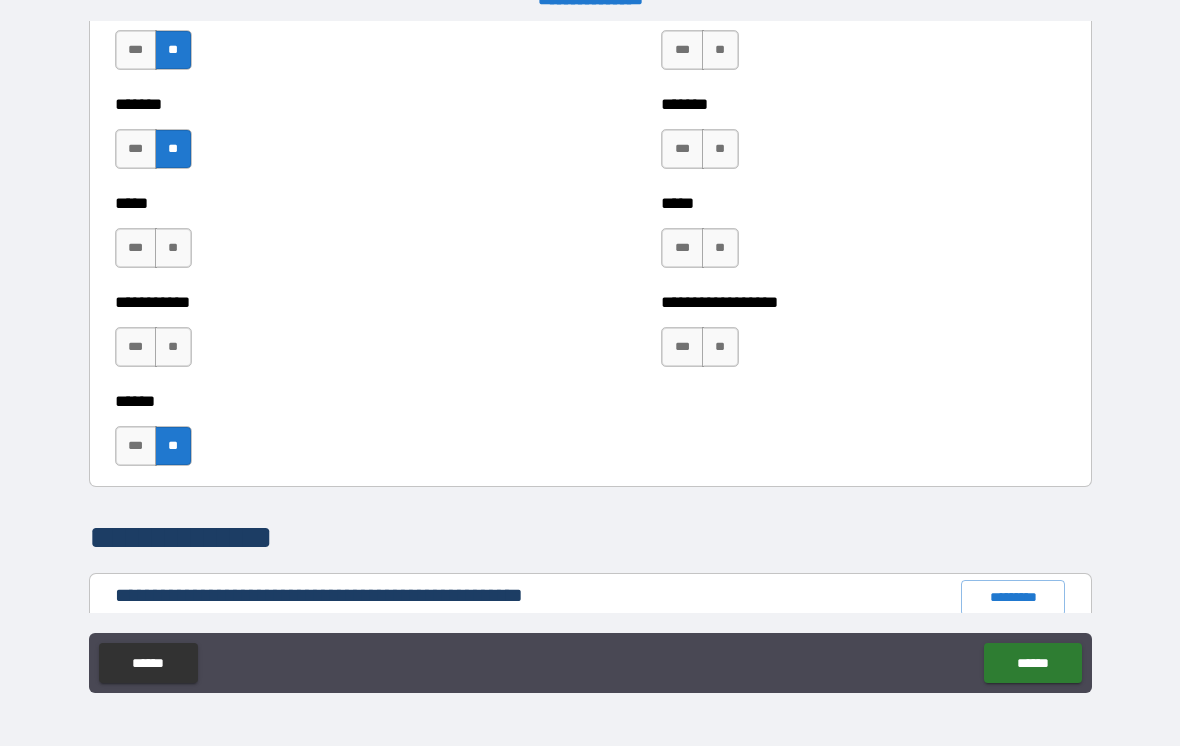 click on "**" at bounding box center (173, 347) 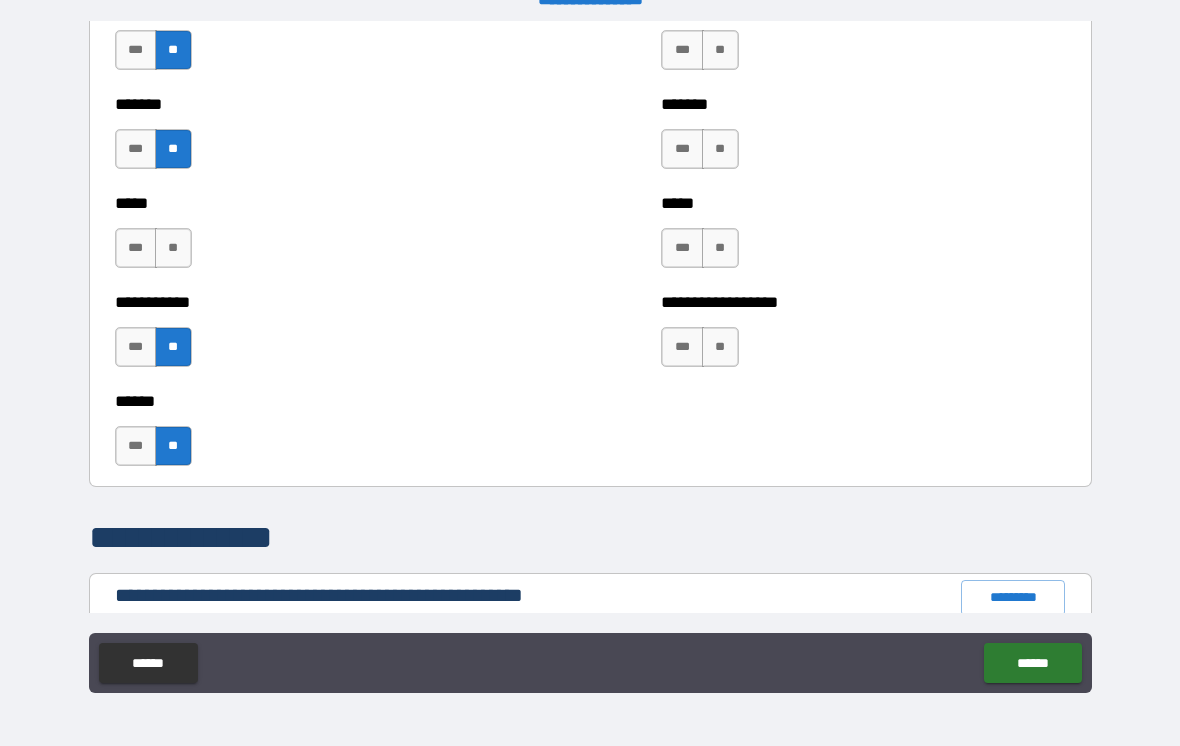 click on "**" at bounding box center (173, 248) 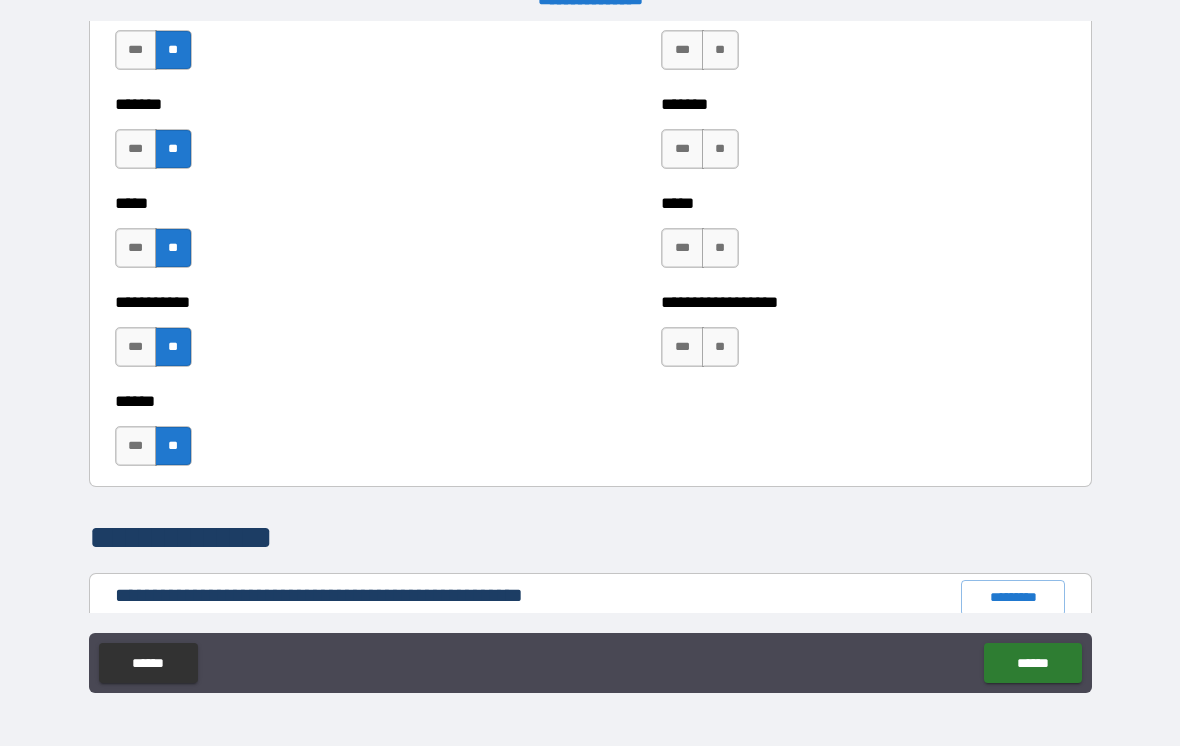 click on "**" at bounding box center (720, 50) 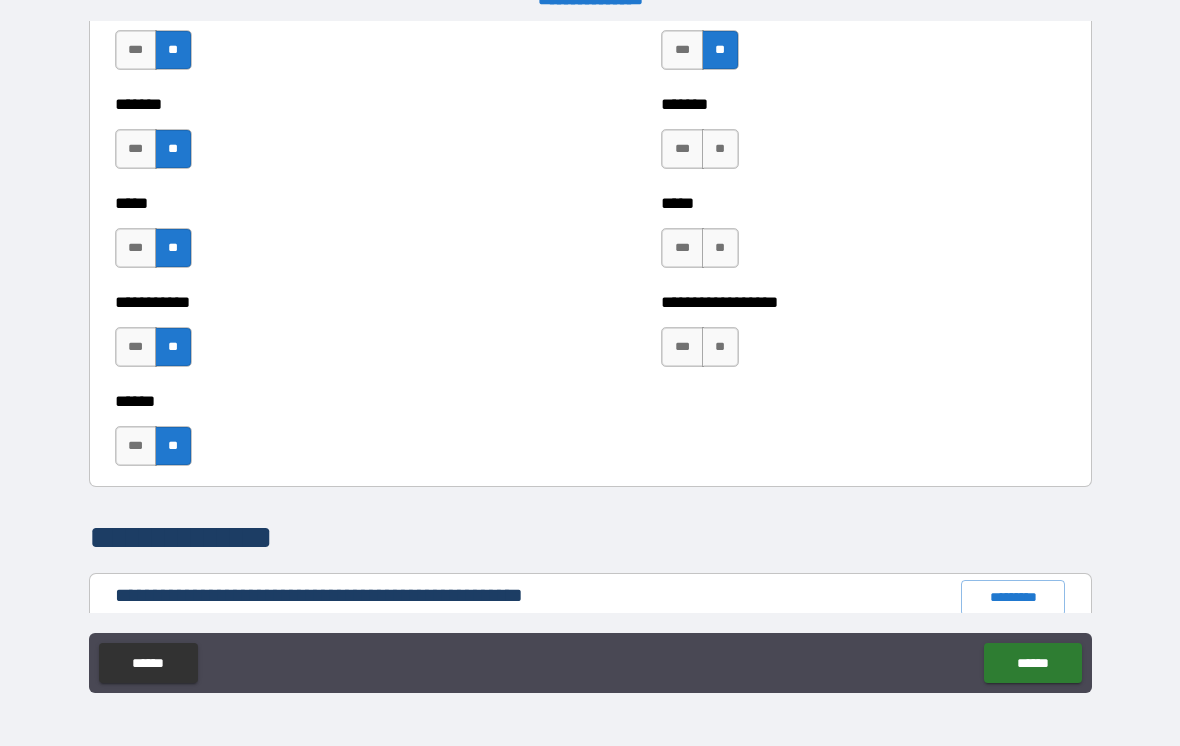 click on "**" at bounding box center (720, 149) 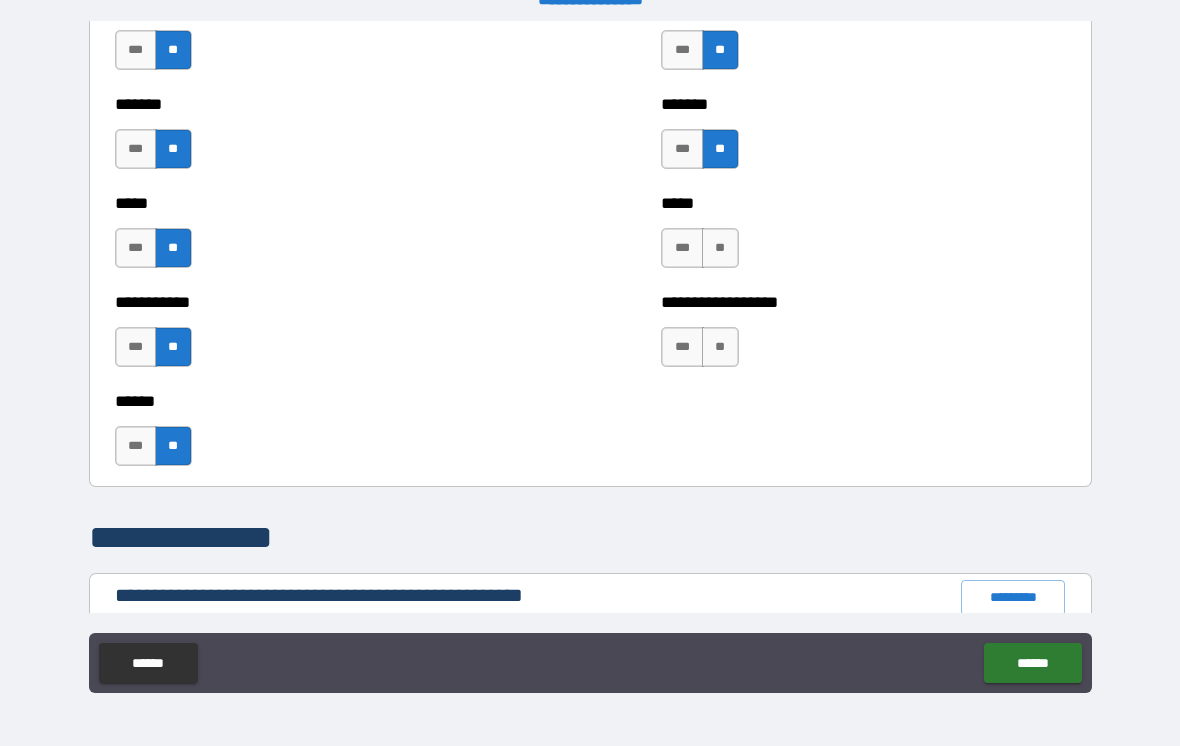 click on "**" at bounding box center (720, 248) 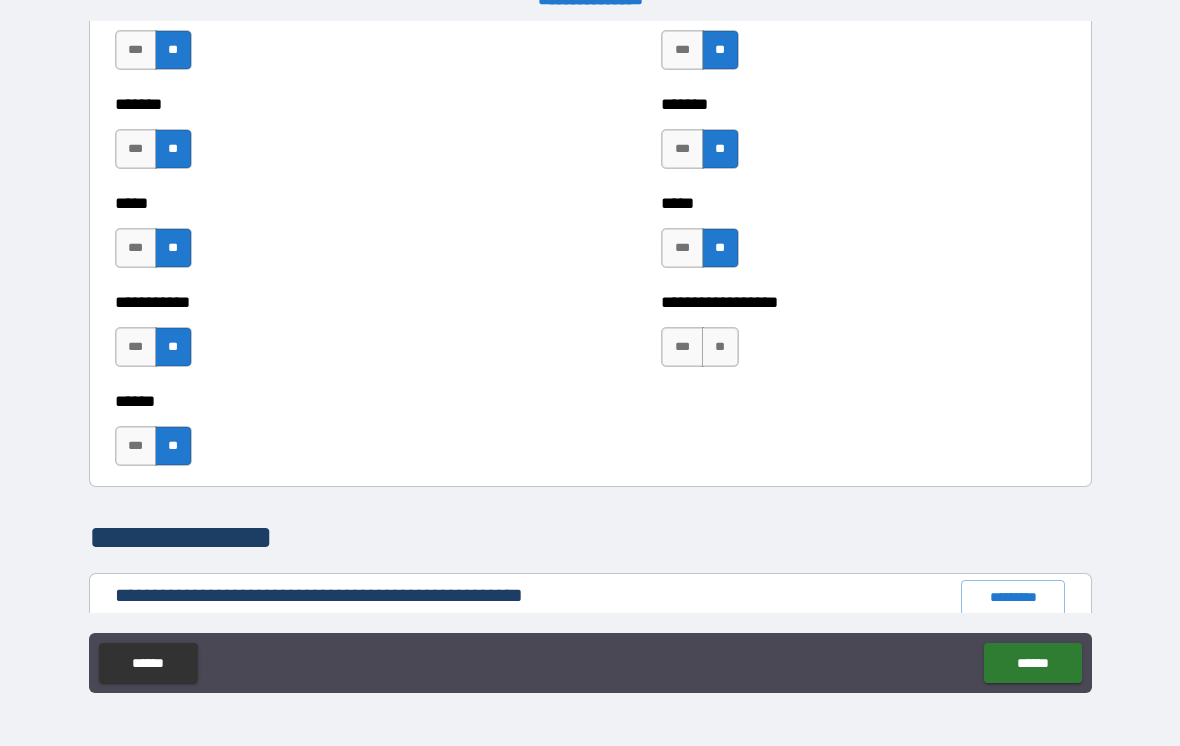 click on "**" at bounding box center (720, 347) 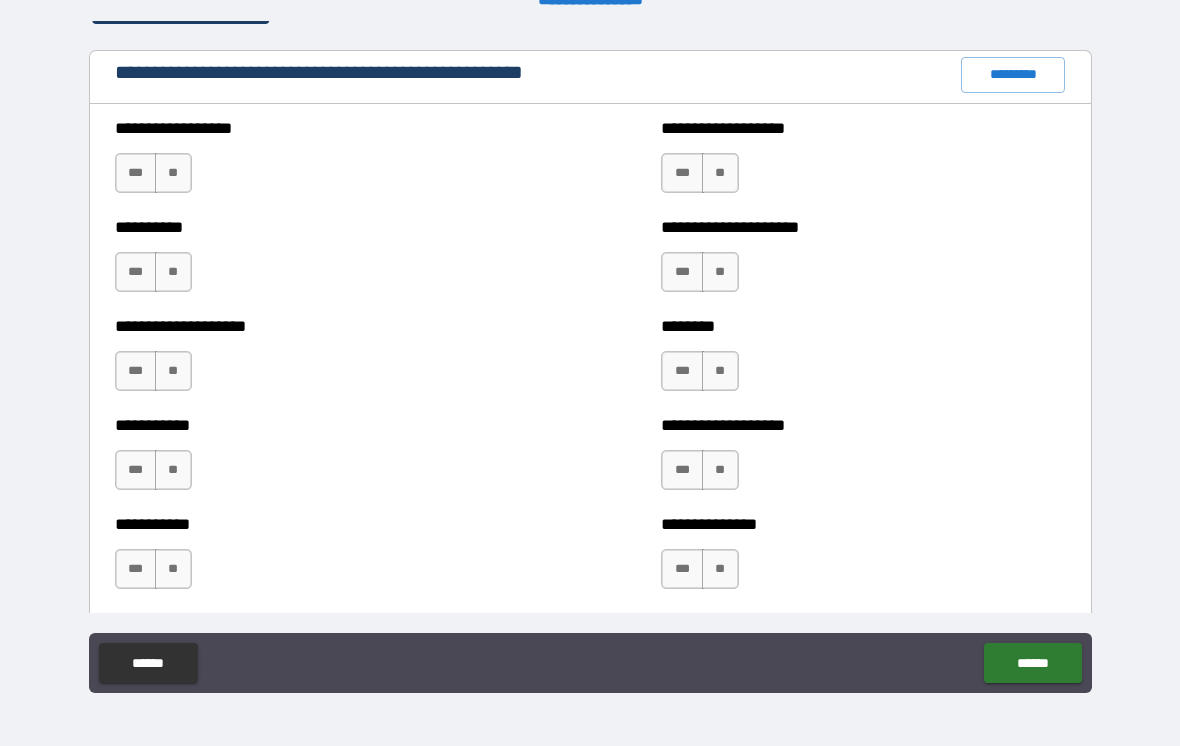 scroll, scrollTop: 2326, scrollLeft: 0, axis: vertical 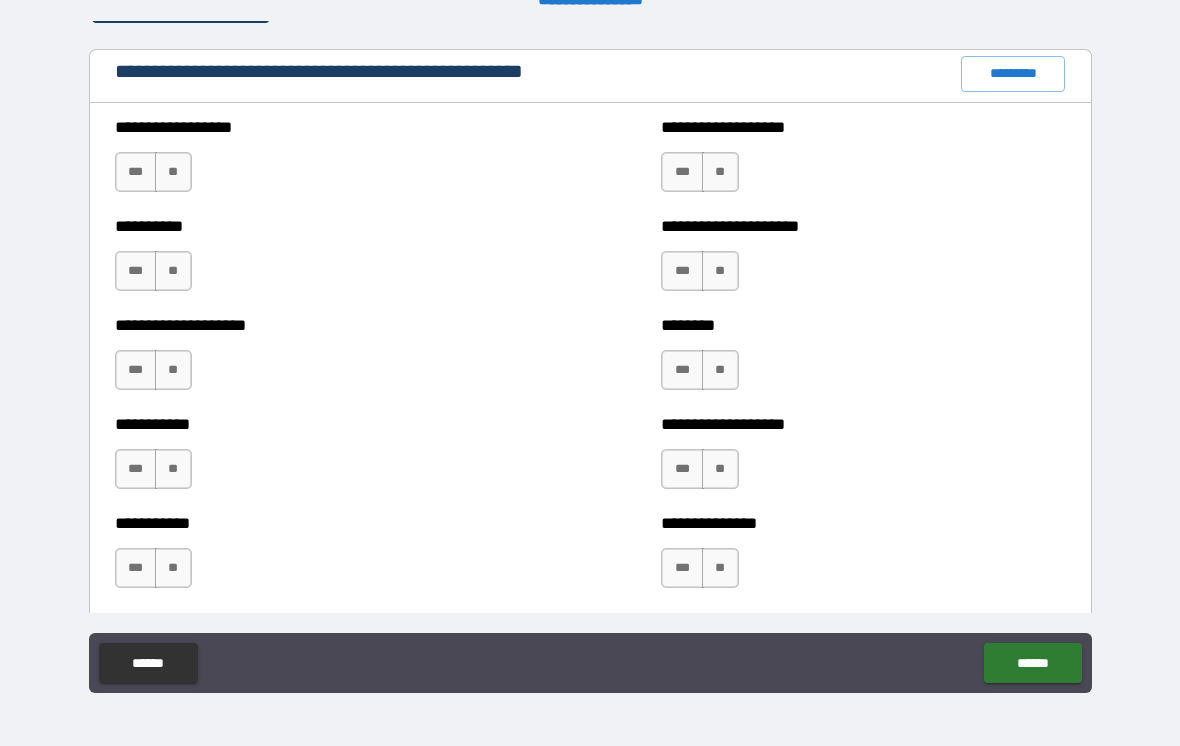 click on "**" at bounding box center (173, 172) 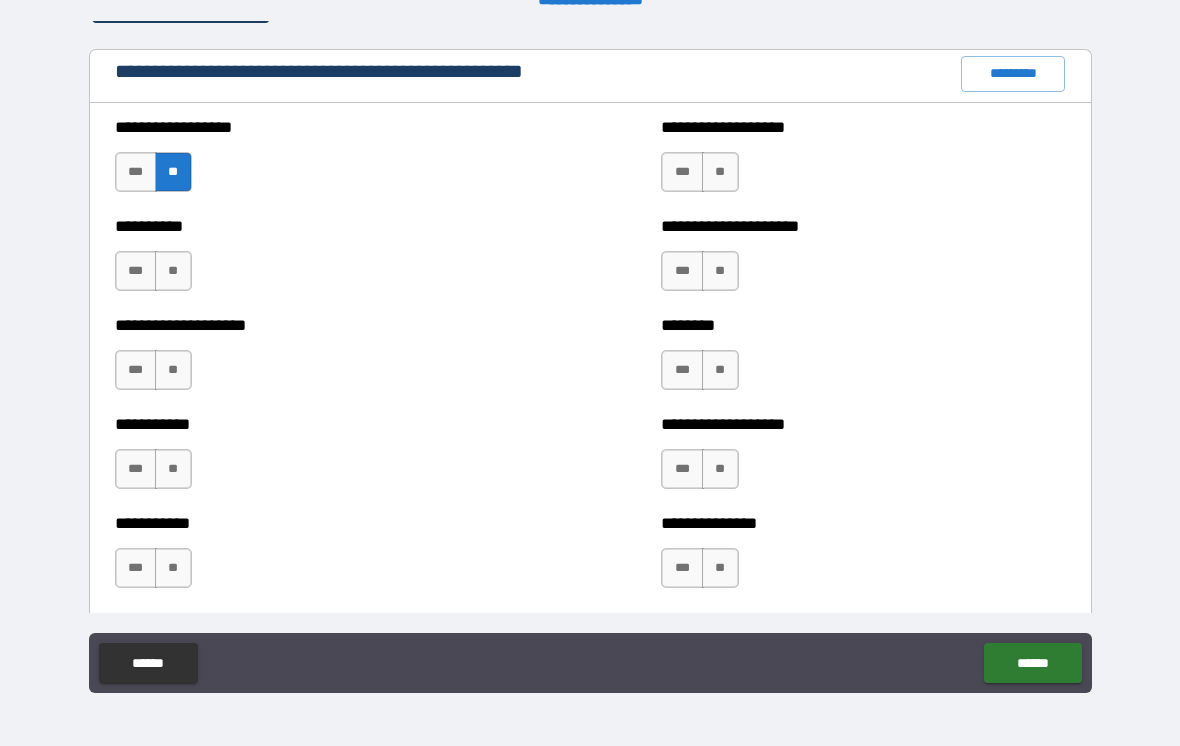 click on "**" at bounding box center (173, 271) 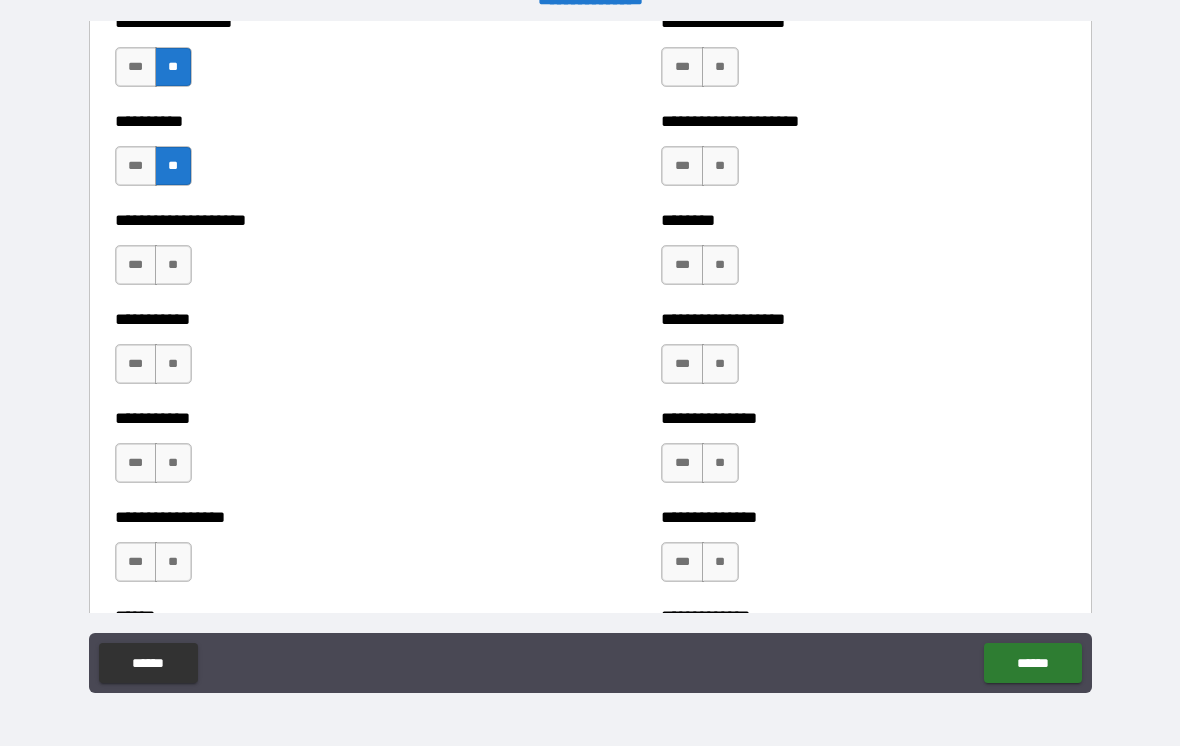 scroll, scrollTop: 2551, scrollLeft: 0, axis: vertical 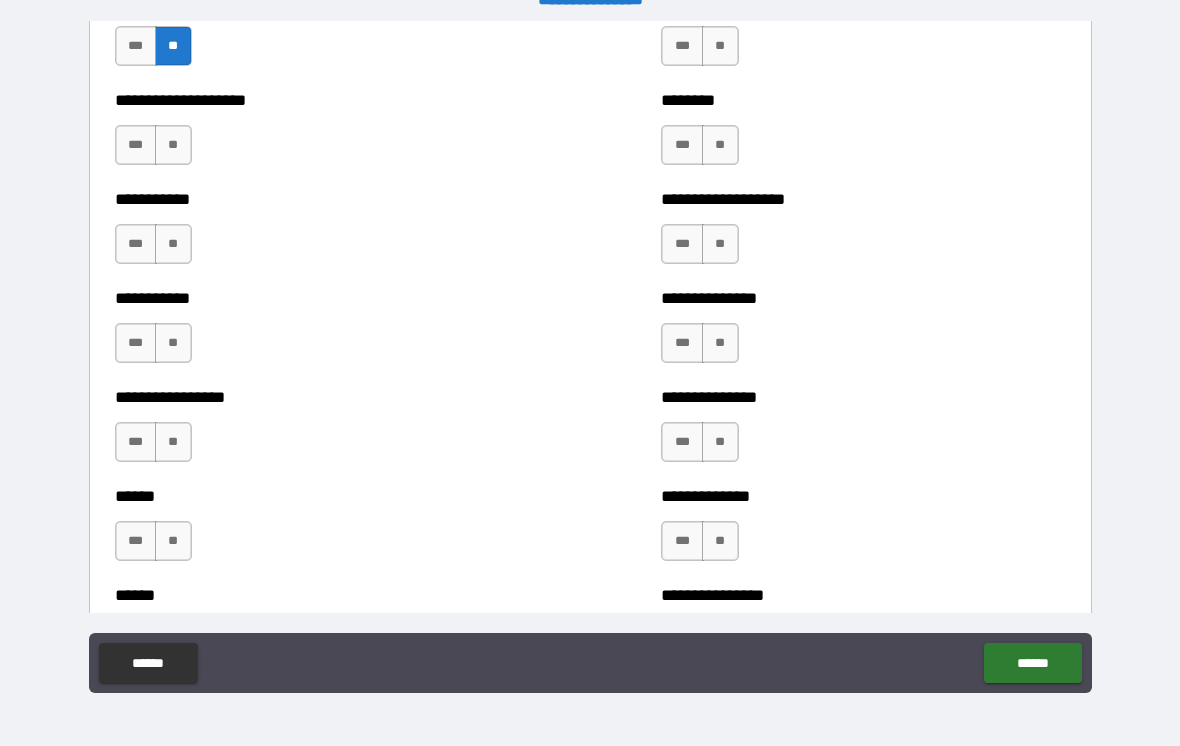 click on "**" at bounding box center (173, 145) 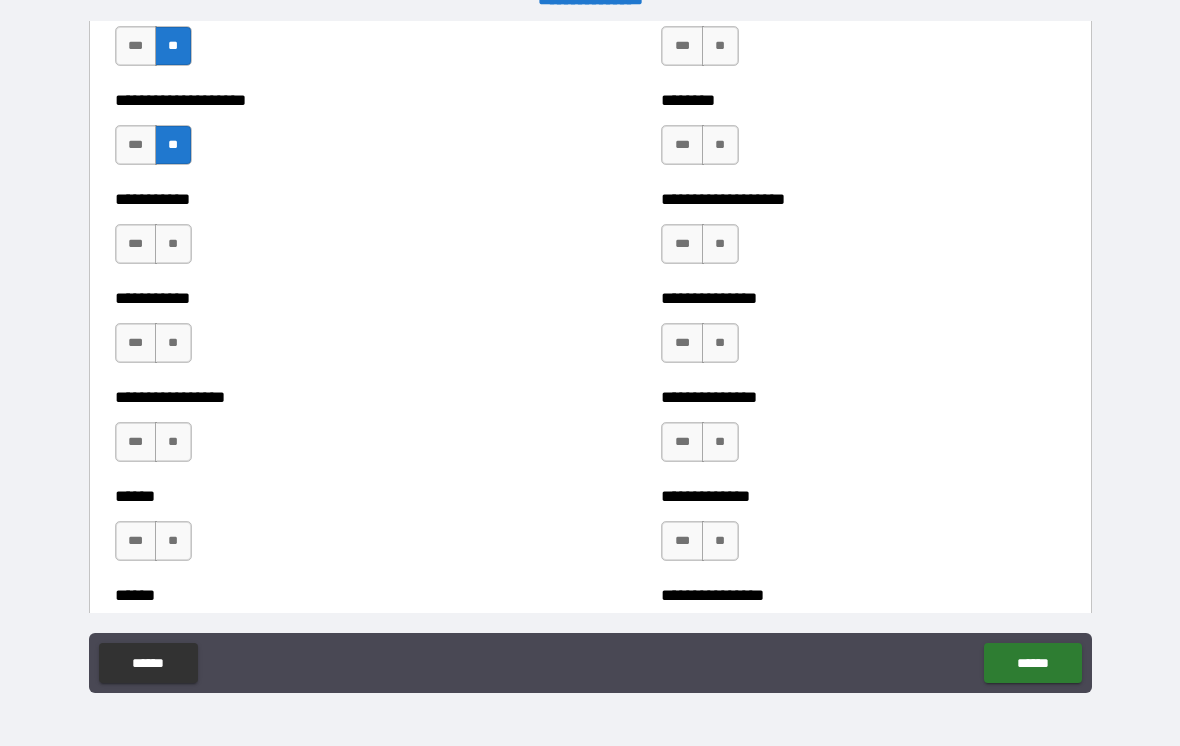 click on "**" at bounding box center [173, 244] 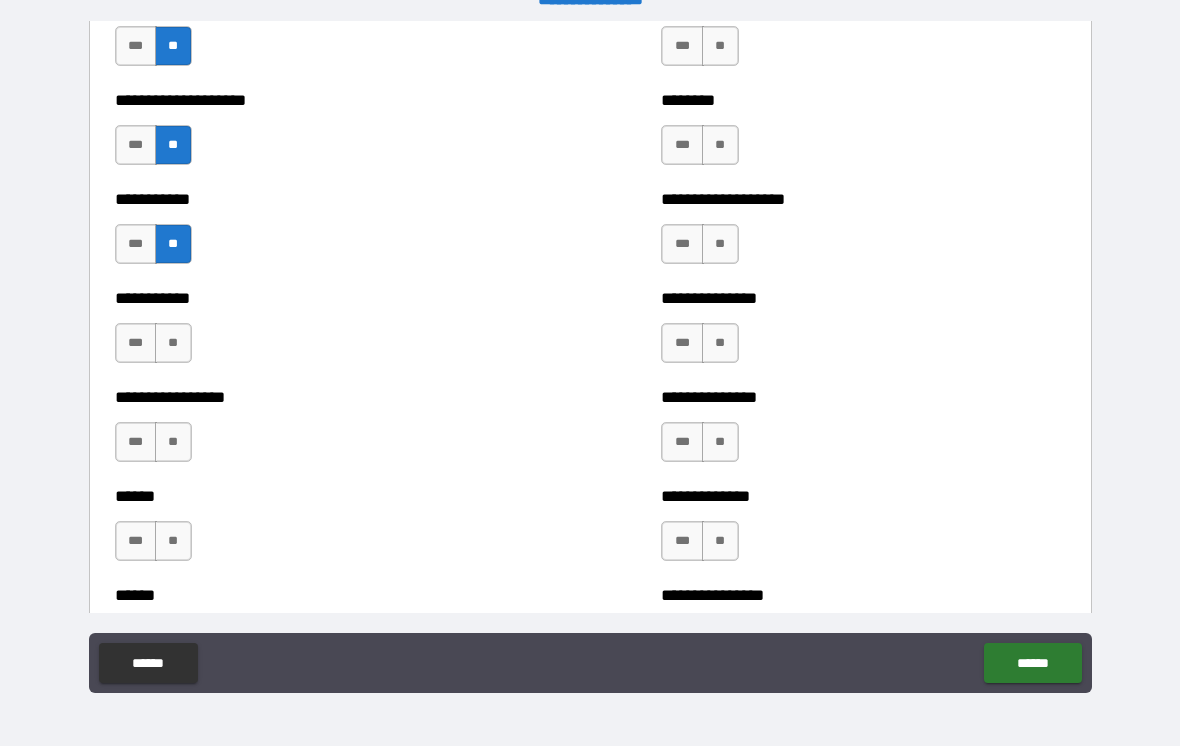 click on "**" at bounding box center (173, 343) 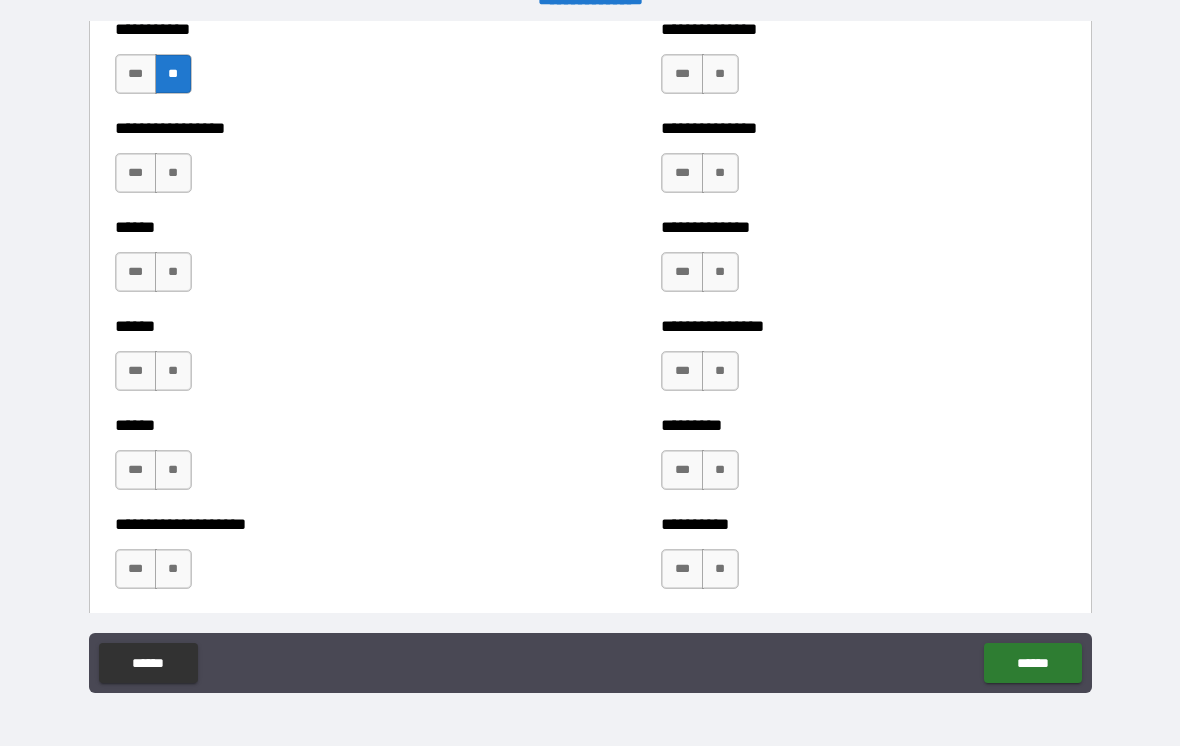 scroll, scrollTop: 2822, scrollLeft: 0, axis: vertical 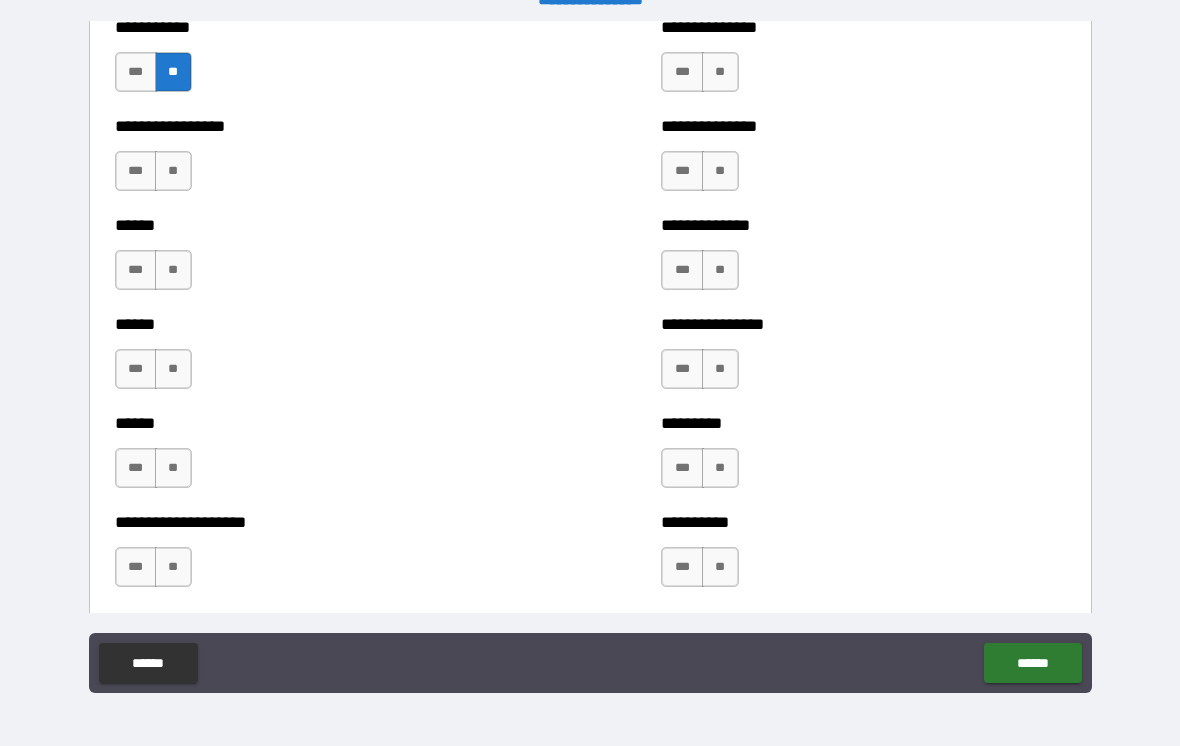 click on "**" at bounding box center (173, 171) 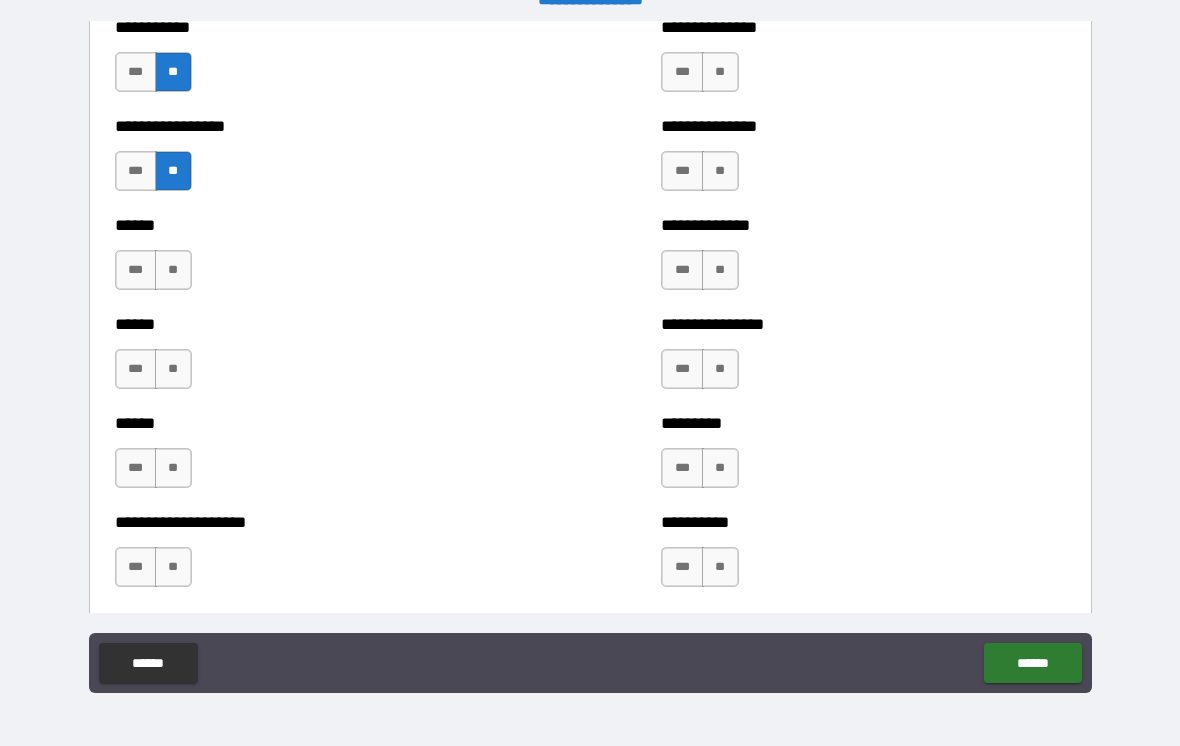 click on "**" at bounding box center [173, 270] 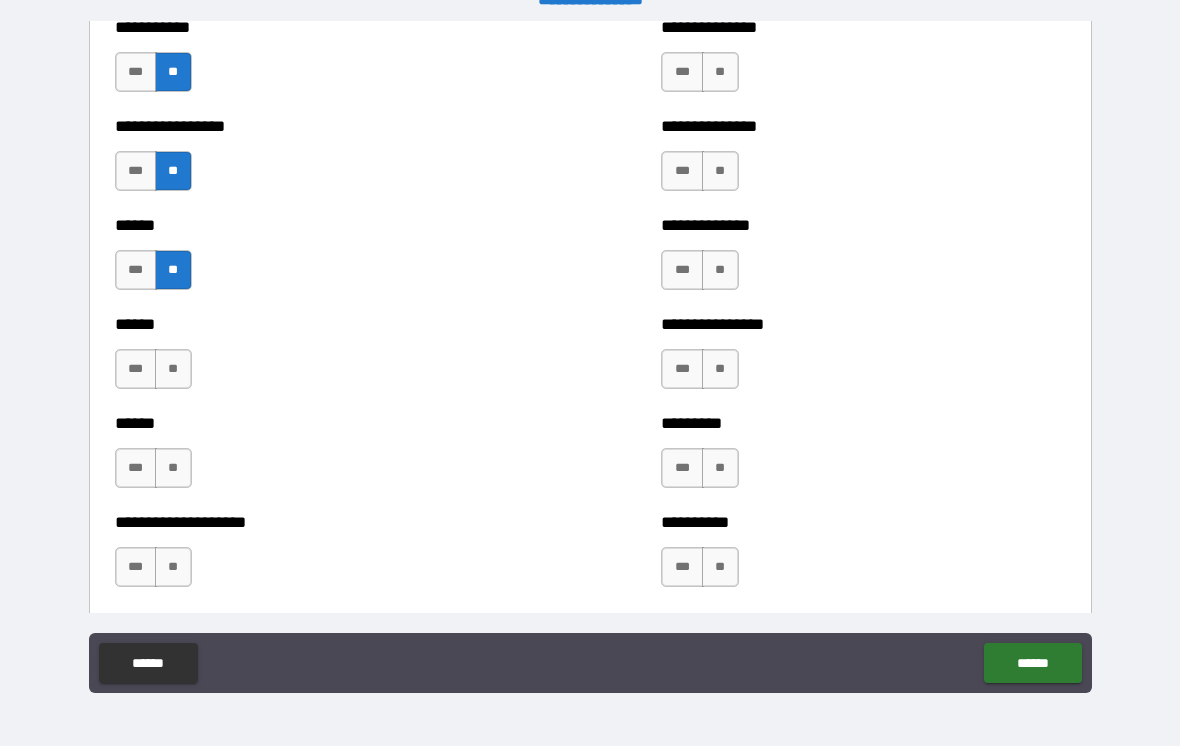 click on "**" at bounding box center (173, 369) 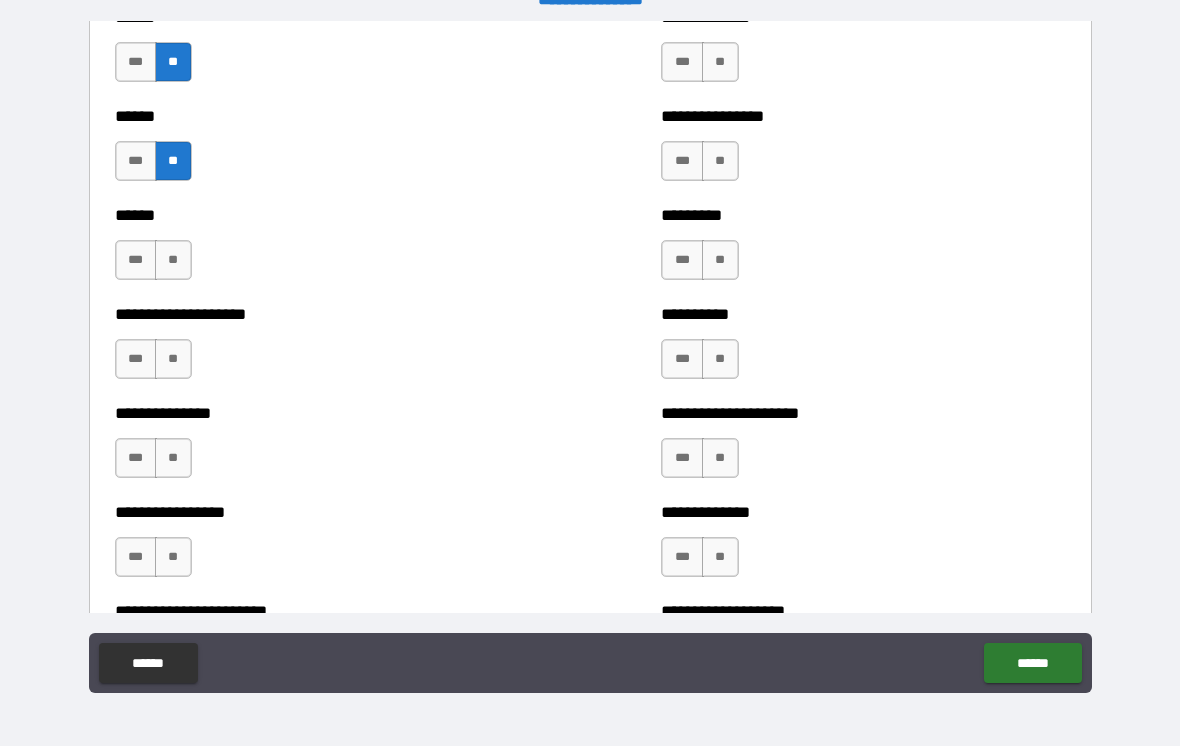 click on "**" at bounding box center (173, 260) 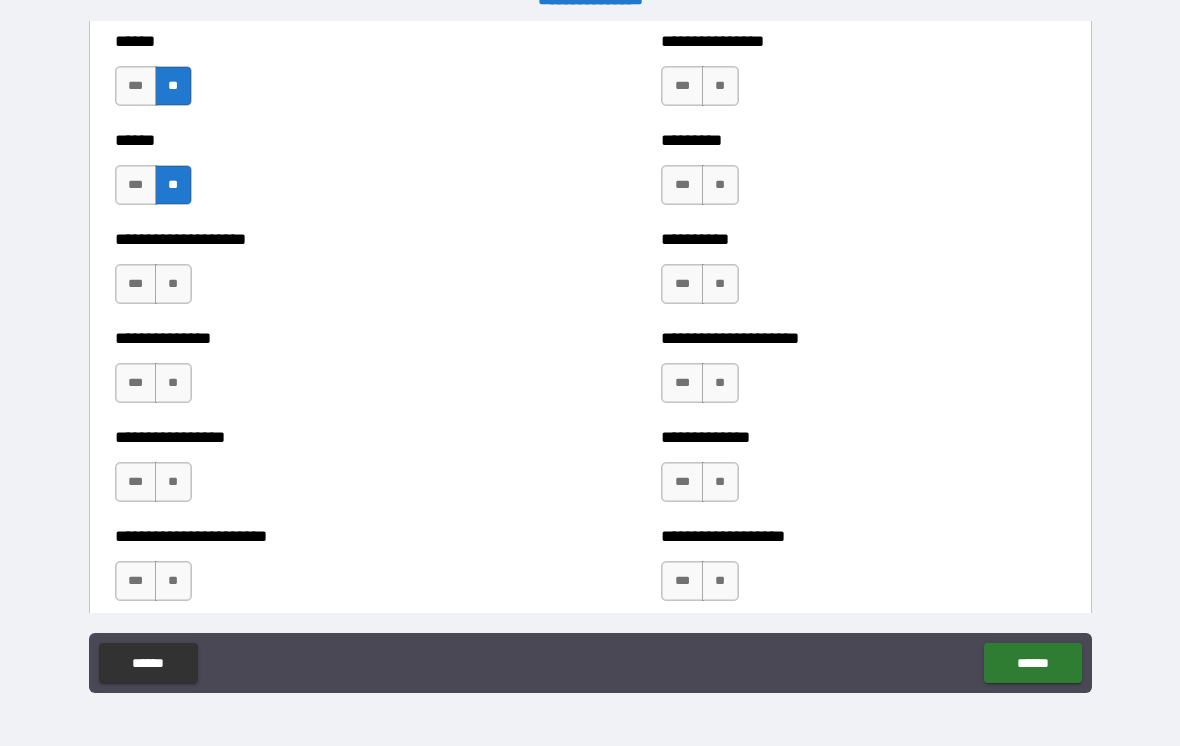 click on "***" at bounding box center (136, 284) 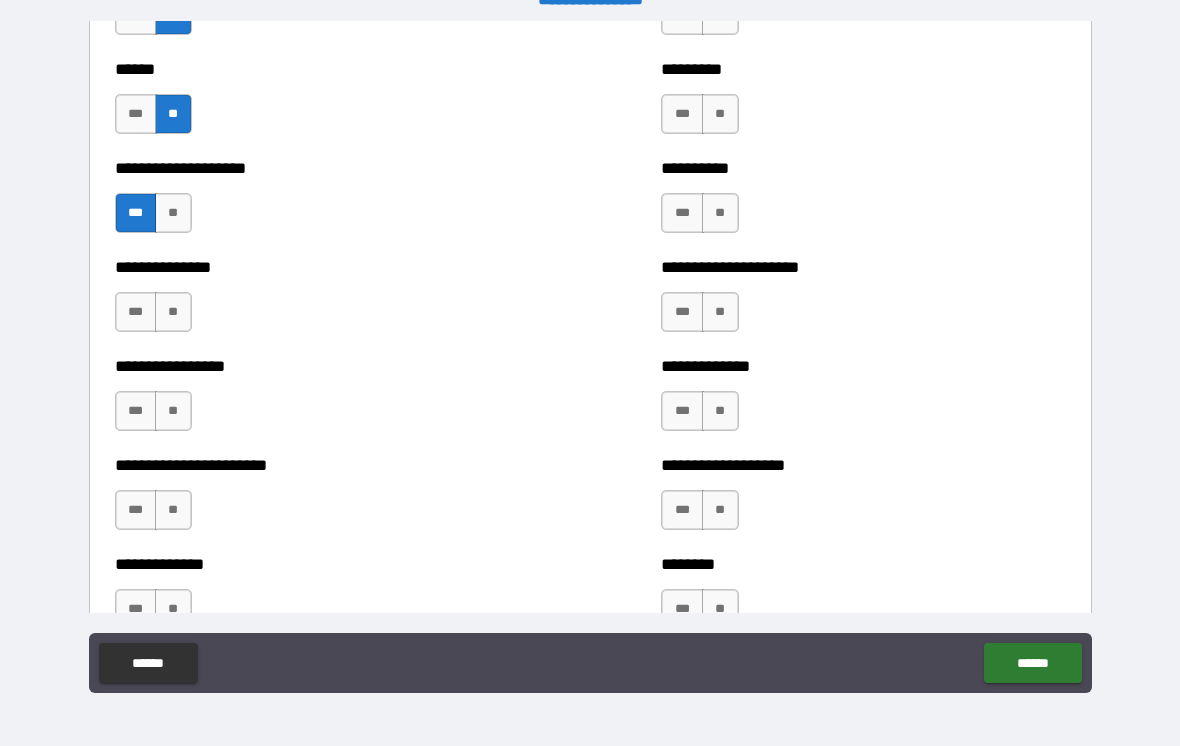 scroll, scrollTop: 3205, scrollLeft: 0, axis: vertical 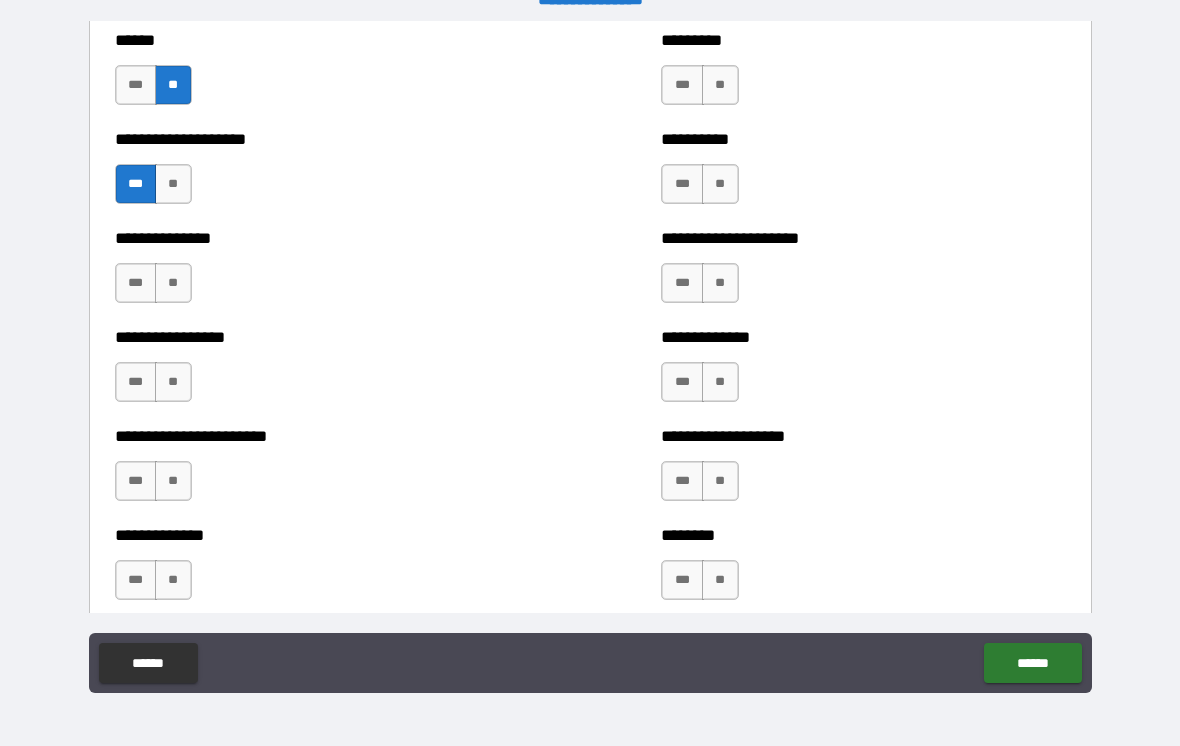 click on "**" at bounding box center (173, 283) 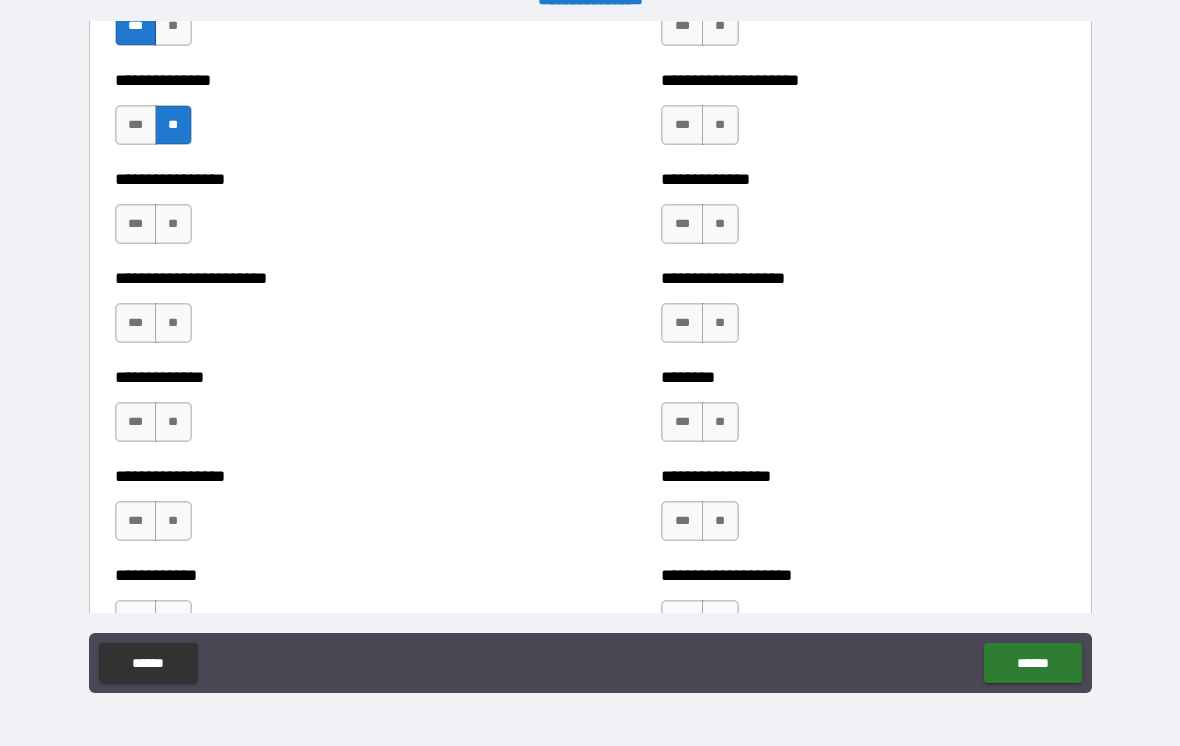 scroll, scrollTop: 3365, scrollLeft: 0, axis: vertical 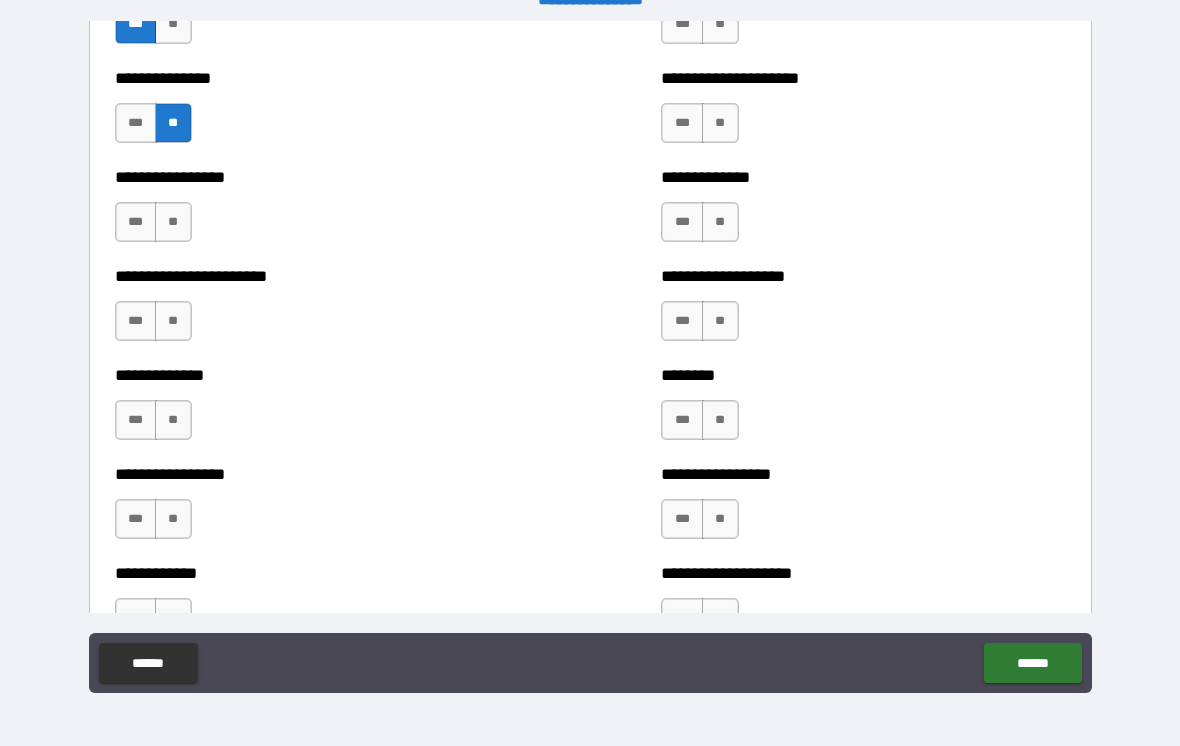 click on "**" at bounding box center [173, 222] 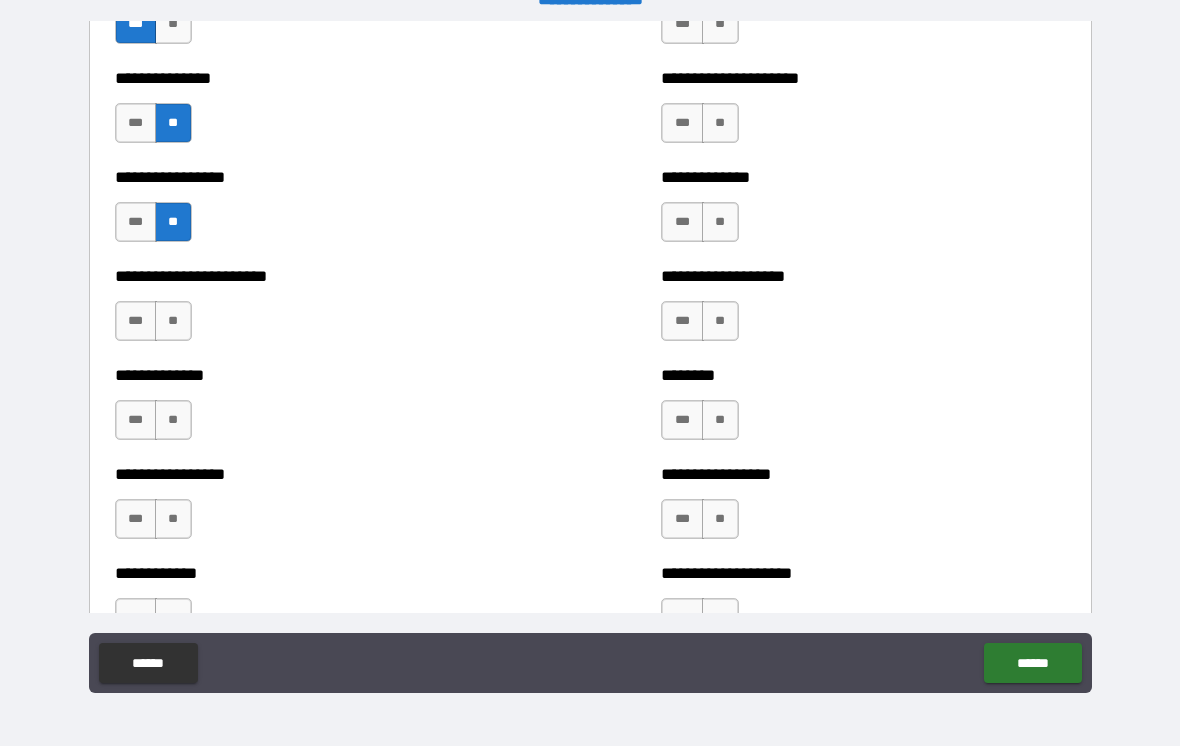 click on "**" at bounding box center (173, 321) 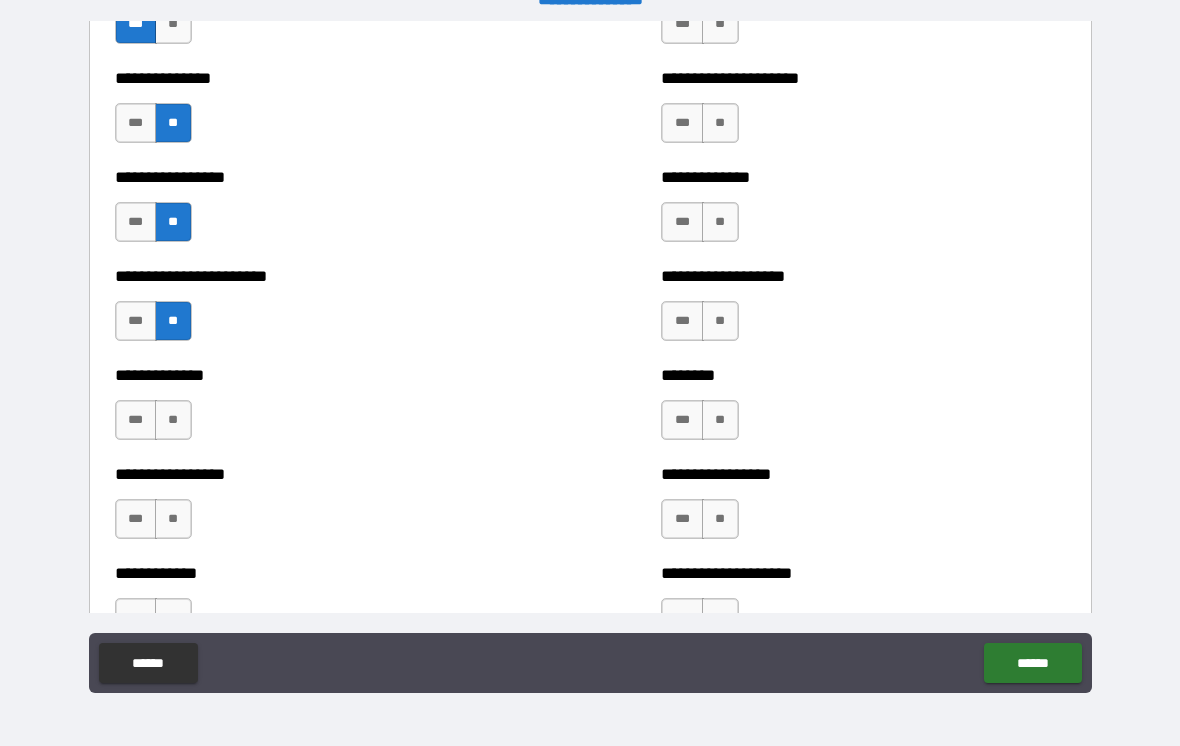 click on "**" at bounding box center (173, 420) 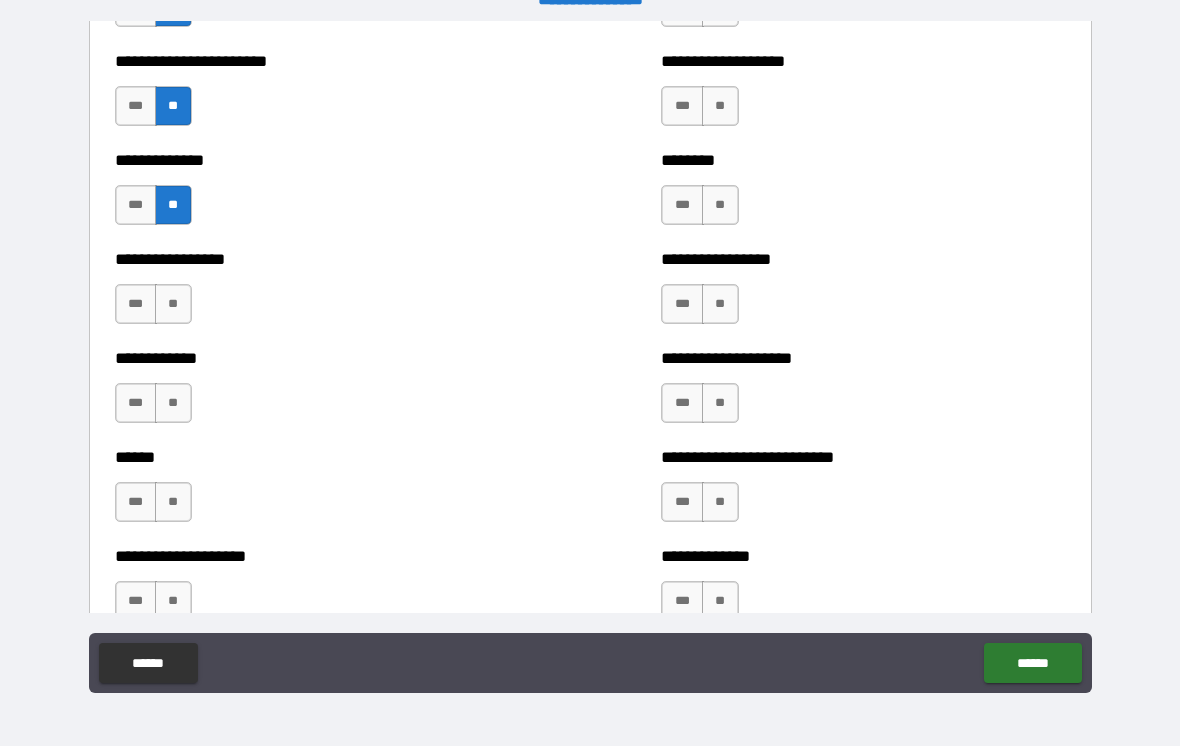 scroll, scrollTop: 3600, scrollLeft: 0, axis: vertical 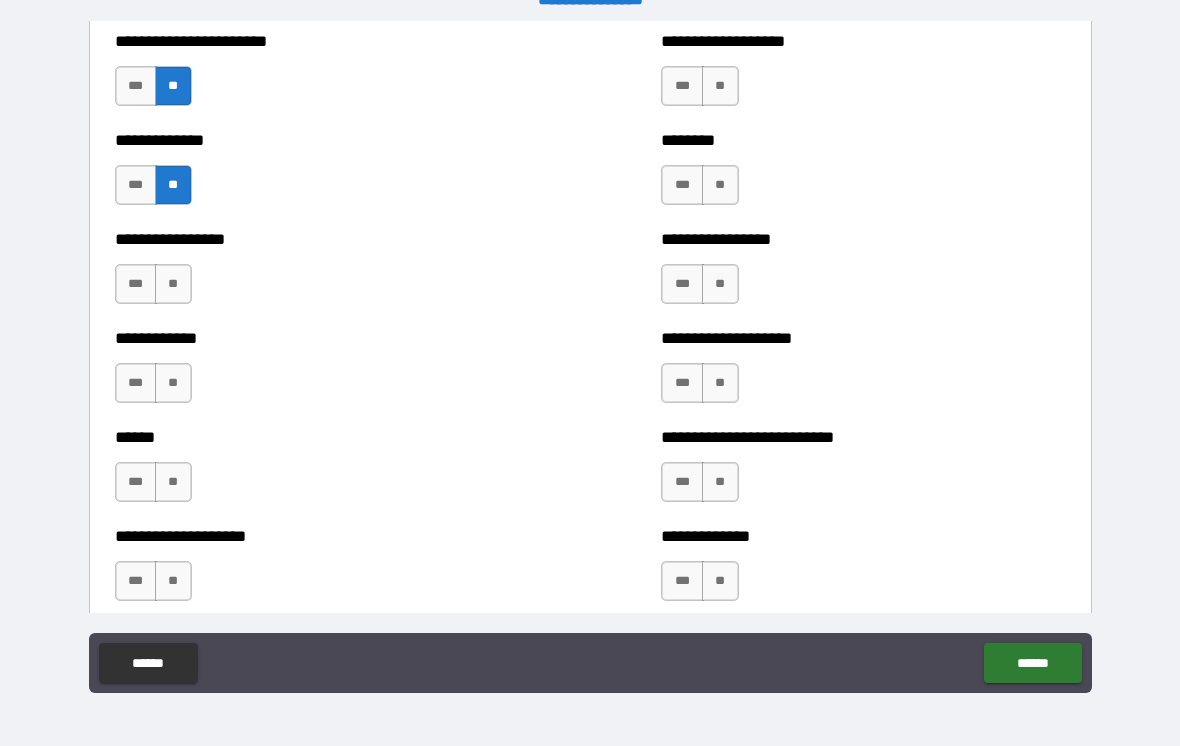 click on "**" at bounding box center [173, 284] 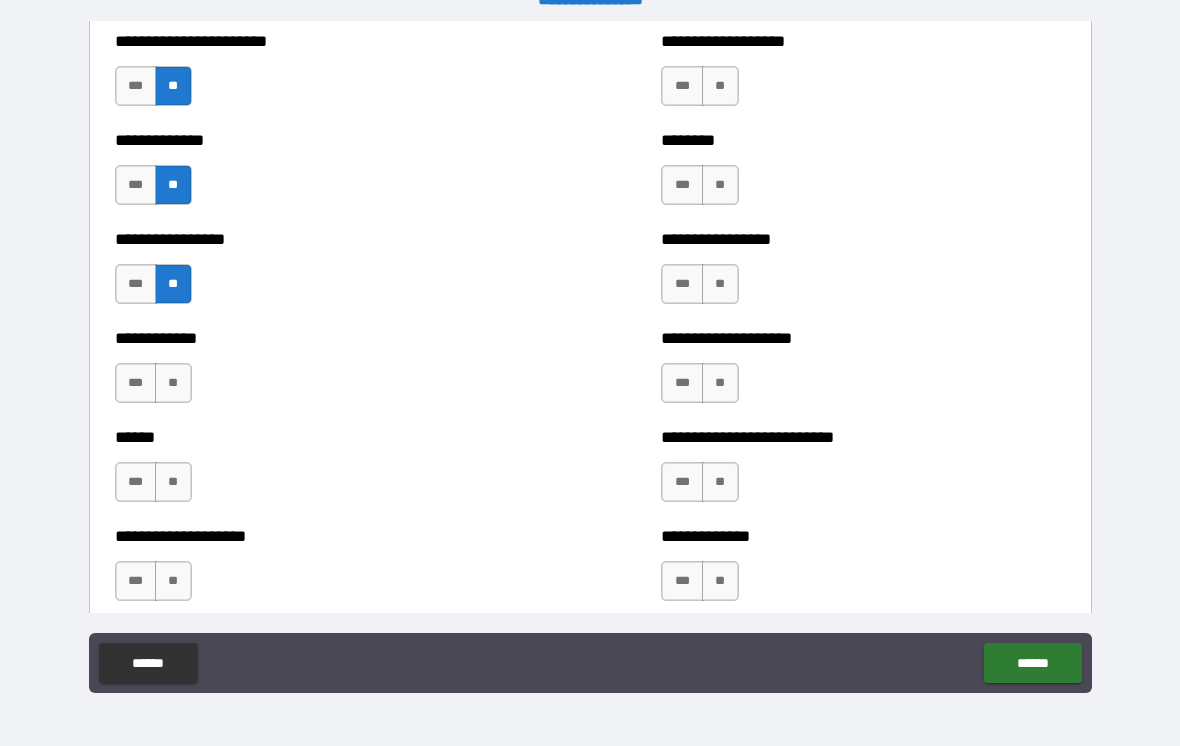 click on "**" at bounding box center (173, 383) 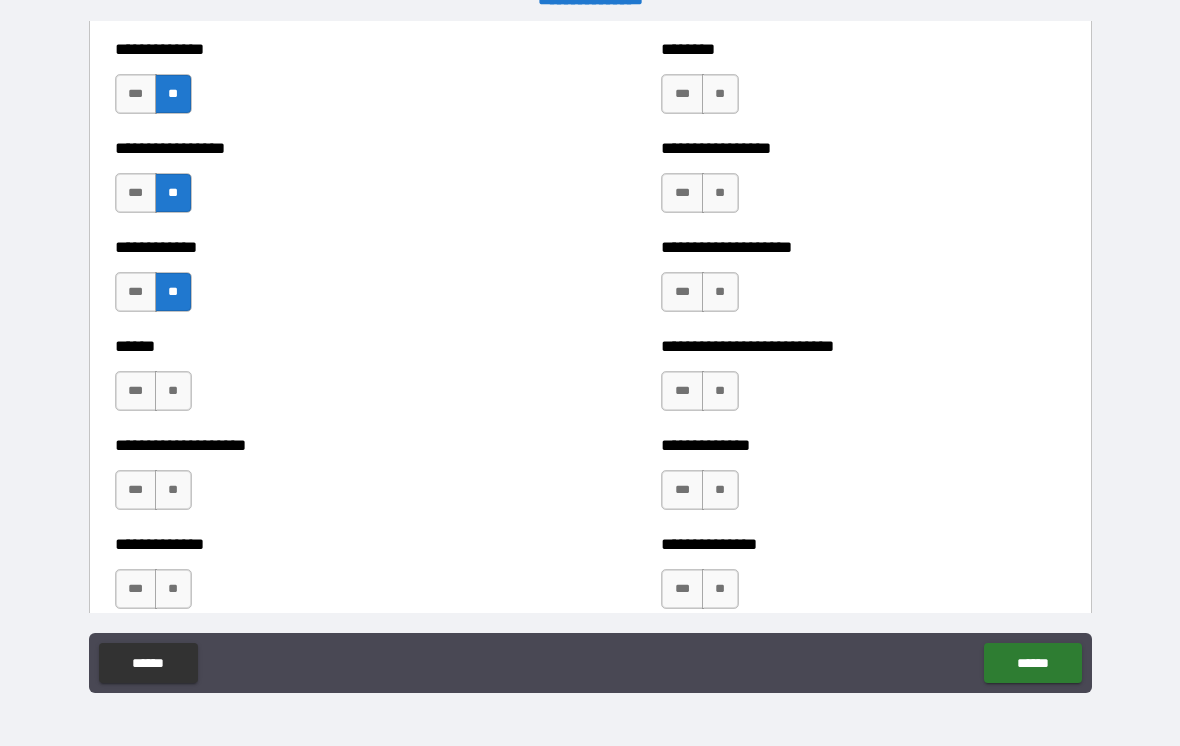 scroll, scrollTop: 3785, scrollLeft: 0, axis: vertical 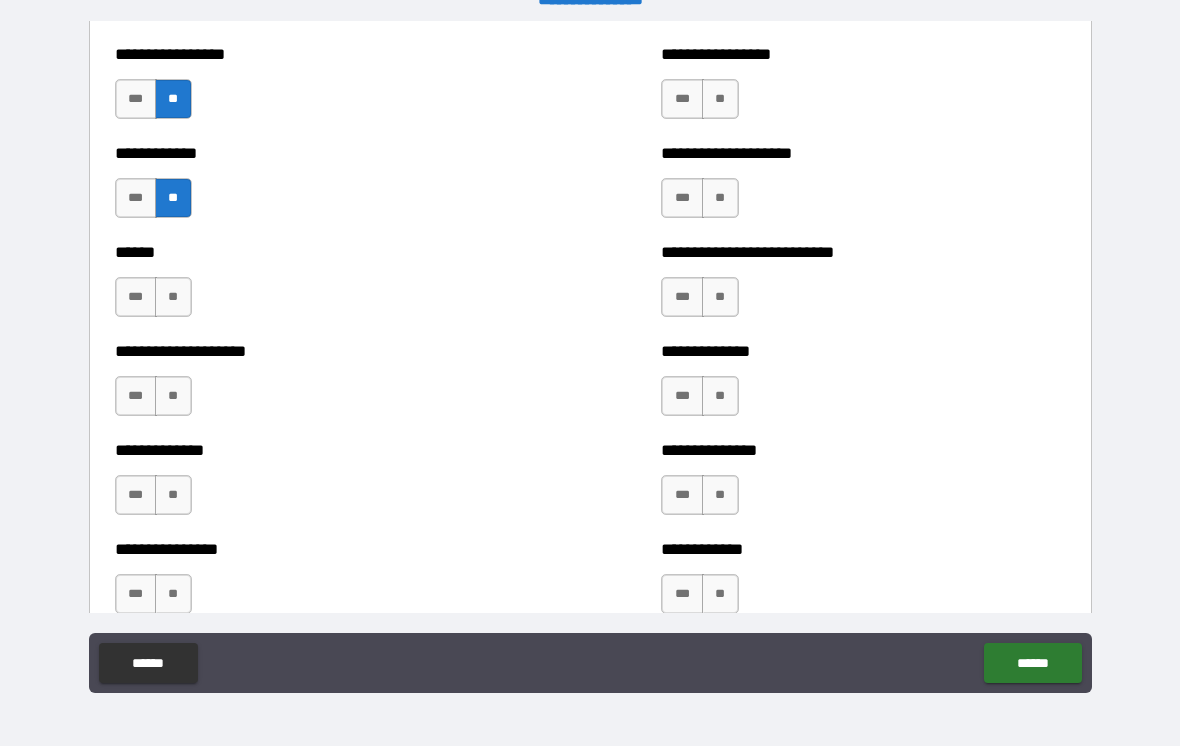 click on "**" at bounding box center [173, 297] 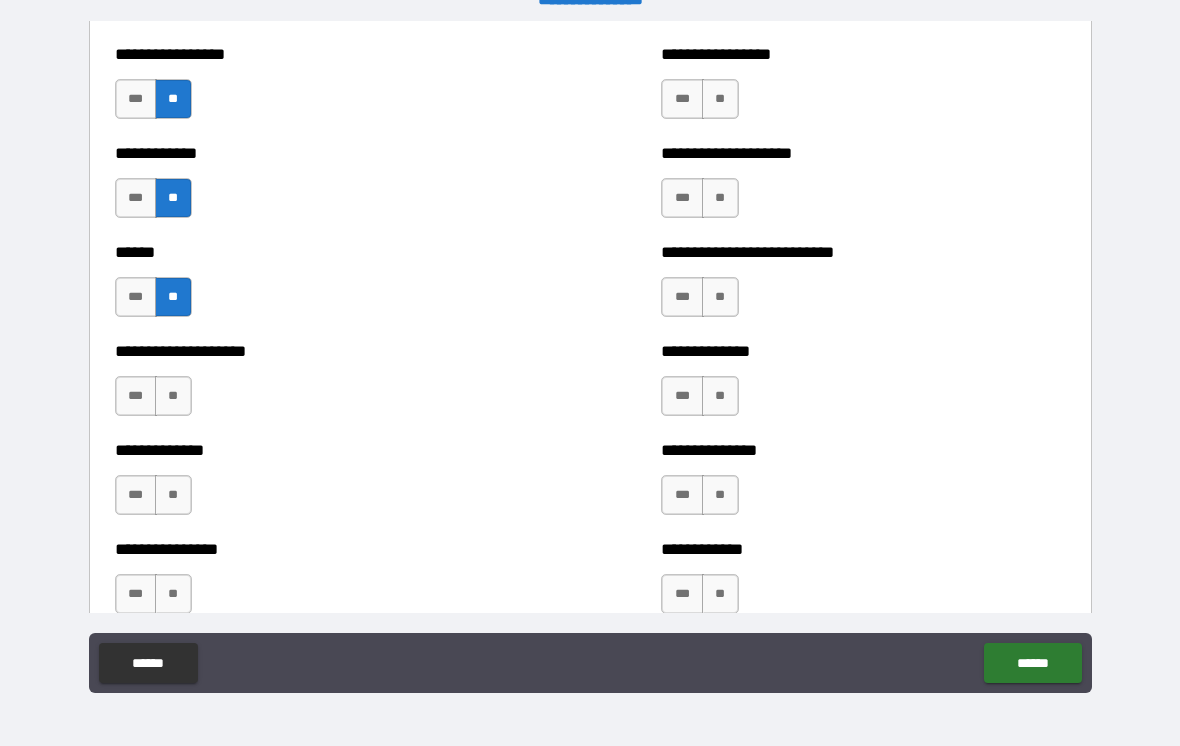 click on "**" at bounding box center (173, 396) 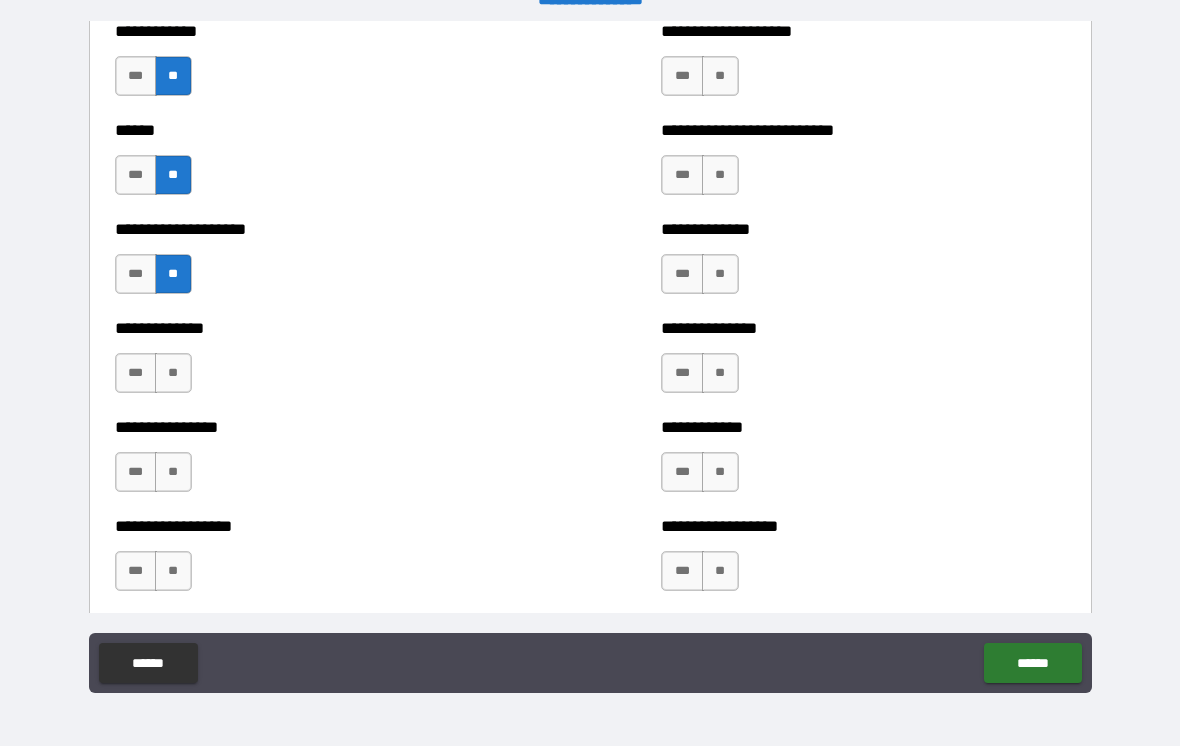 scroll, scrollTop: 3908, scrollLeft: 0, axis: vertical 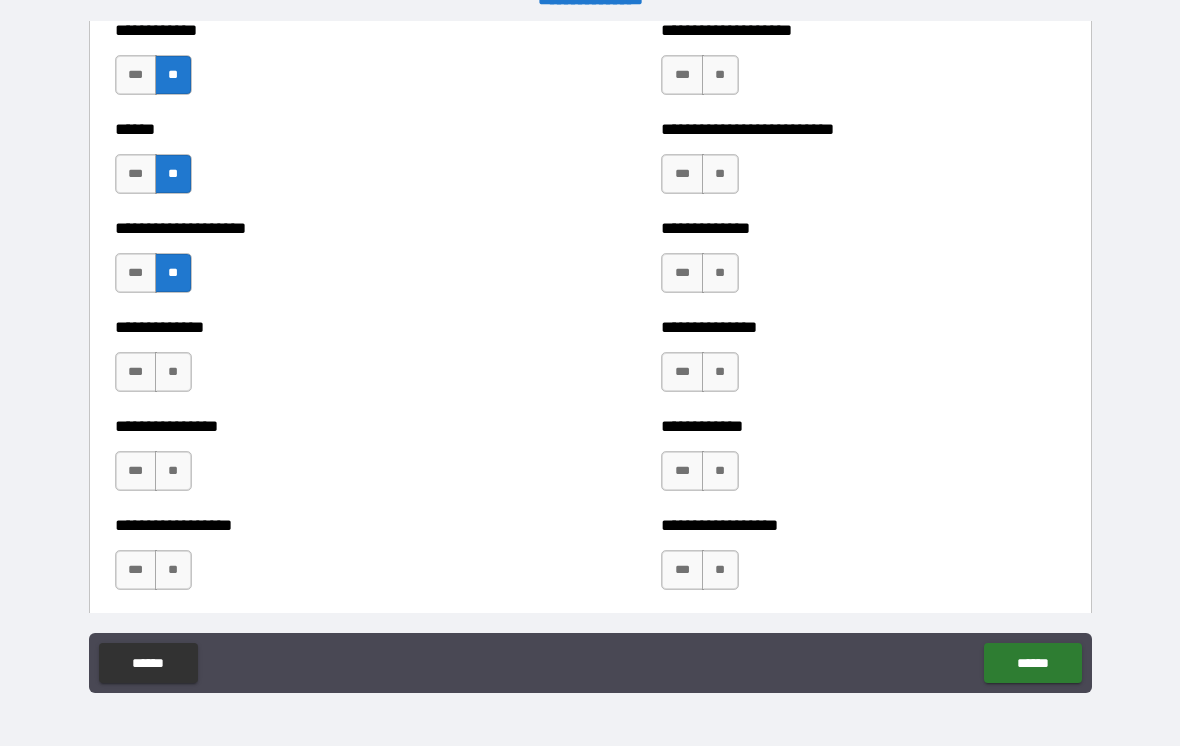 click on "**" at bounding box center [173, 372] 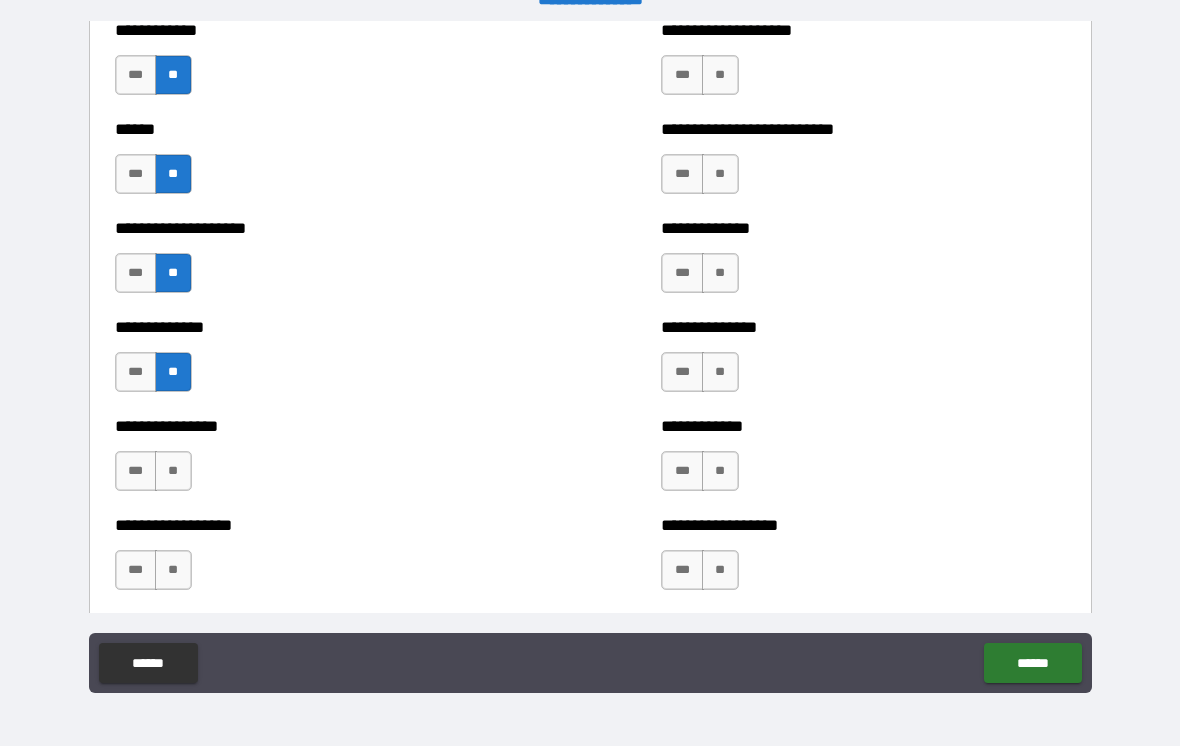 click on "**" at bounding box center (173, 471) 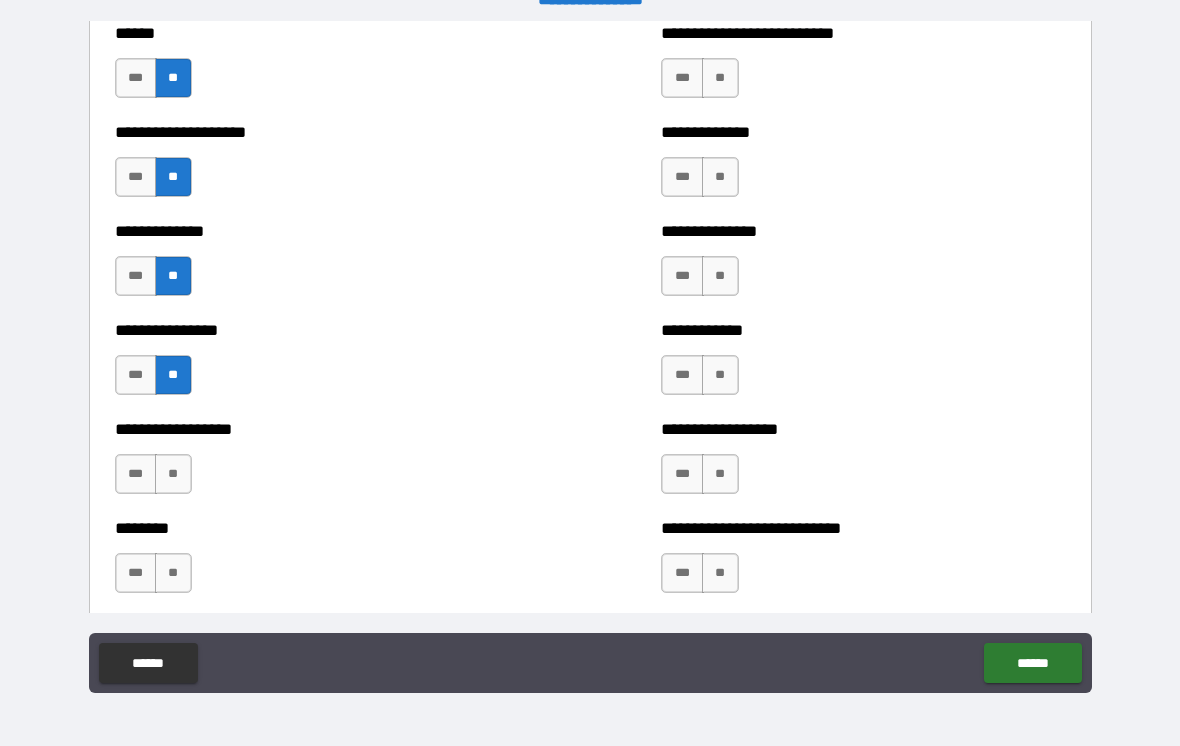 scroll, scrollTop: 4068, scrollLeft: 0, axis: vertical 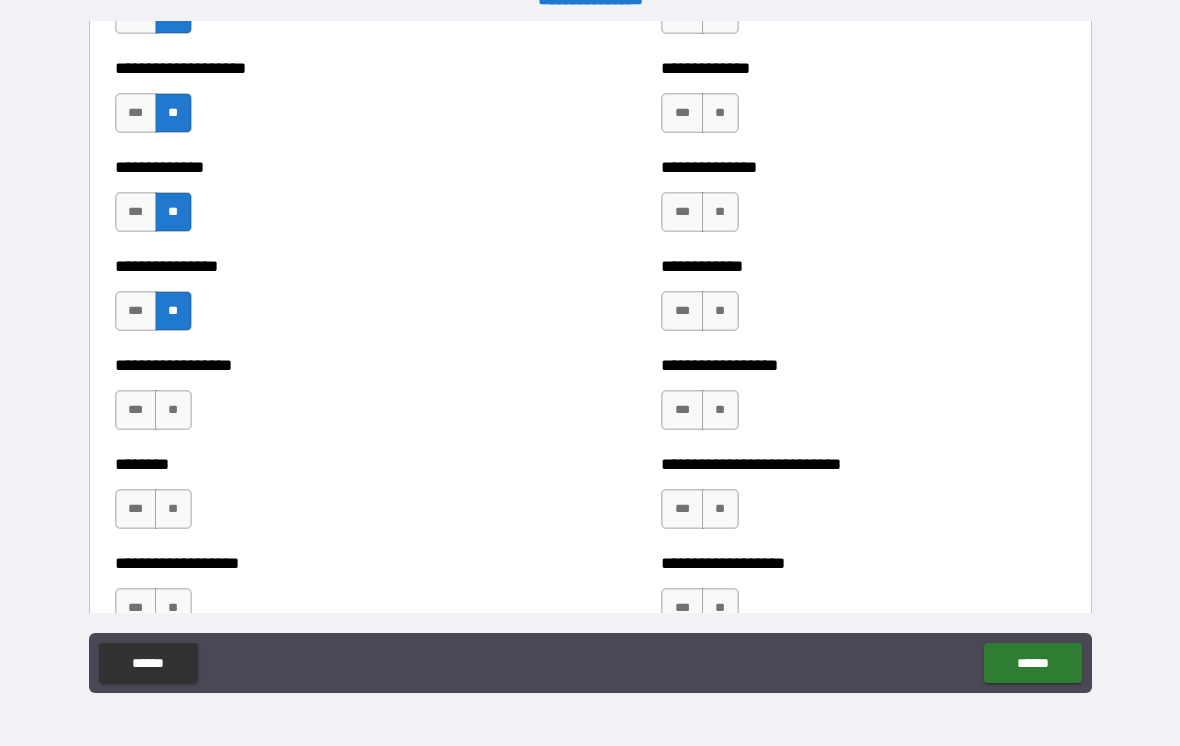 click on "**" at bounding box center (173, 410) 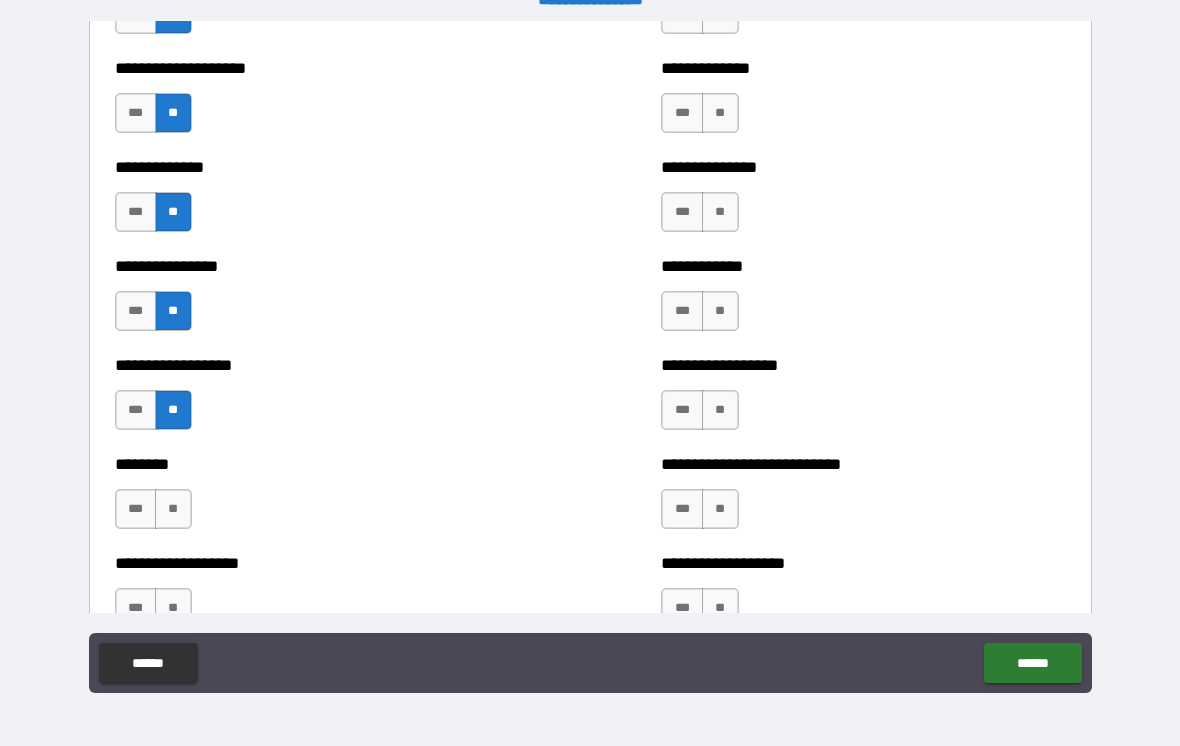 click on "**" at bounding box center (173, 509) 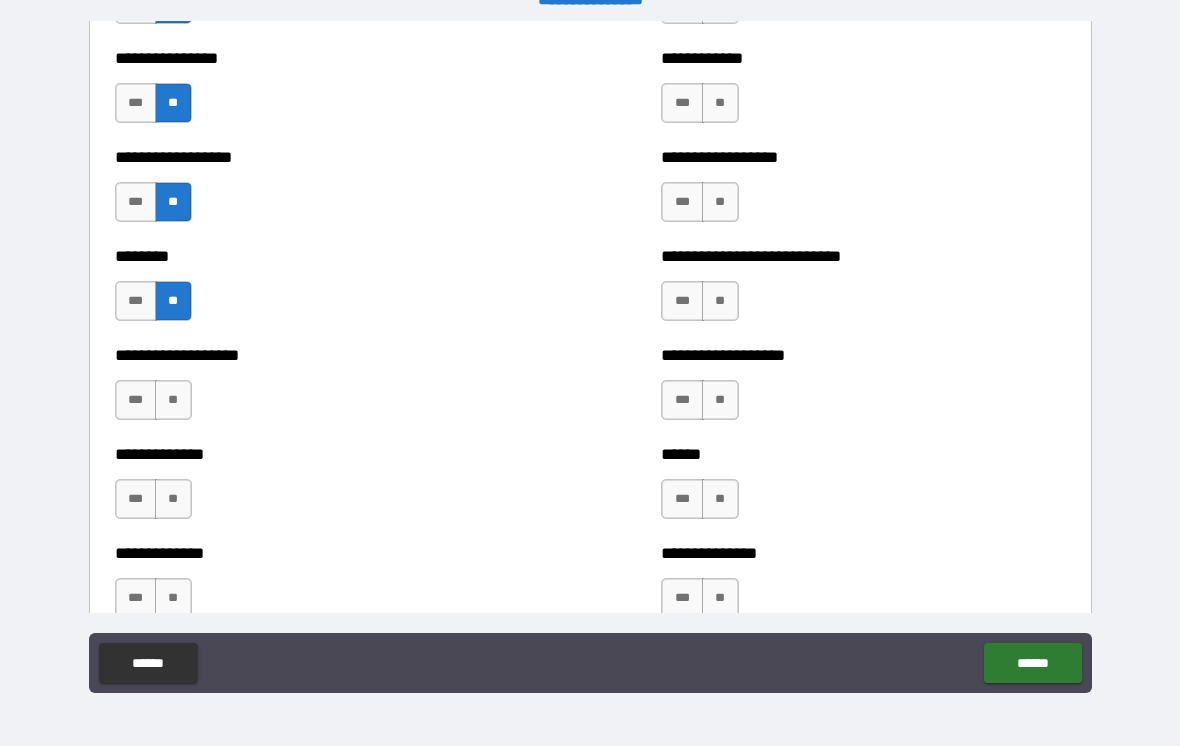 scroll, scrollTop: 4306, scrollLeft: 0, axis: vertical 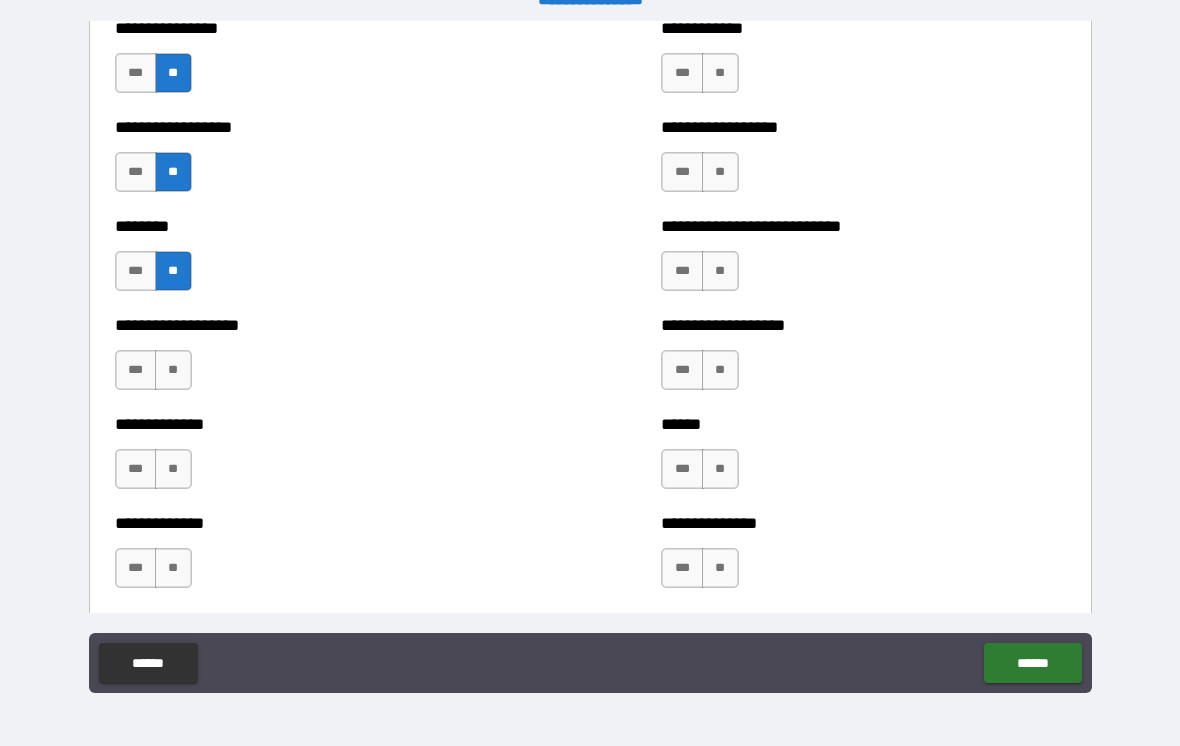 click on "**" at bounding box center [173, 370] 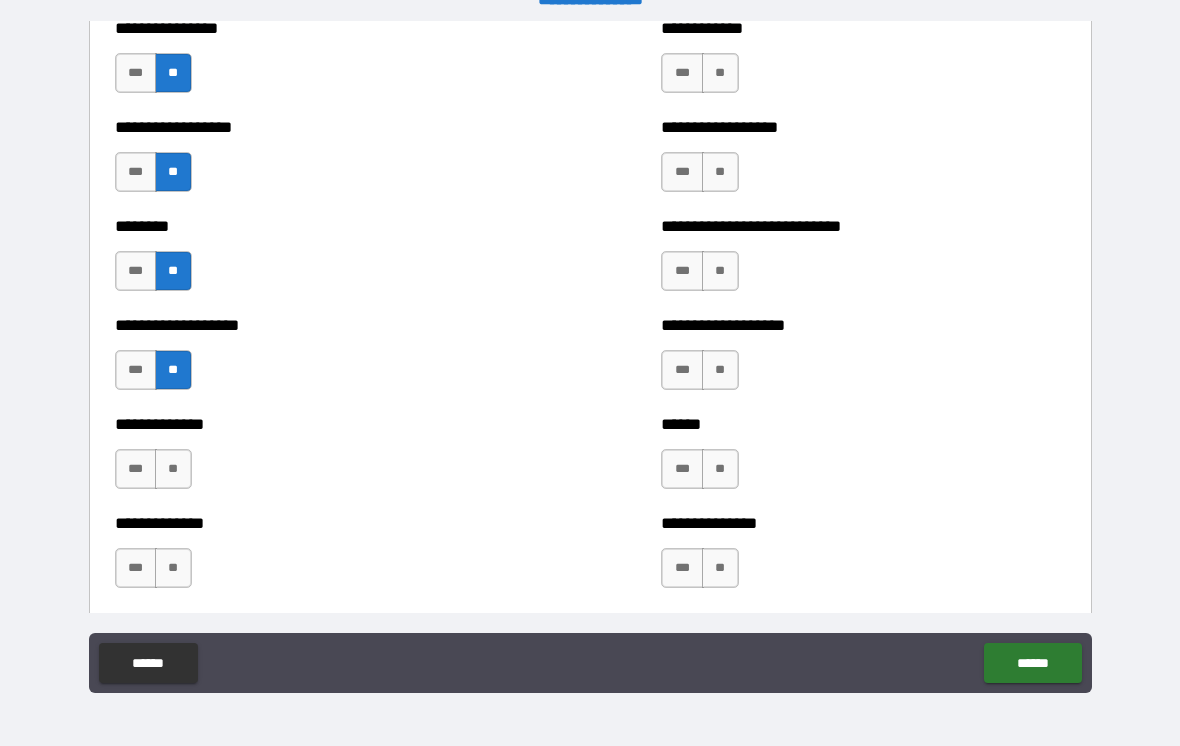 click on "**" at bounding box center [173, 469] 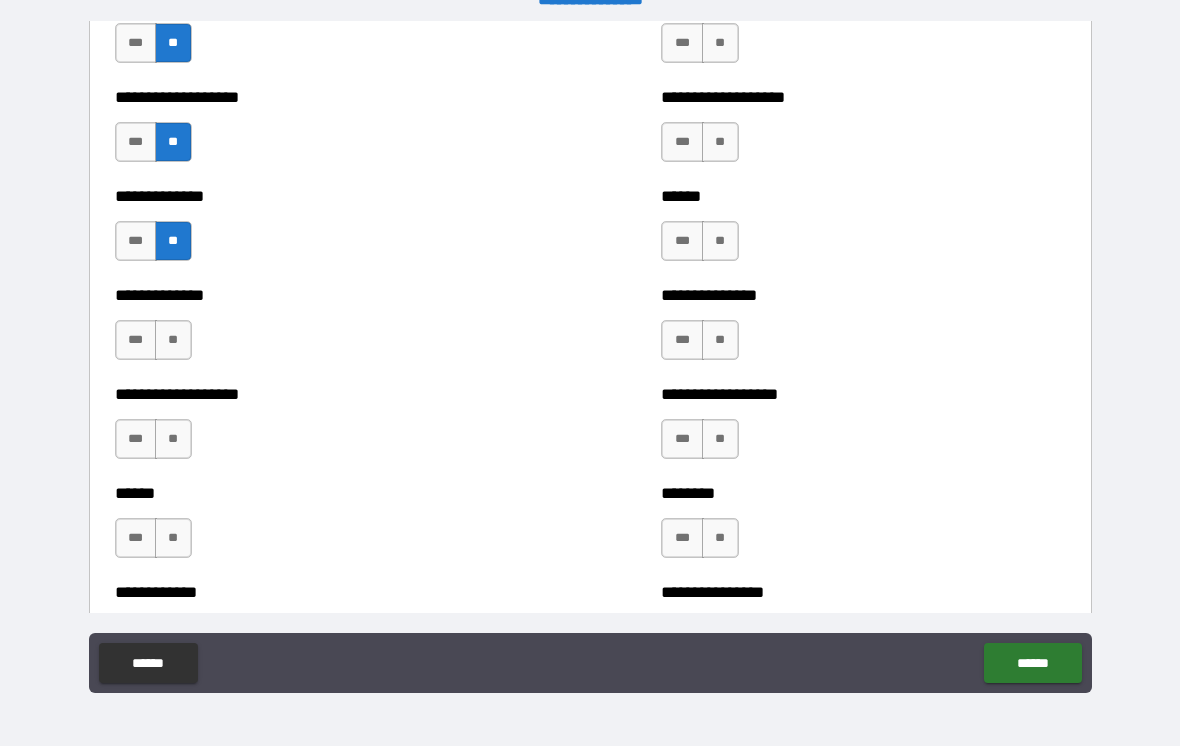 scroll, scrollTop: 4551, scrollLeft: 0, axis: vertical 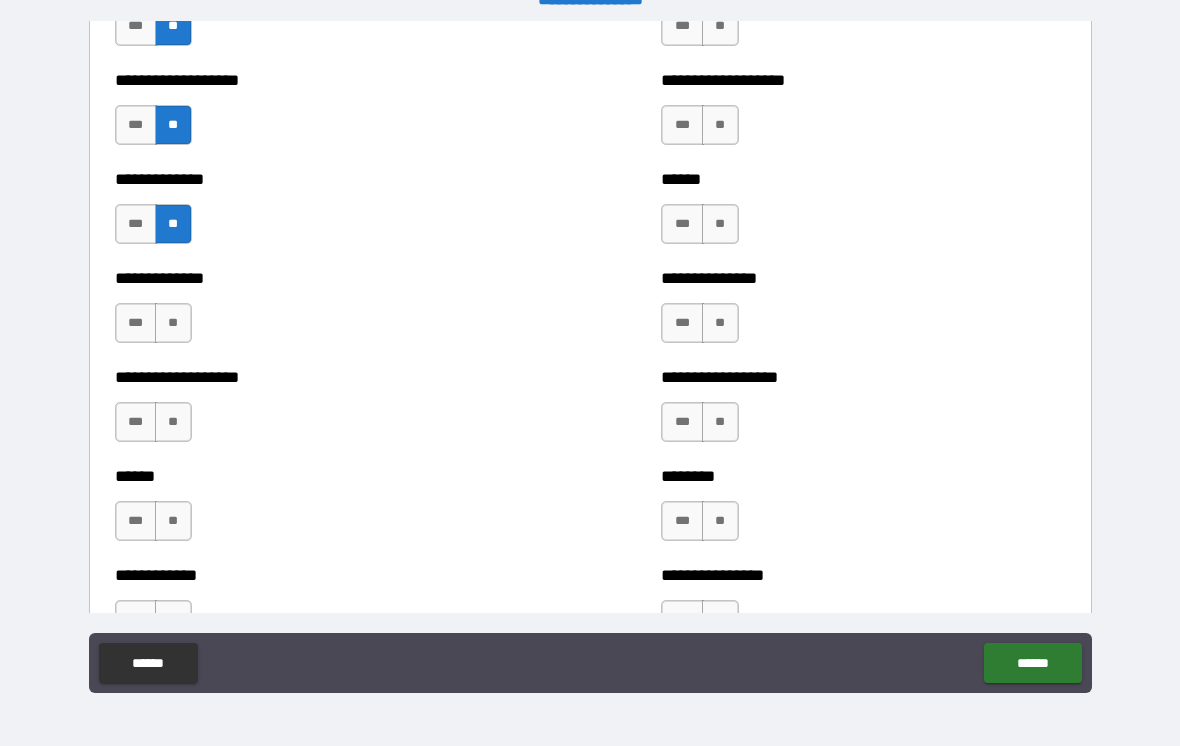 click on "**" at bounding box center (173, 323) 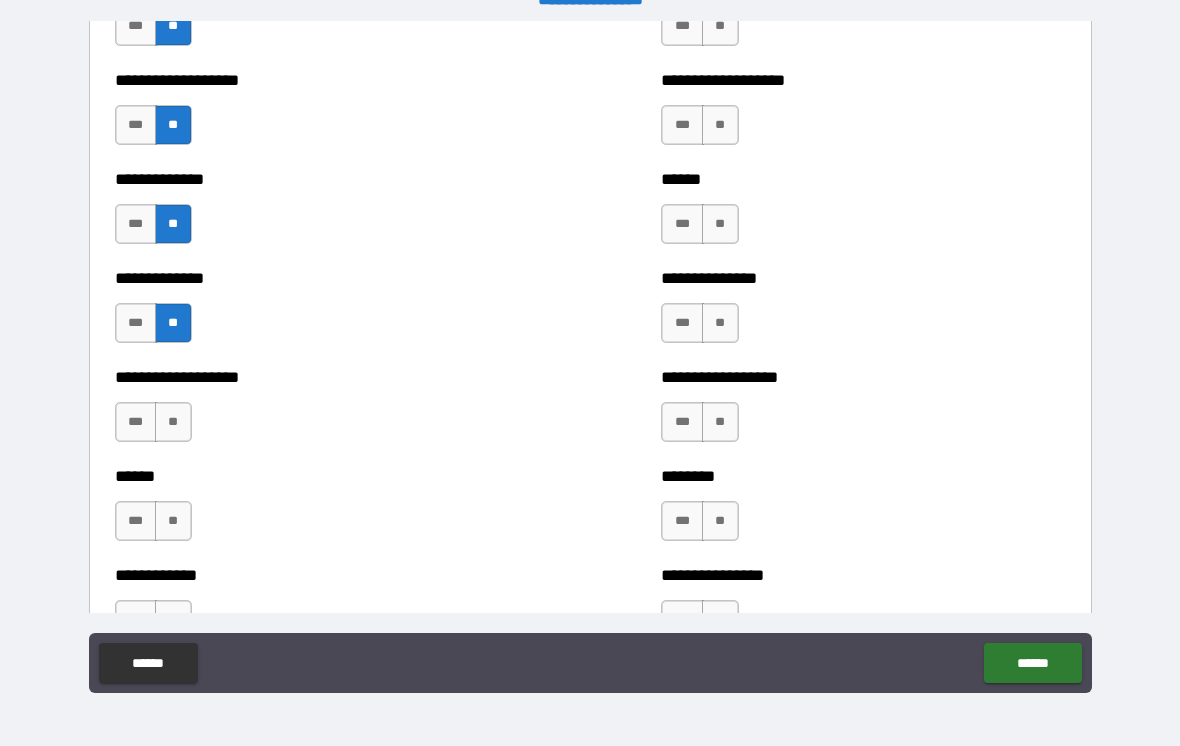 click on "**" at bounding box center [173, 422] 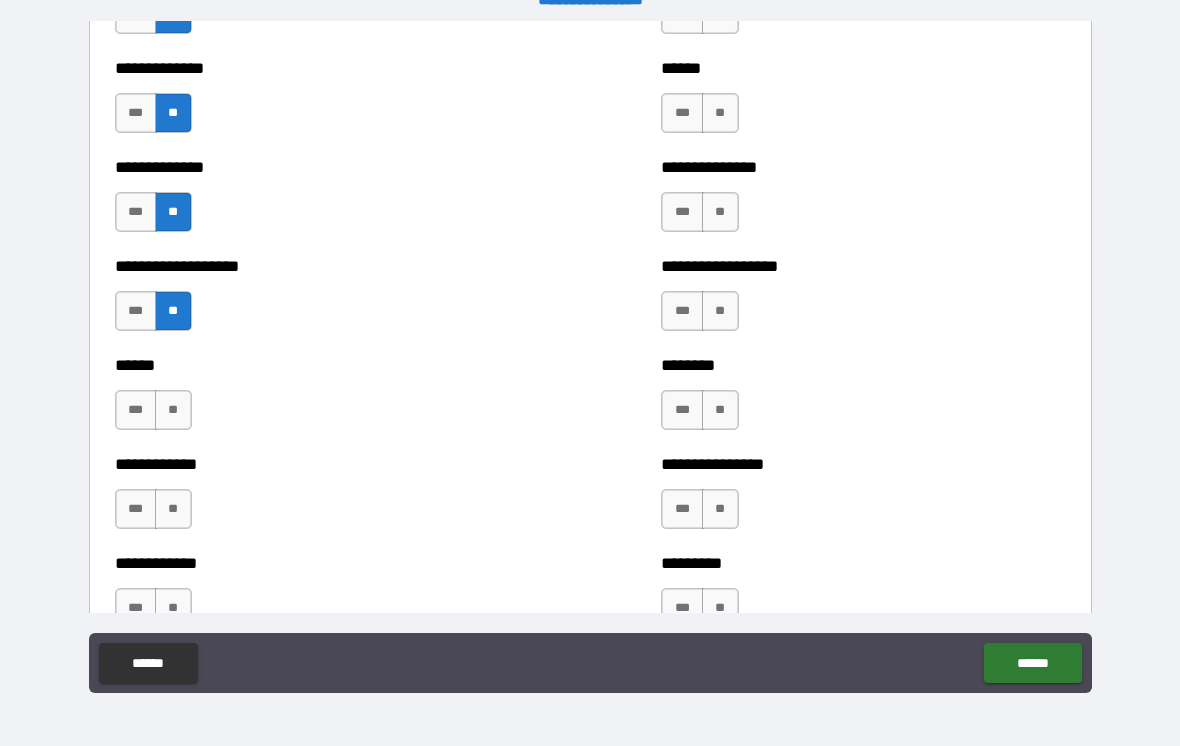 scroll, scrollTop: 4761, scrollLeft: 0, axis: vertical 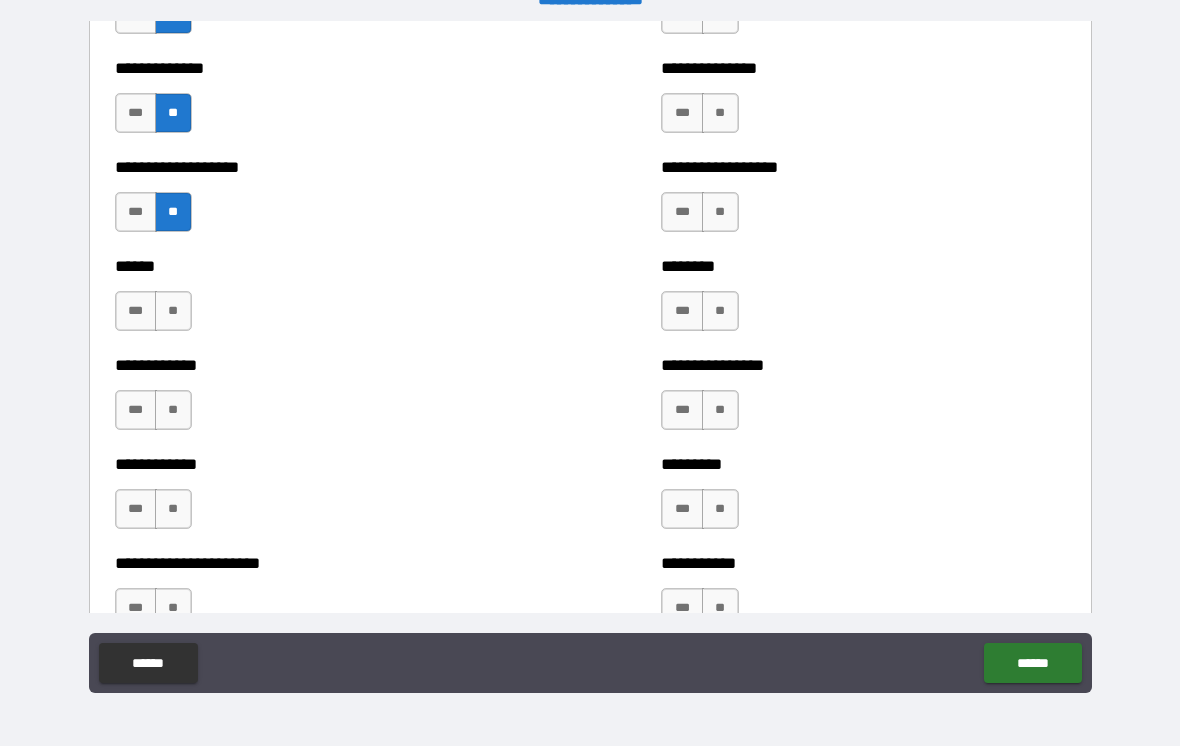 click on "**" at bounding box center [173, 311] 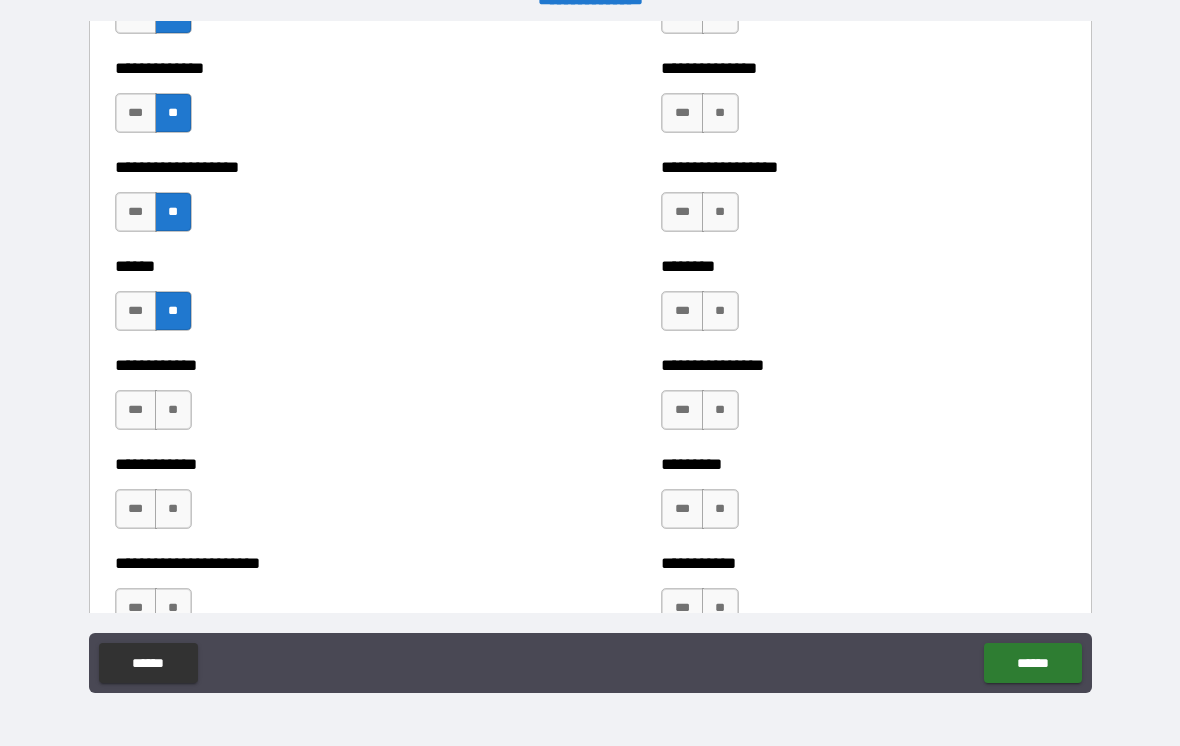 click on "**" at bounding box center (173, 410) 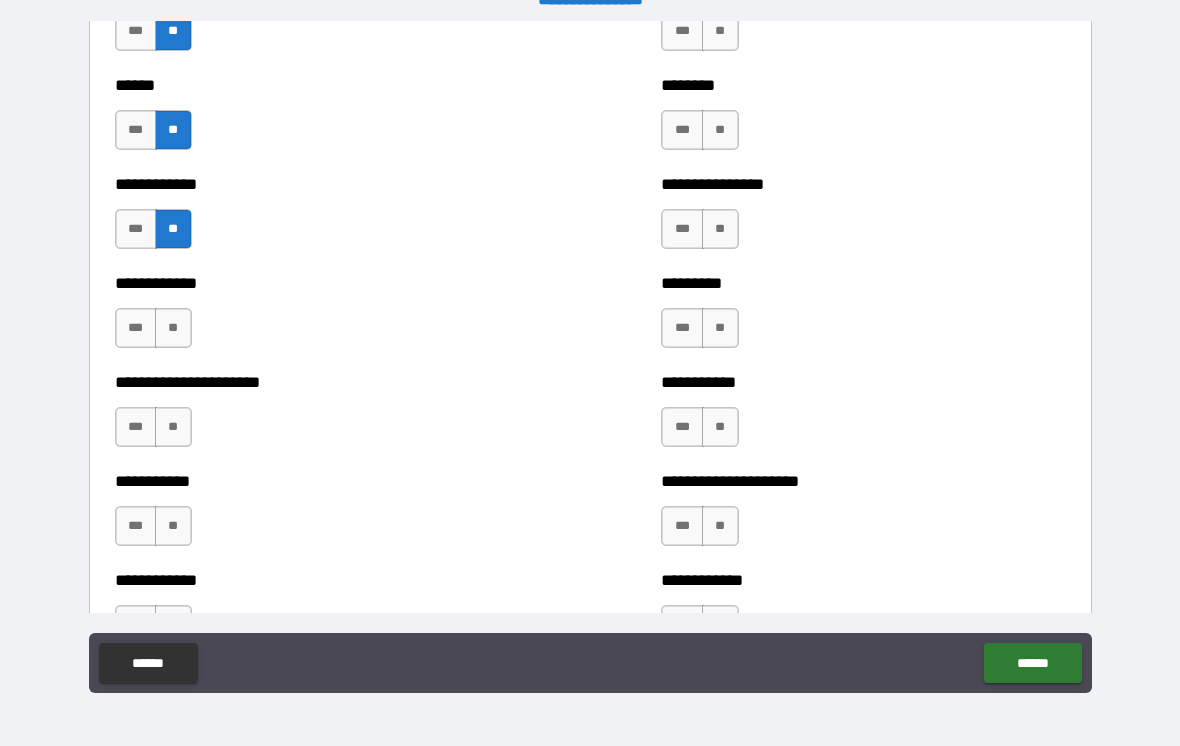 scroll, scrollTop: 4946, scrollLeft: 0, axis: vertical 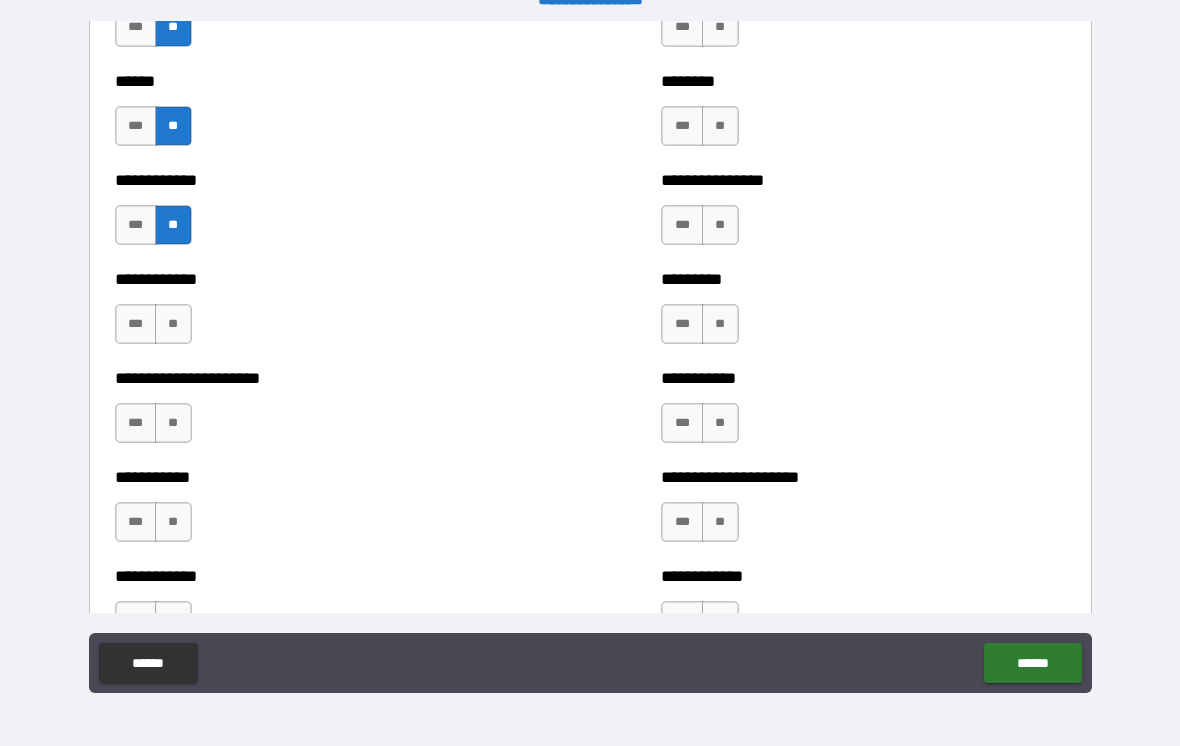 click on "**" at bounding box center (173, 324) 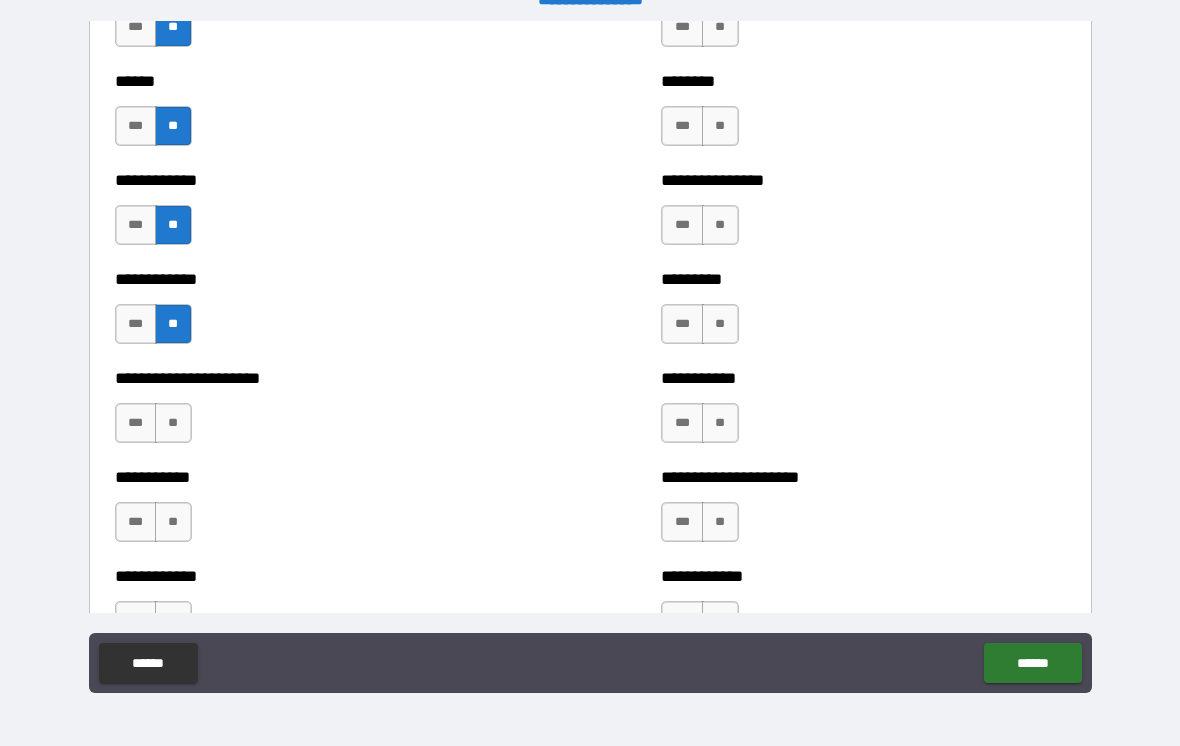 click on "**" at bounding box center [173, 423] 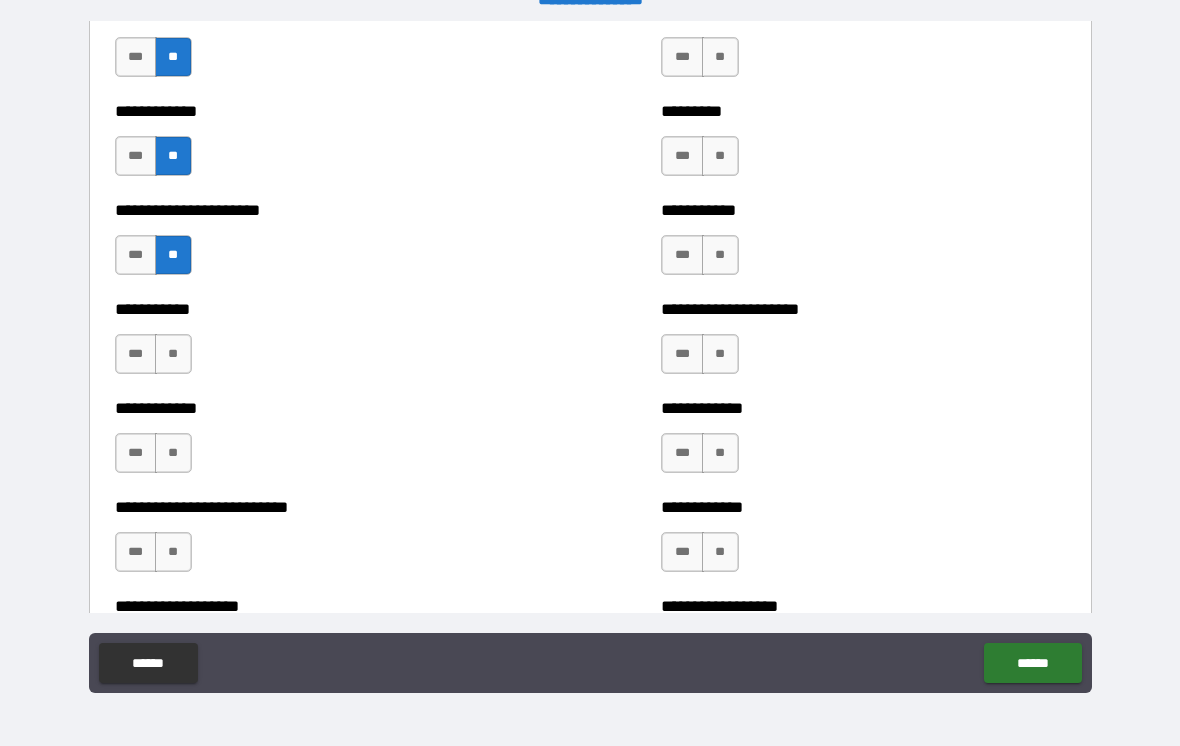 scroll, scrollTop: 5152, scrollLeft: 0, axis: vertical 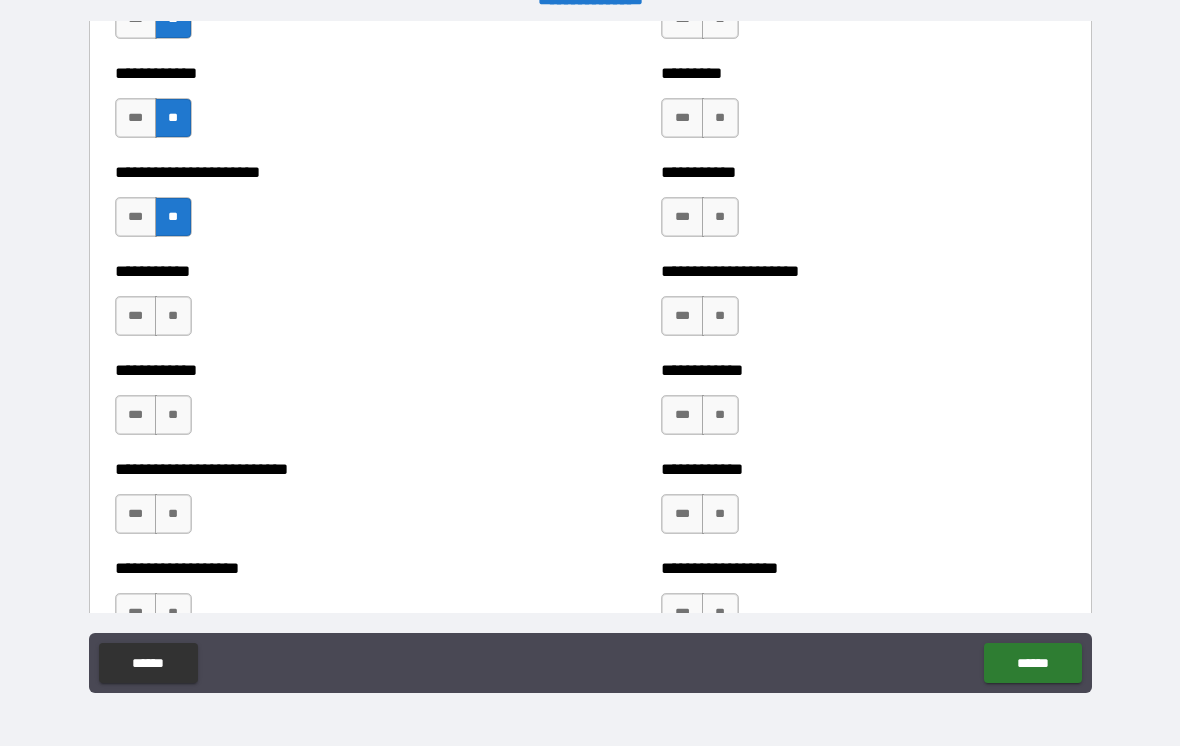 click on "**" at bounding box center [173, 316] 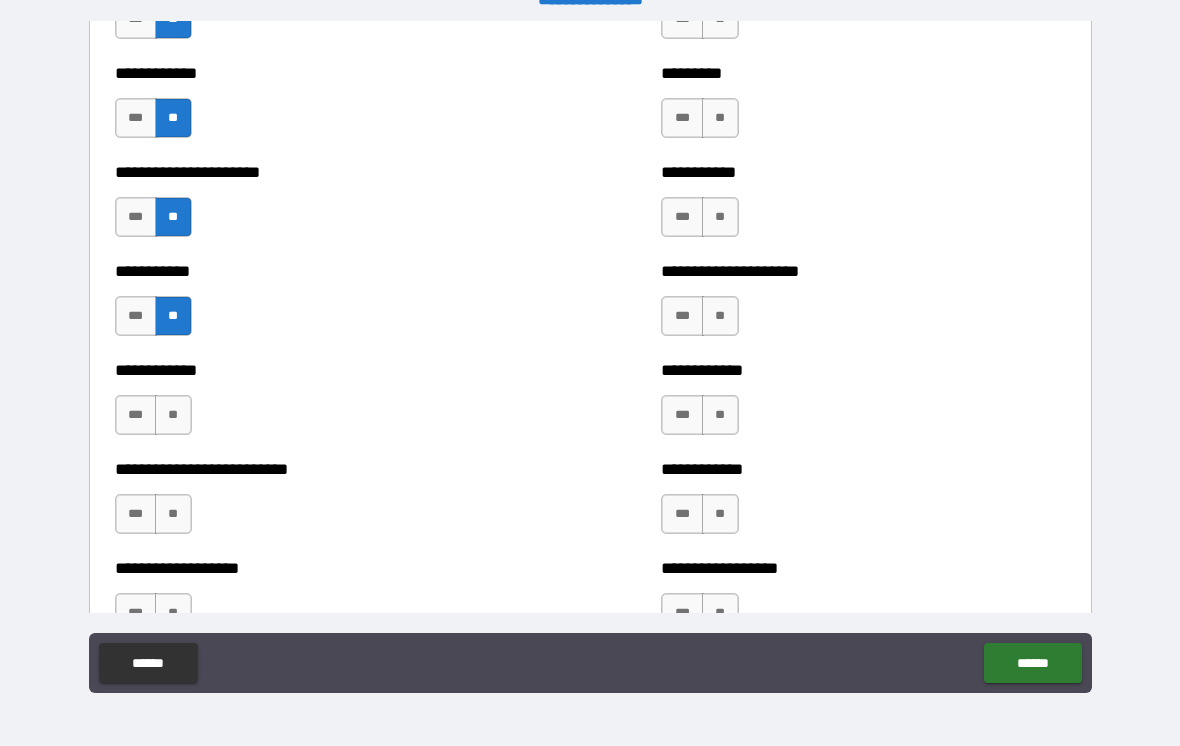 click on "**" at bounding box center [173, 415] 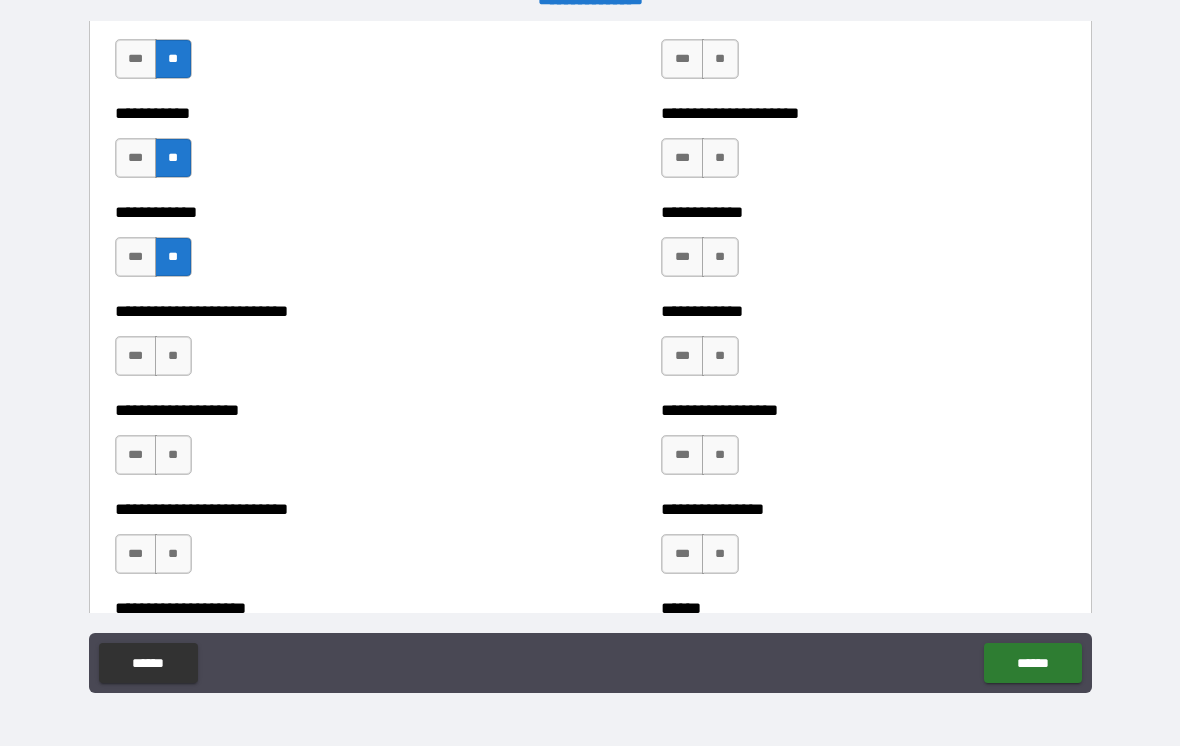 scroll, scrollTop: 5311, scrollLeft: 0, axis: vertical 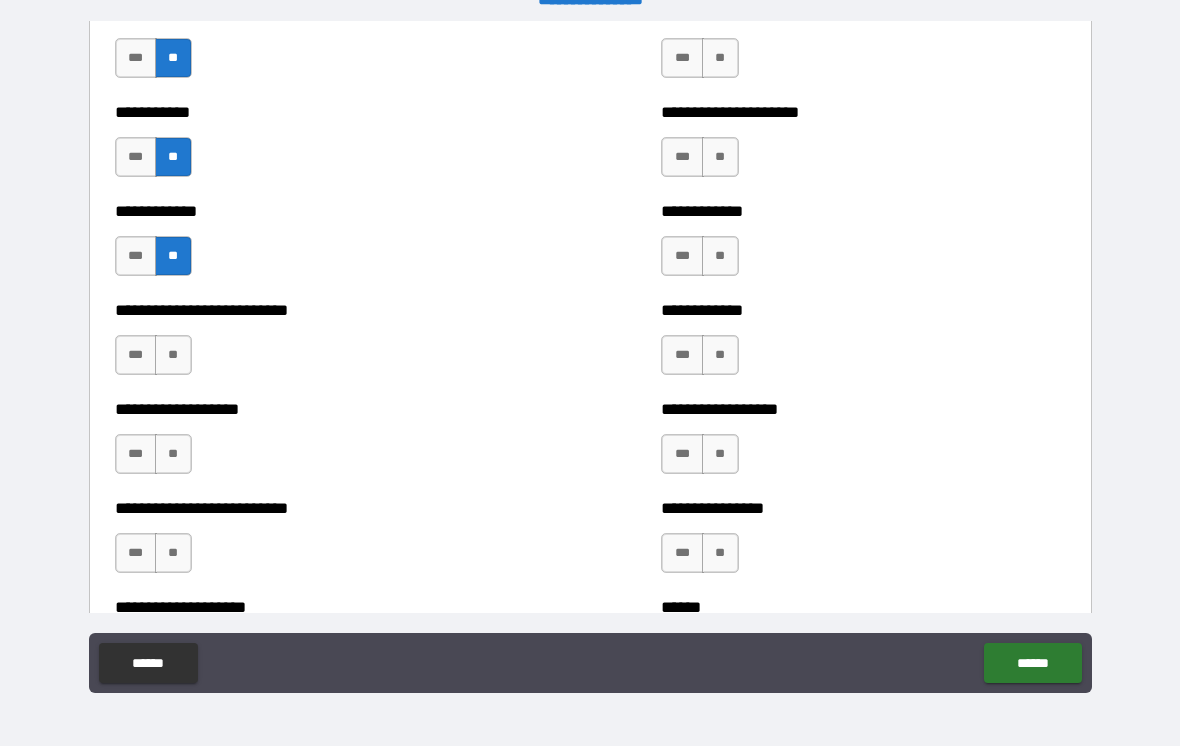 click on "**" at bounding box center [173, 355] 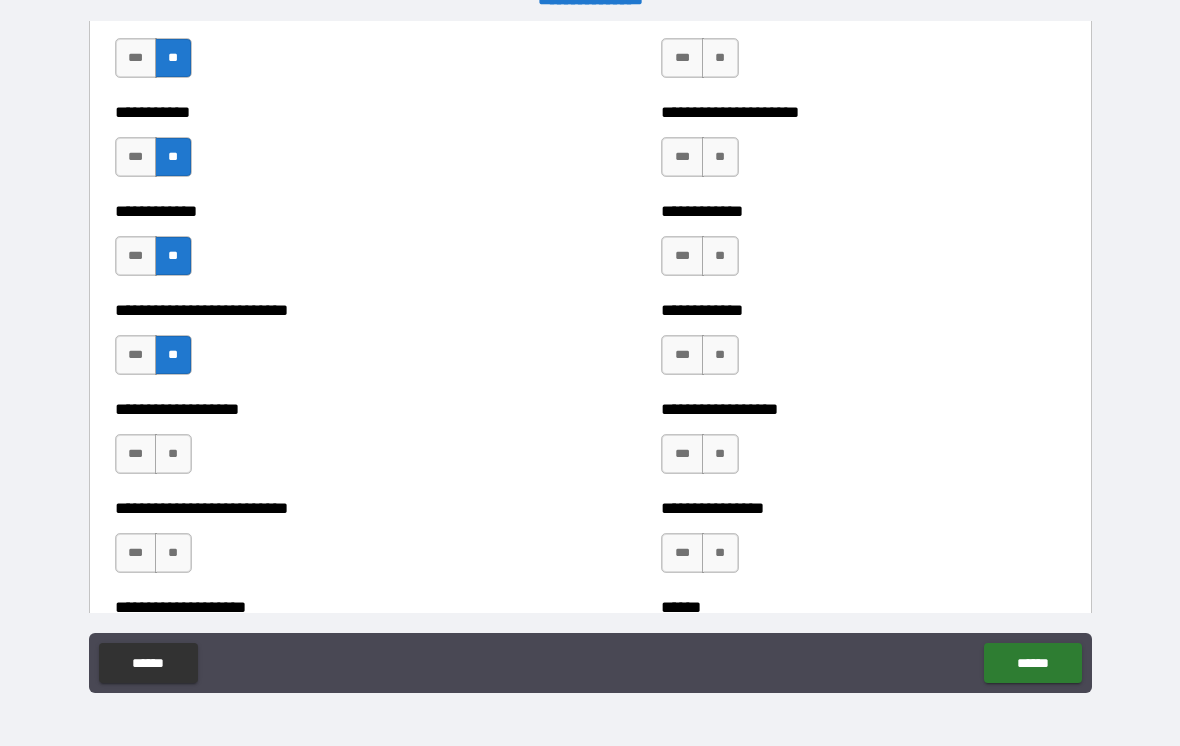 click on "**" at bounding box center (173, 454) 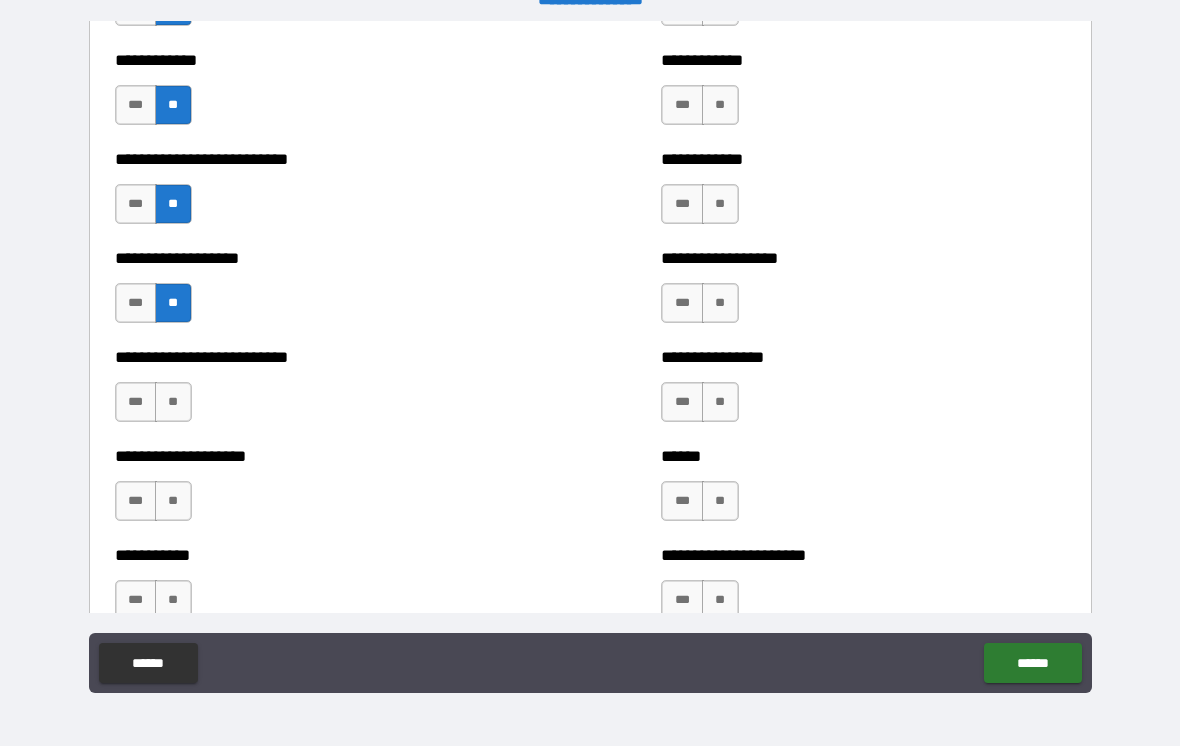 scroll, scrollTop: 5468, scrollLeft: 0, axis: vertical 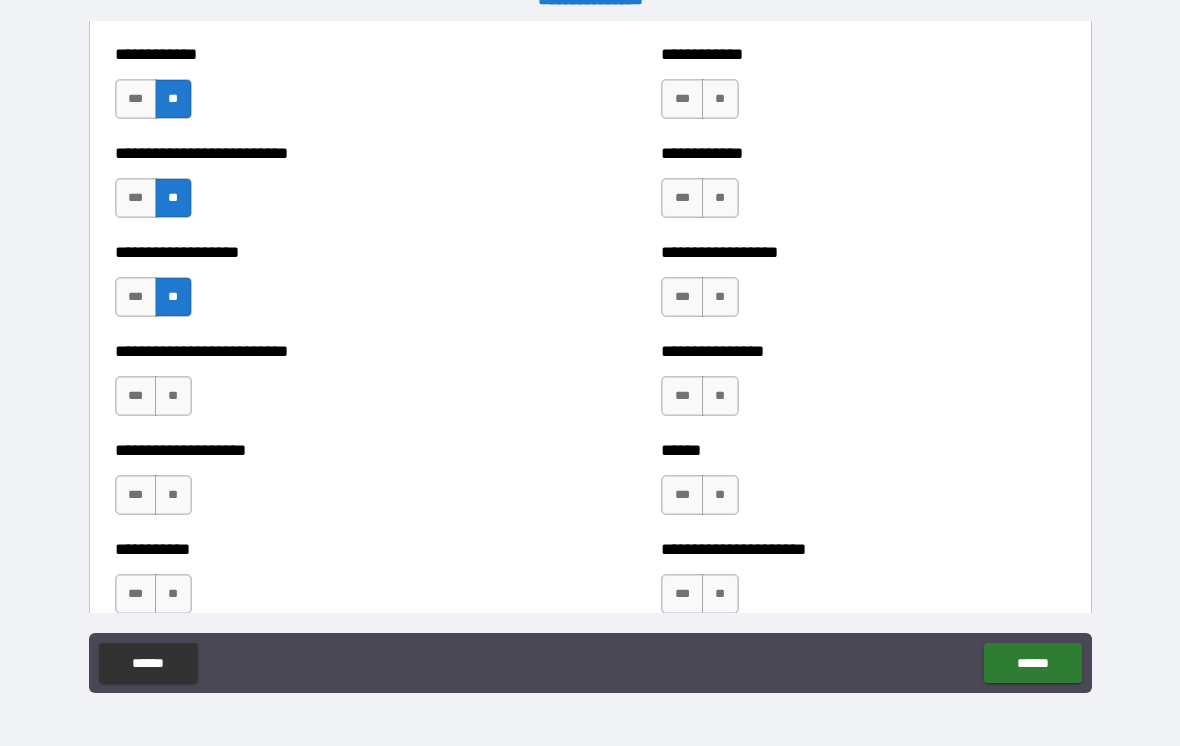 click on "**" at bounding box center [173, 396] 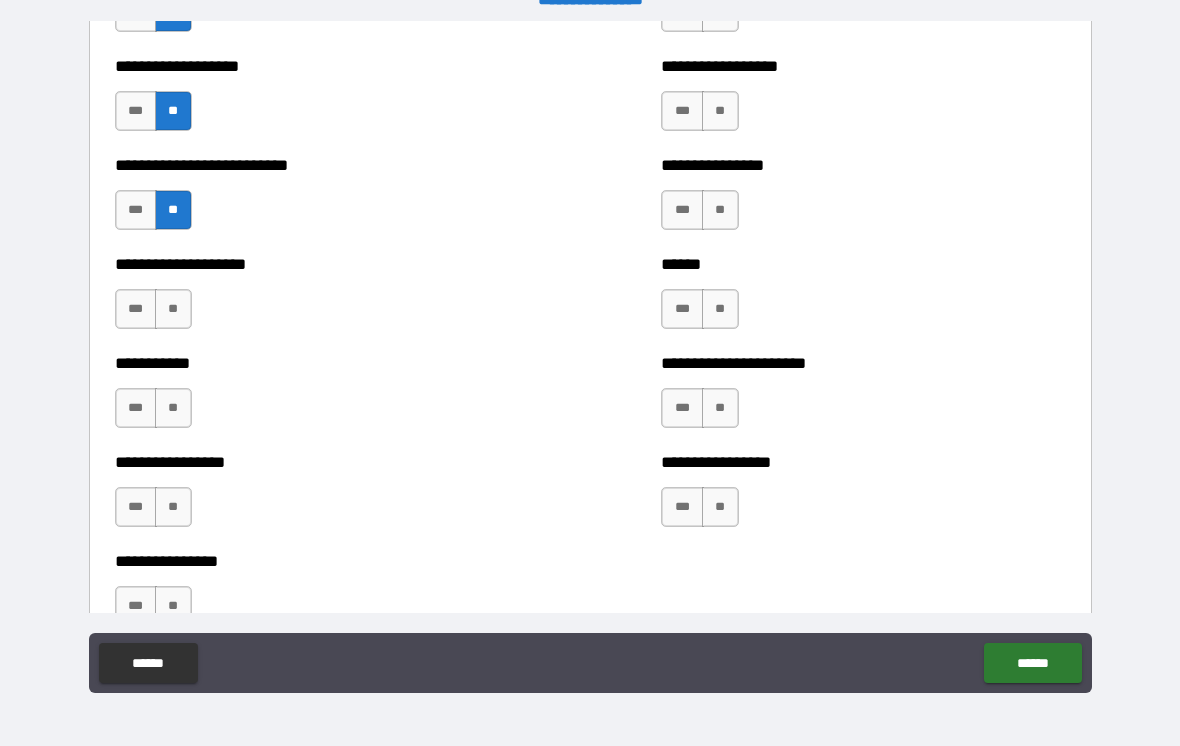scroll, scrollTop: 5657, scrollLeft: 0, axis: vertical 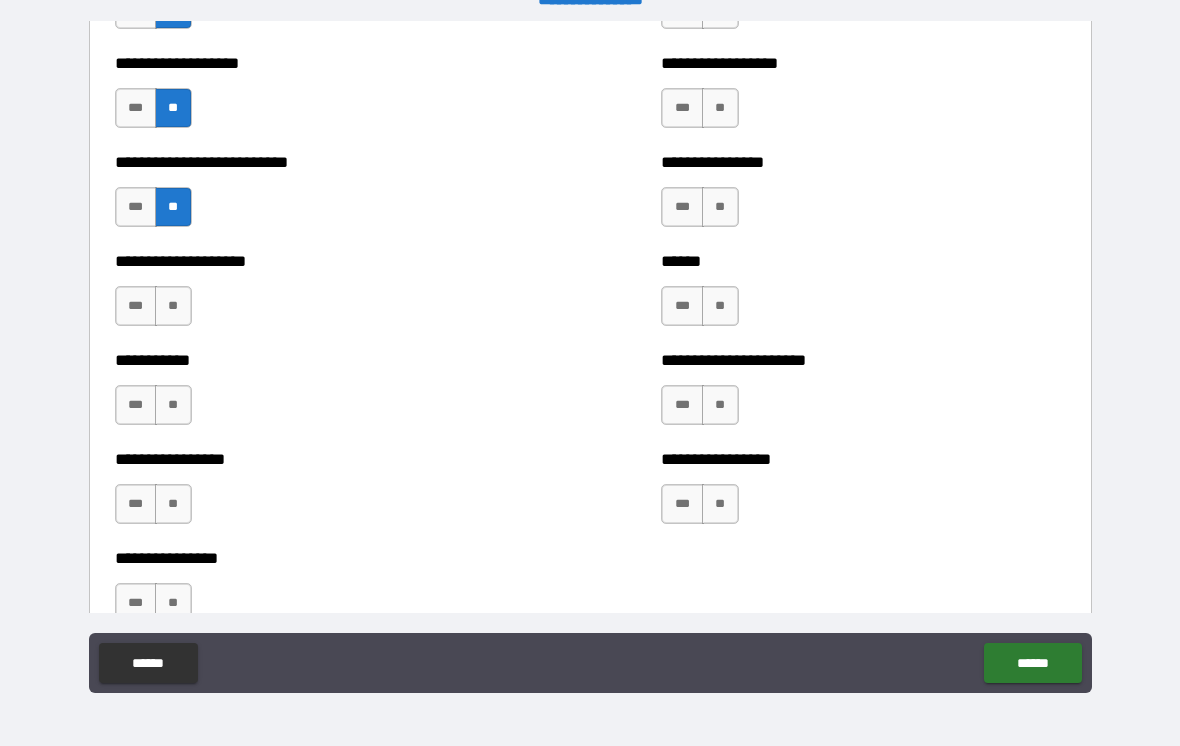 click on "**" at bounding box center [173, 306] 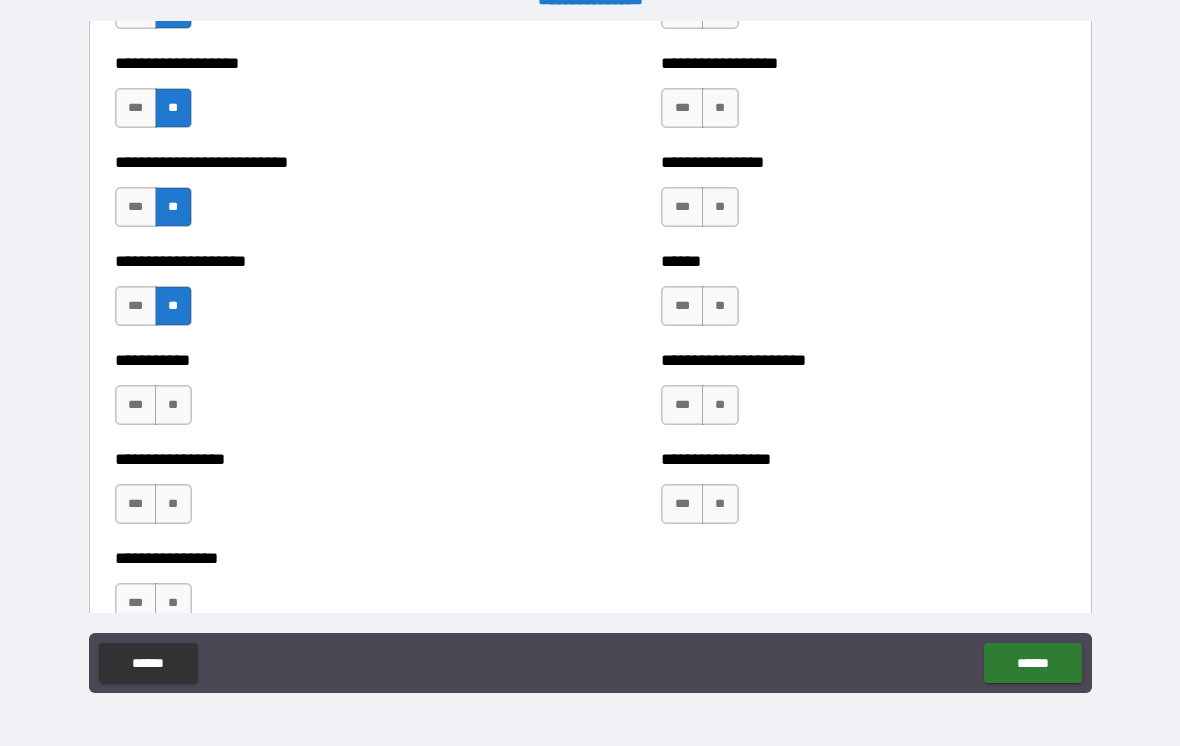 click on "**" at bounding box center [173, 405] 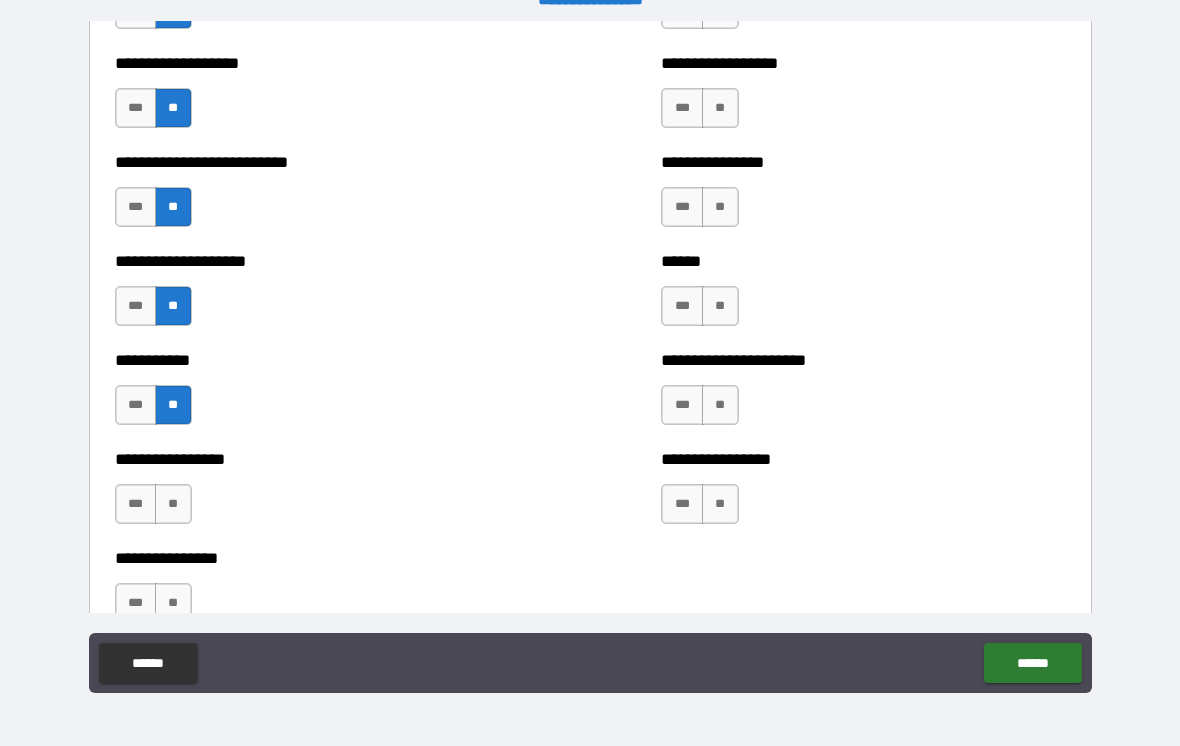 click on "**" at bounding box center (173, 504) 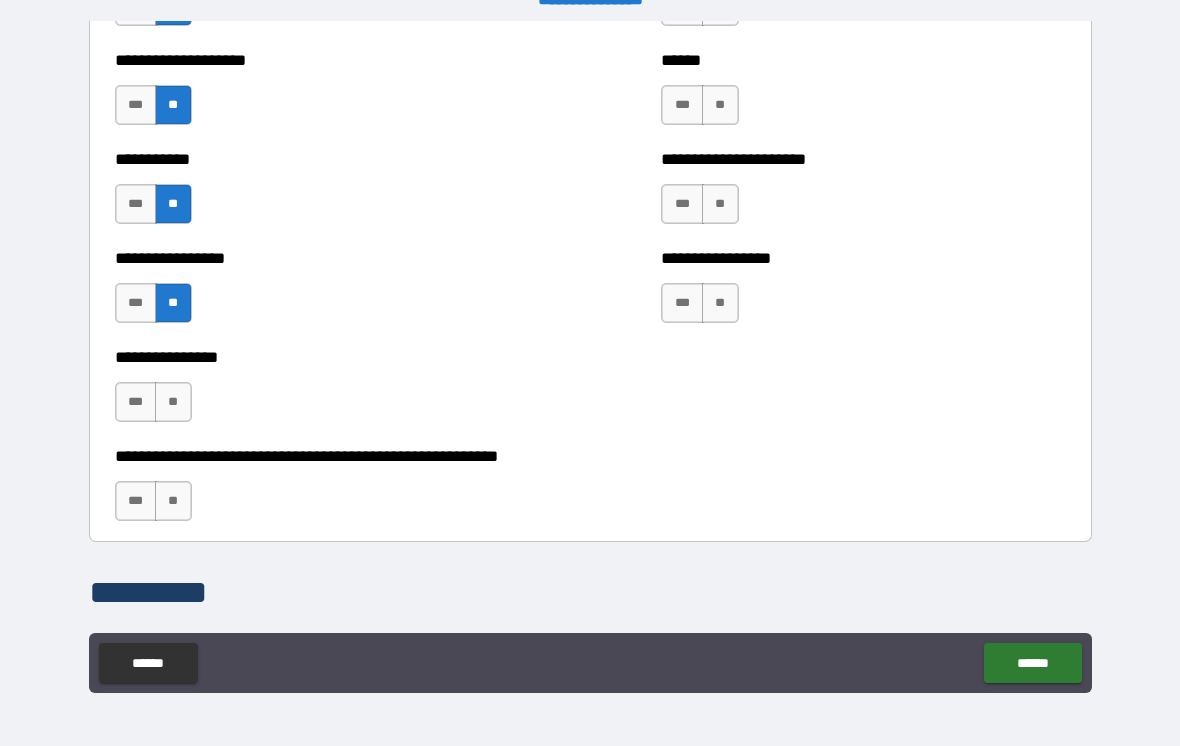 scroll, scrollTop: 5866, scrollLeft: 0, axis: vertical 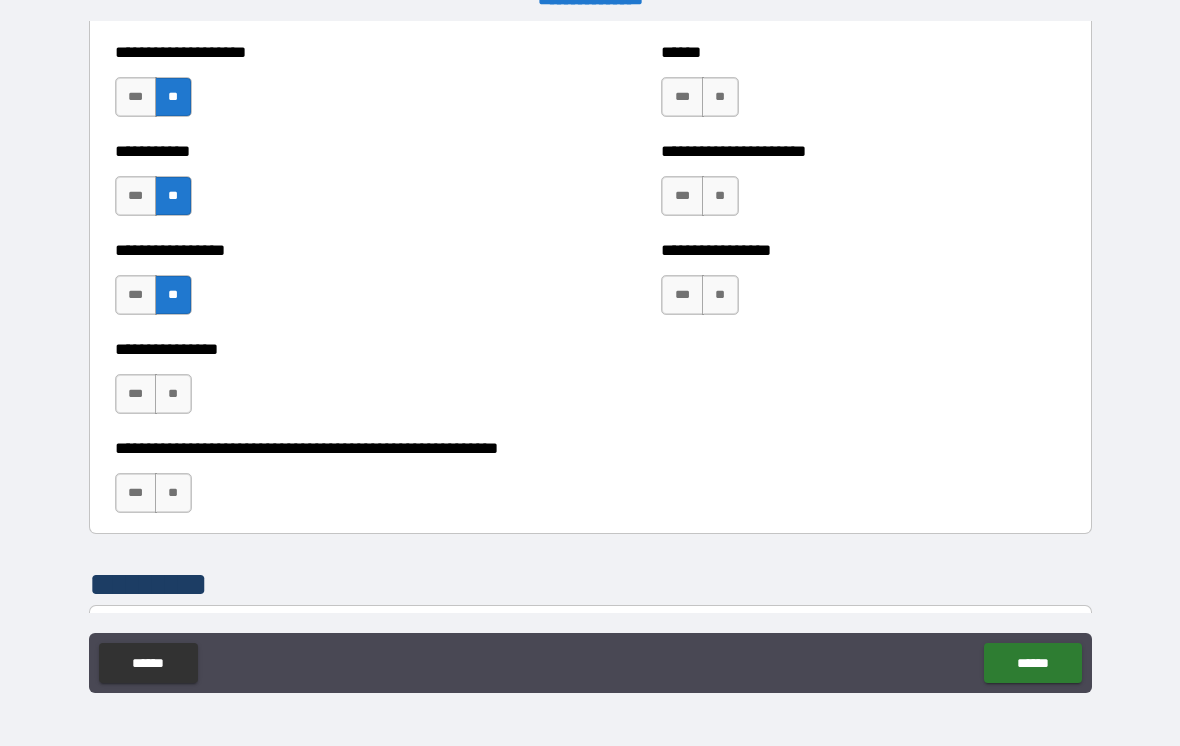 click on "**" at bounding box center (173, 394) 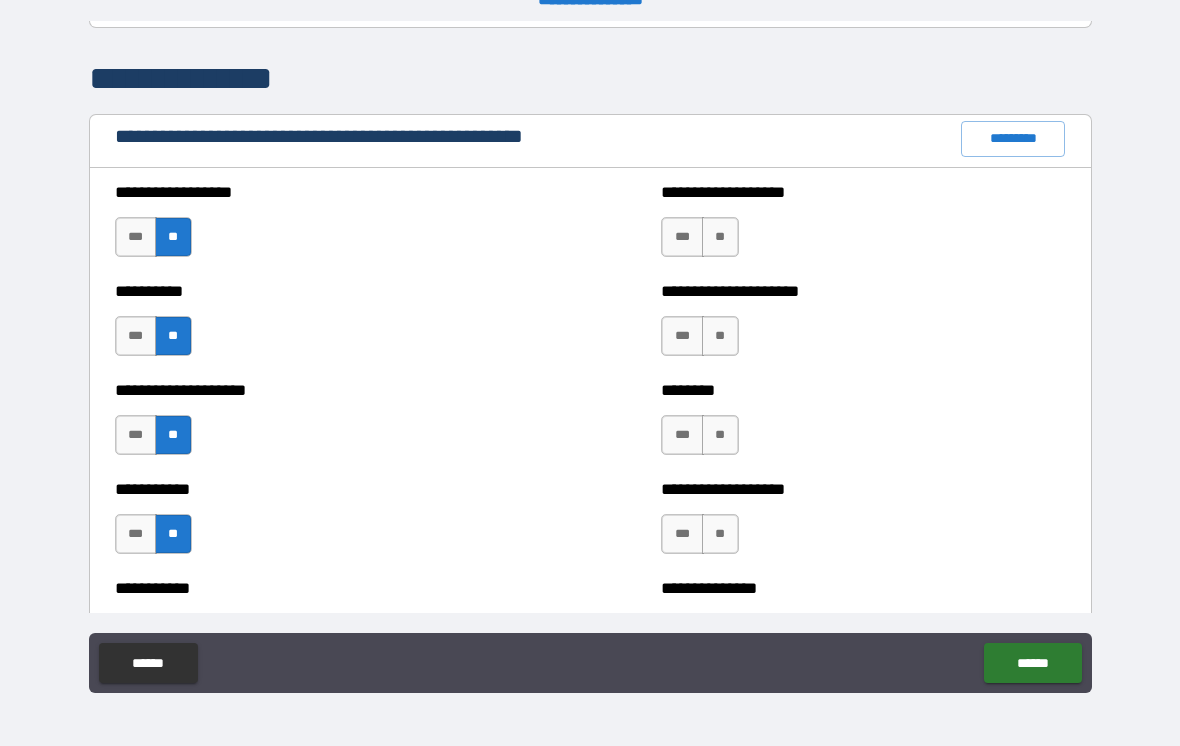 scroll, scrollTop: 2292, scrollLeft: 0, axis: vertical 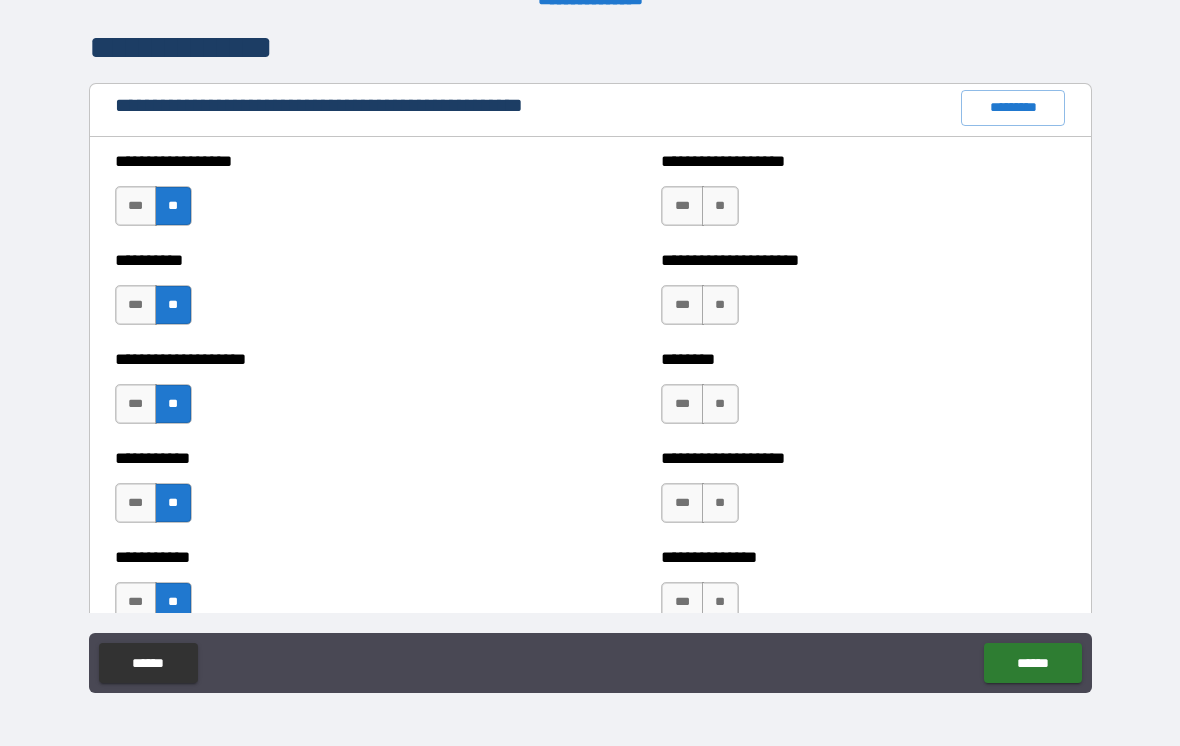 click on "**" at bounding box center (720, 206) 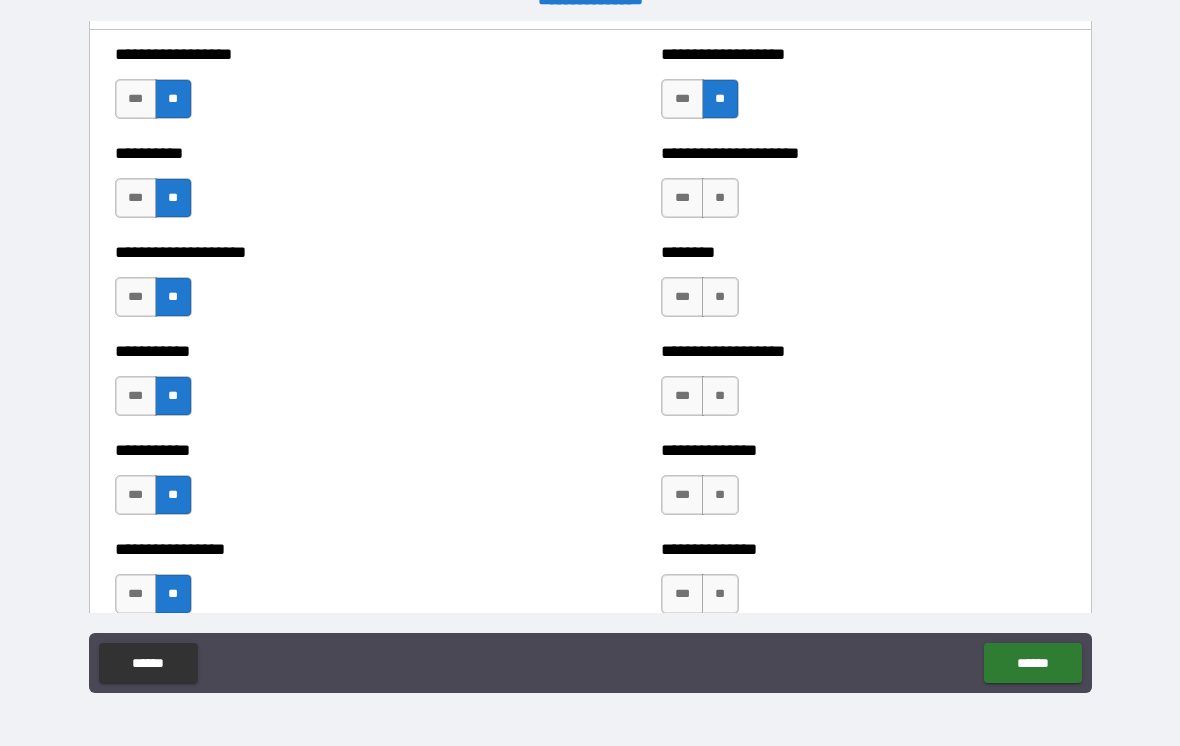 click on "**" at bounding box center (720, 198) 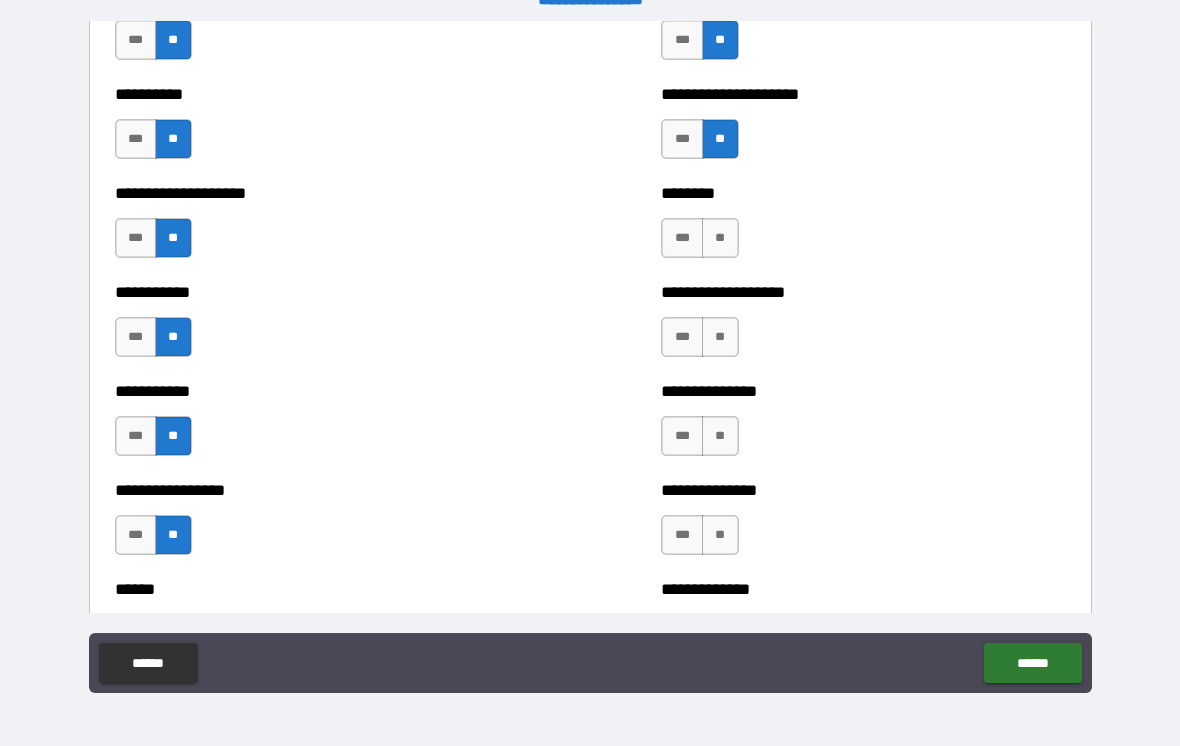 scroll, scrollTop: 2513, scrollLeft: 0, axis: vertical 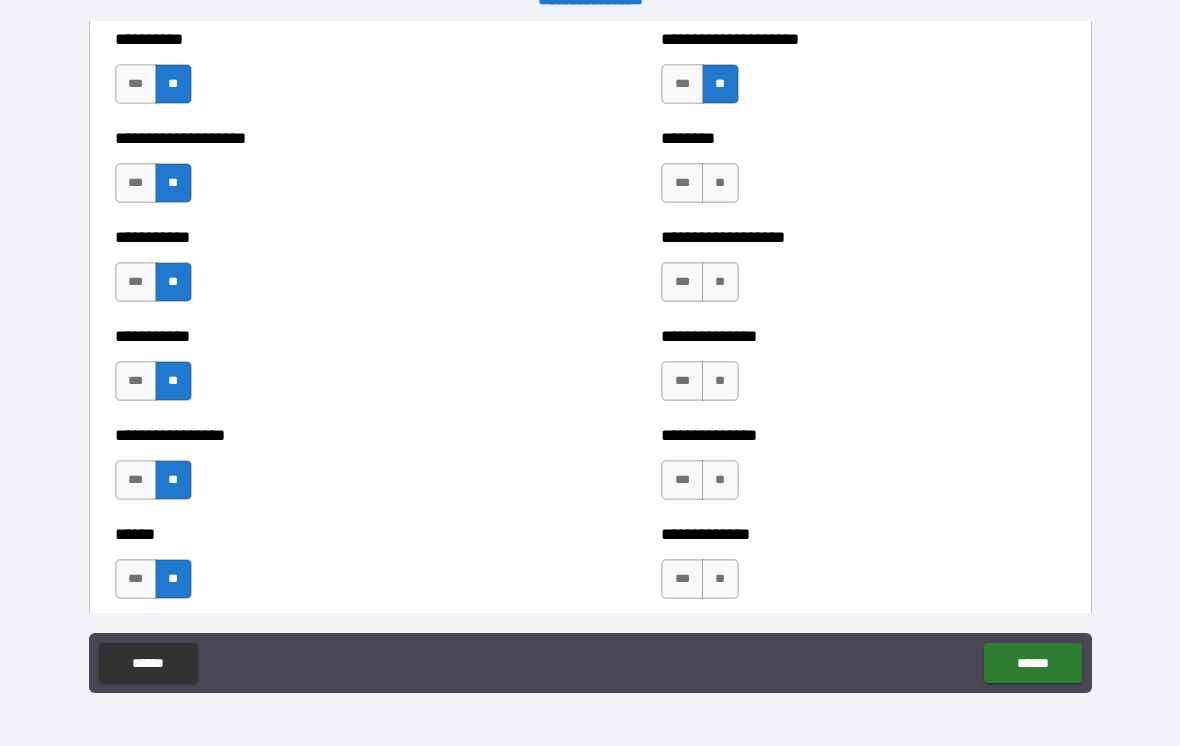 click on "***" at bounding box center [682, 183] 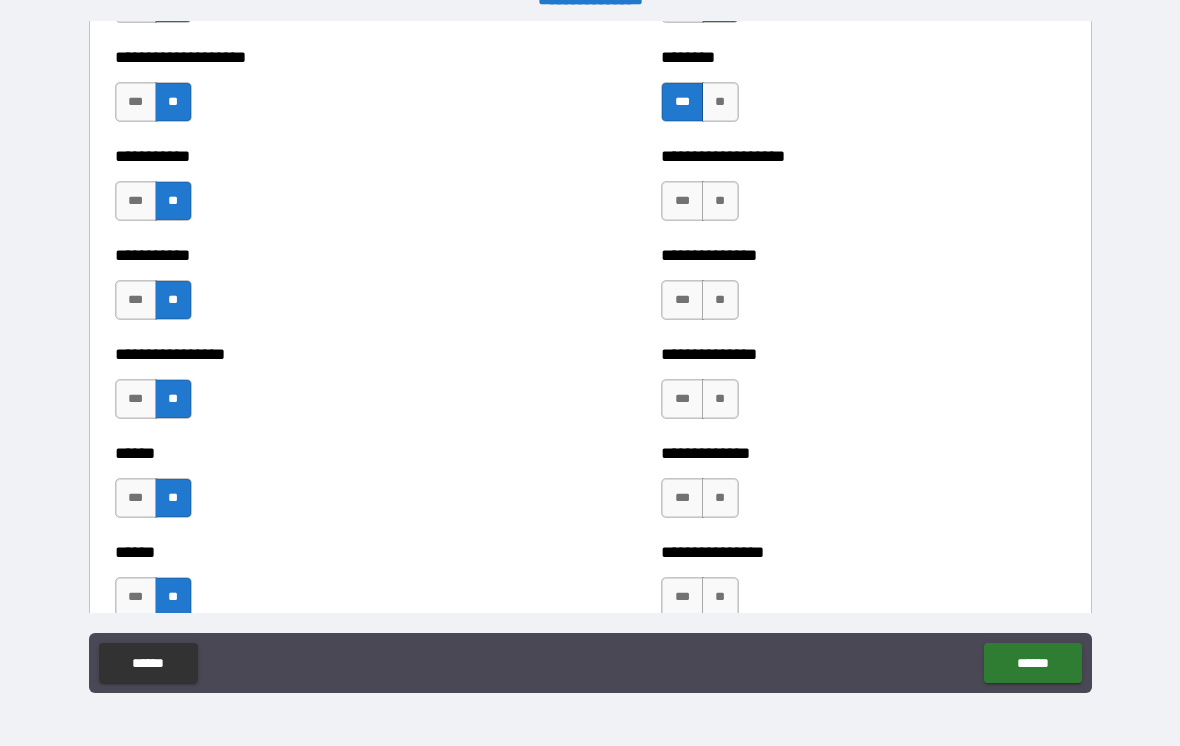 scroll, scrollTop: 2595, scrollLeft: 0, axis: vertical 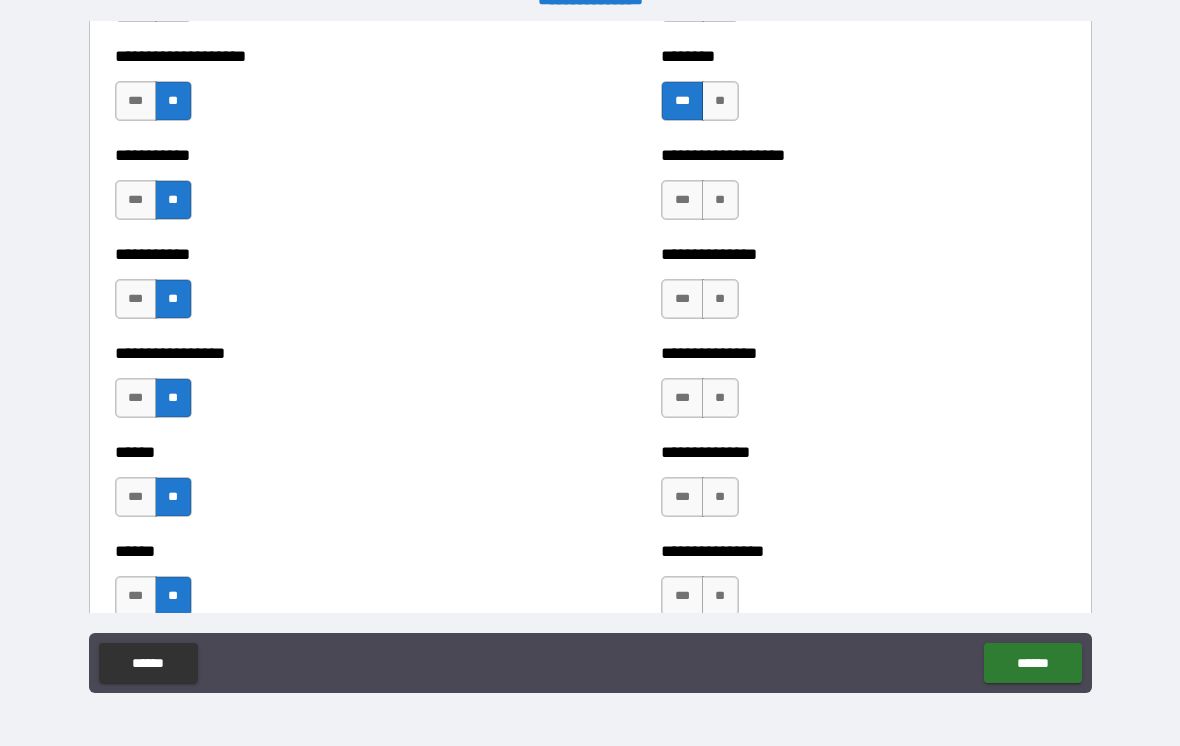 click on "**" at bounding box center (720, 200) 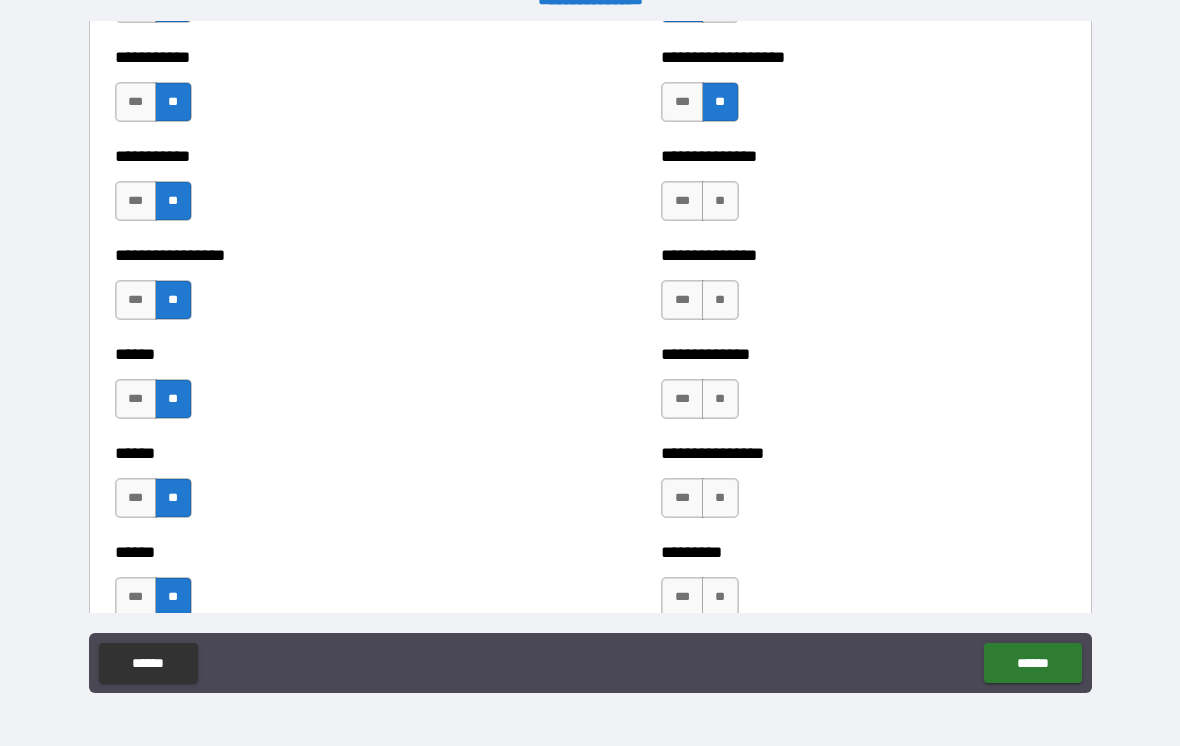 click on "**" at bounding box center [720, 201] 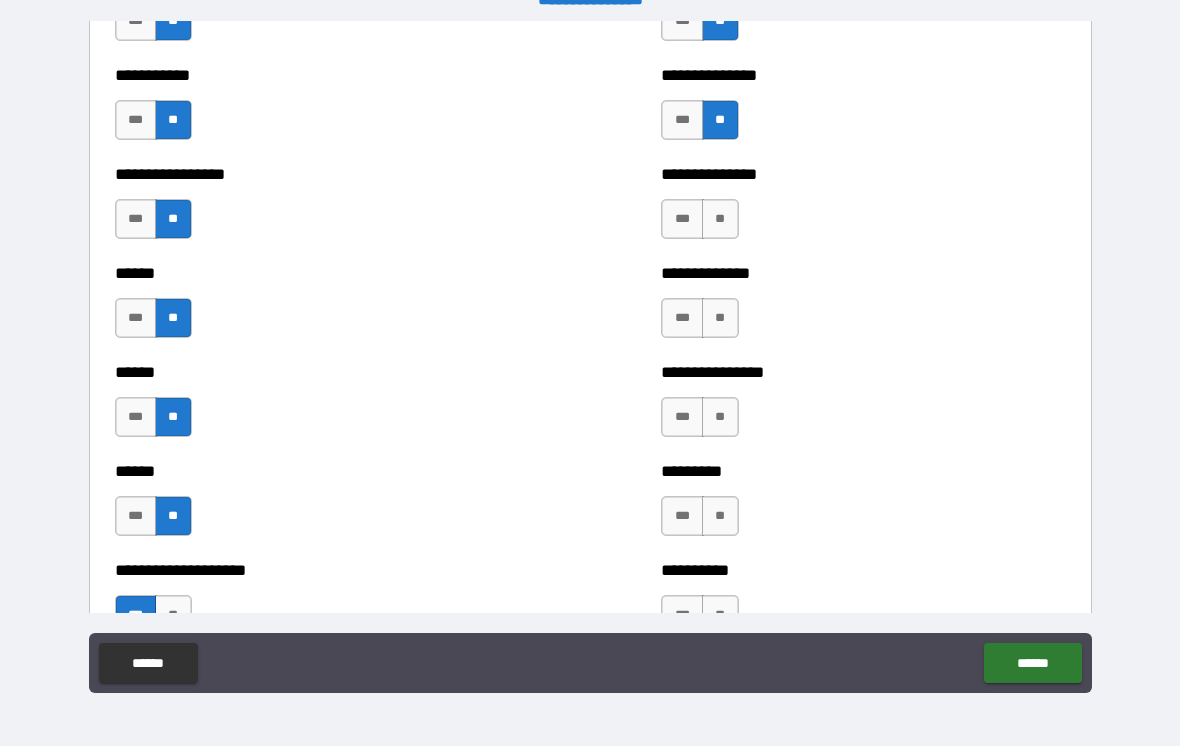 click on "**" at bounding box center (720, 219) 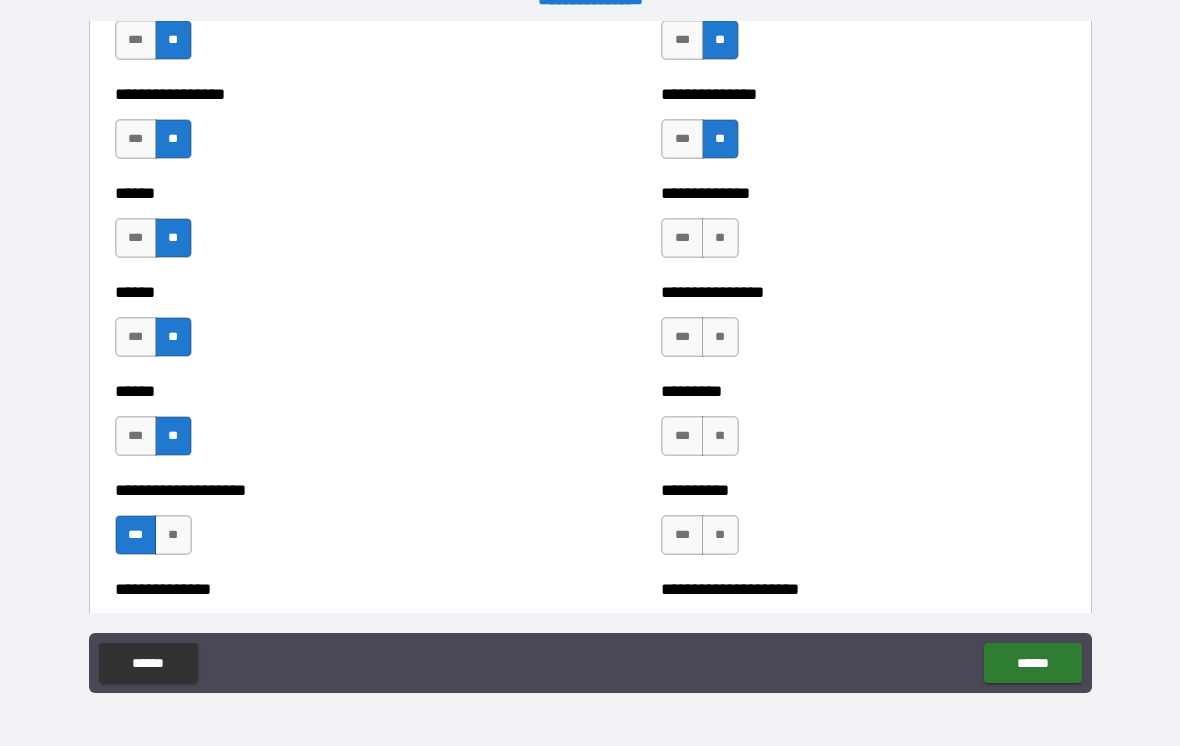 scroll, scrollTop: 2863, scrollLeft: 0, axis: vertical 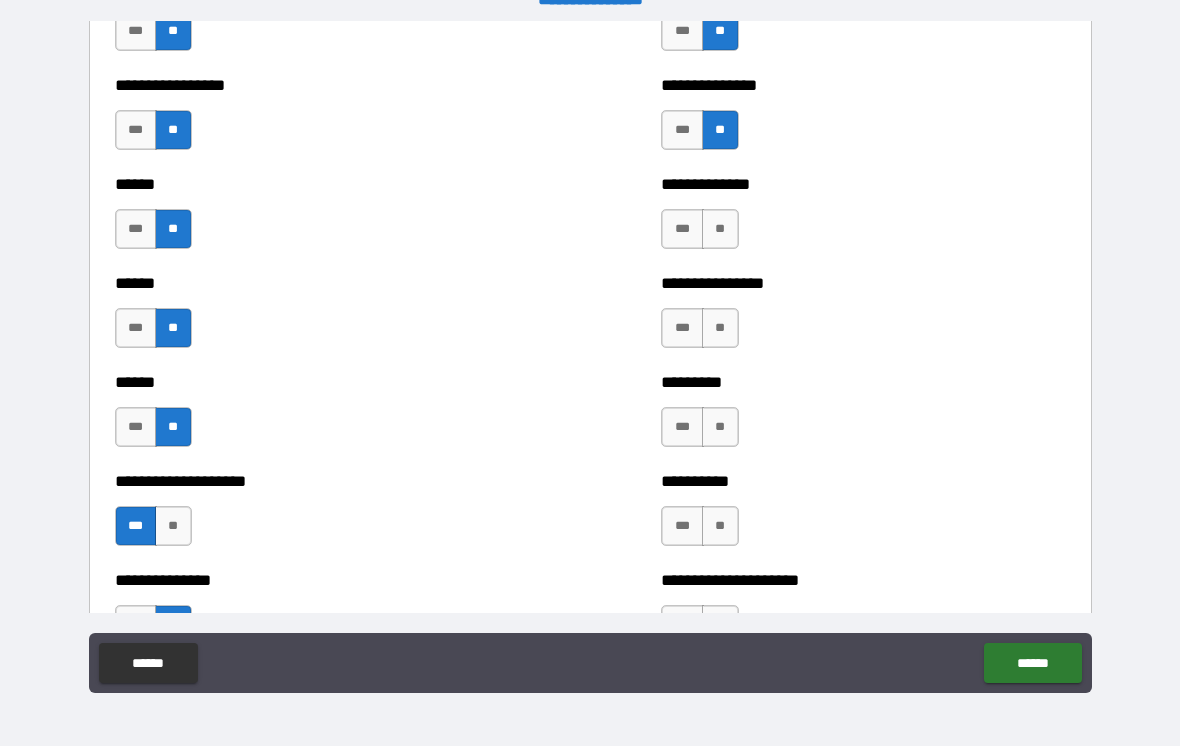 click on "**" at bounding box center (720, 229) 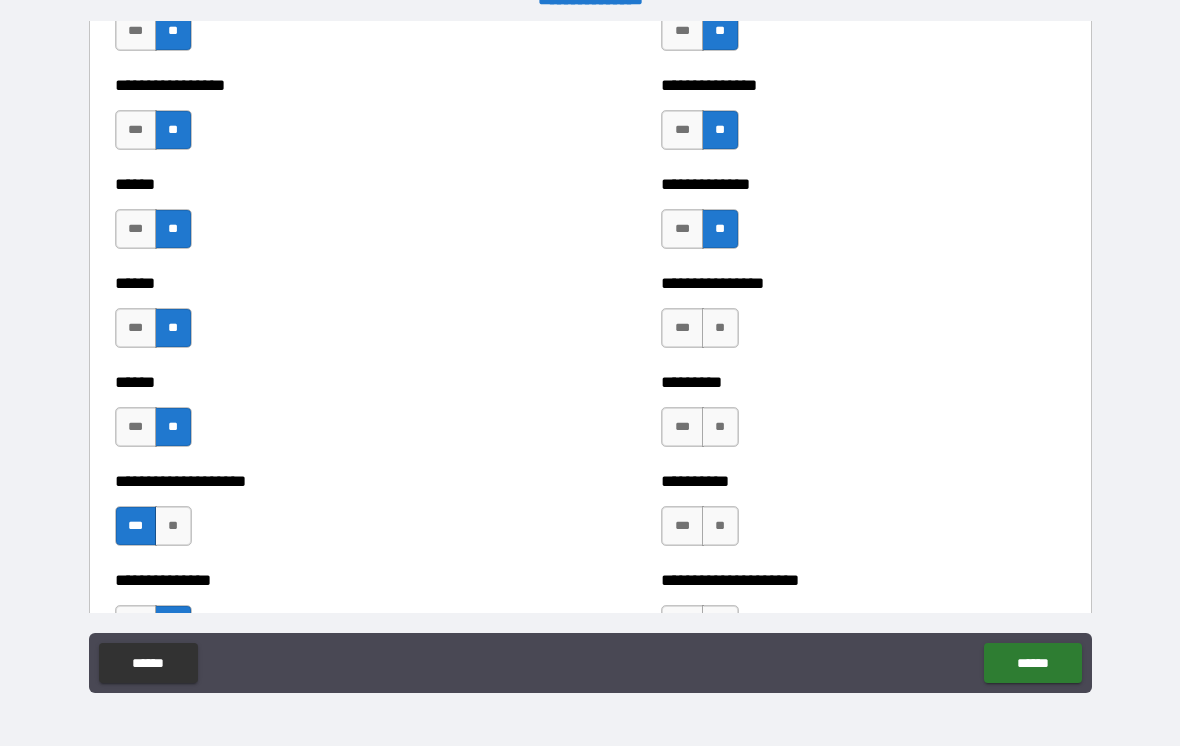 click on "**" at bounding box center [720, 328] 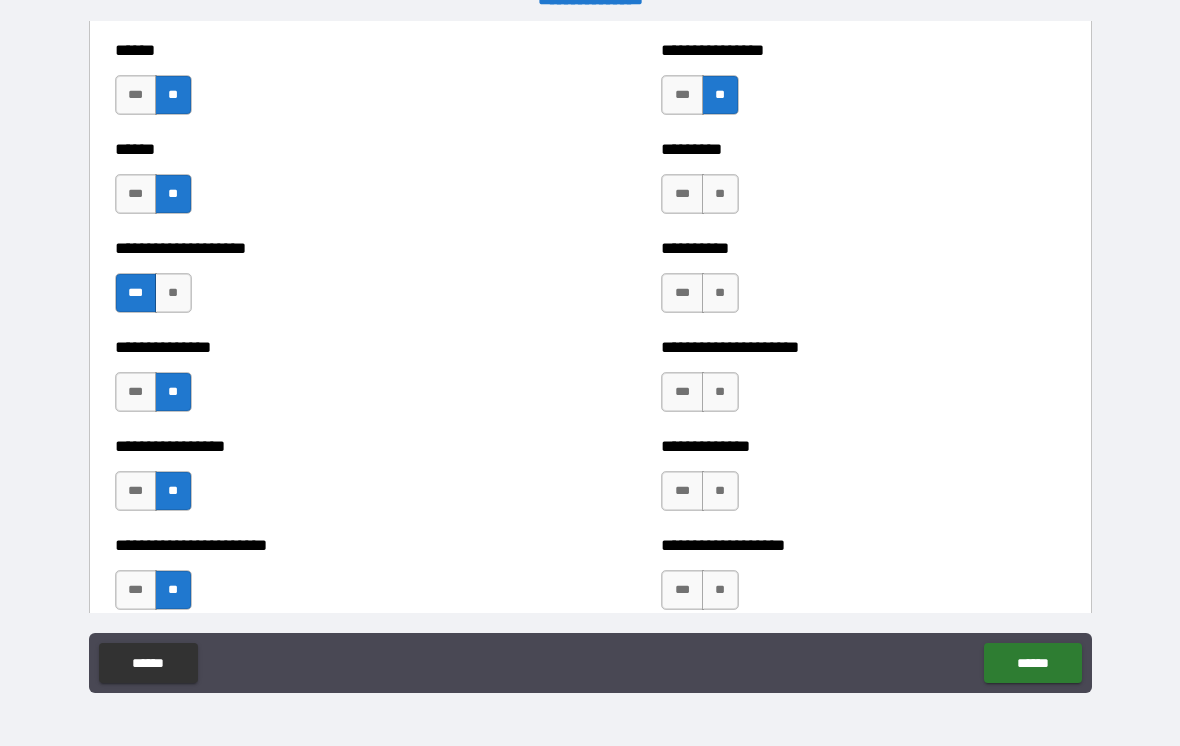 scroll, scrollTop: 3101, scrollLeft: 0, axis: vertical 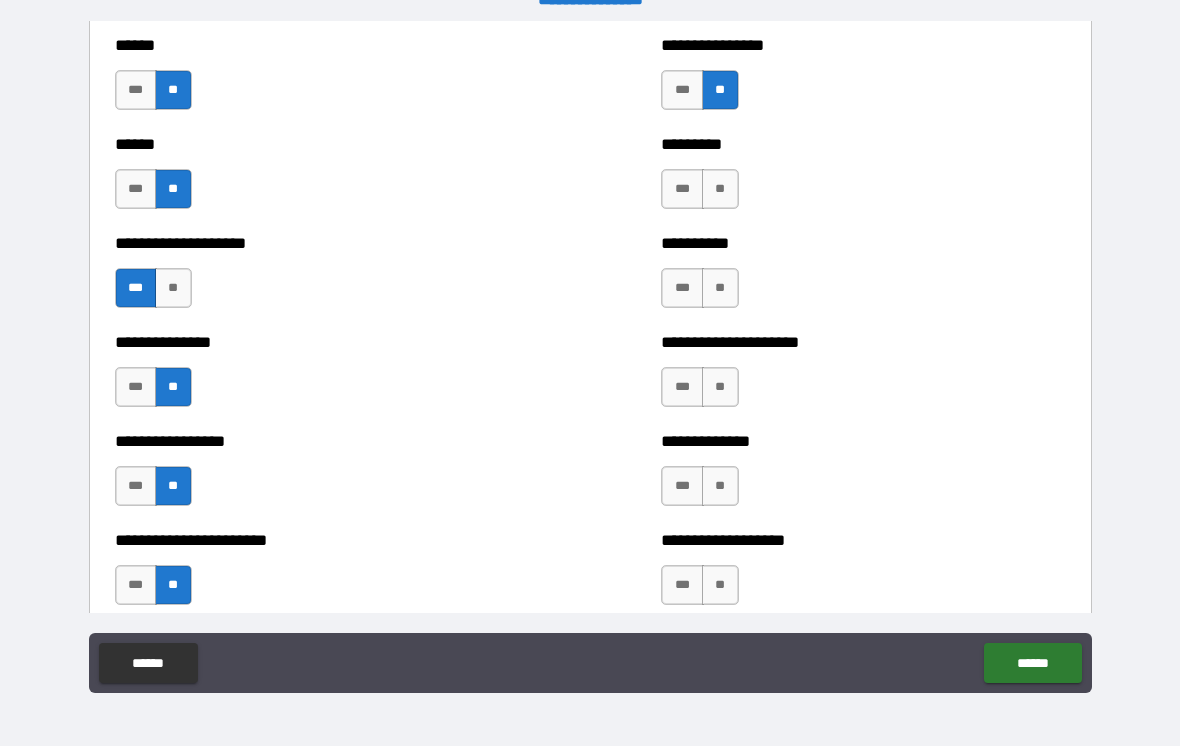 click on "**" at bounding box center [720, 189] 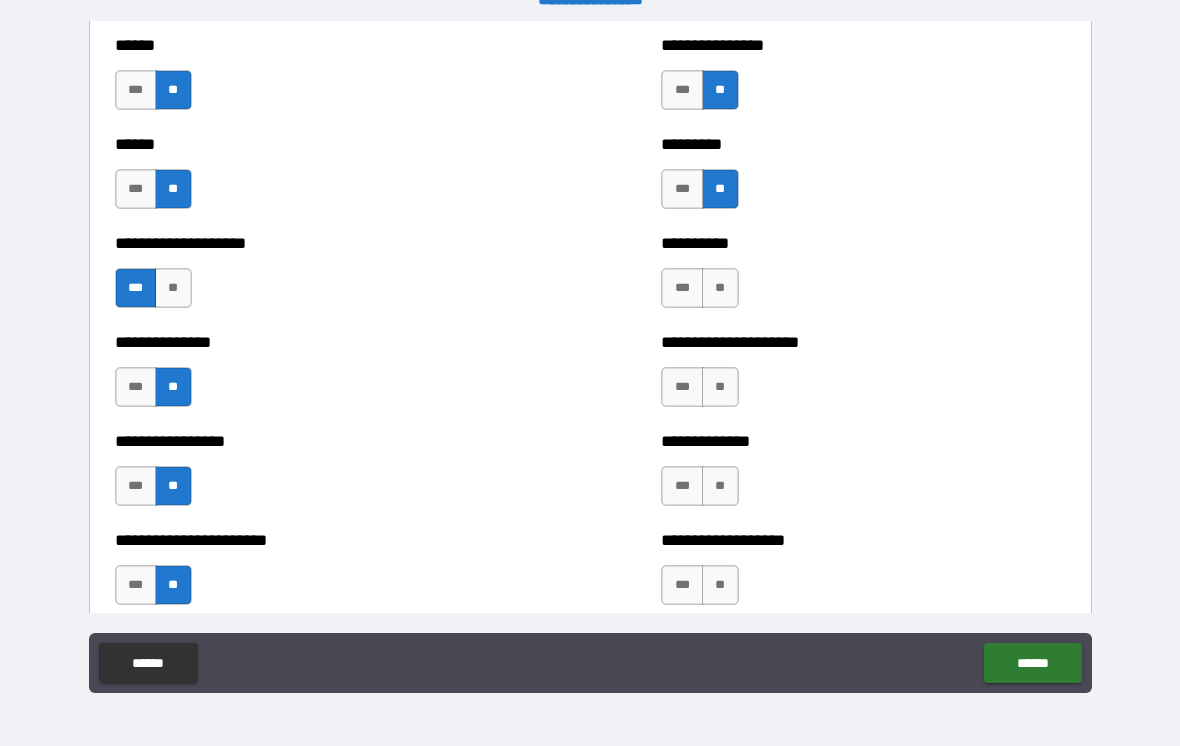 click on "**" at bounding box center [720, 288] 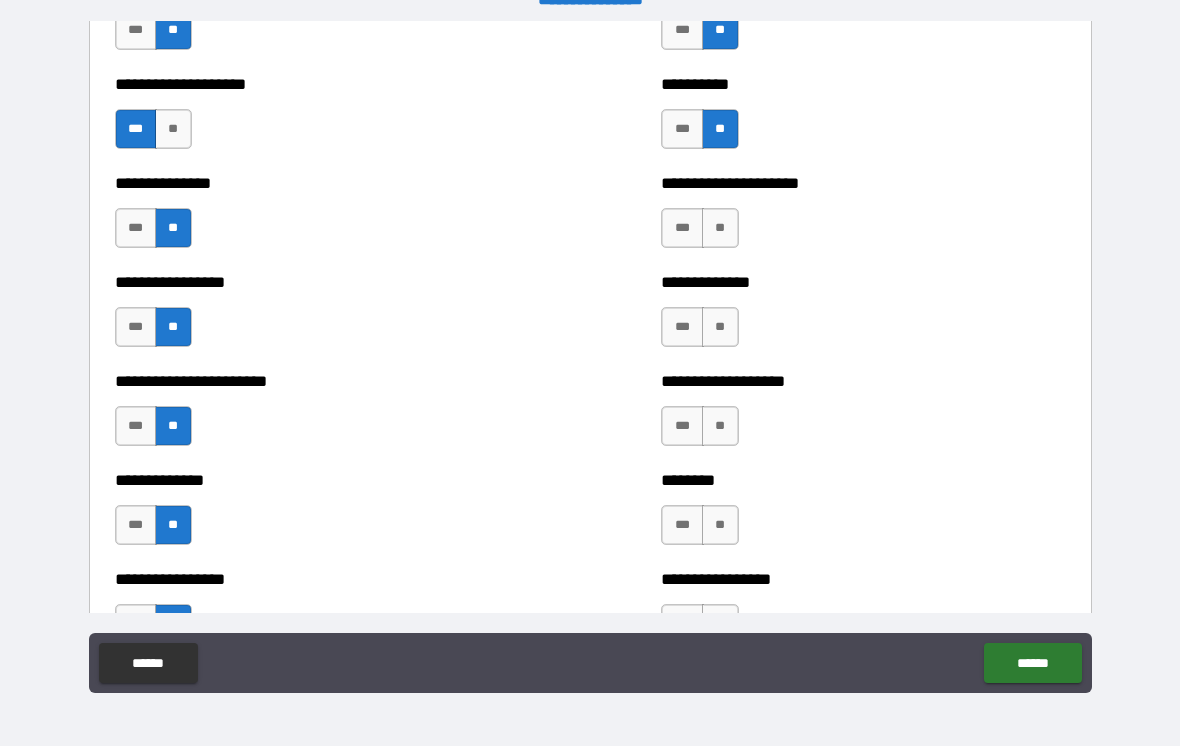 scroll, scrollTop: 3286, scrollLeft: 0, axis: vertical 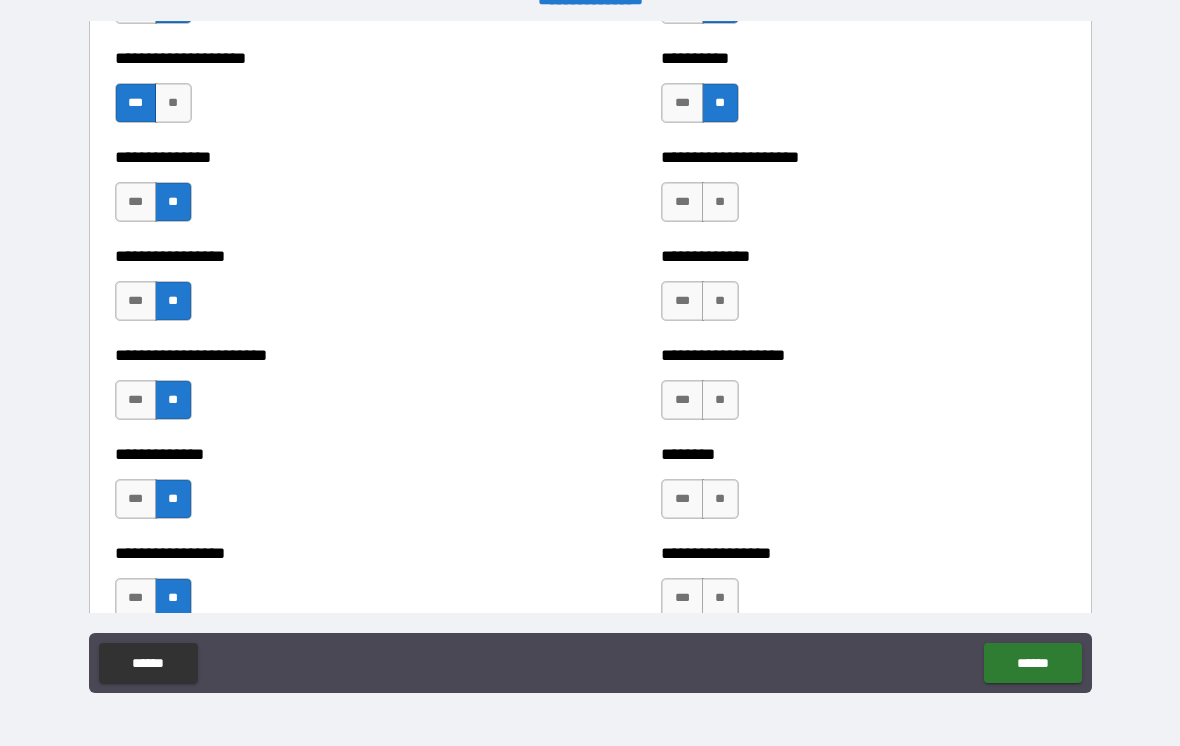 click on "**" at bounding box center [720, 202] 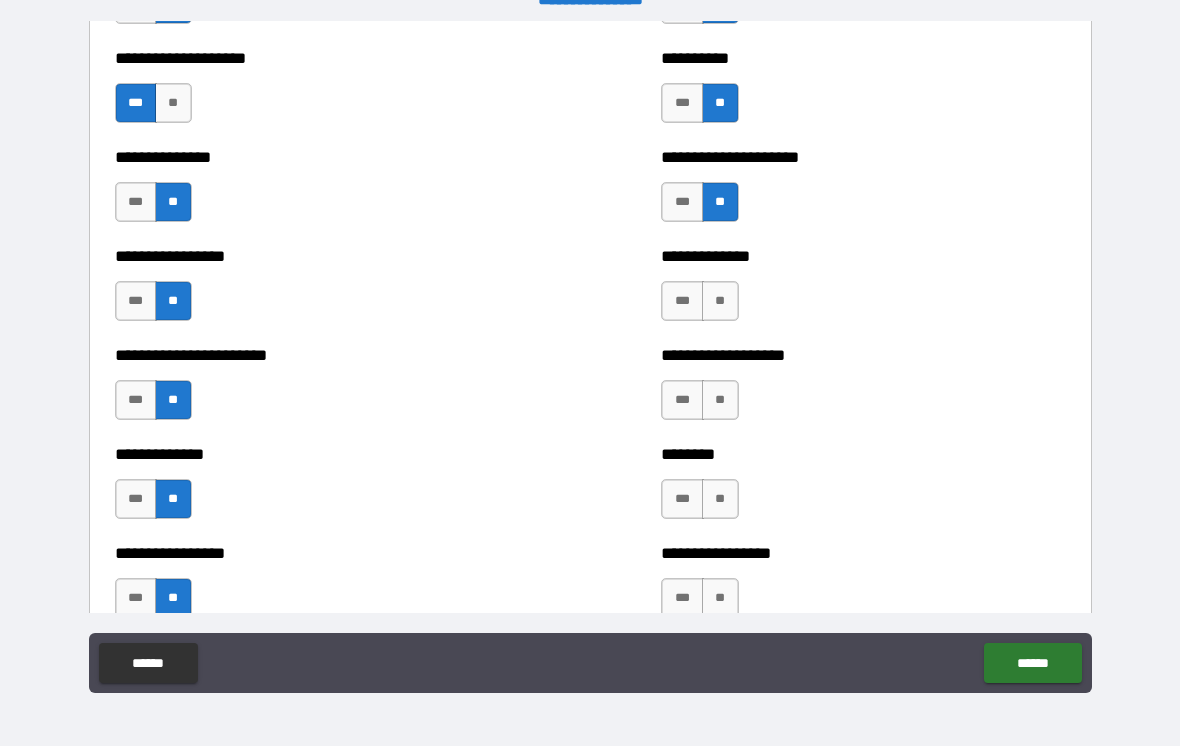 click on "**" at bounding box center (720, 301) 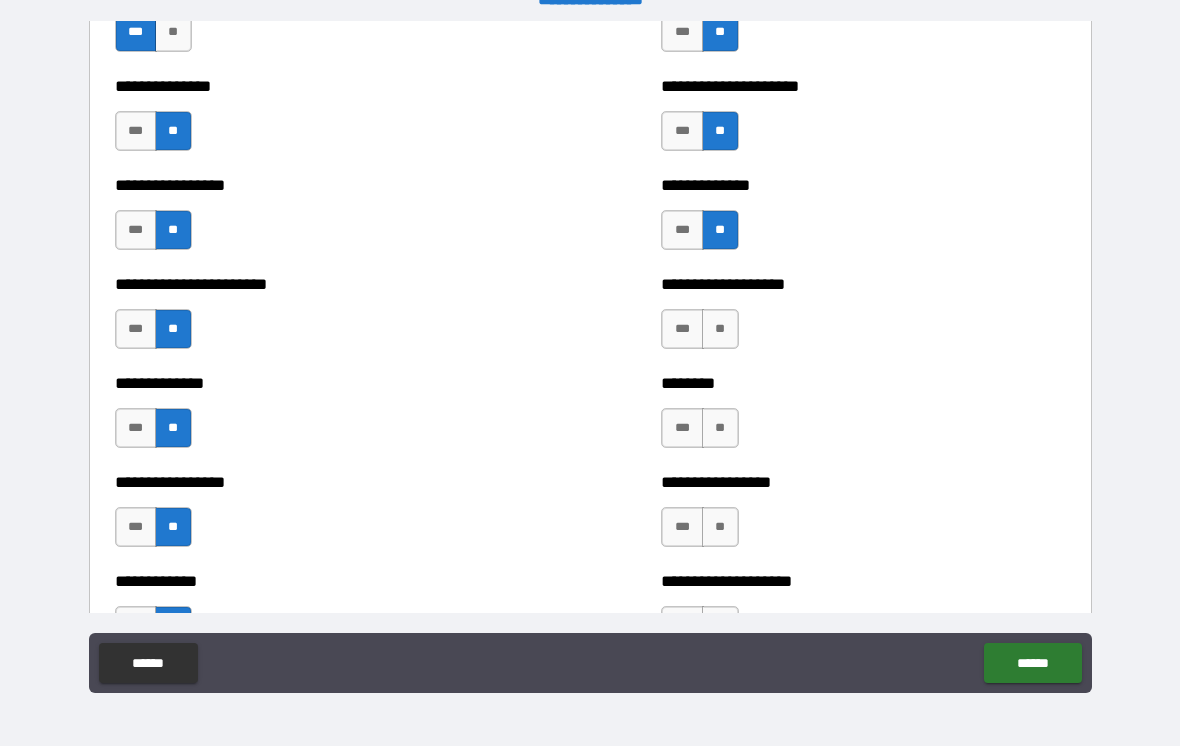 scroll, scrollTop: 3444, scrollLeft: 0, axis: vertical 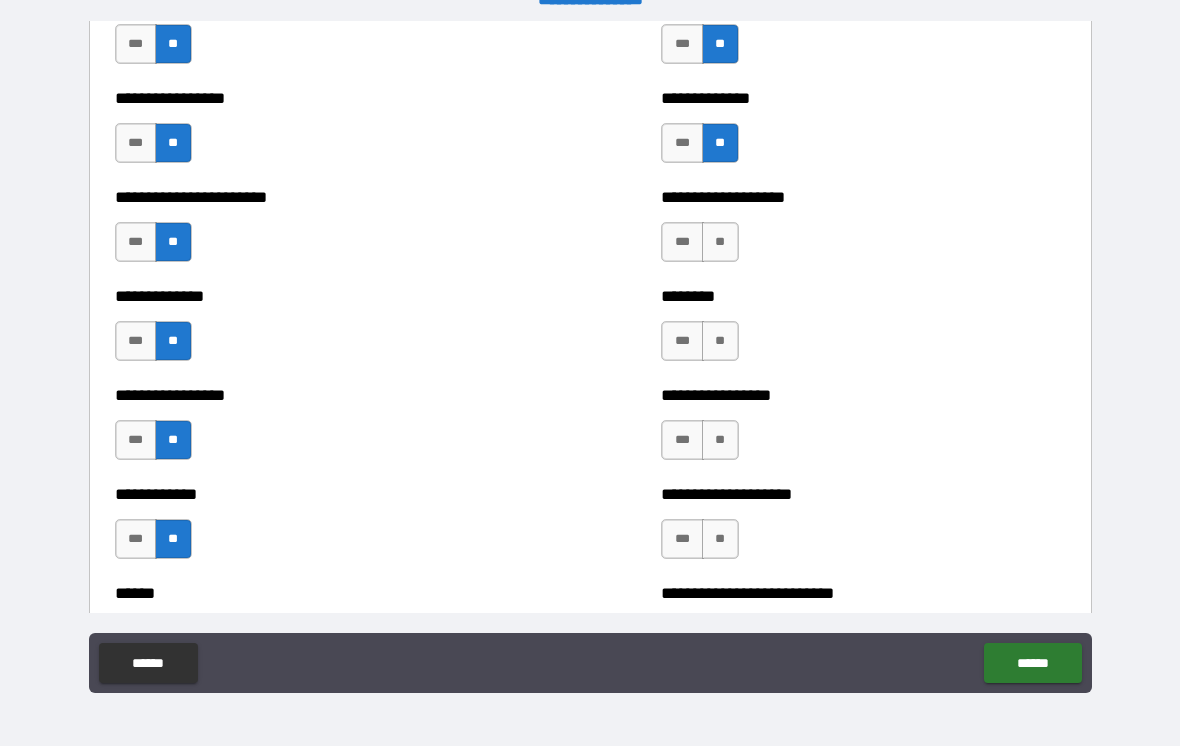 click on "**" at bounding box center [720, 242] 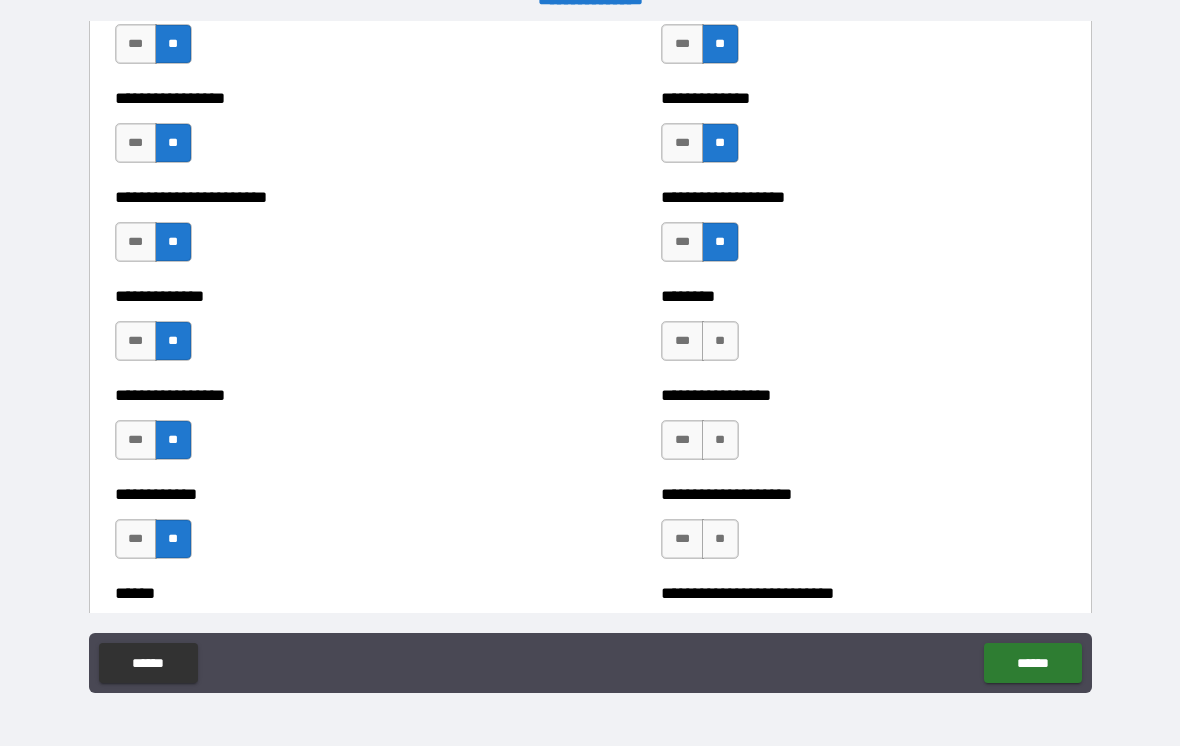click on "**" at bounding box center (720, 341) 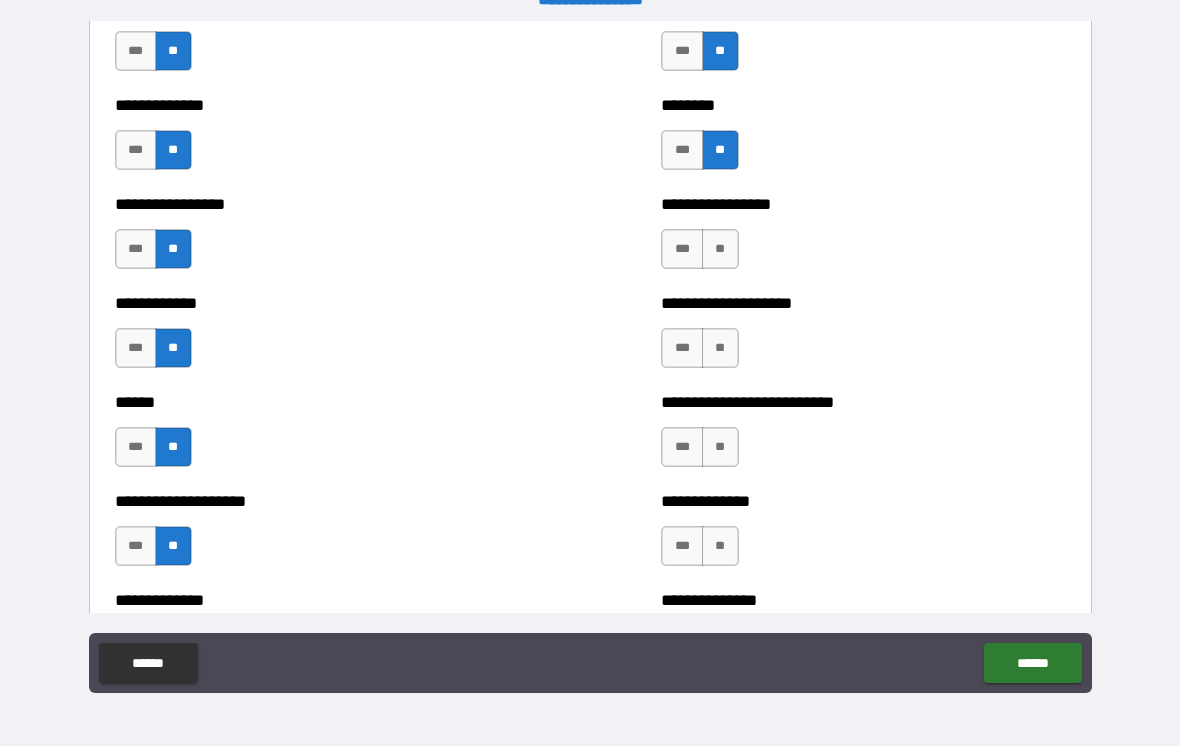 scroll, scrollTop: 3677, scrollLeft: 0, axis: vertical 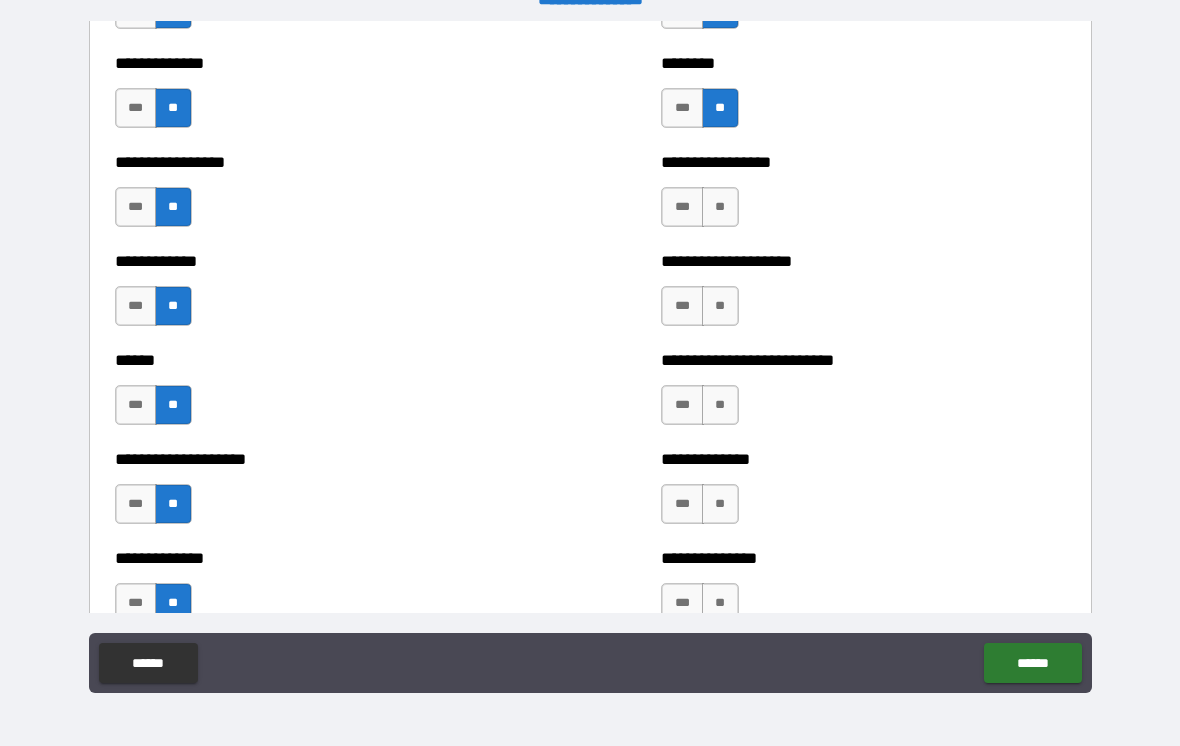 click on "**" at bounding box center [720, 207] 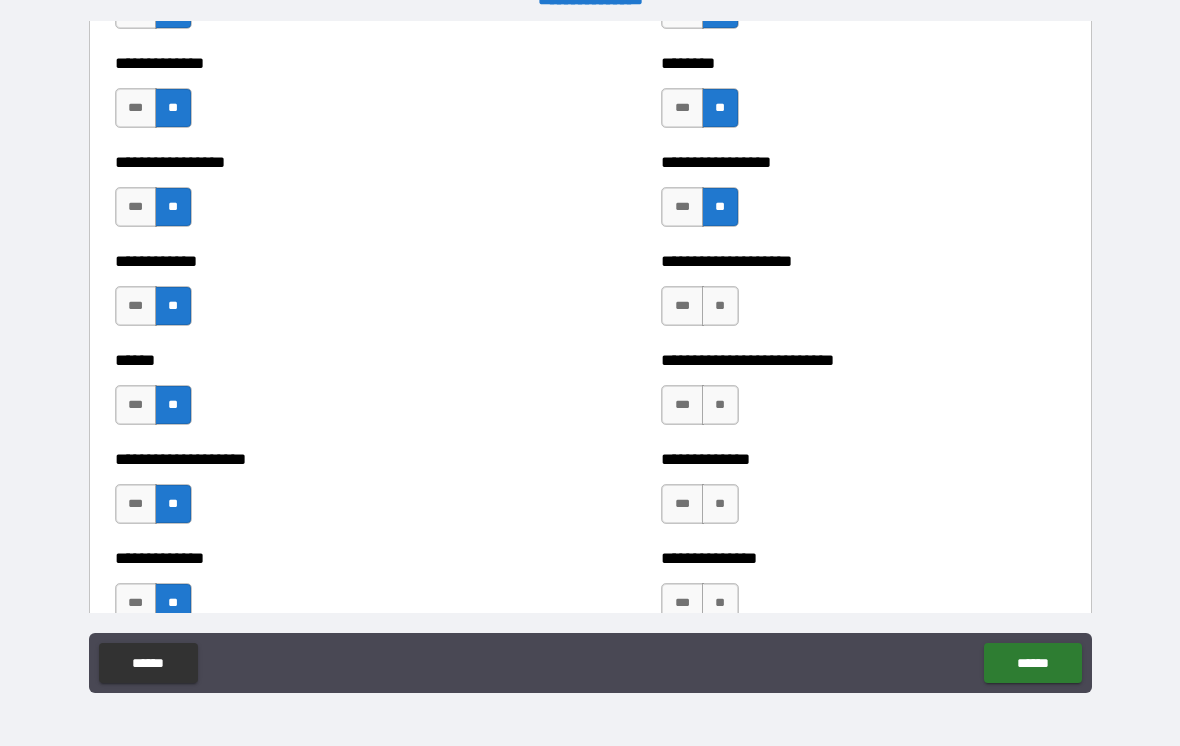 click on "**" at bounding box center [720, 306] 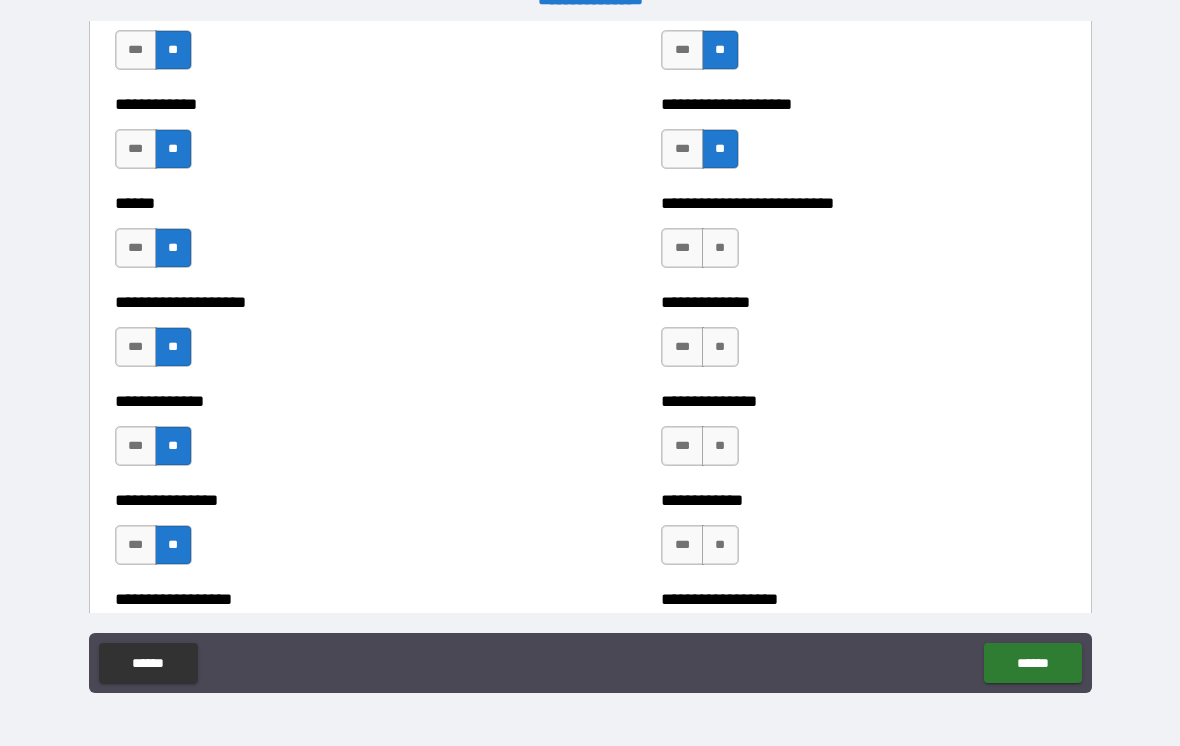 scroll, scrollTop: 3836, scrollLeft: 0, axis: vertical 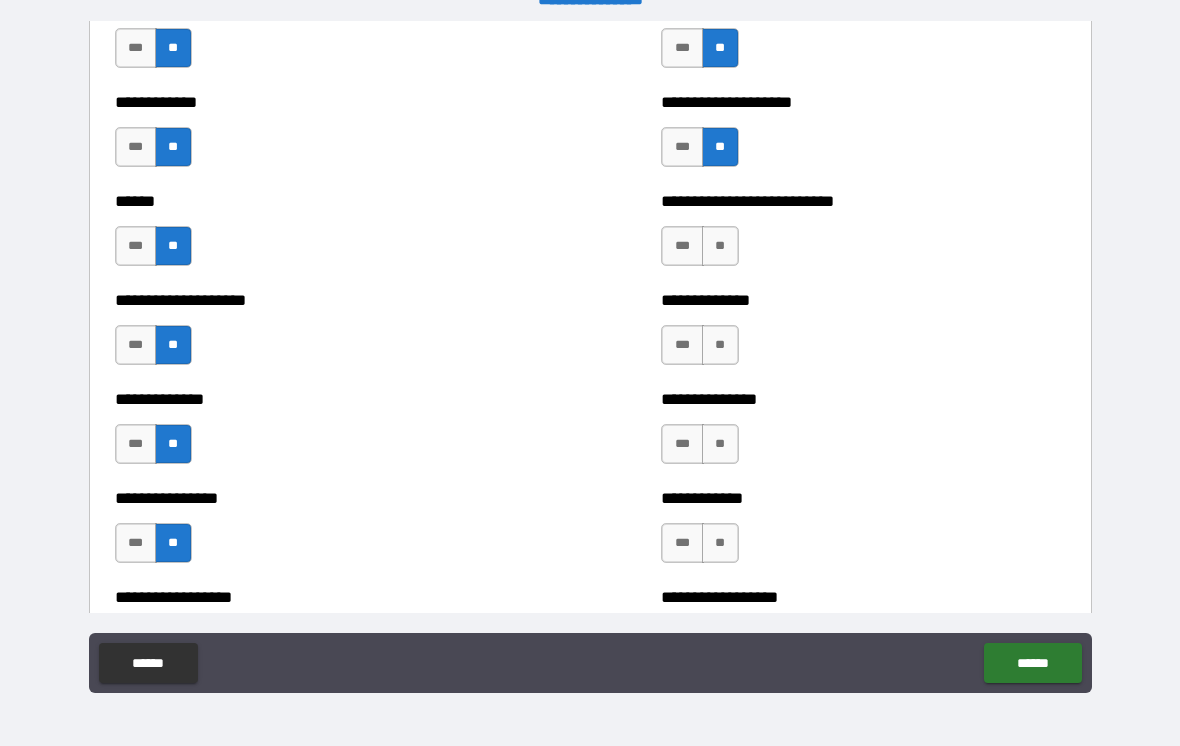 click on "**" at bounding box center (720, 246) 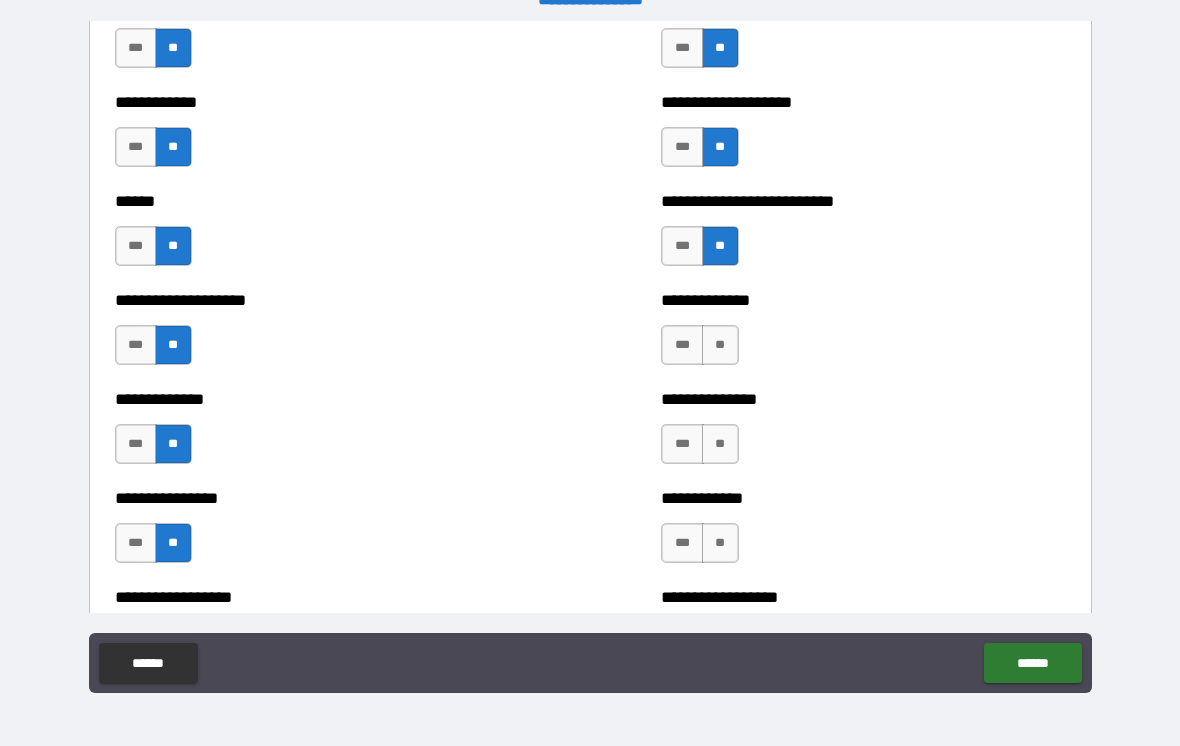 click on "**" at bounding box center [720, 345] 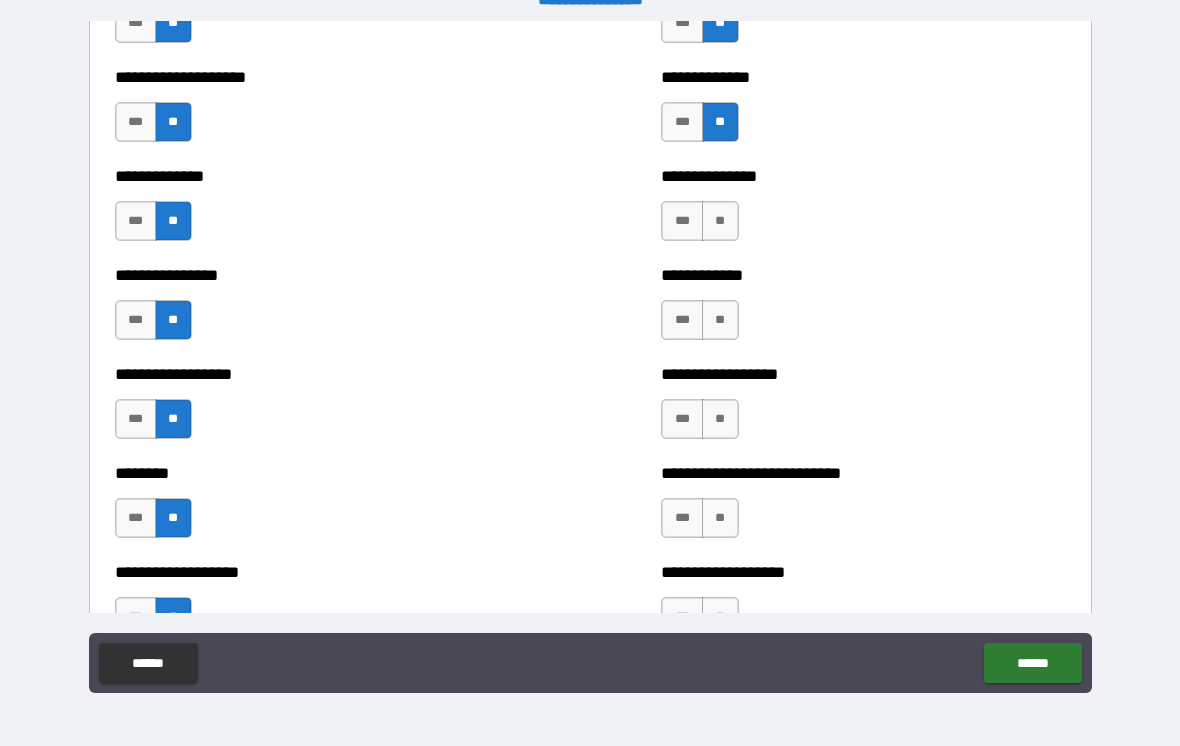 scroll, scrollTop: 4069, scrollLeft: 0, axis: vertical 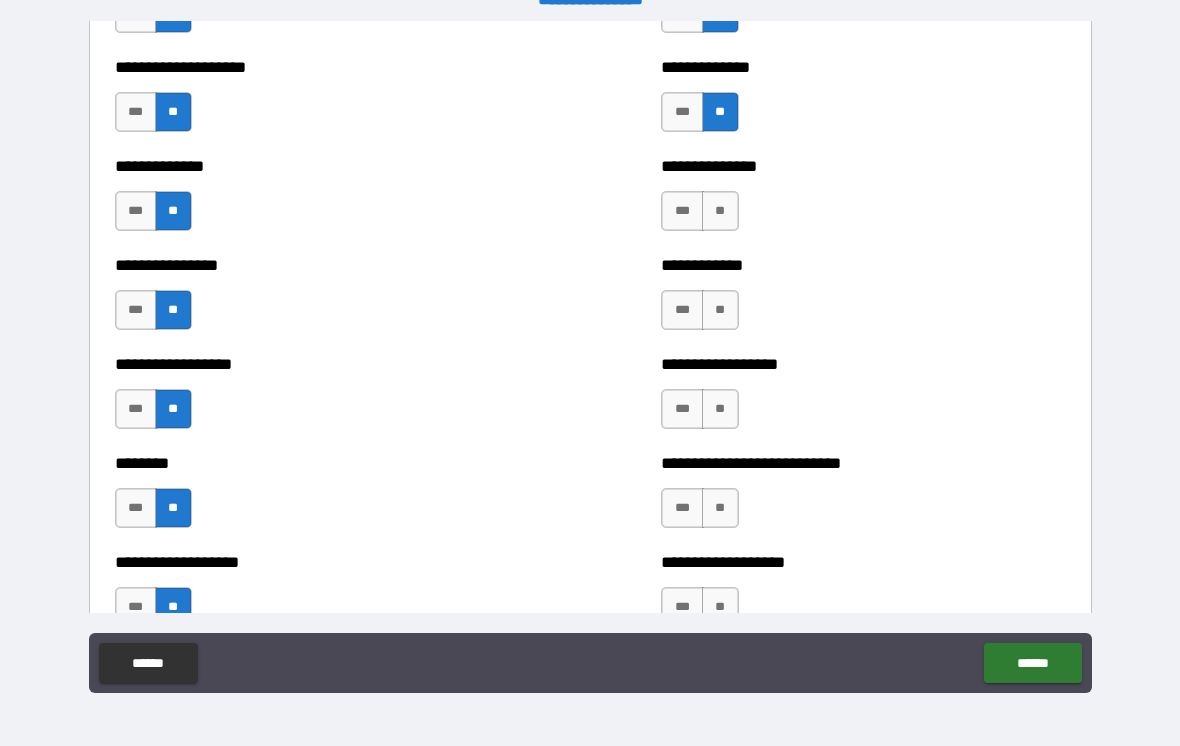 click on "**" at bounding box center [720, 211] 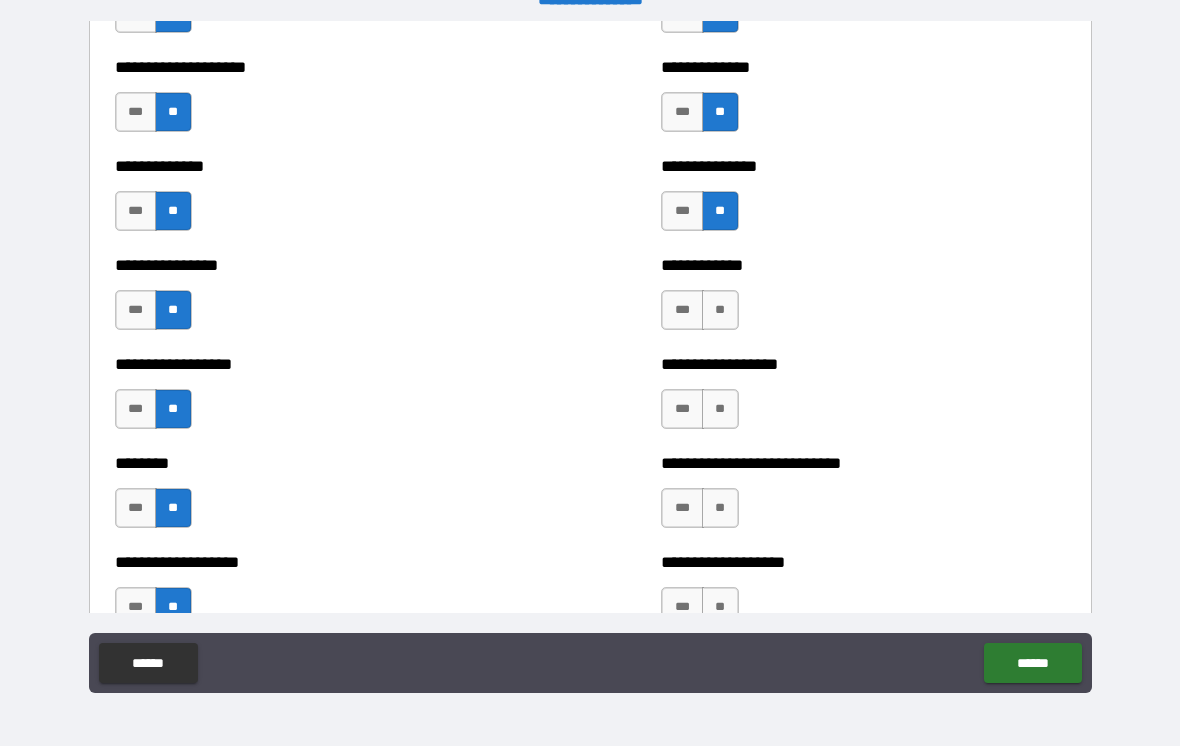 click on "**" at bounding box center [720, 310] 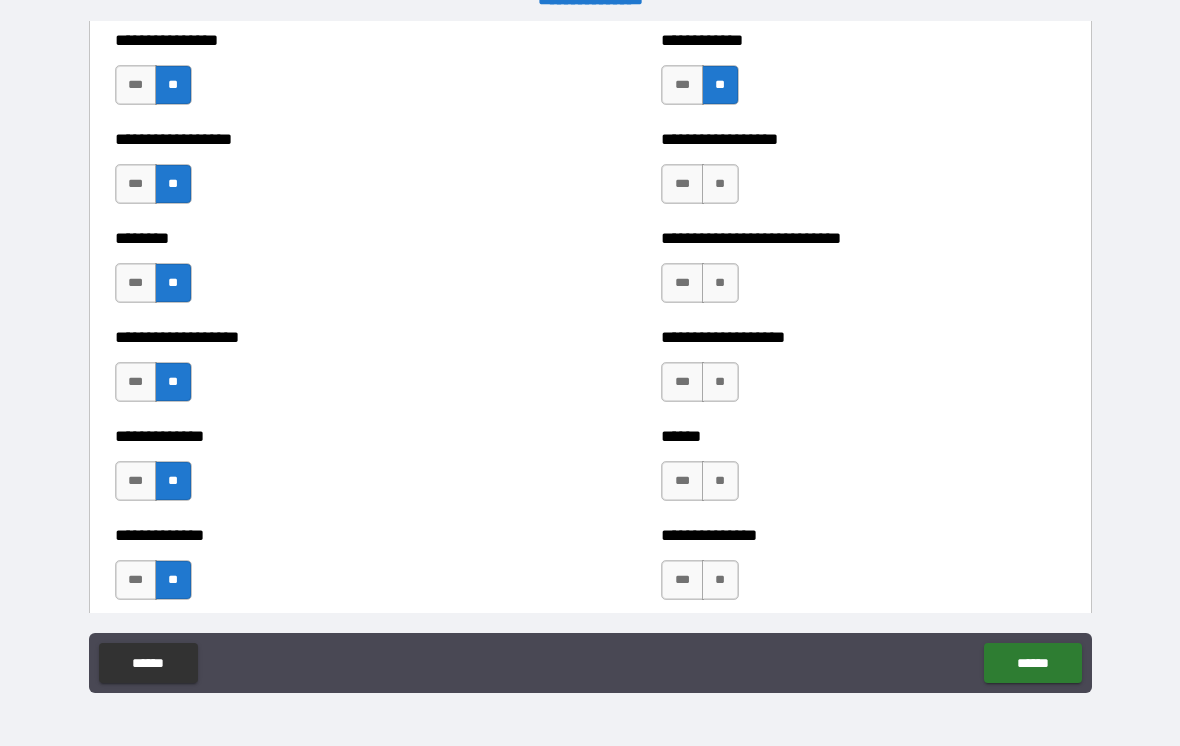 scroll, scrollTop: 4296, scrollLeft: 0, axis: vertical 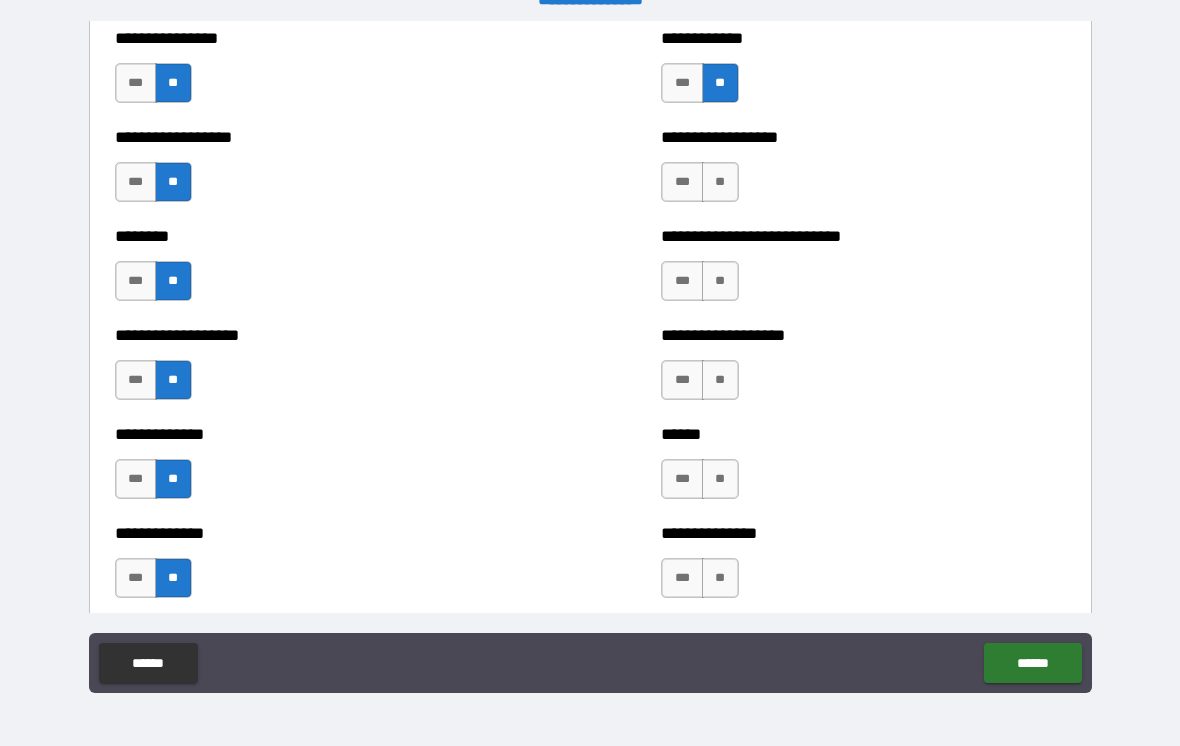 click on "**" at bounding box center (720, 182) 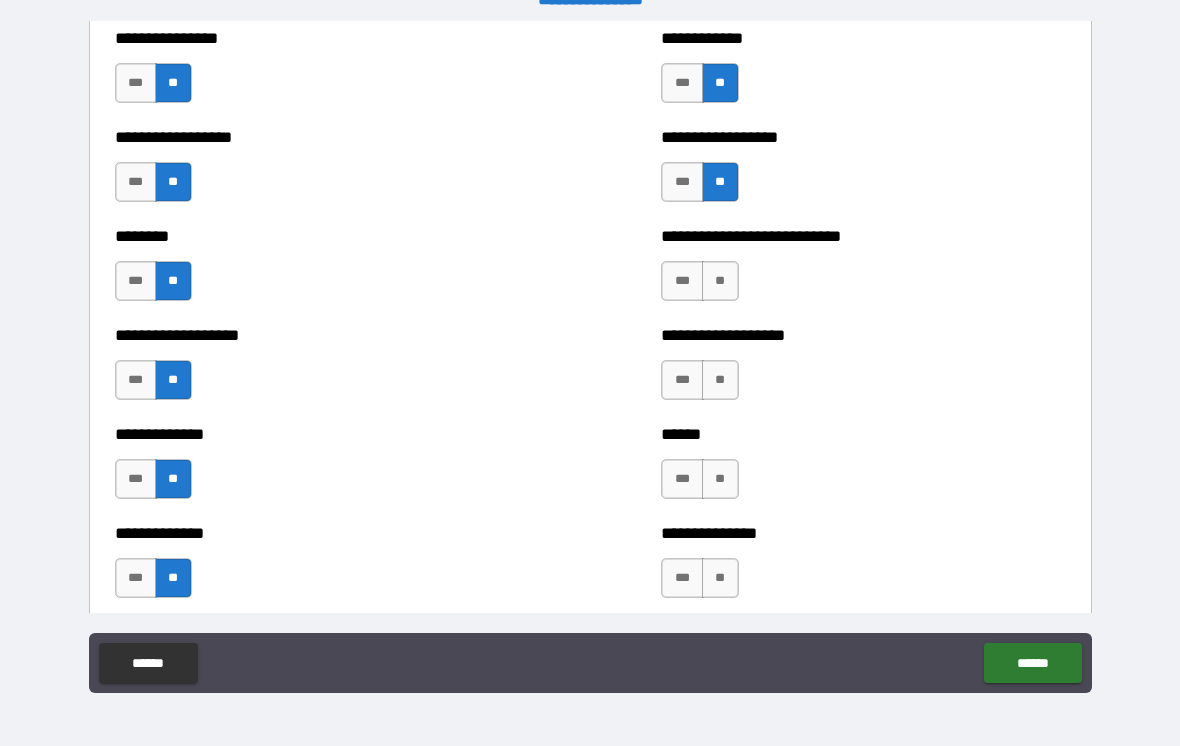 click on "**" at bounding box center (720, 281) 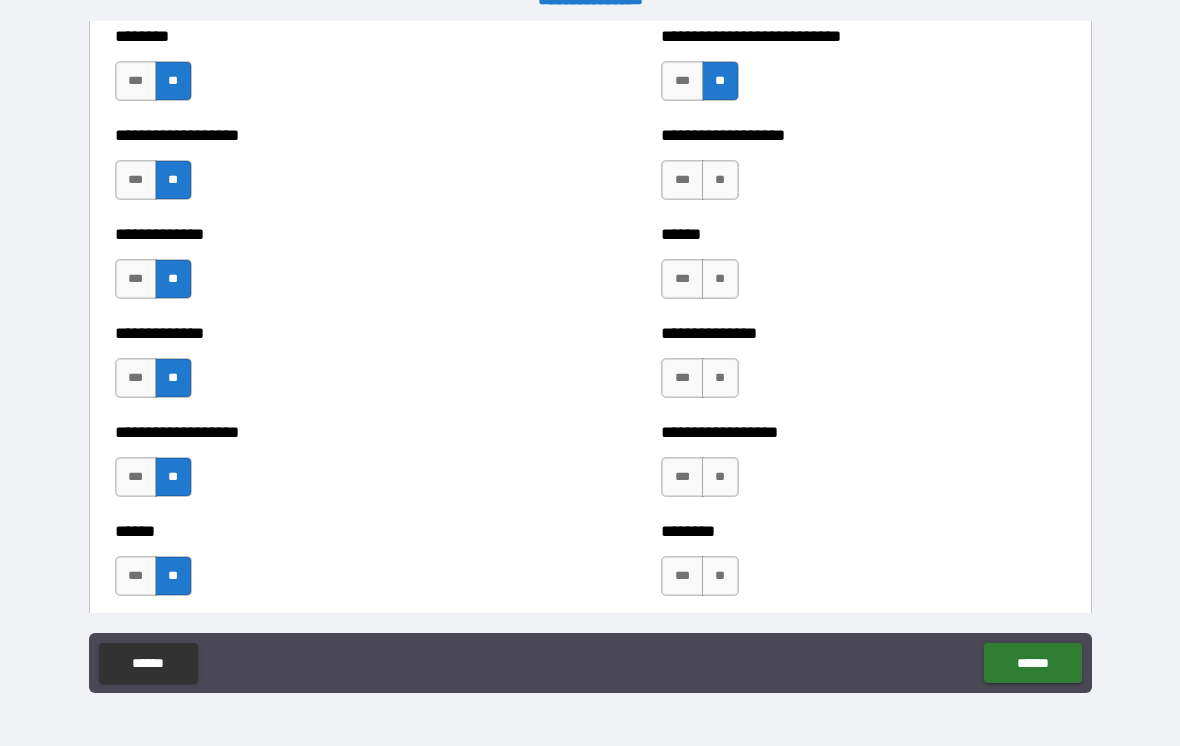 scroll, scrollTop: 4497, scrollLeft: 0, axis: vertical 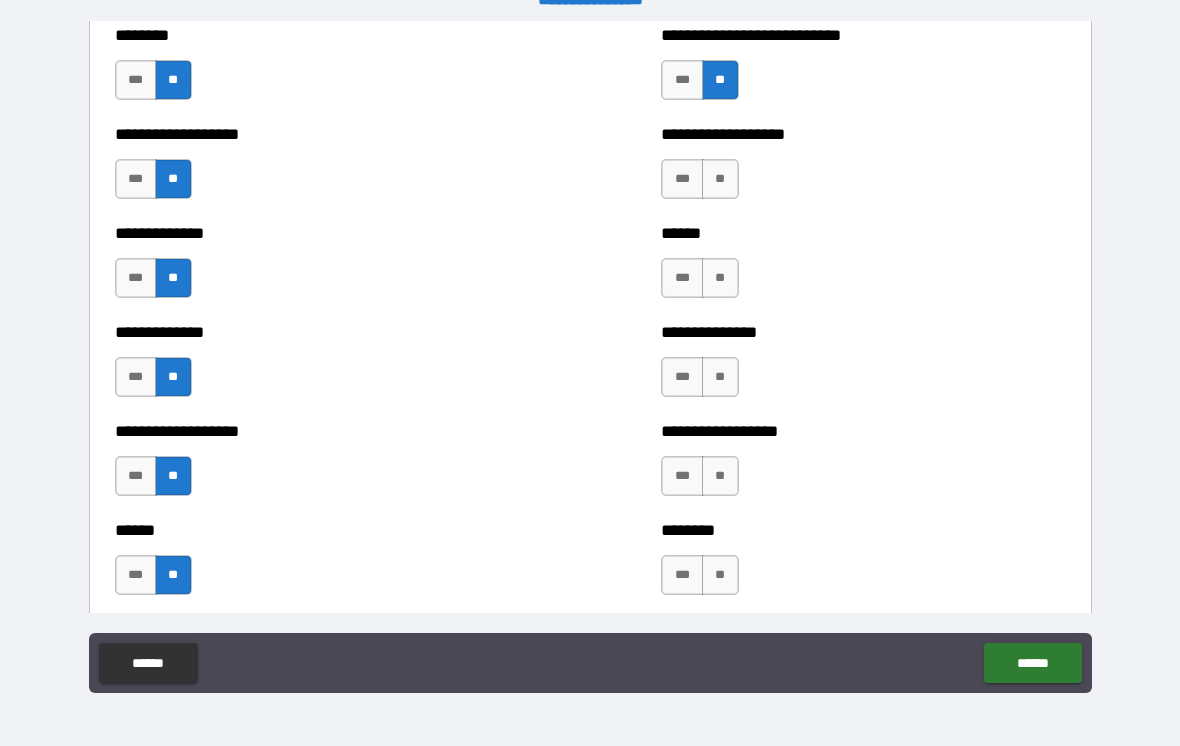 click on "**" at bounding box center (720, 179) 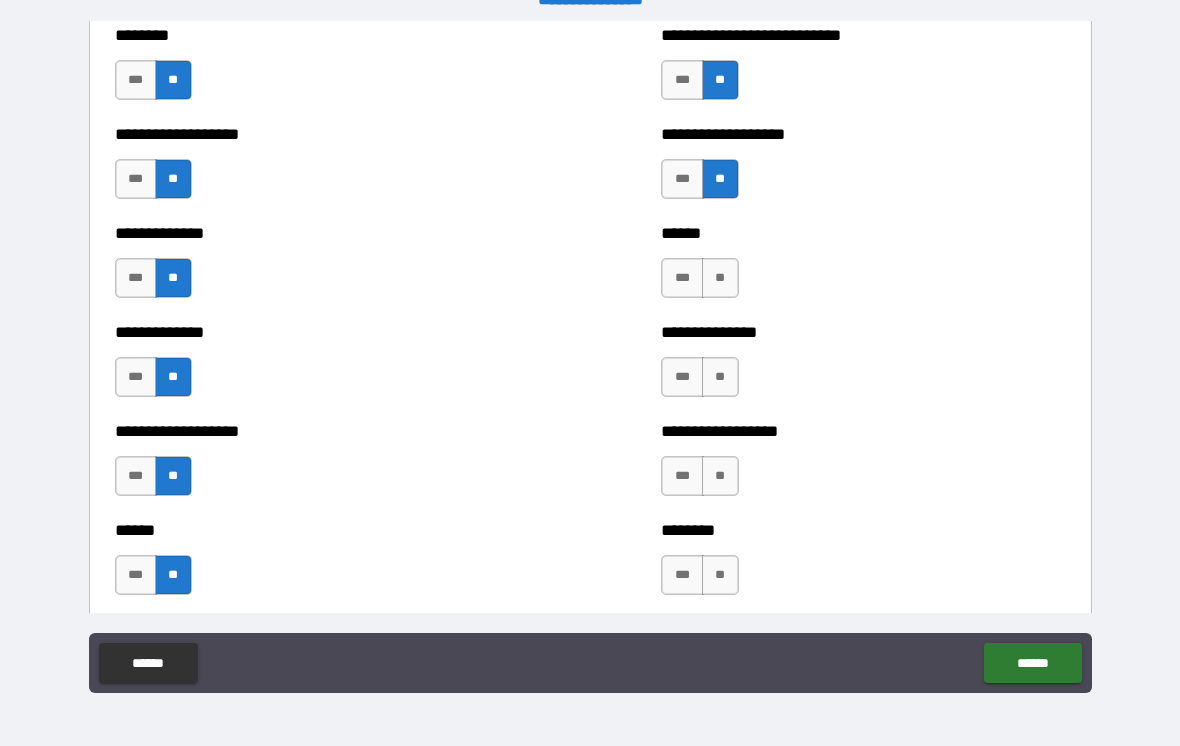 click on "**" at bounding box center [720, 278] 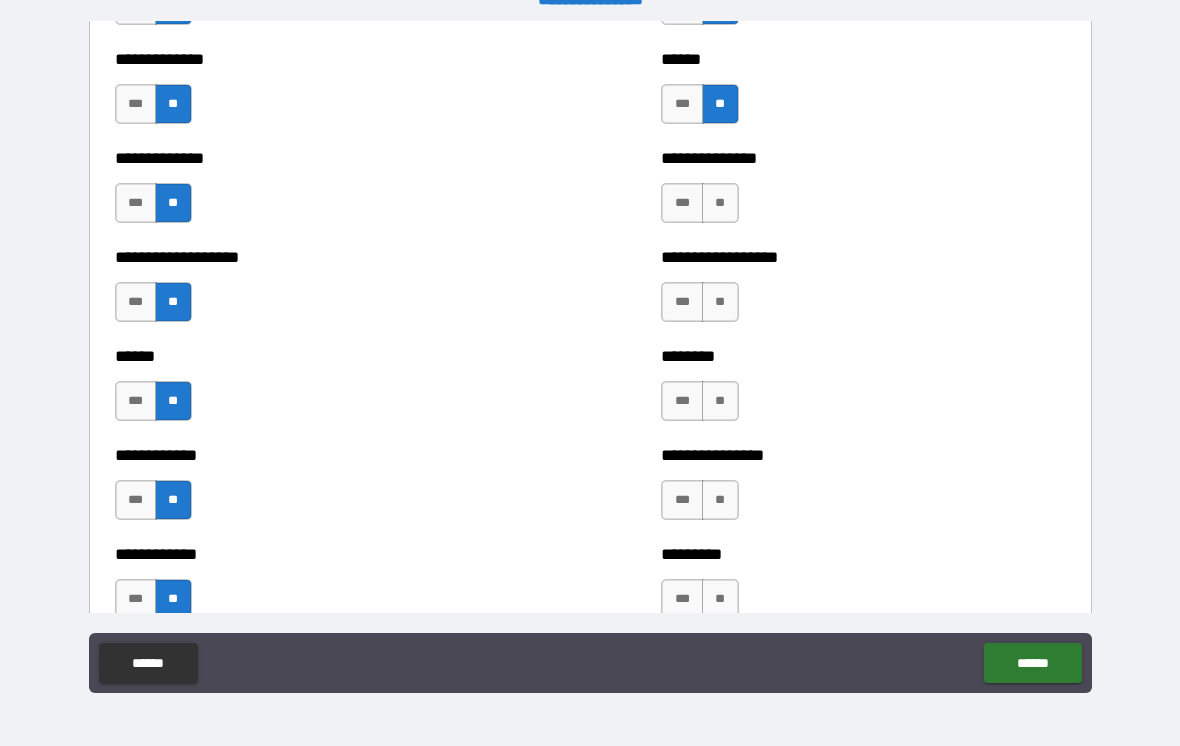 scroll, scrollTop: 4695, scrollLeft: 0, axis: vertical 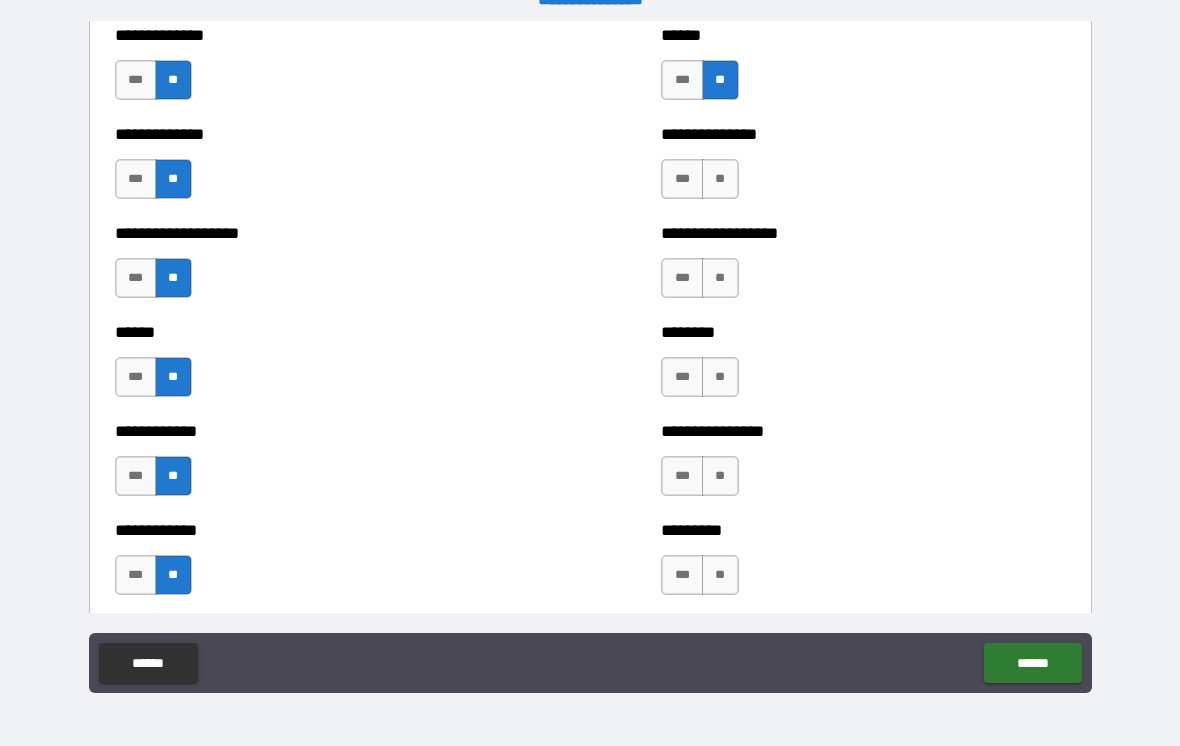 click on "**" at bounding box center [720, 179] 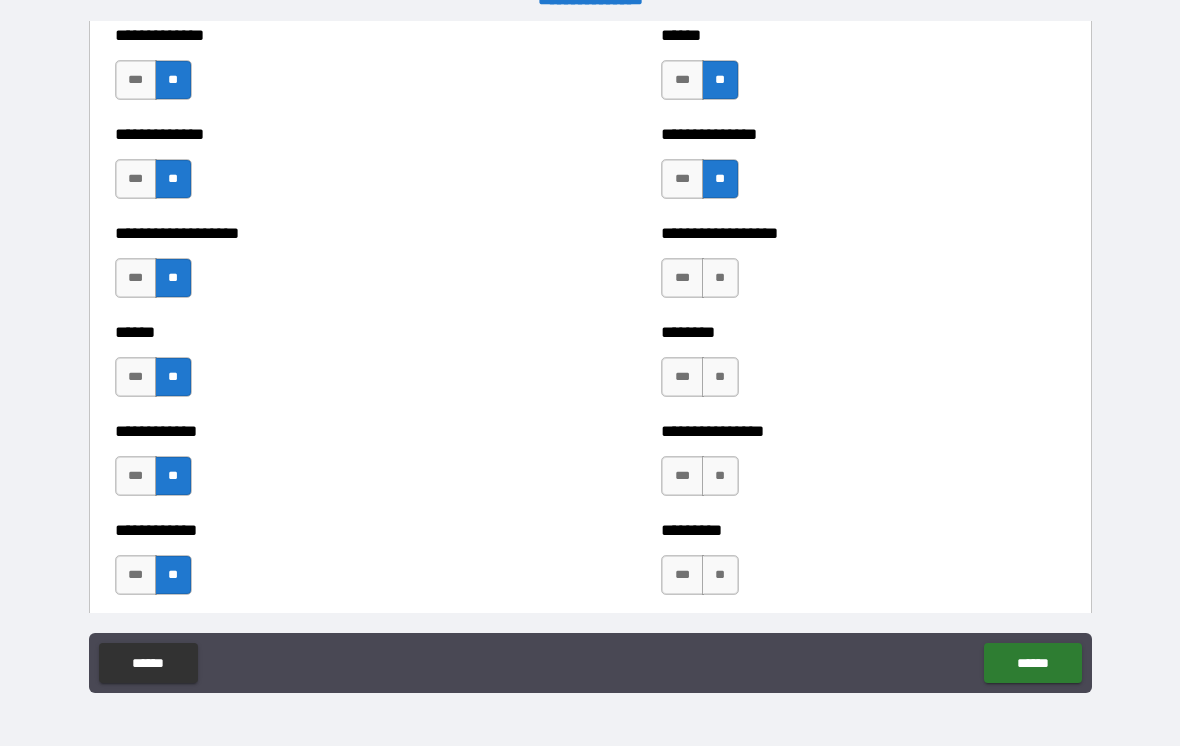 click on "**" at bounding box center [720, 278] 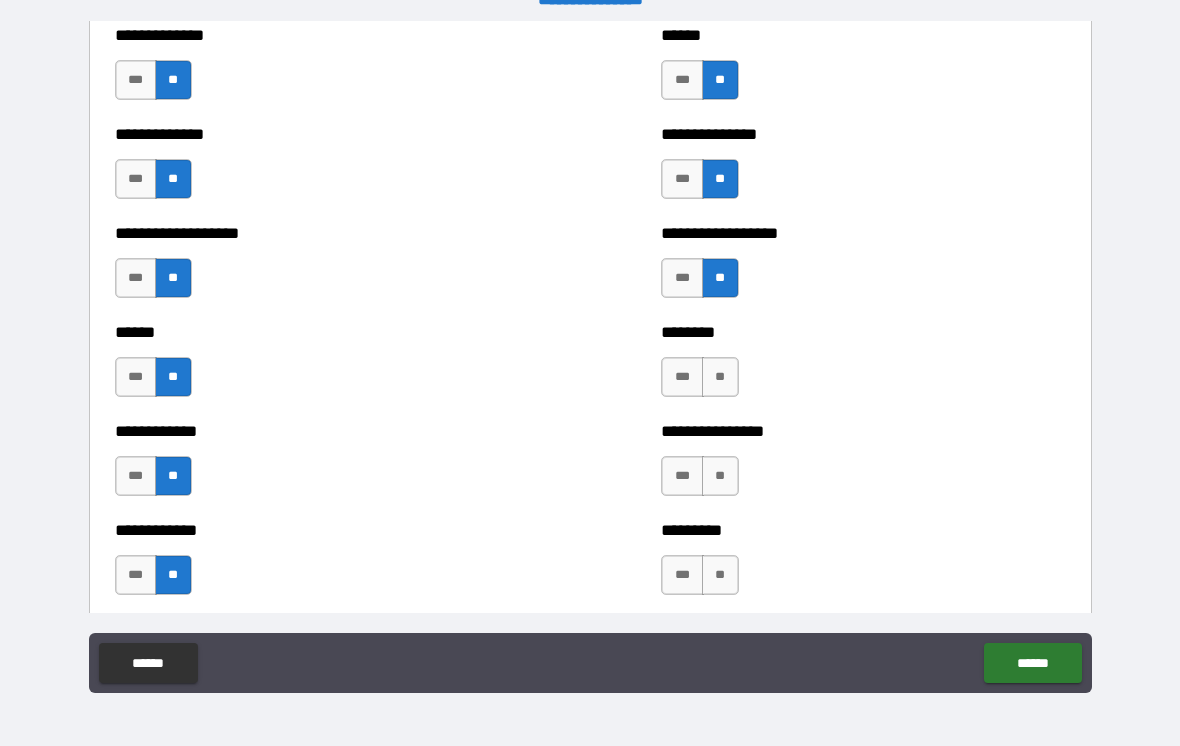 click on "**" at bounding box center (720, 377) 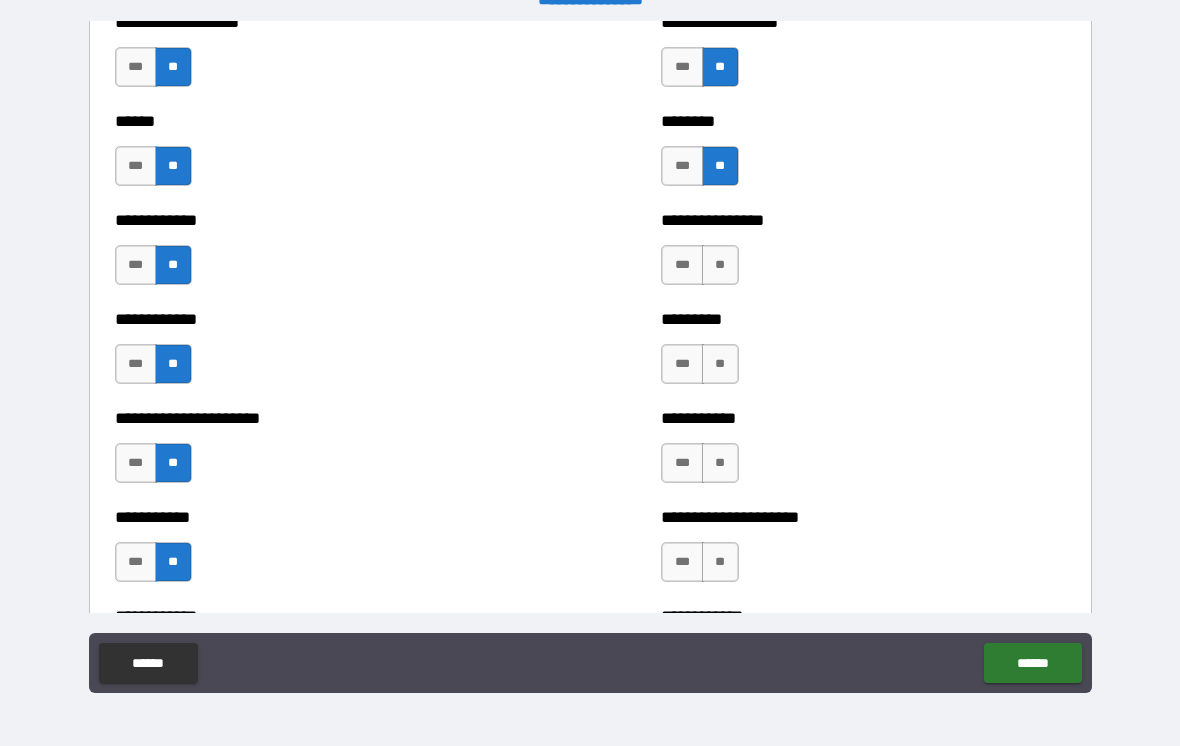 scroll, scrollTop: 4945, scrollLeft: 0, axis: vertical 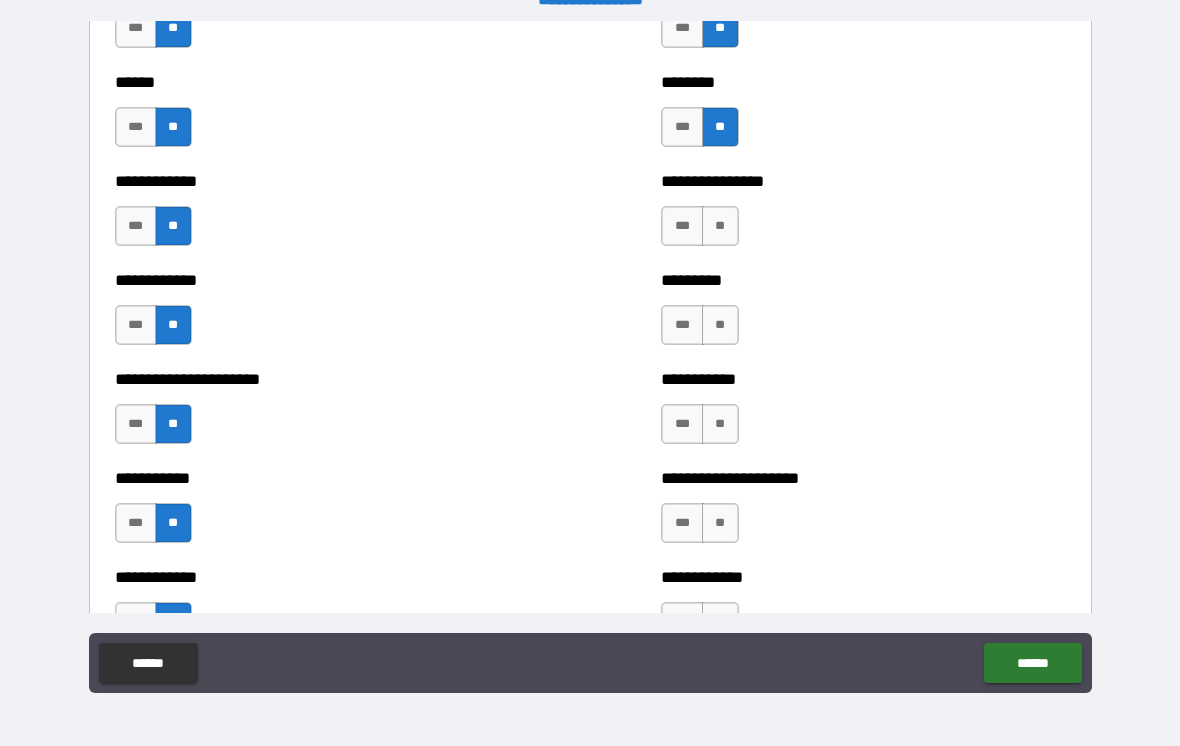 click on "**" at bounding box center [720, 226] 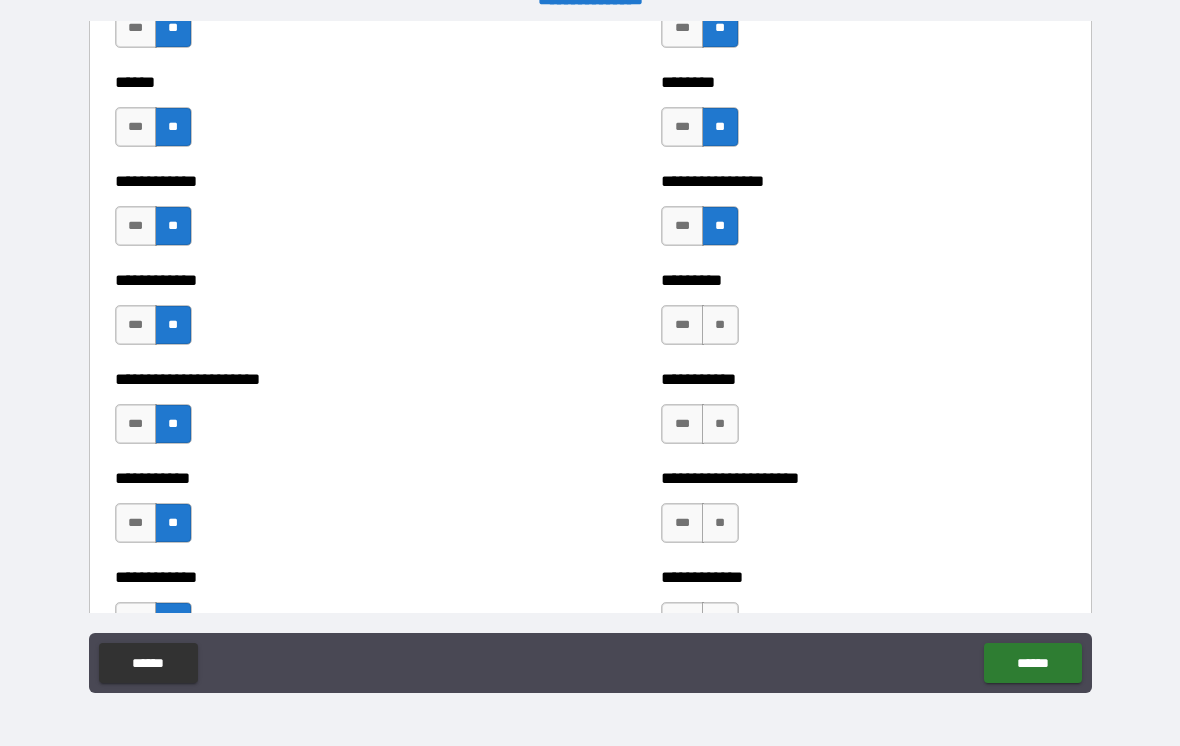 click on "**" at bounding box center [720, 325] 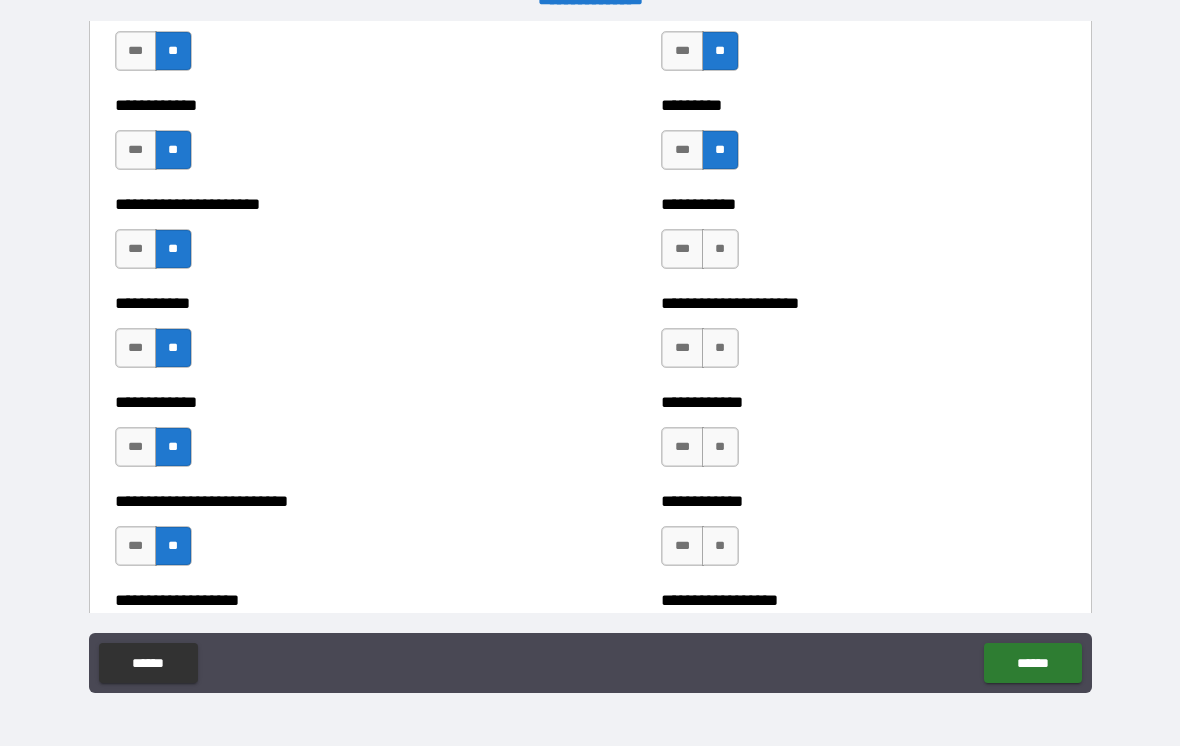 scroll, scrollTop: 5123, scrollLeft: 0, axis: vertical 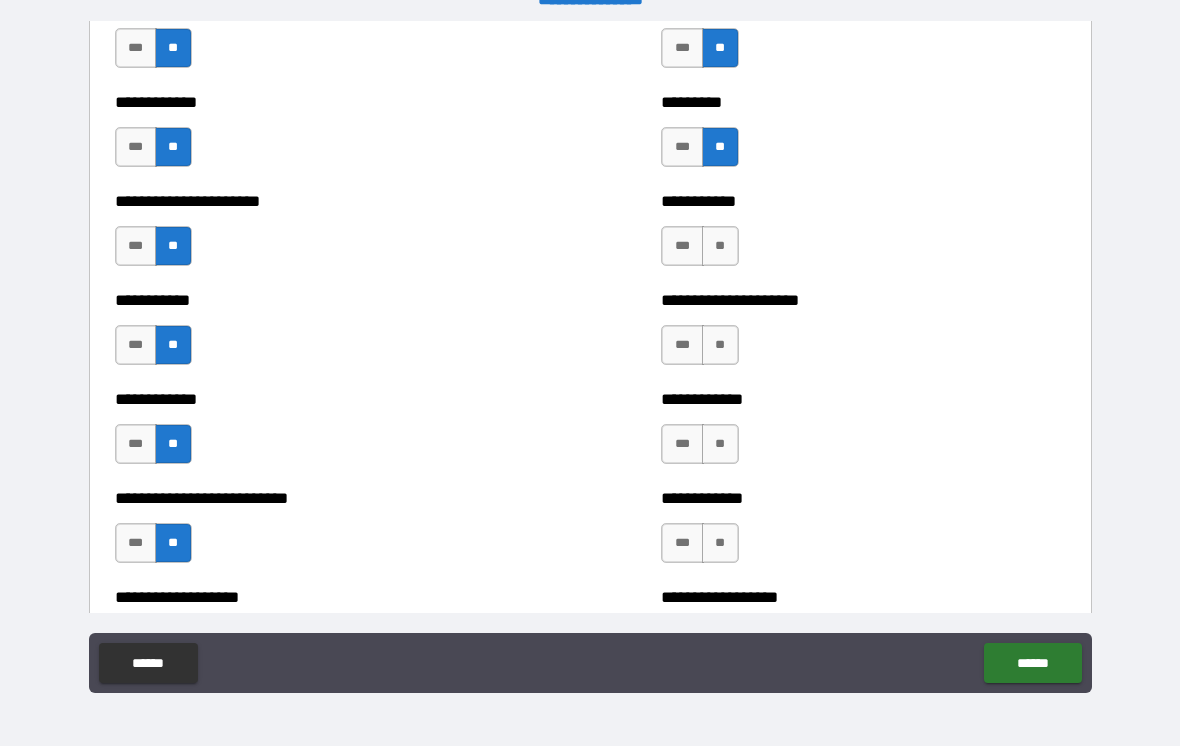 click on "**" at bounding box center (720, 246) 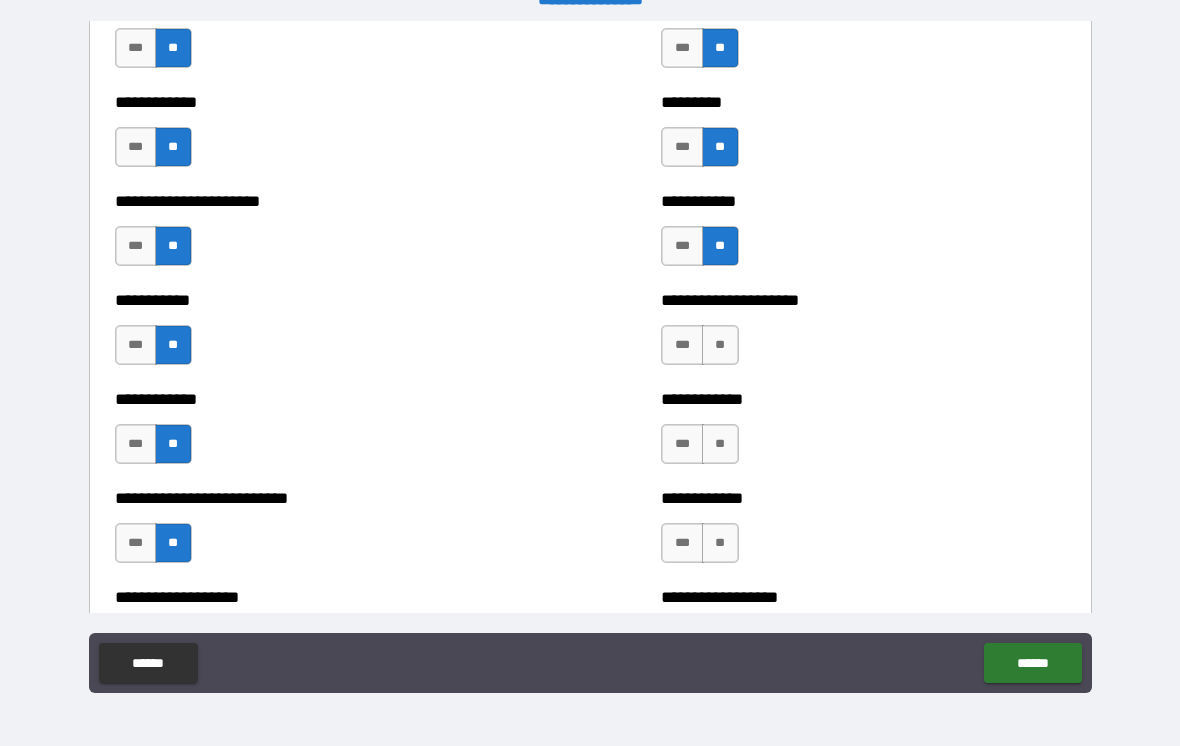 click on "**" at bounding box center [720, 345] 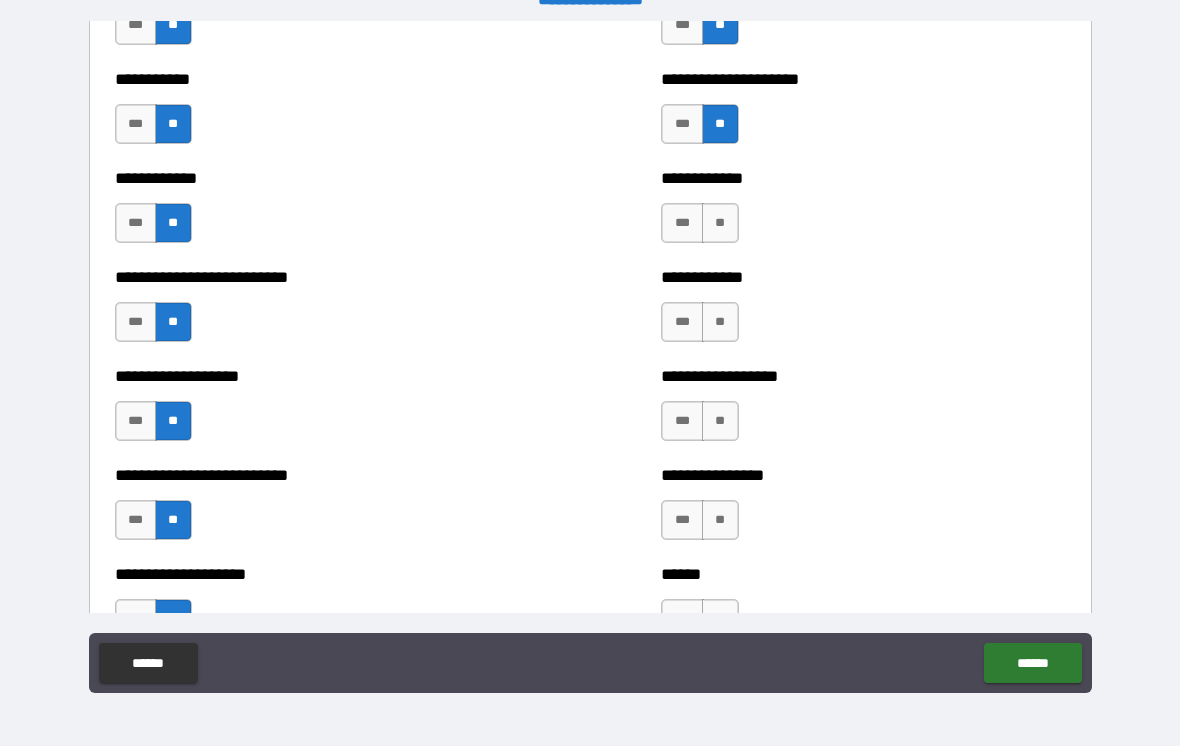 click on "**" at bounding box center (720, 223) 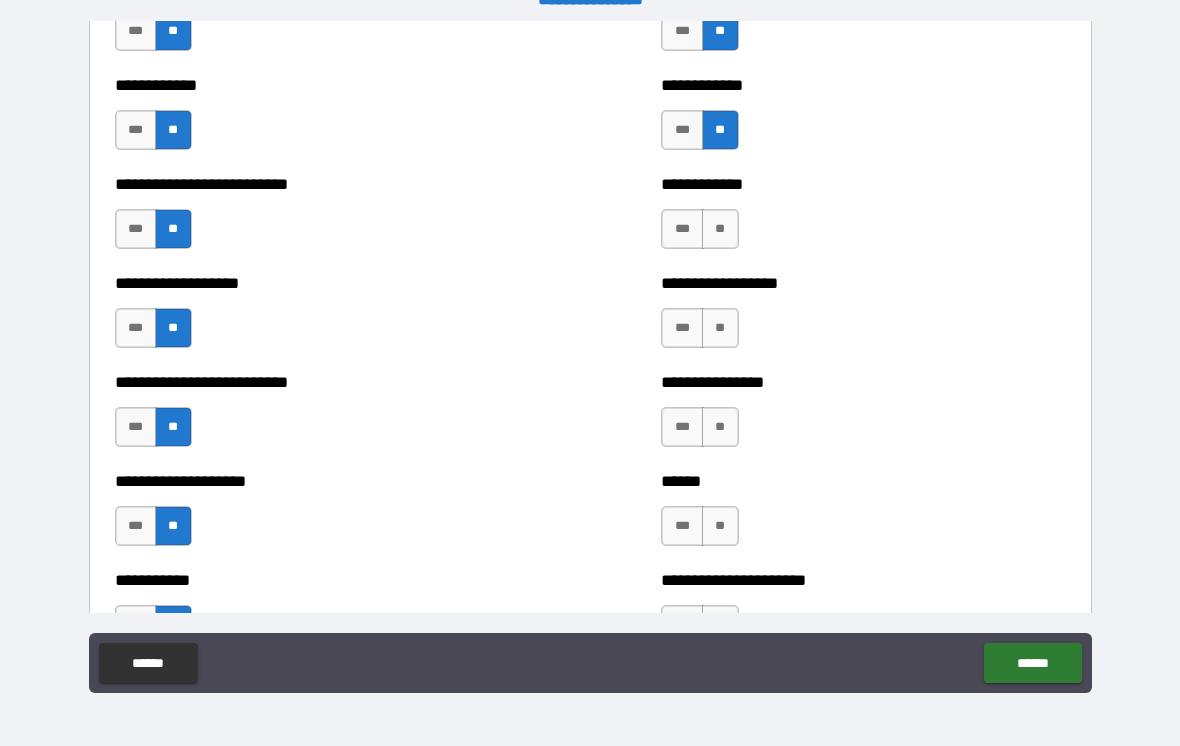 scroll, scrollTop: 5440, scrollLeft: 0, axis: vertical 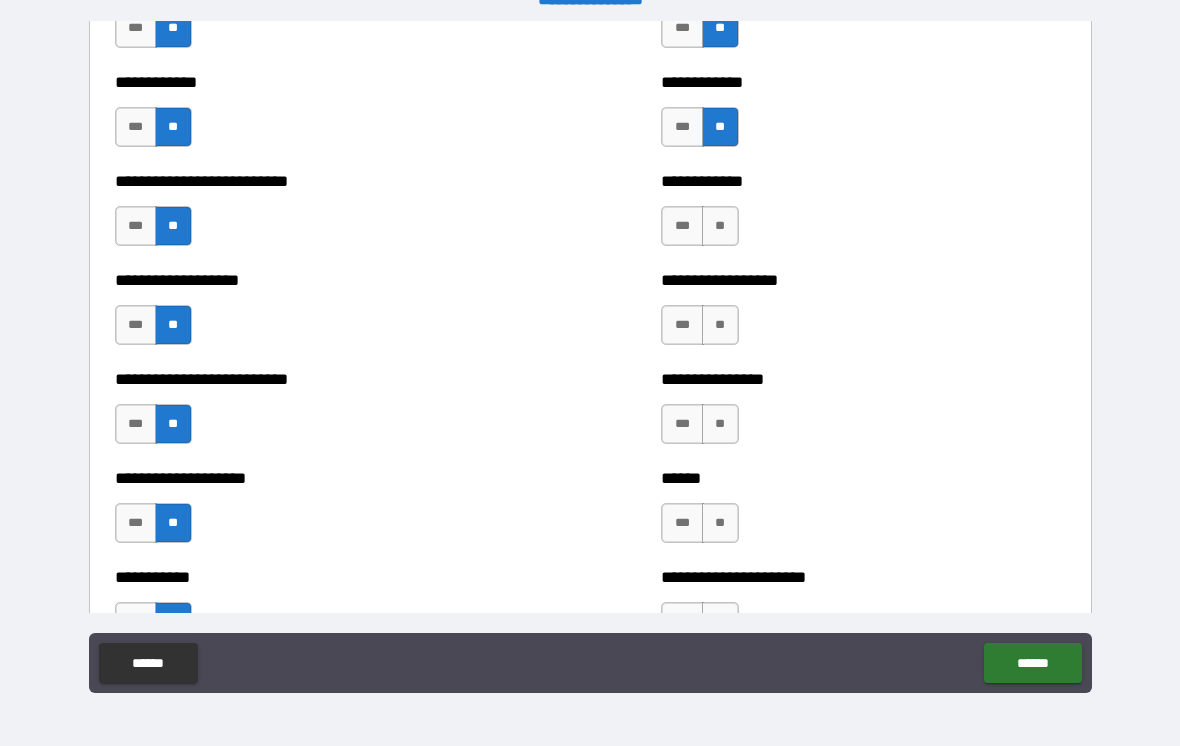 click on "**" at bounding box center [720, 226] 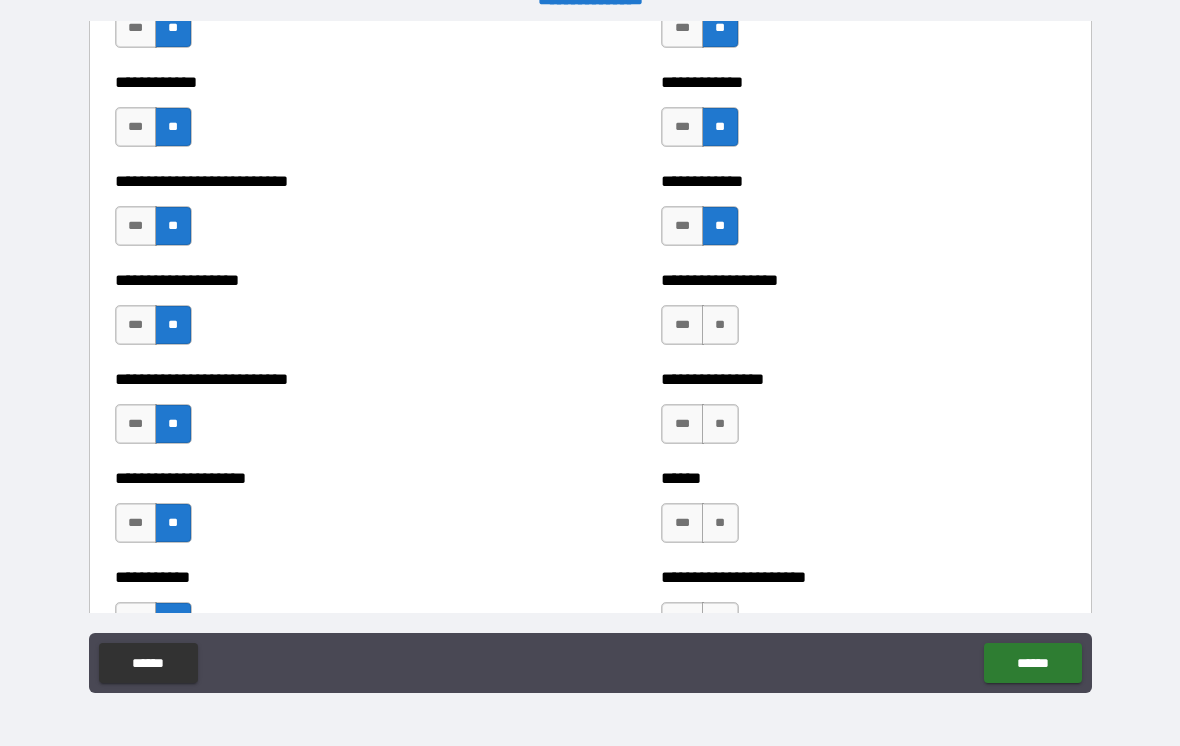 click on "**" at bounding box center [720, 325] 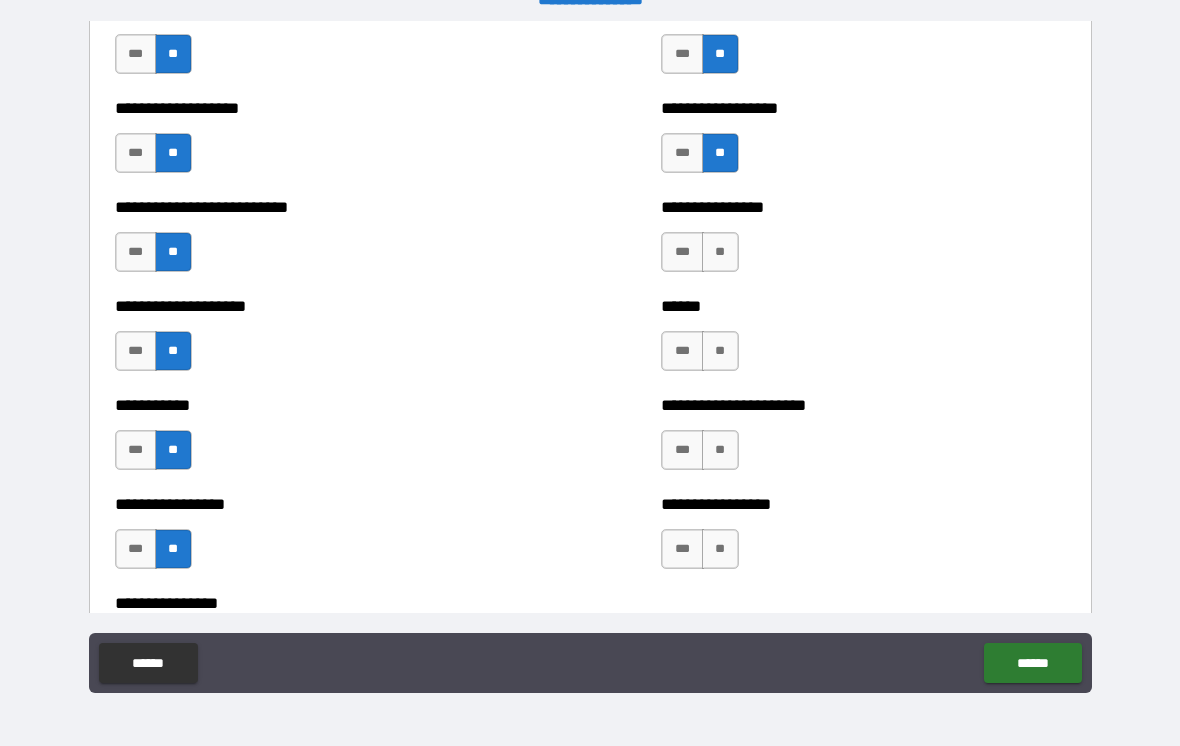 scroll, scrollTop: 5623, scrollLeft: 0, axis: vertical 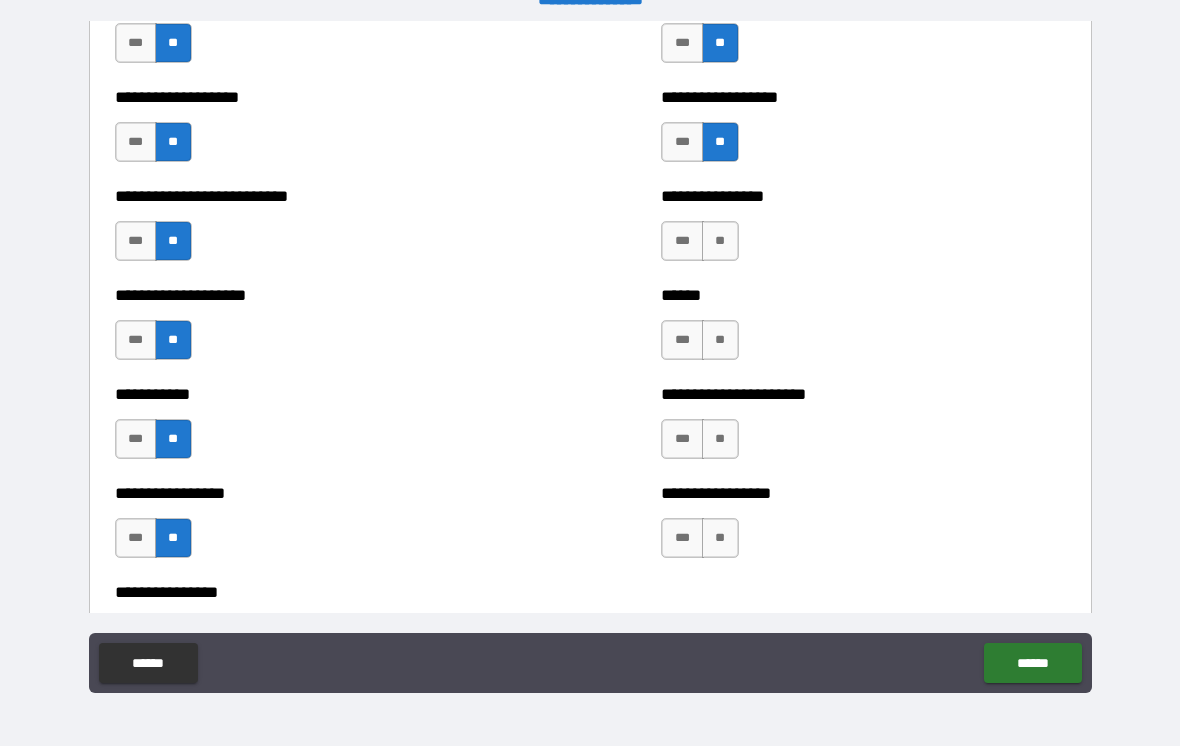 click on "**" at bounding box center [720, 241] 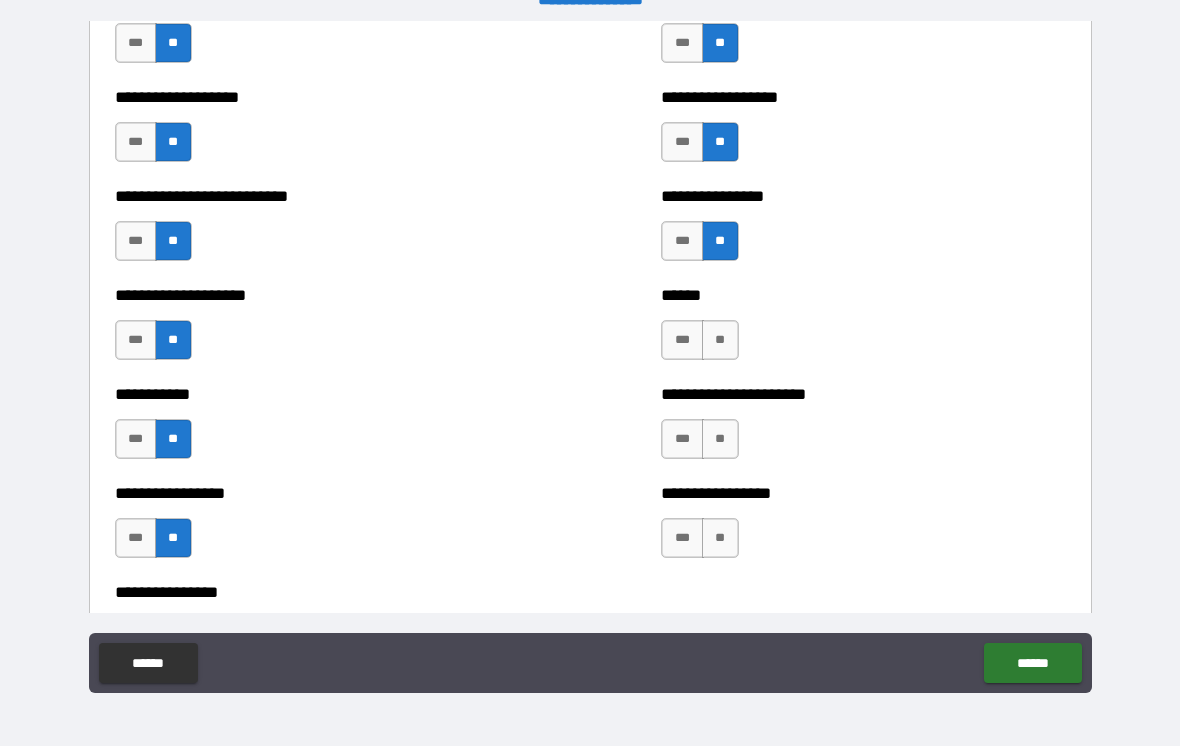 click on "**" at bounding box center [720, 340] 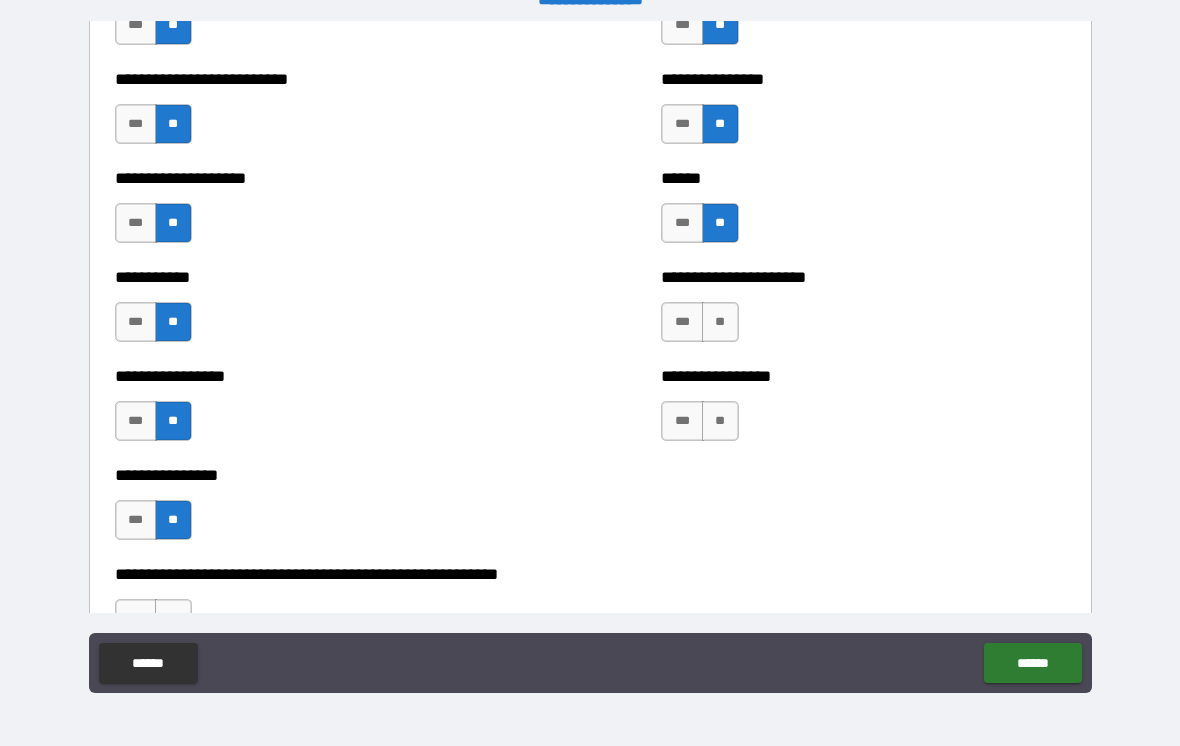 scroll 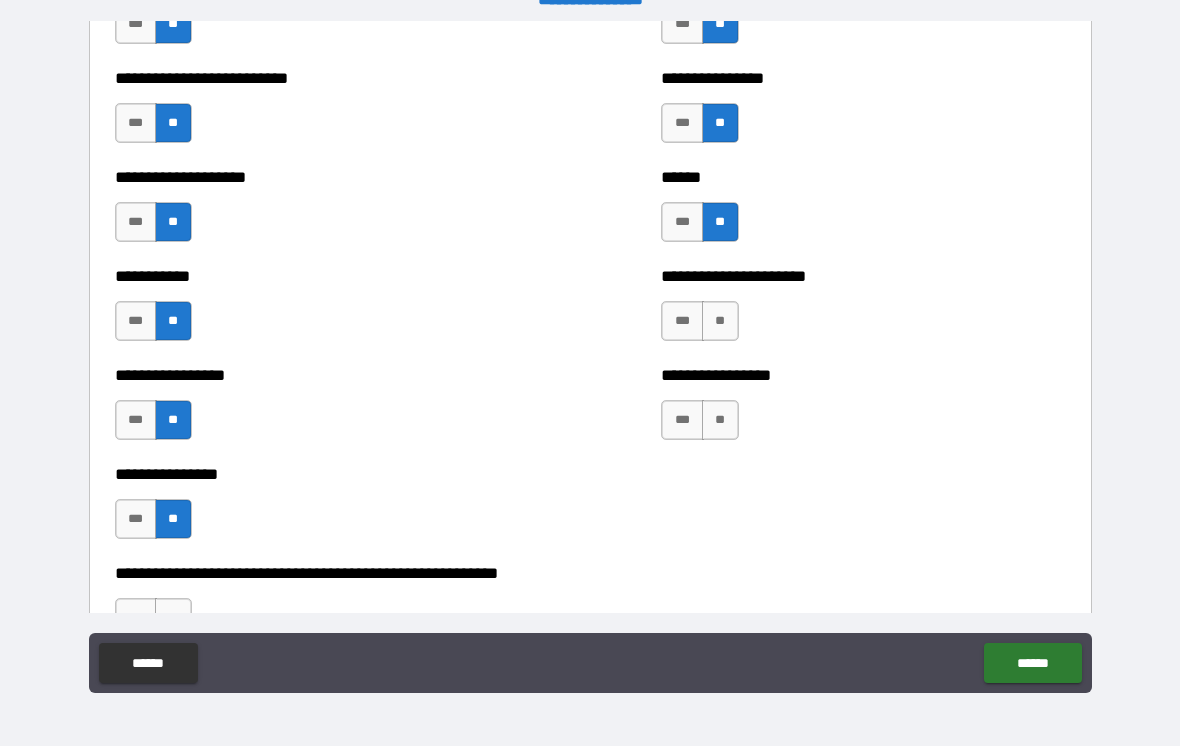 click on "**" at bounding box center (720, 321) 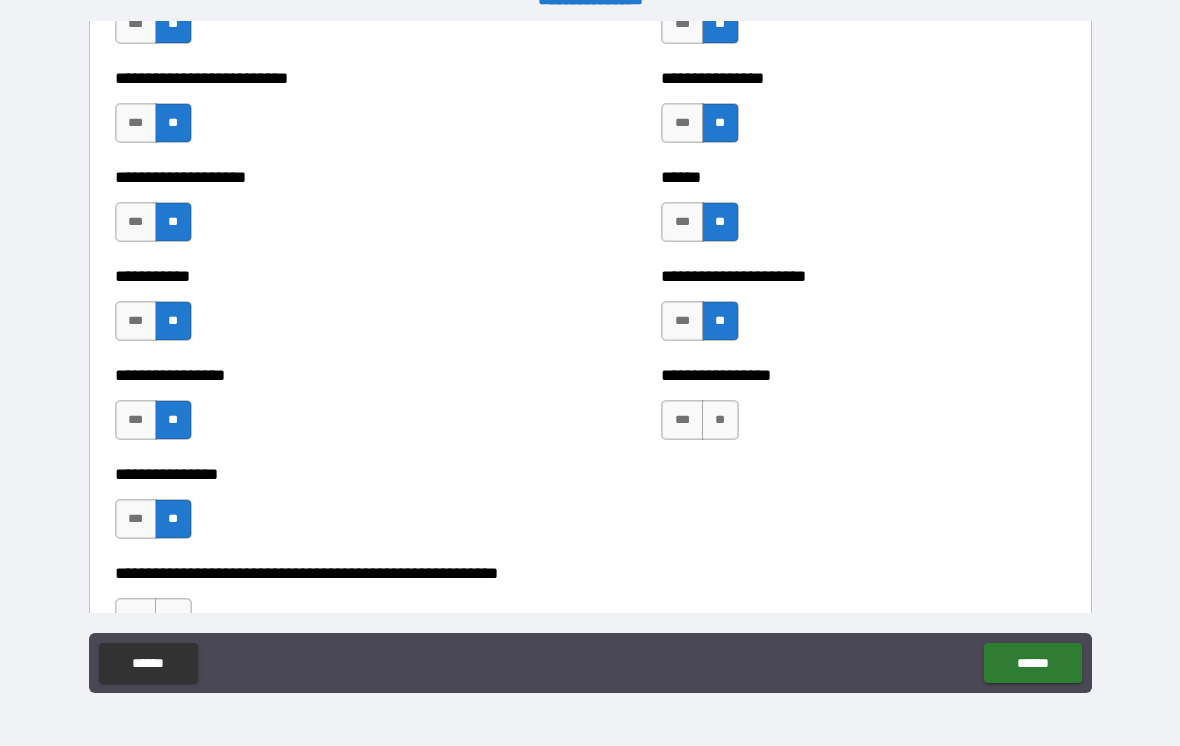 click on "**" at bounding box center [720, 420] 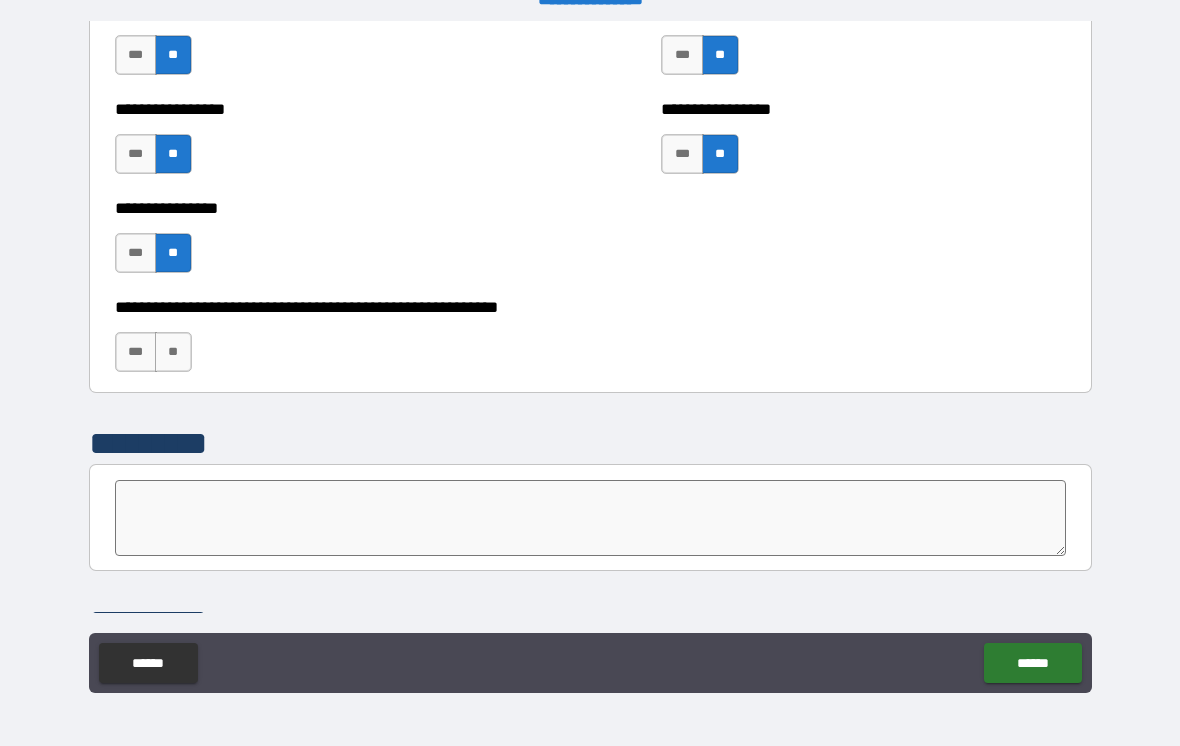 scroll, scrollTop: 6008, scrollLeft: 0, axis: vertical 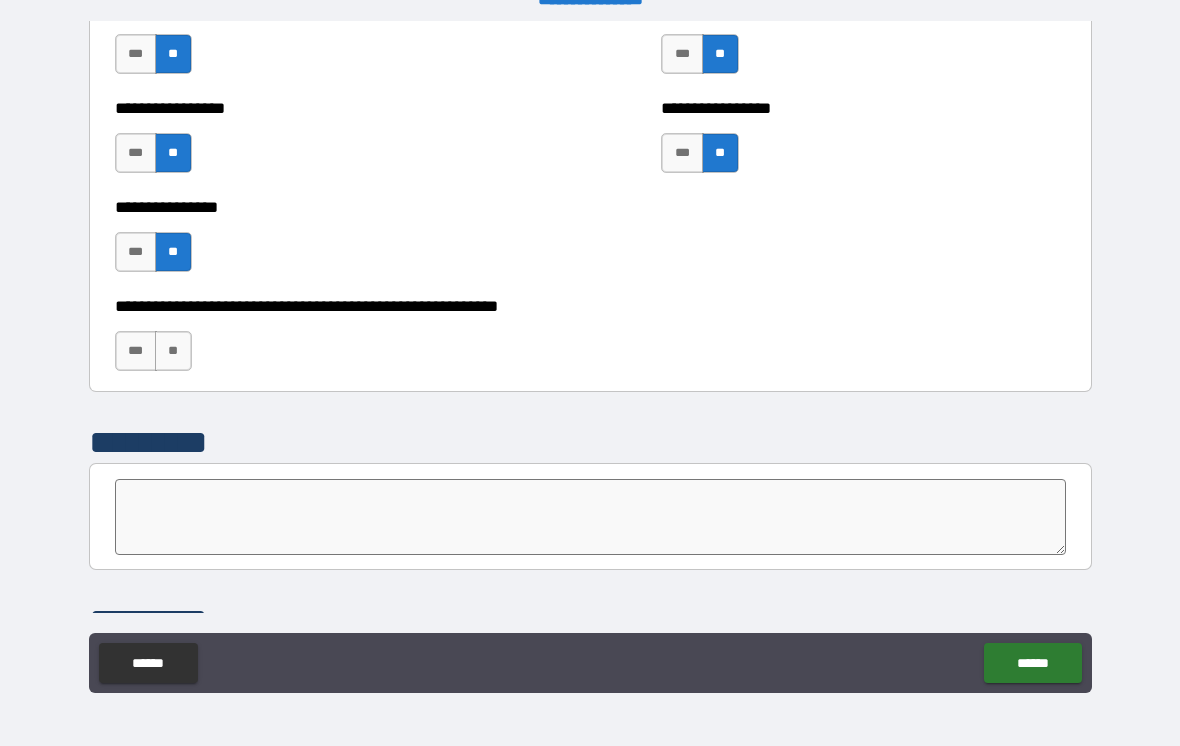 click on "**" at bounding box center [173, 351] 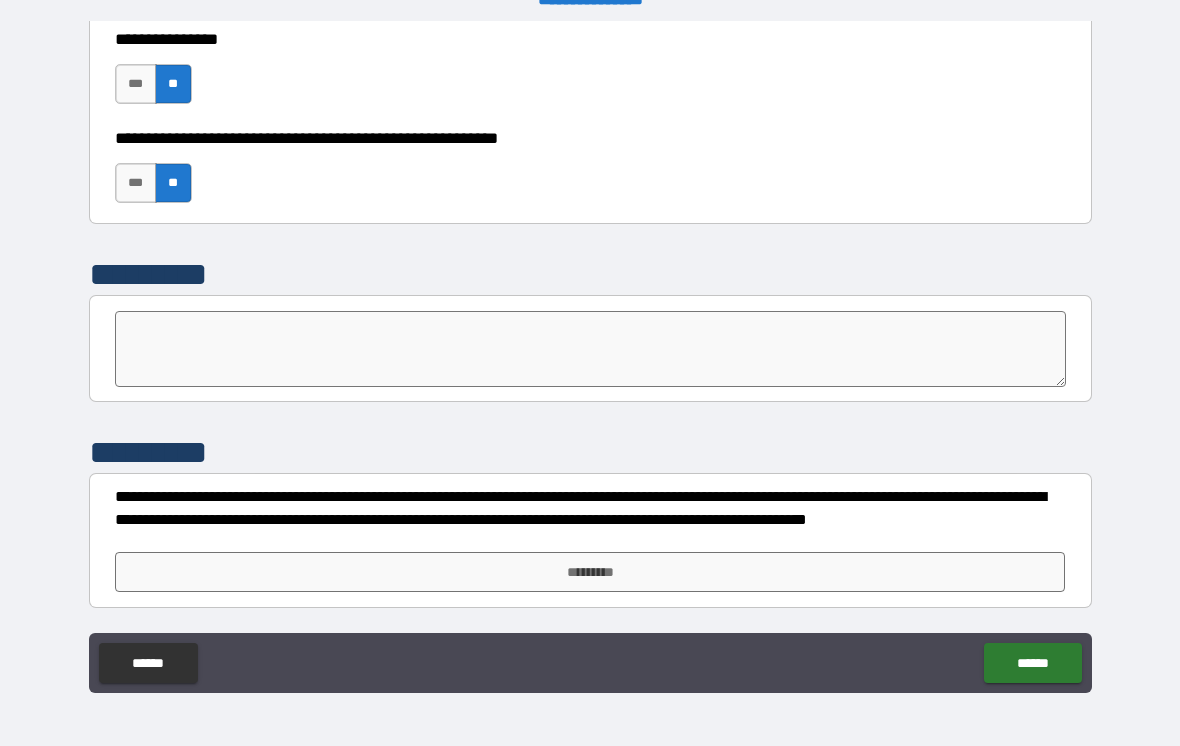 scroll, scrollTop: 6176, scrollLeft: 0, axis: vertical 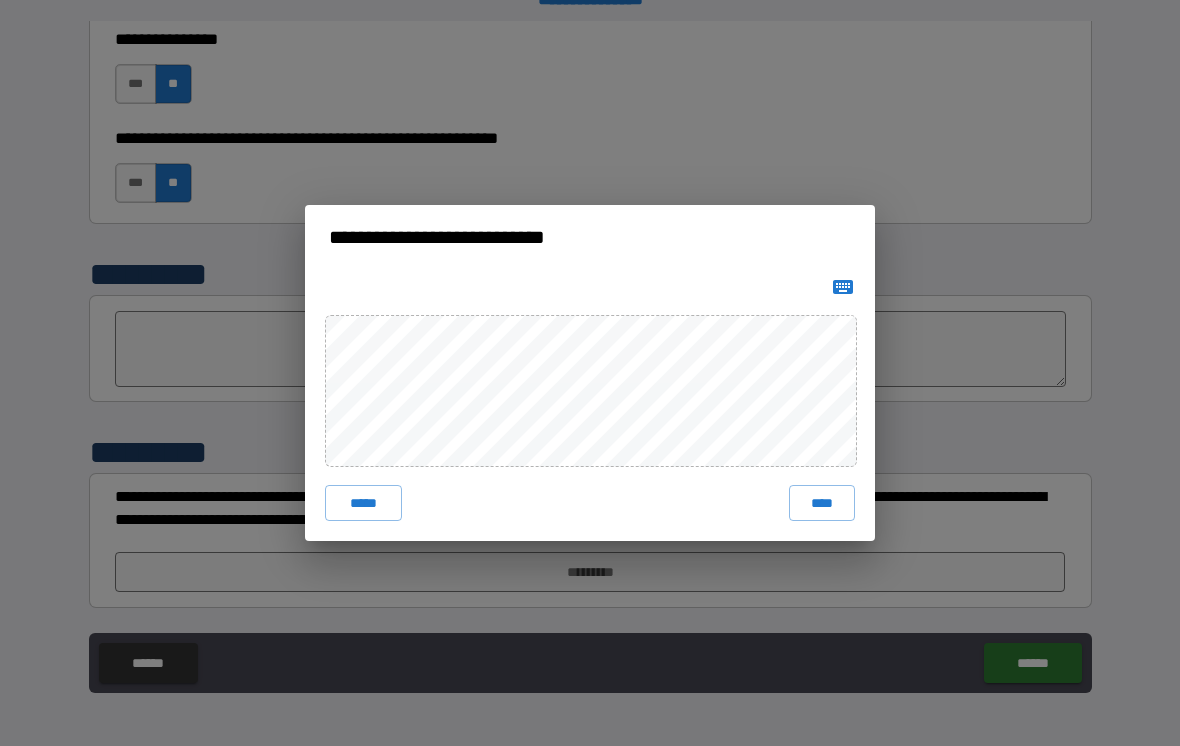 click on "****" at bounding box center (822, 503) 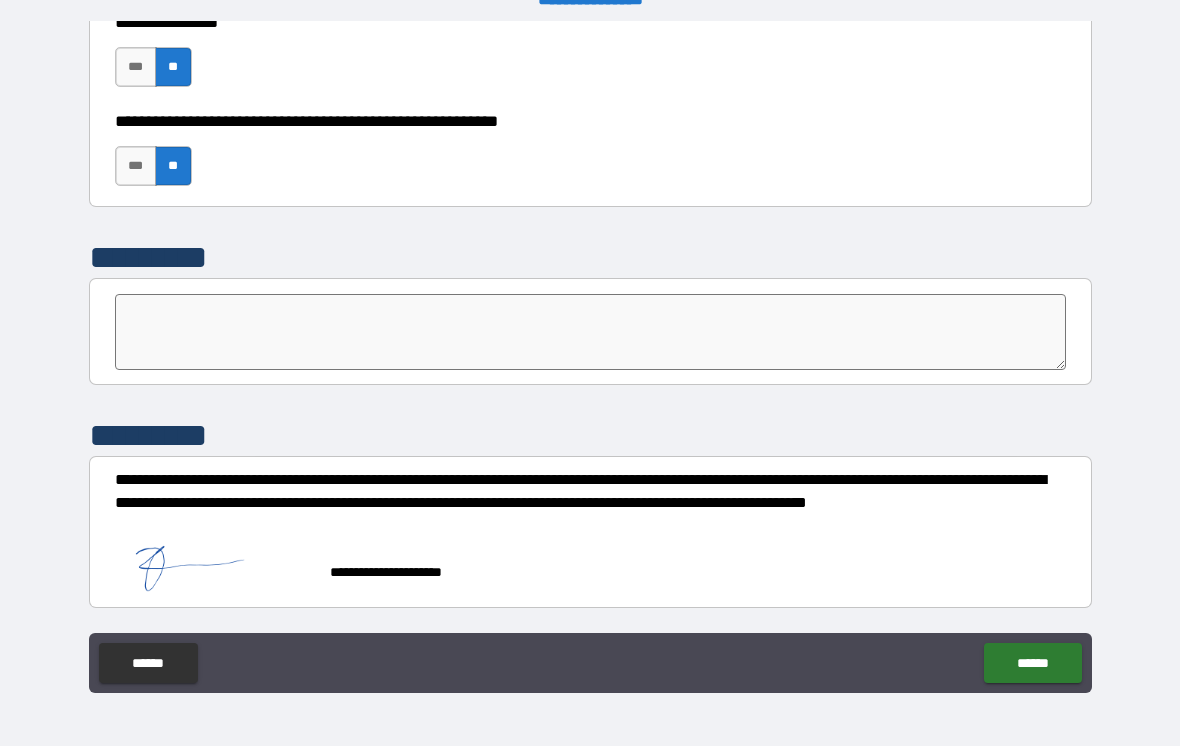 scroll, scrollTop: 6193, scrollLeft: 0, axis: vertical 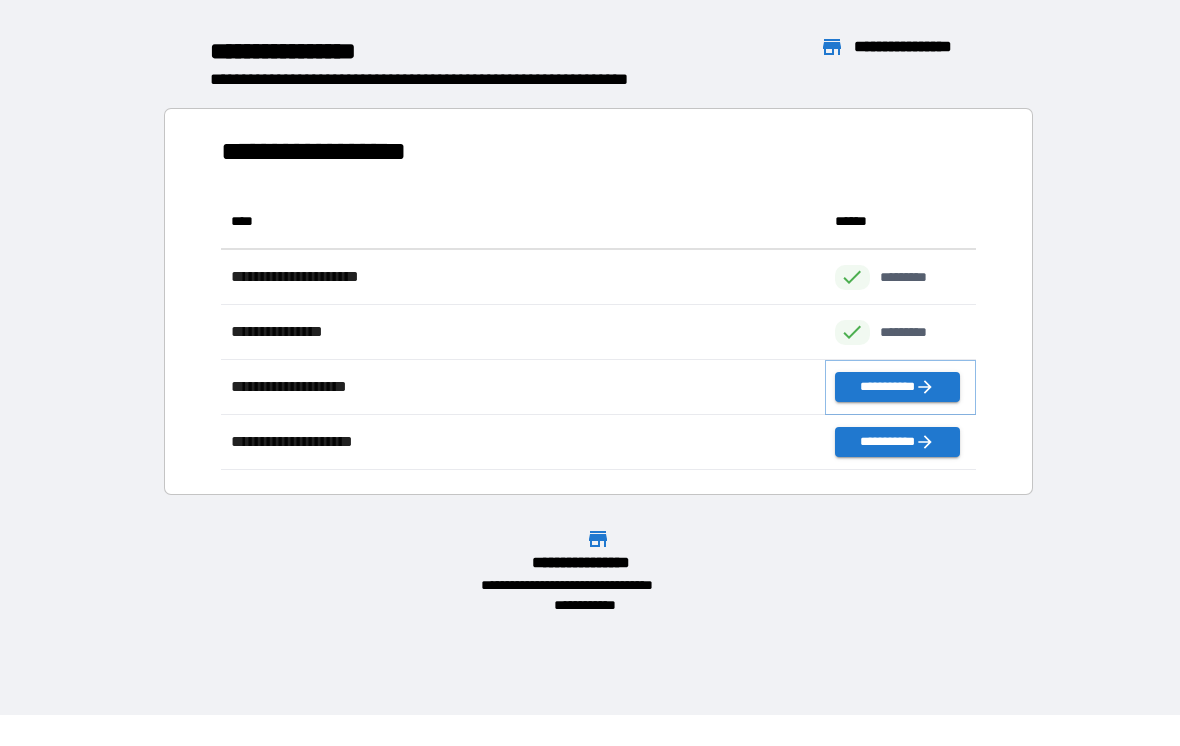 click on "**********" at bounding box center [897, 387] 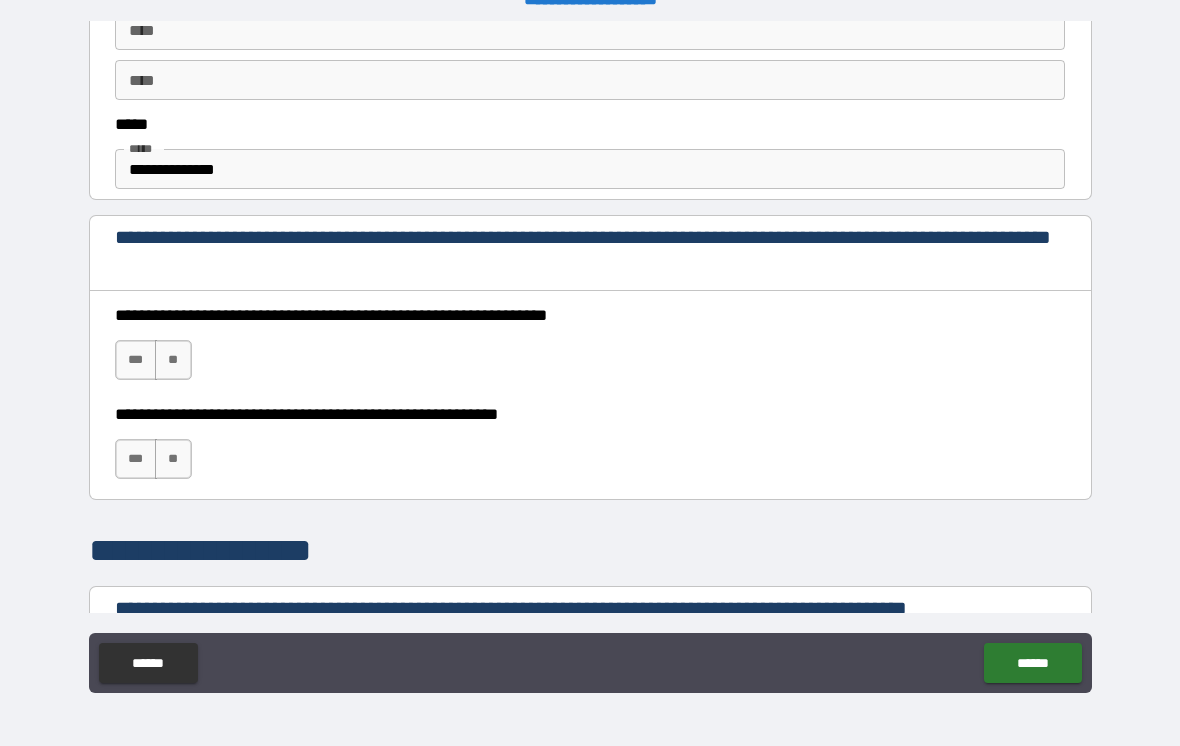 scroll, scrollTop: 1185, scrollLeft: 0, axis: vertical 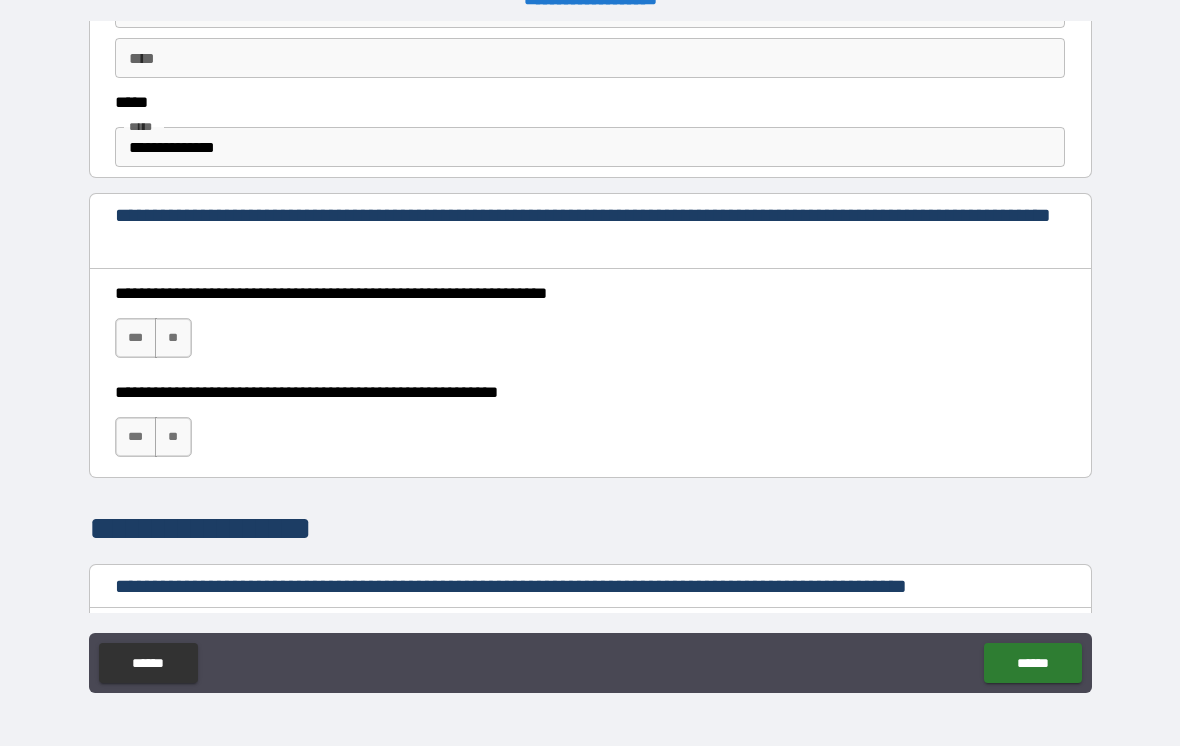click on "***" at bounding box center (136, 338) 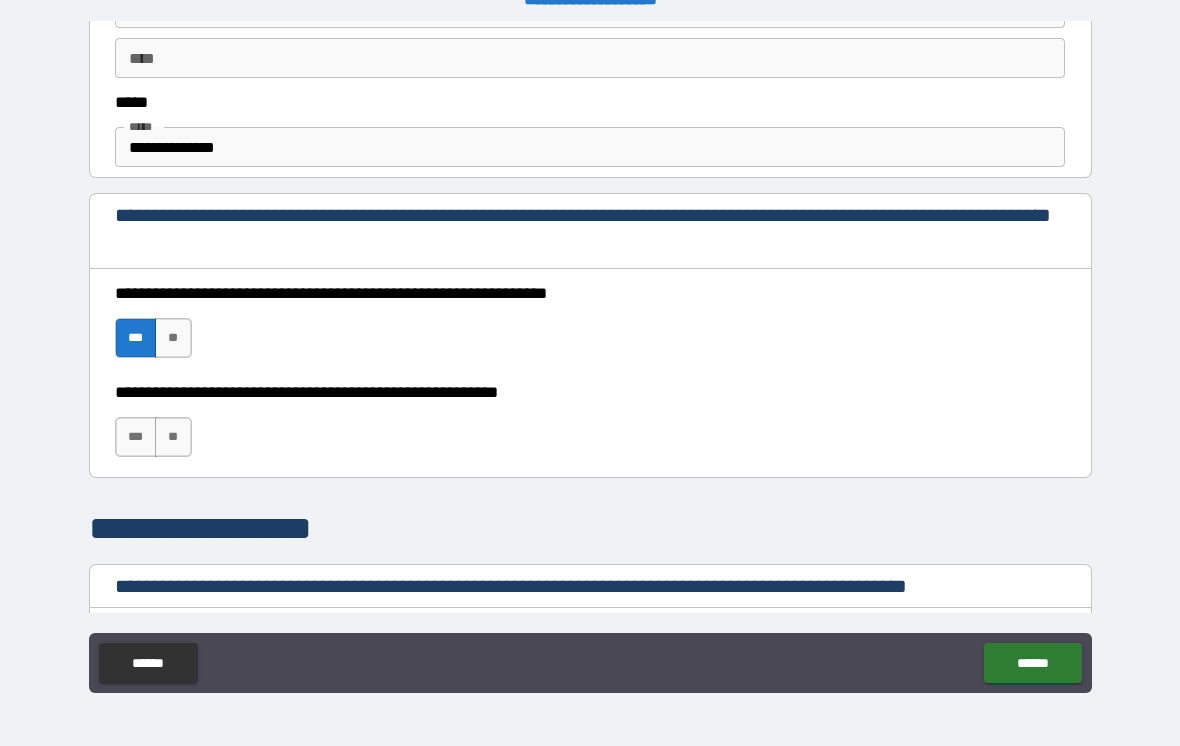 click on "***" at bounding box center [136, 437] 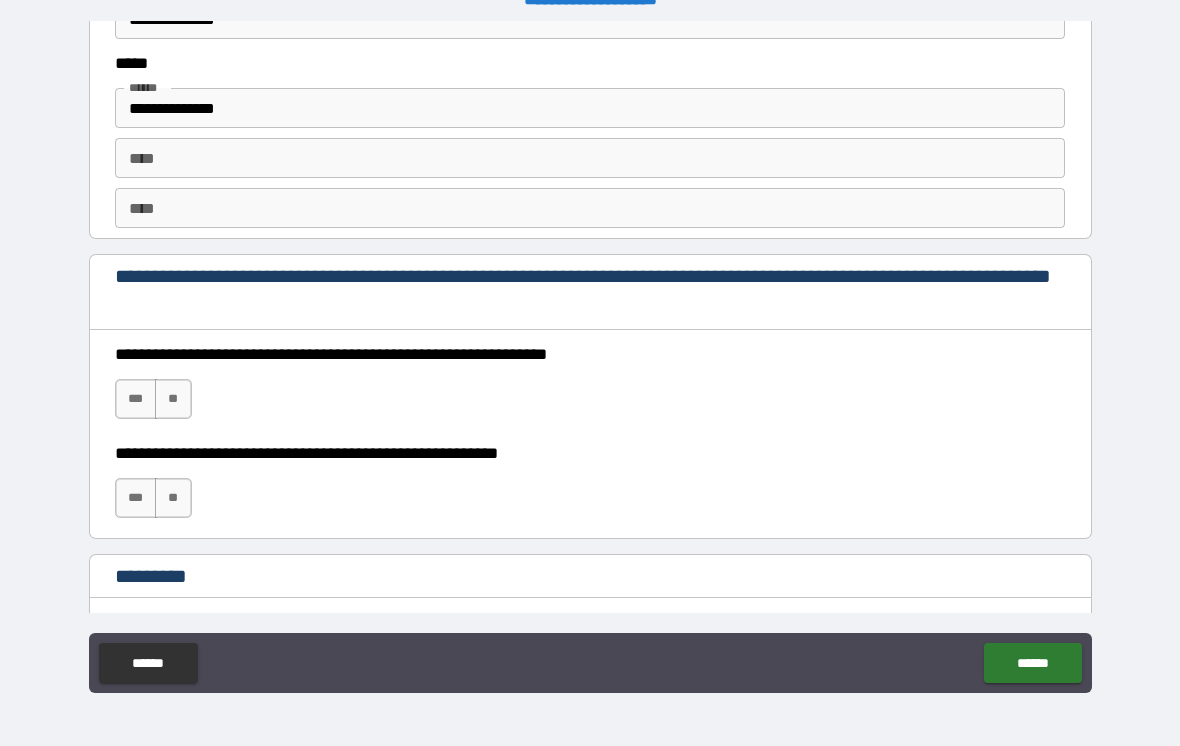 scroll, scrollTop: 2733, scrollLeft: 0, axis: vertical 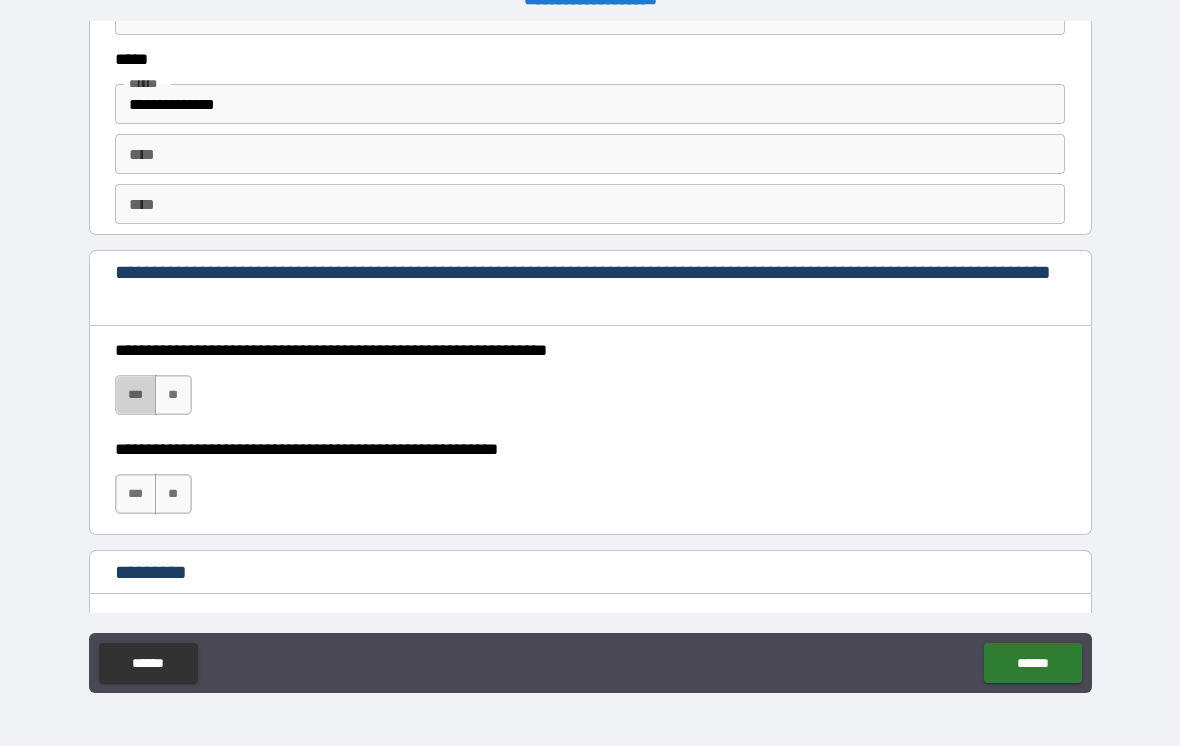 click on "***" at bounding box center [136, 395] 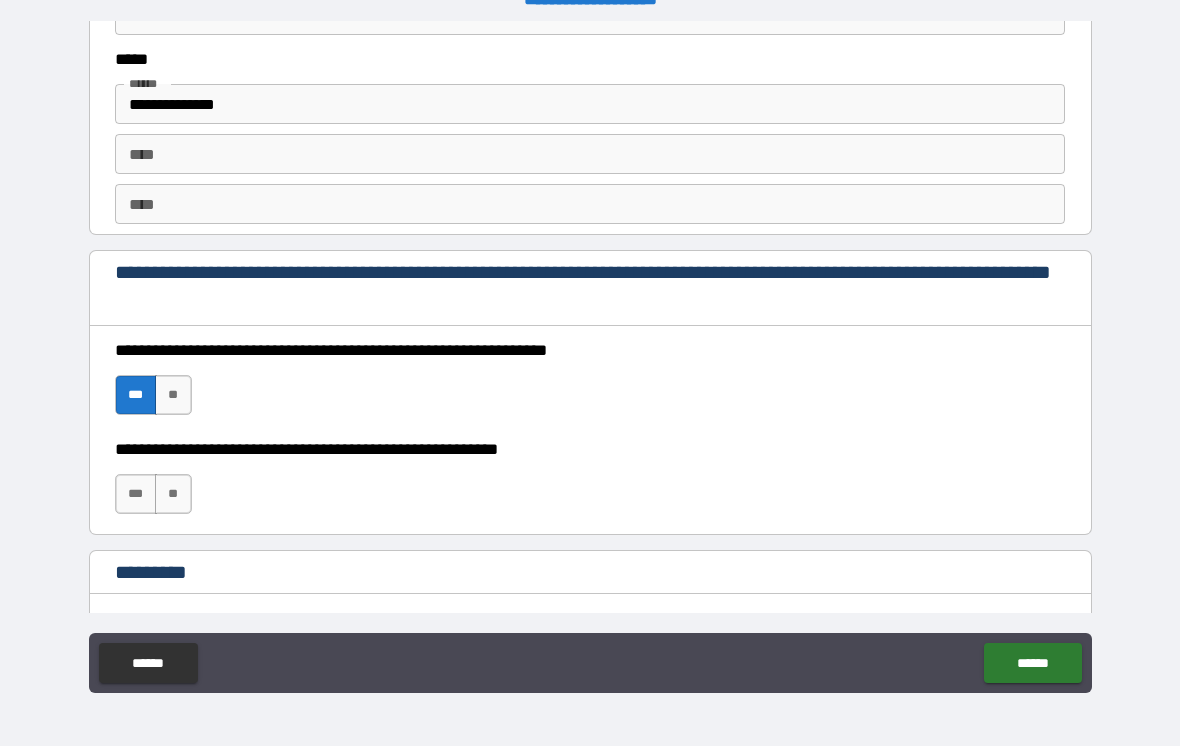click on "***" at bounding box center (136, 494) 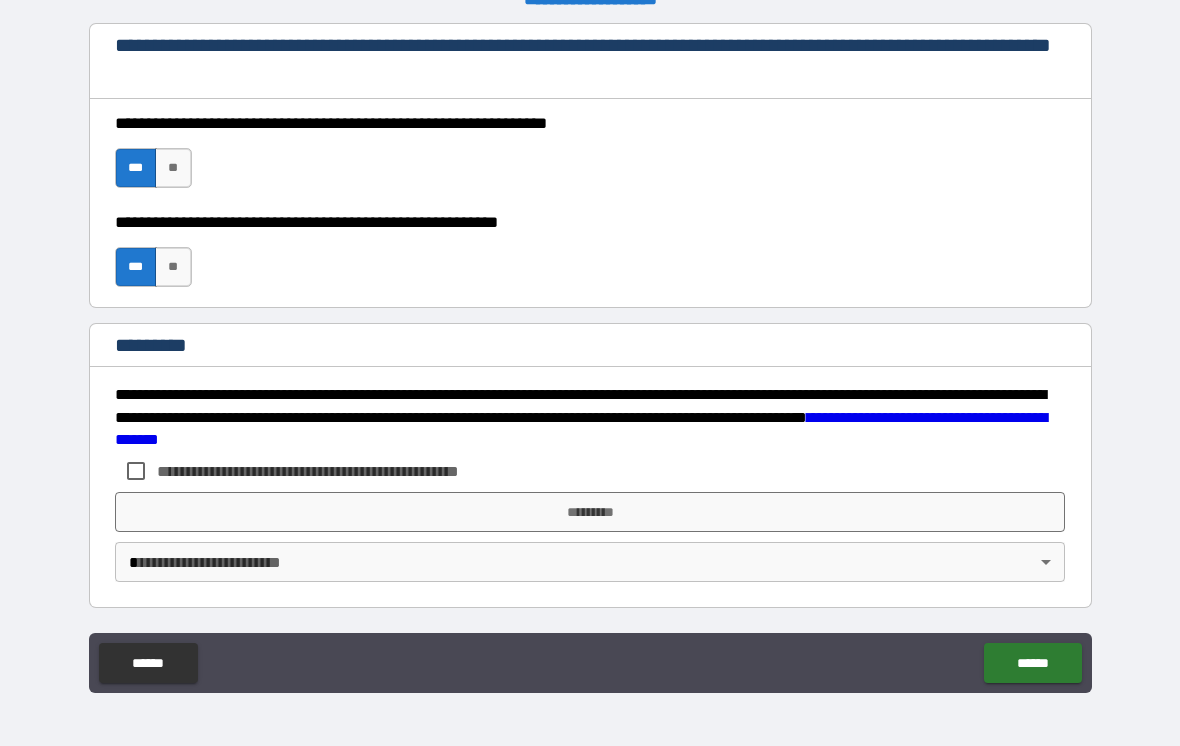 scroll, scrollTop: 2960, scrollLeft: 0, axis: vertical 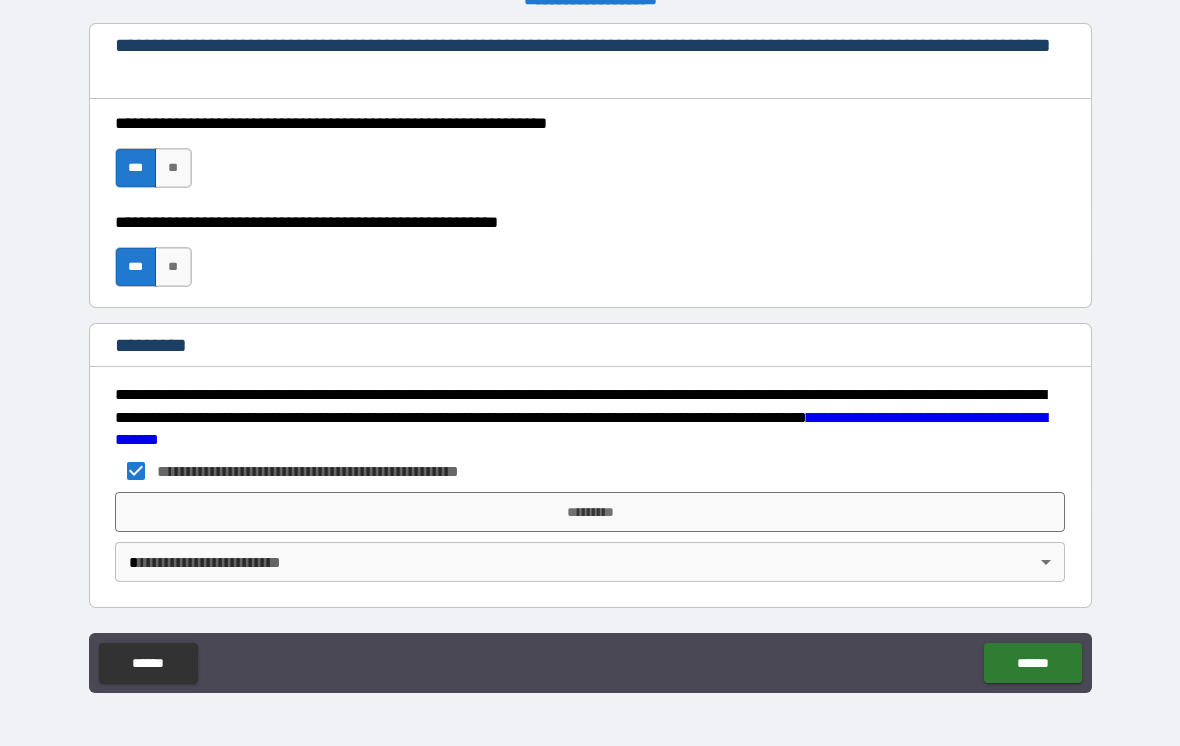 click on "**********" at bounding box center [590, 357] 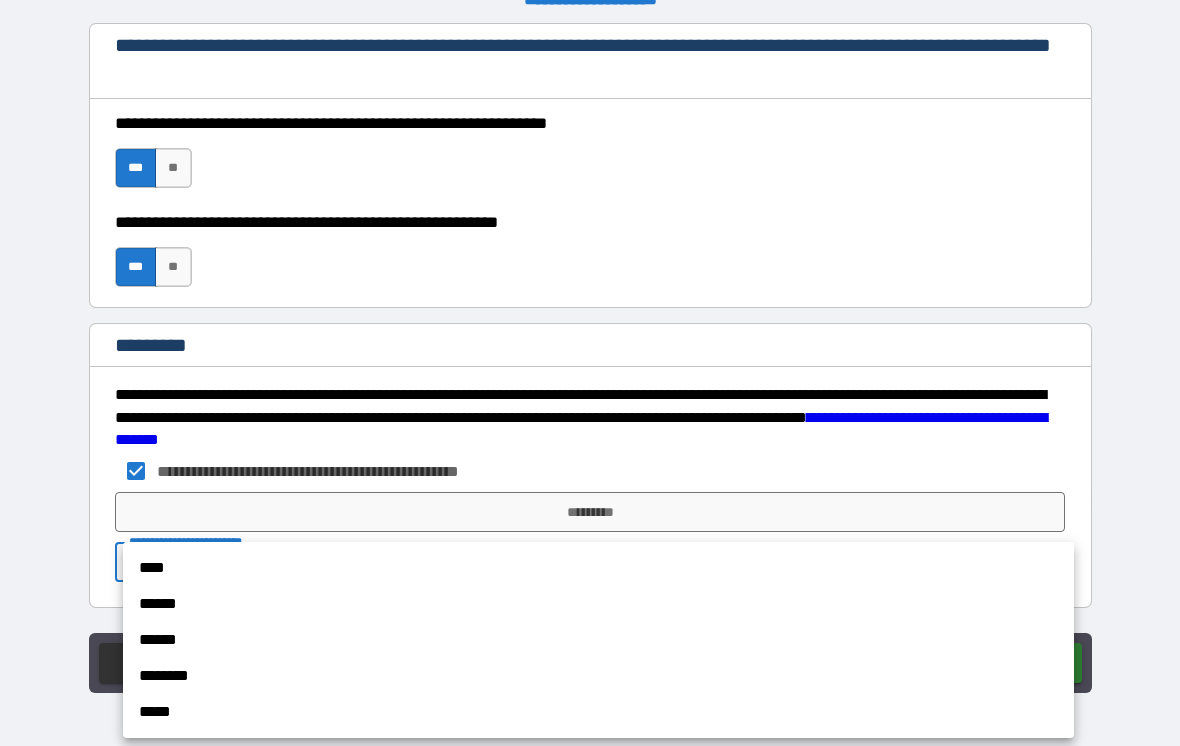click on "****" at bounding box center (598, 568) 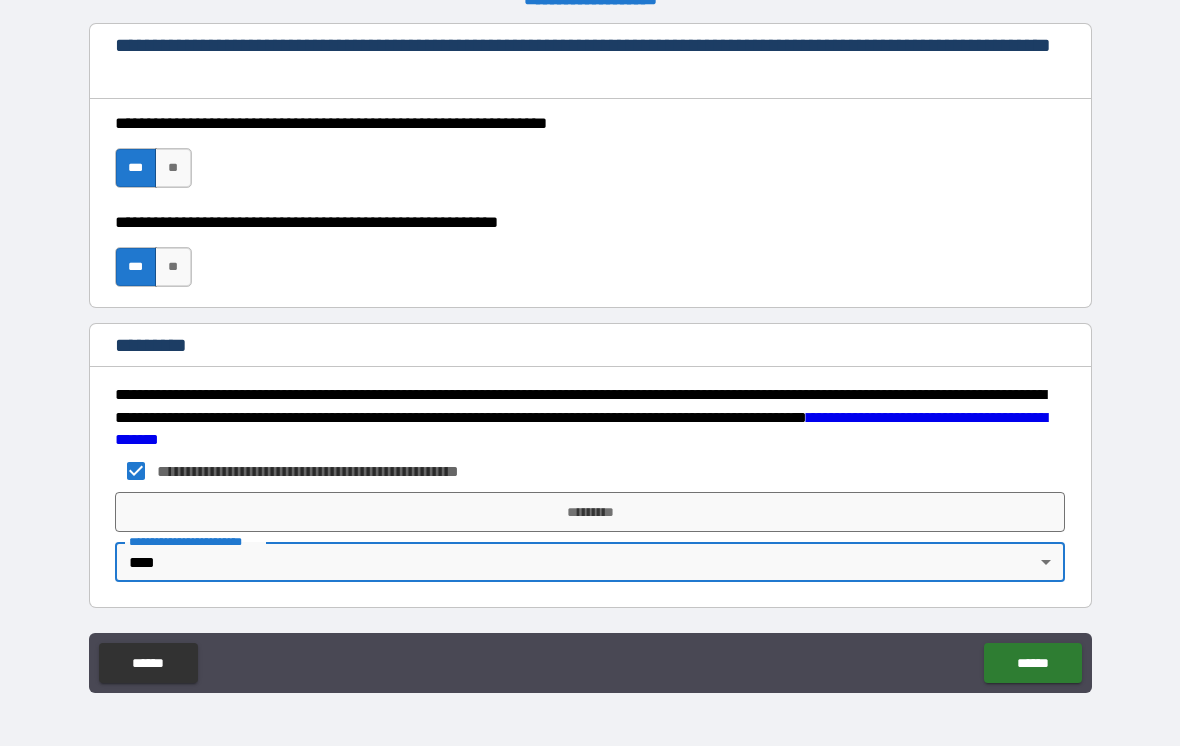 type on "*" 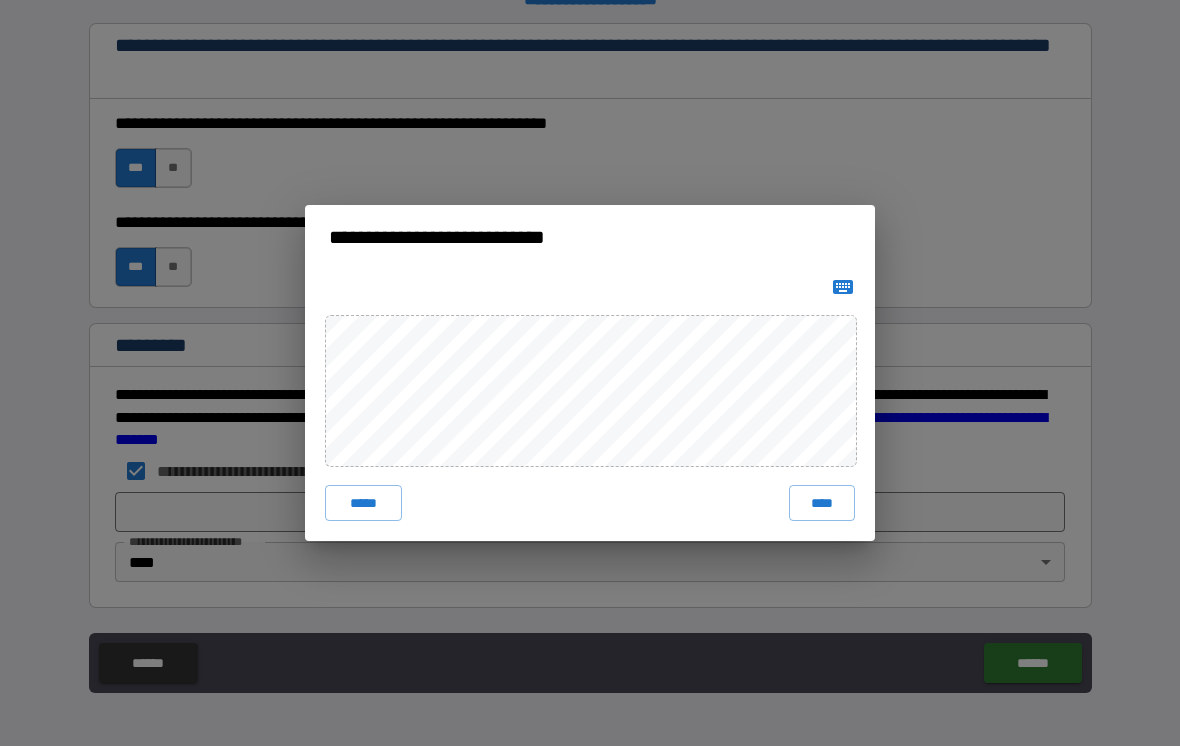 click on "****" at bounding box center (822, 503) 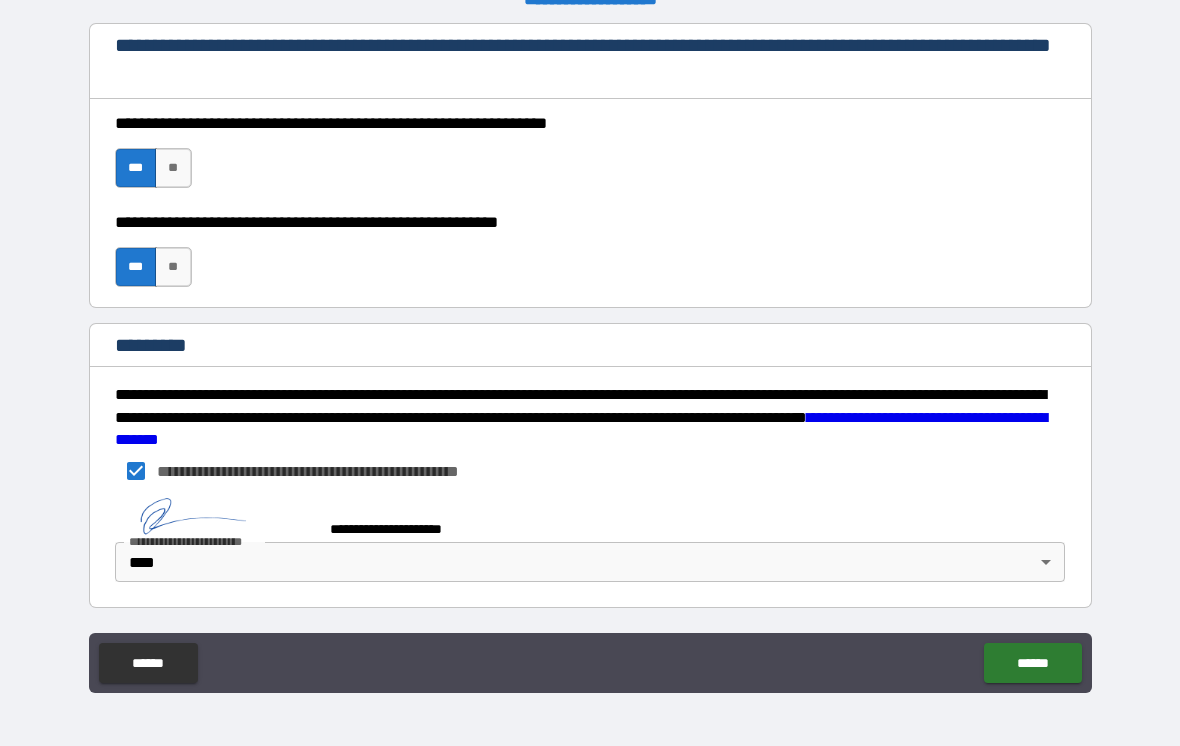 scroll, scrollTop: 2950, scrollLeft: 0, axis: vertical 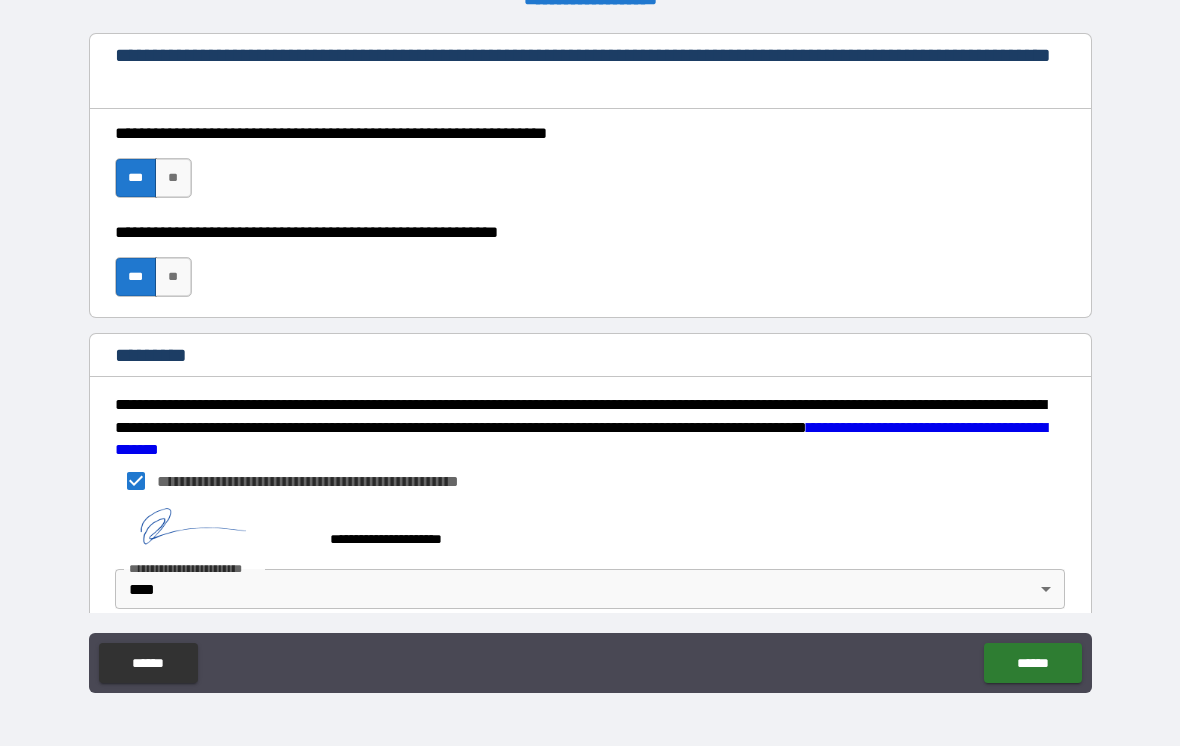 click on "******" at bounding box center (1032, 663) 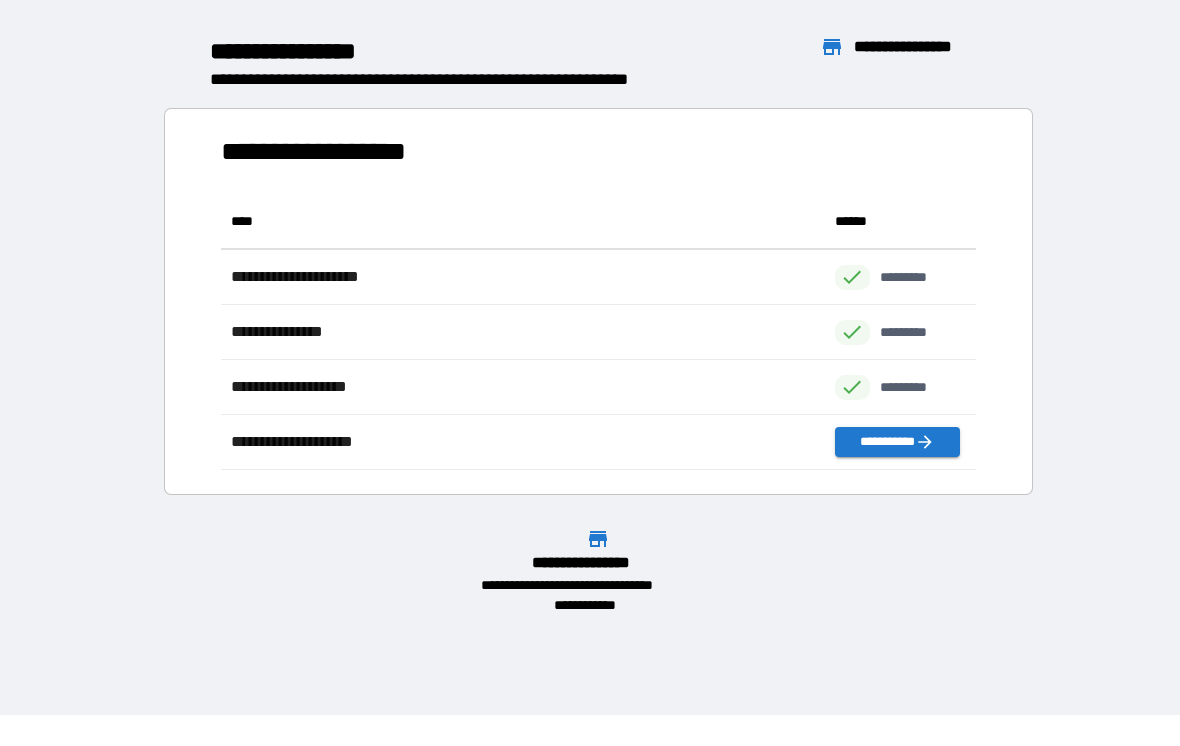 scroll, scrollTop: 1, scrollLeft: 1, axis: both 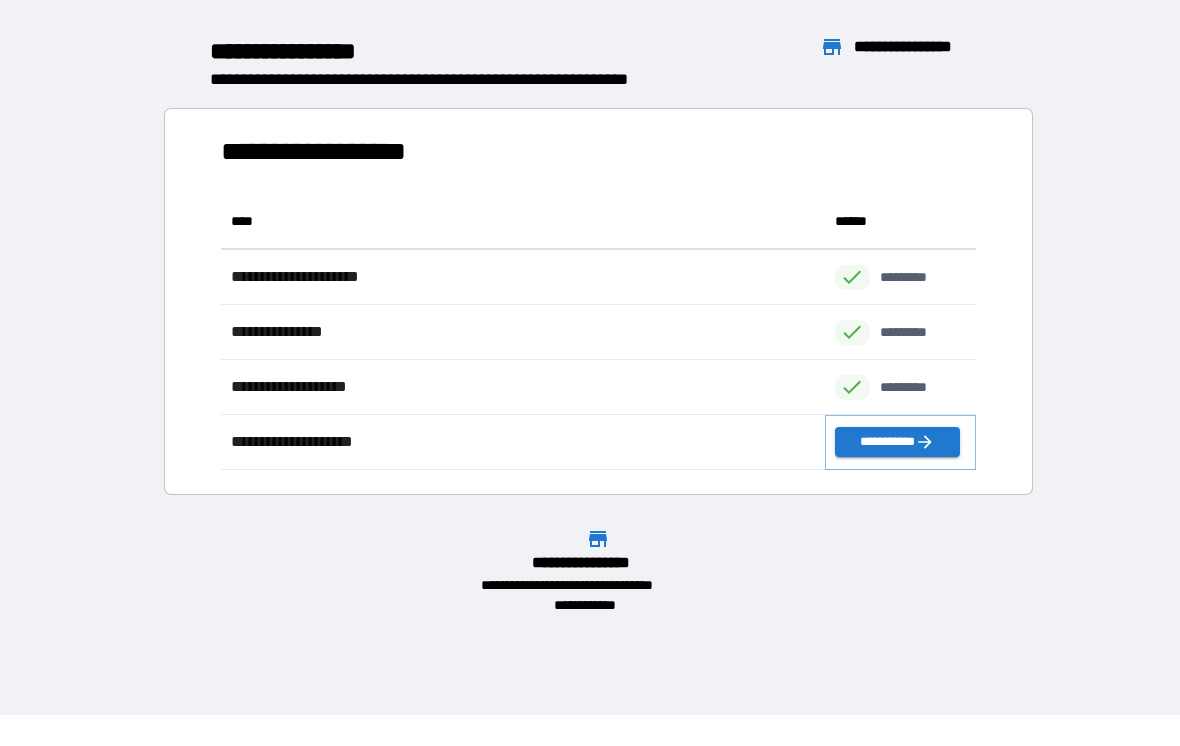 click on "**********" at bounding box center [897, 442] 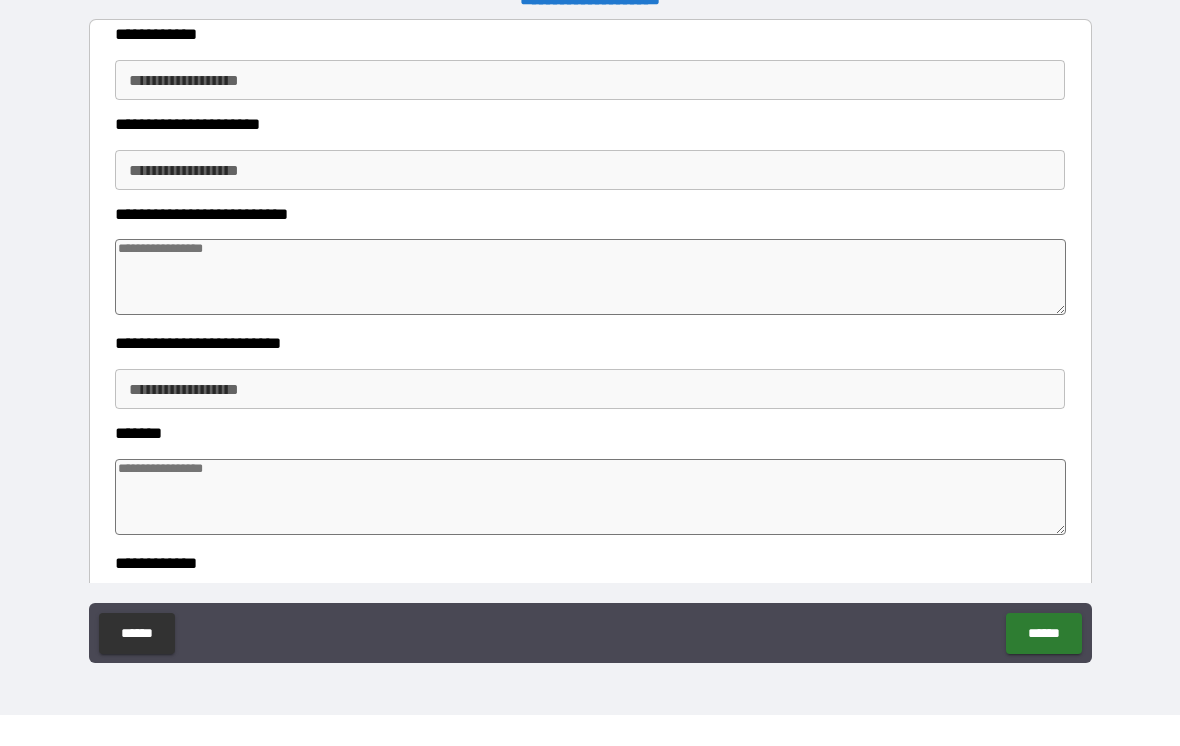 type on "*" 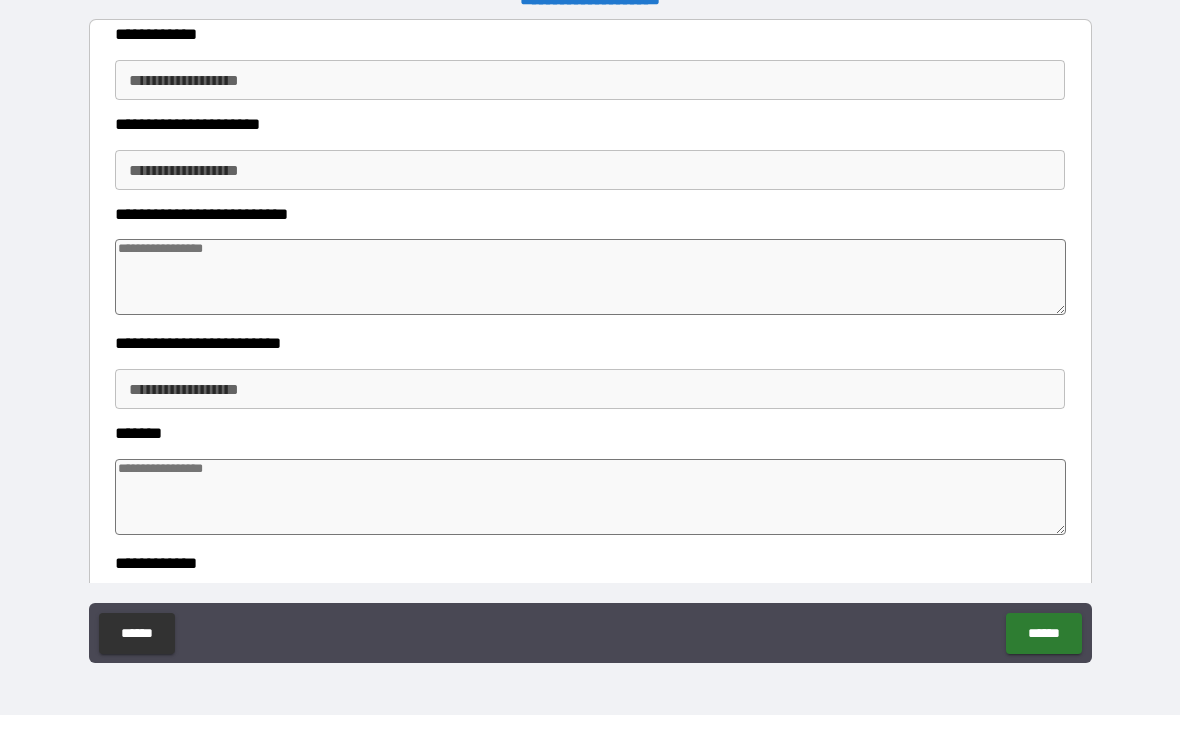 type on "*" 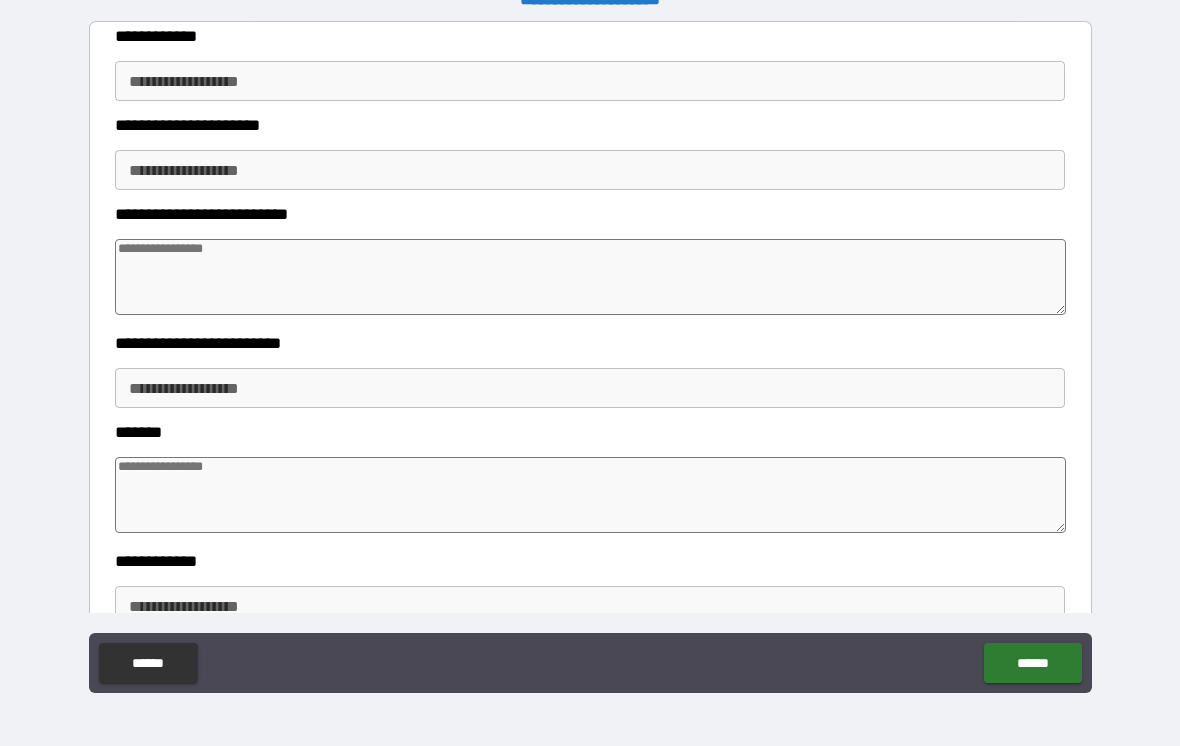 scroll, scrollTop: 0, scrollLeft: 0, axis: both 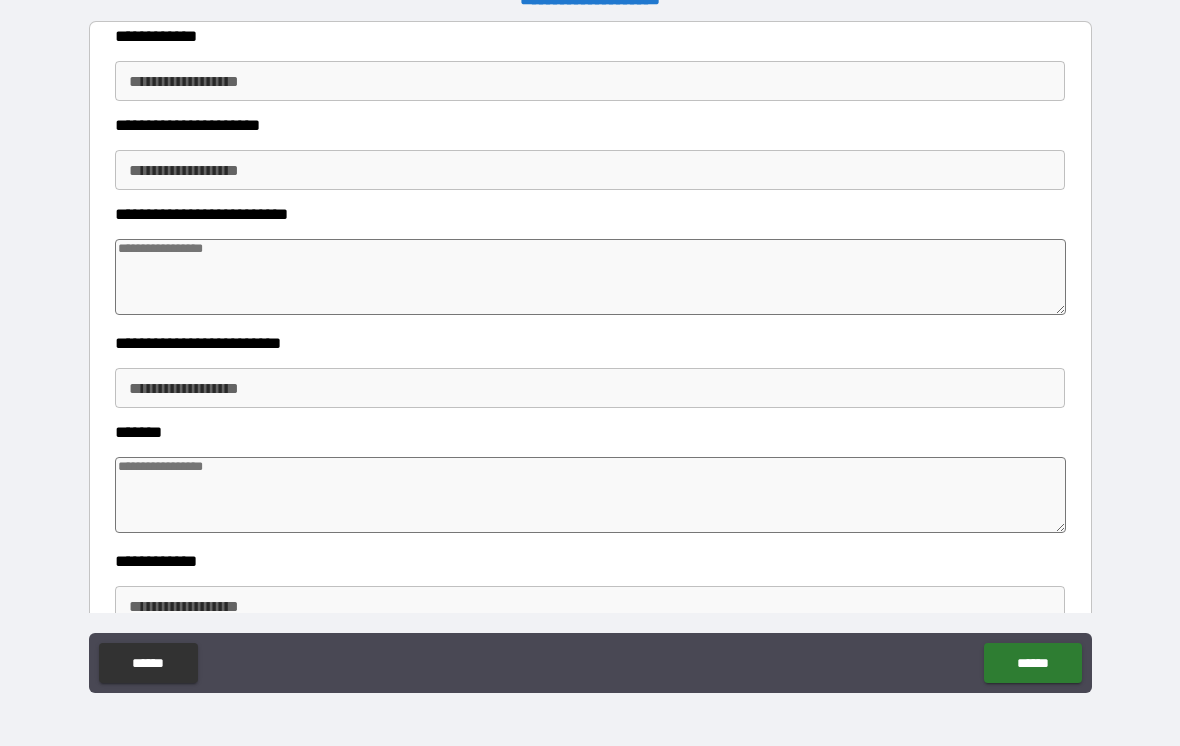 click on "**********" at bounding box center (590, 81) 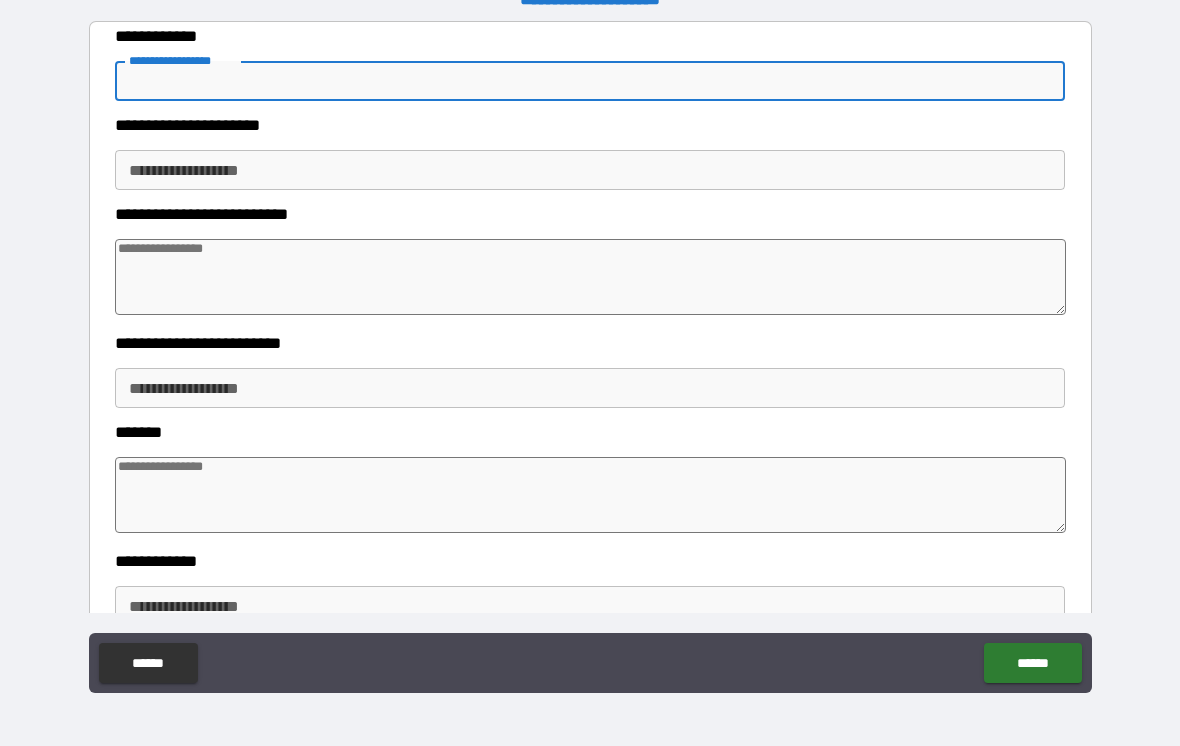 type on "*" 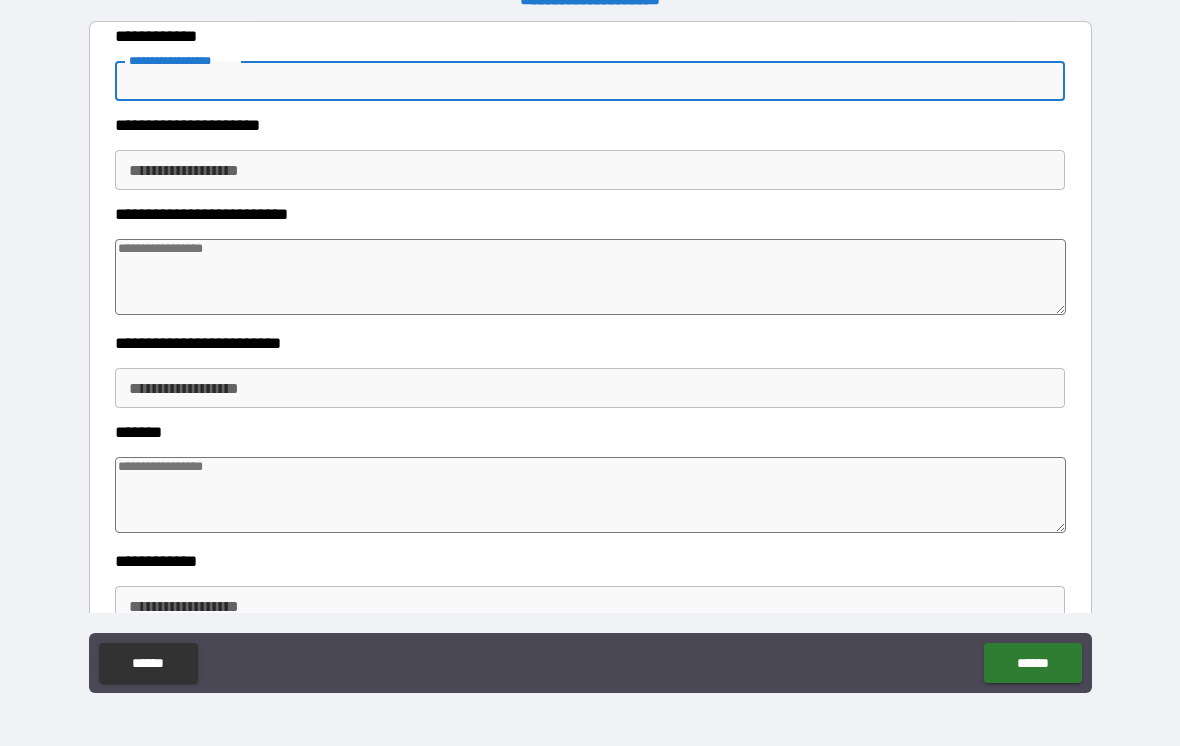 type on "*" 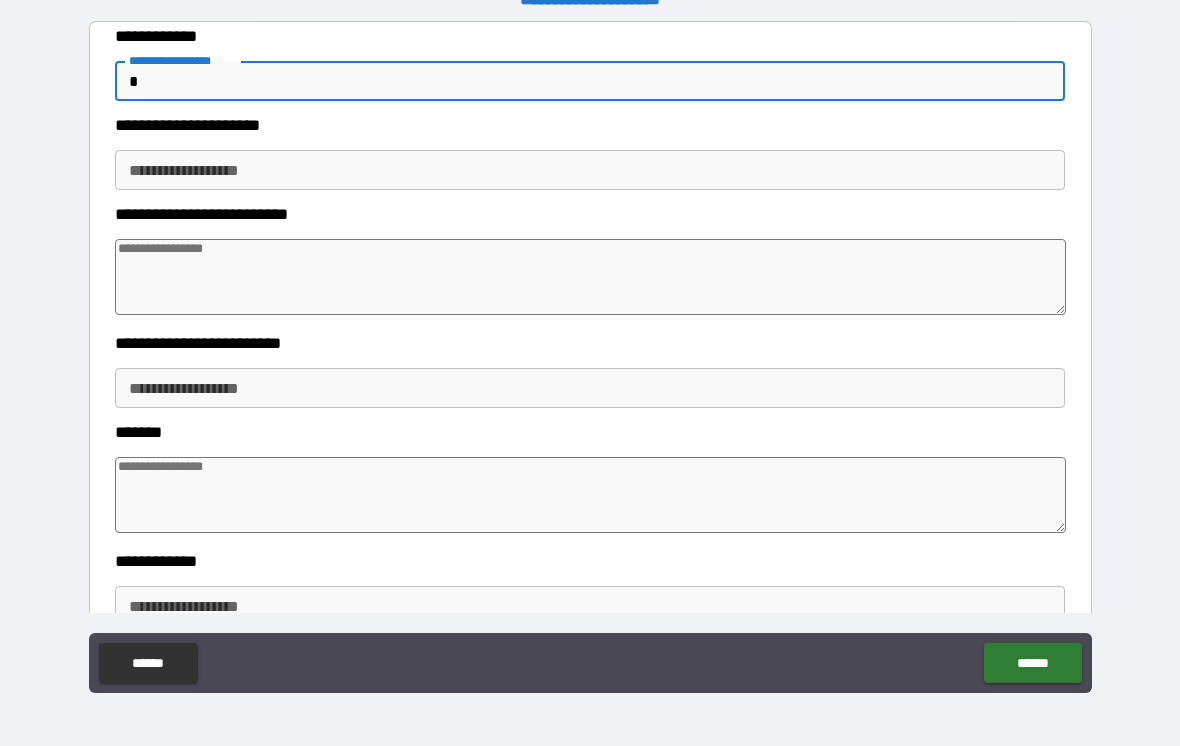 type on "*" 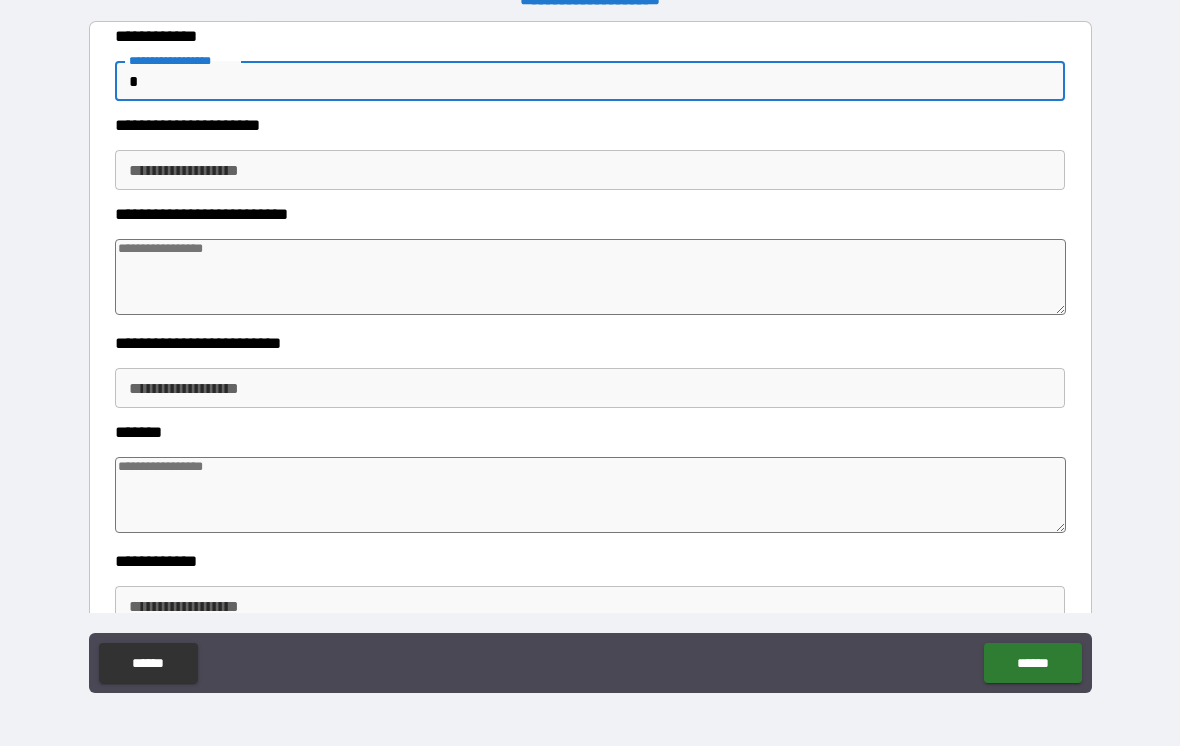 type on "*" 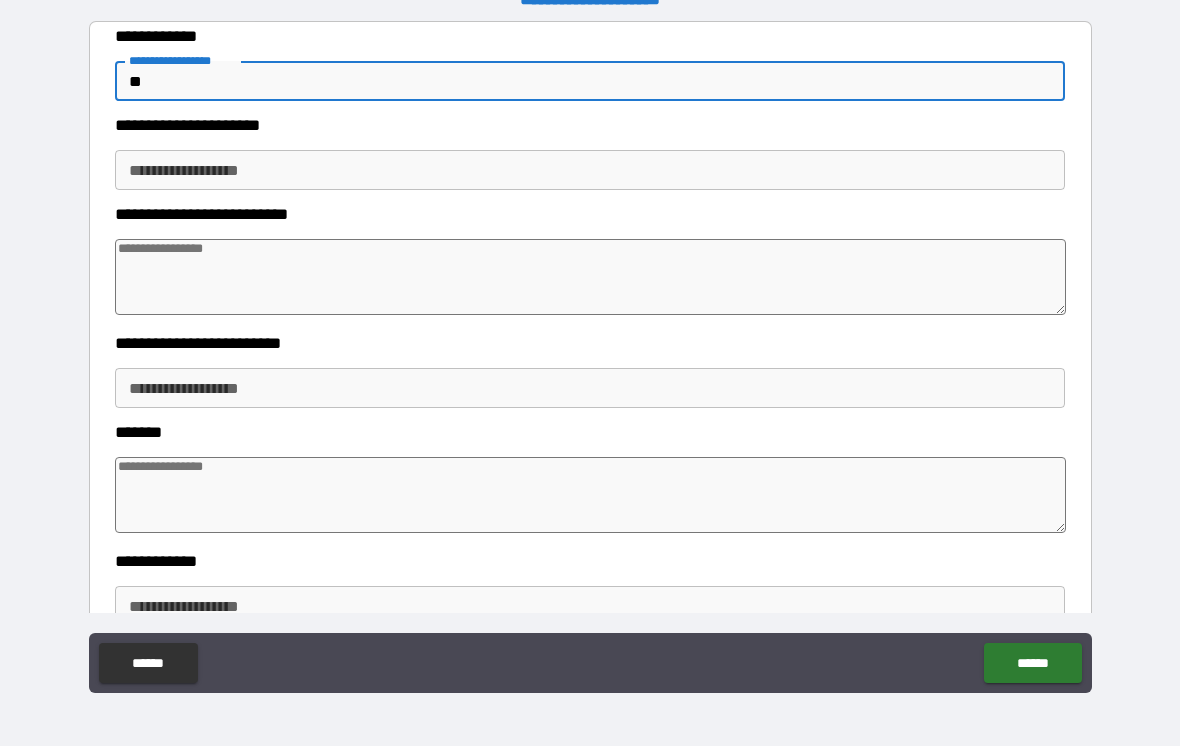type on "*" 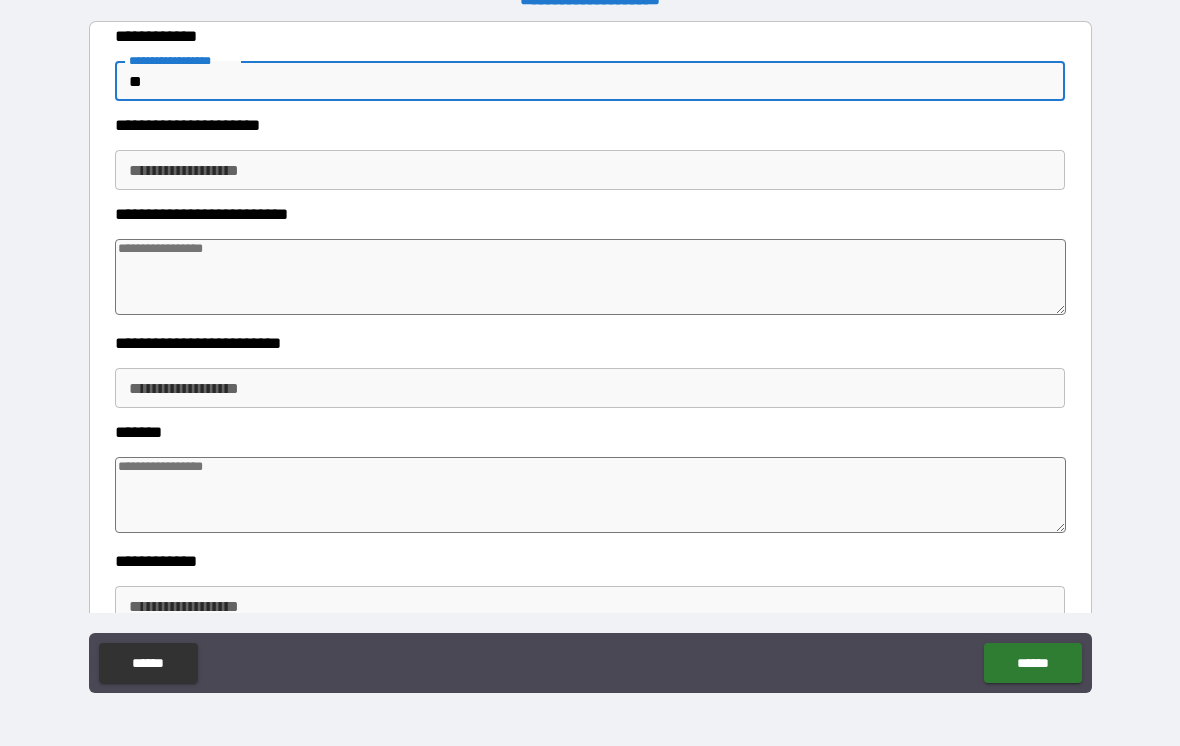 type on "***" 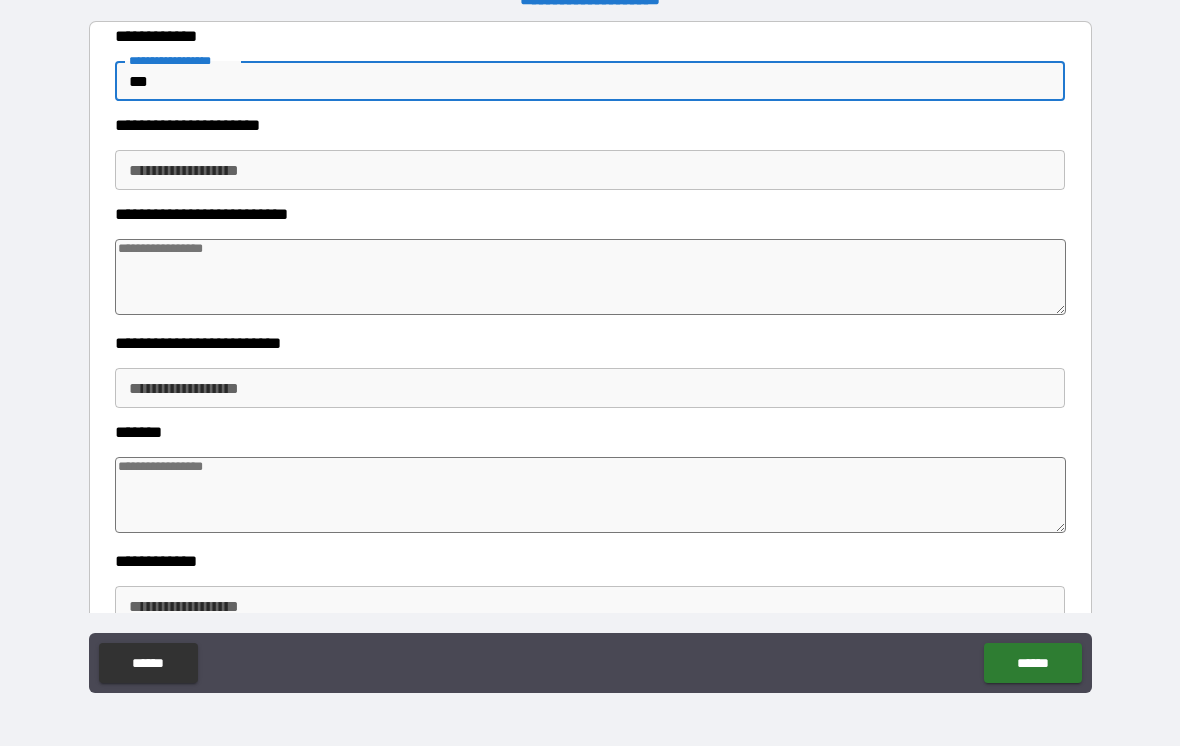 type on "*" 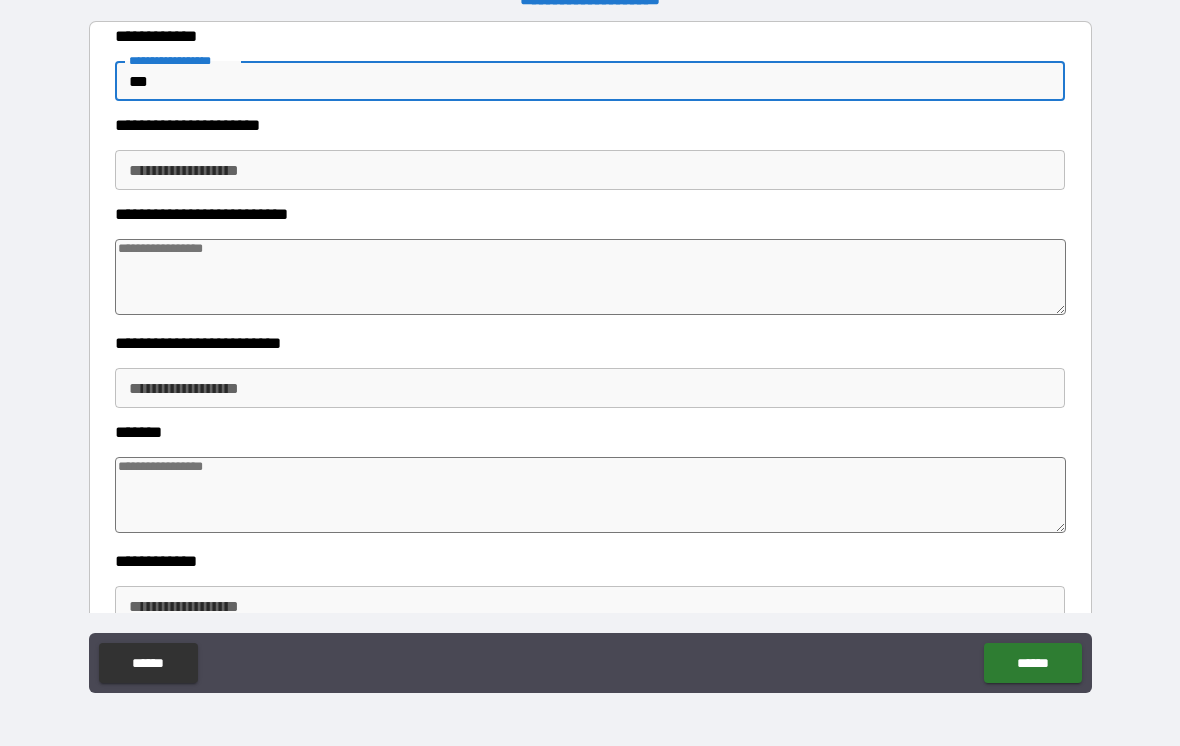 type on "****" 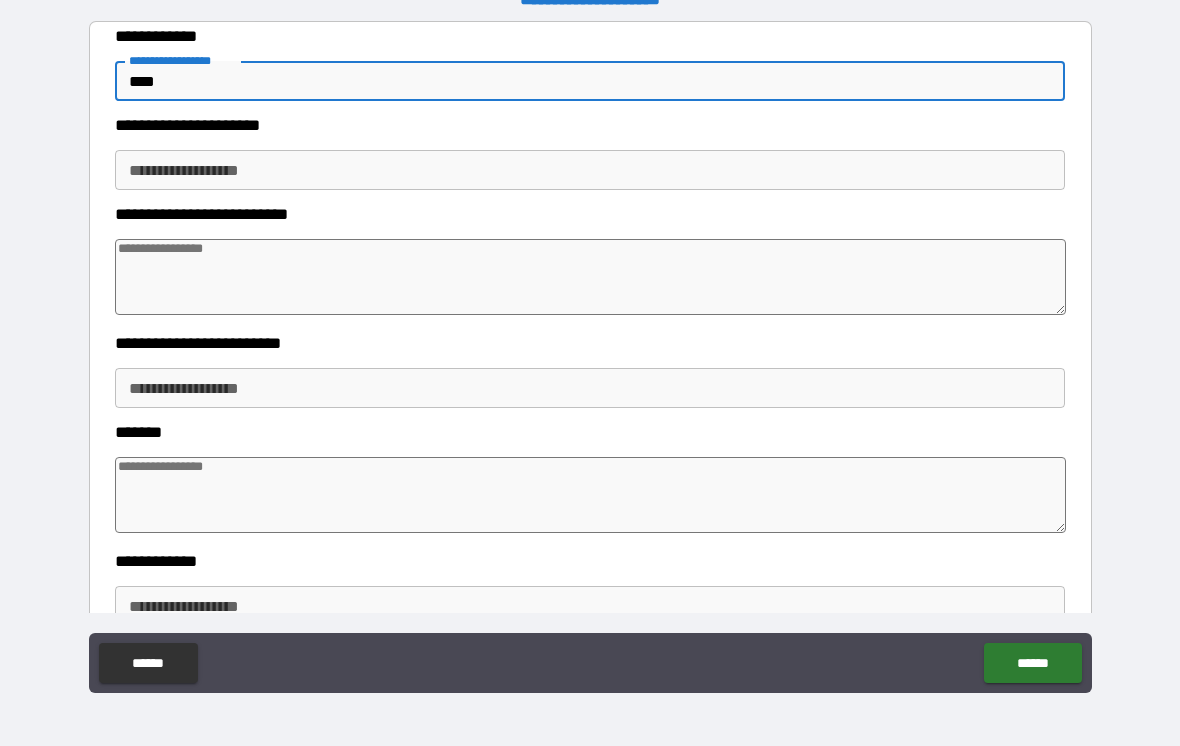 type on "*" 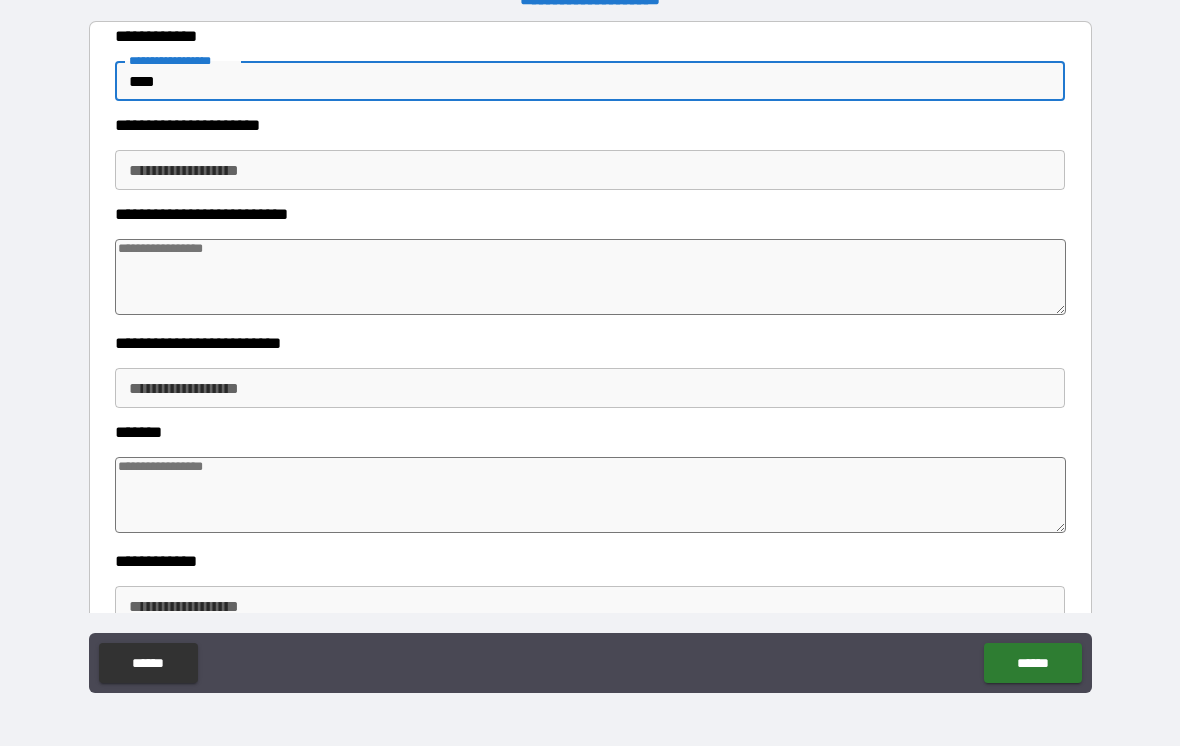 type on "*" 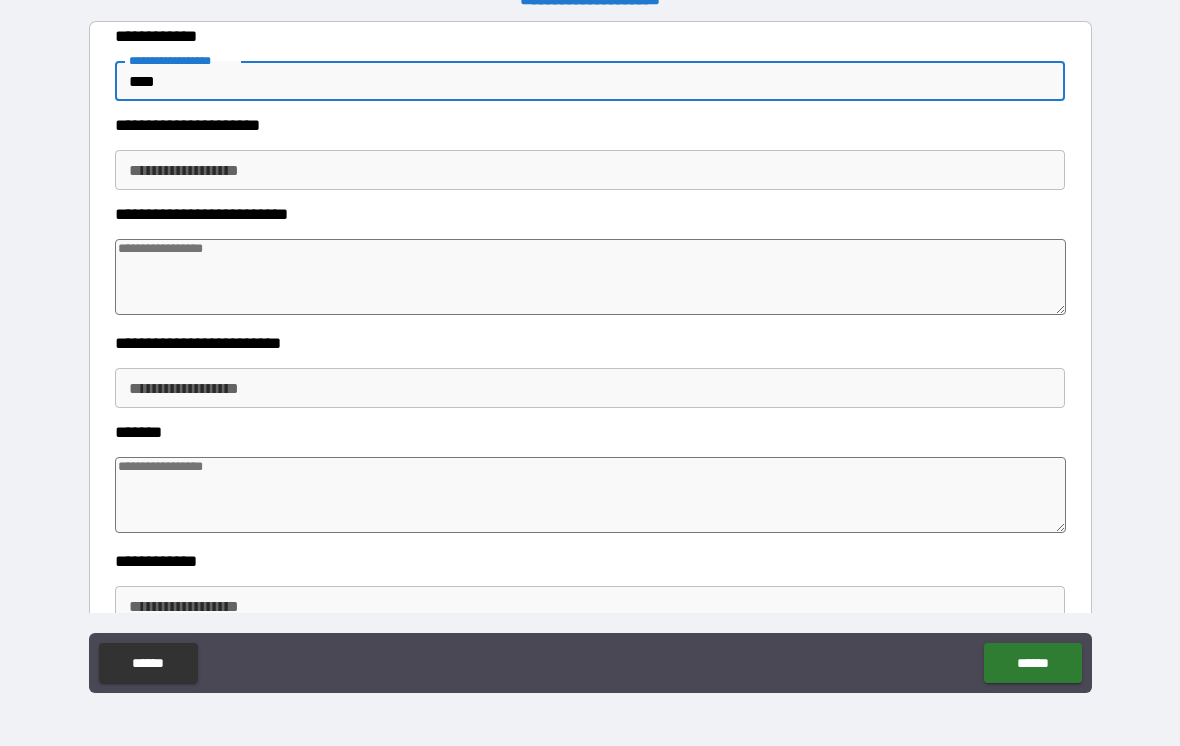 type on "*" 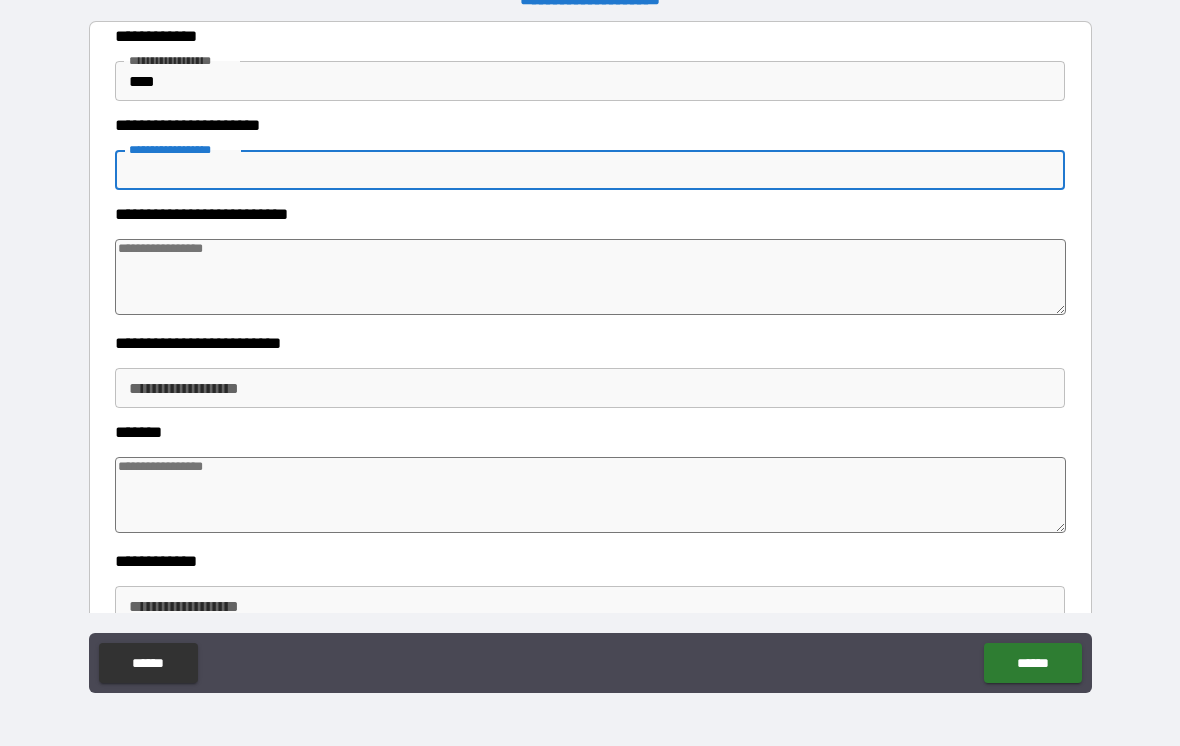 type on "*" 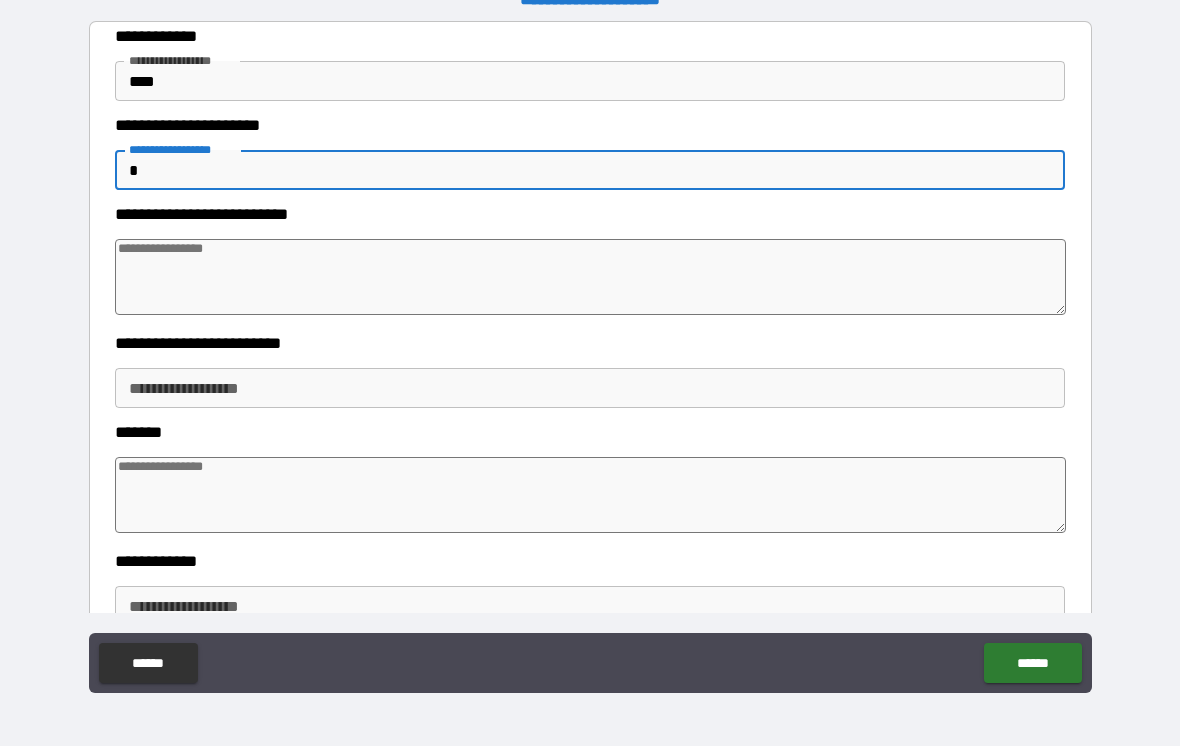 type on "*" 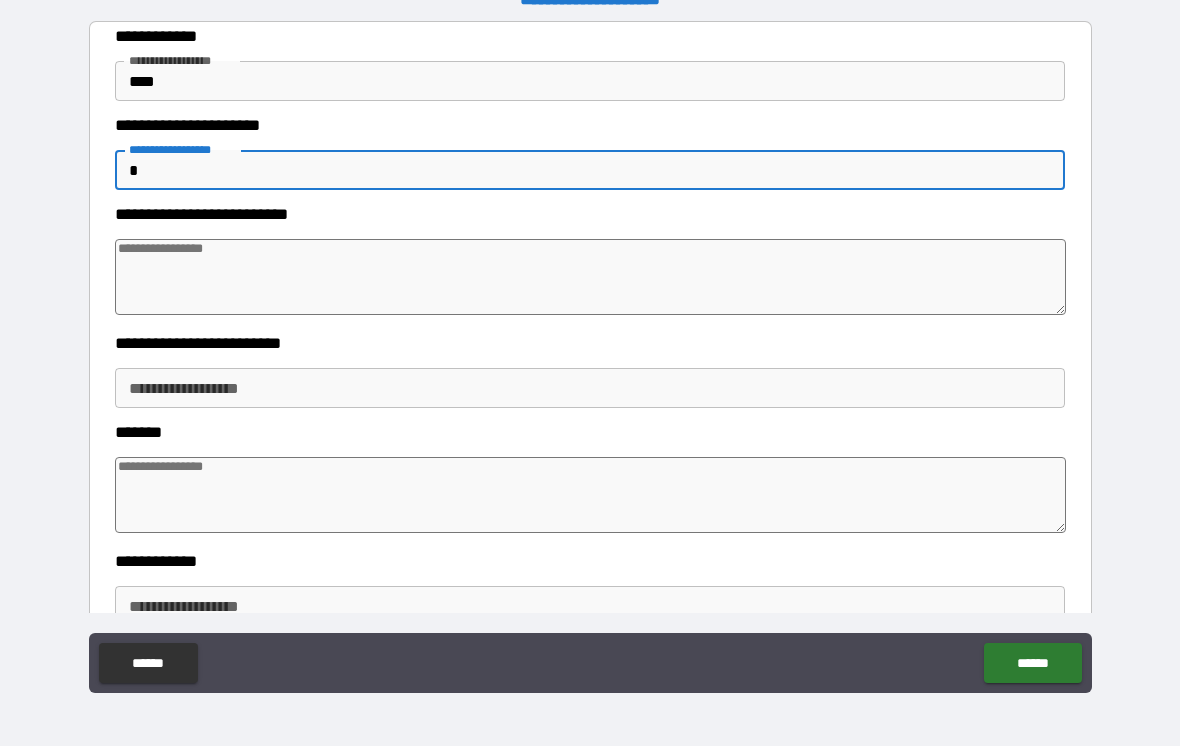 type on "*" 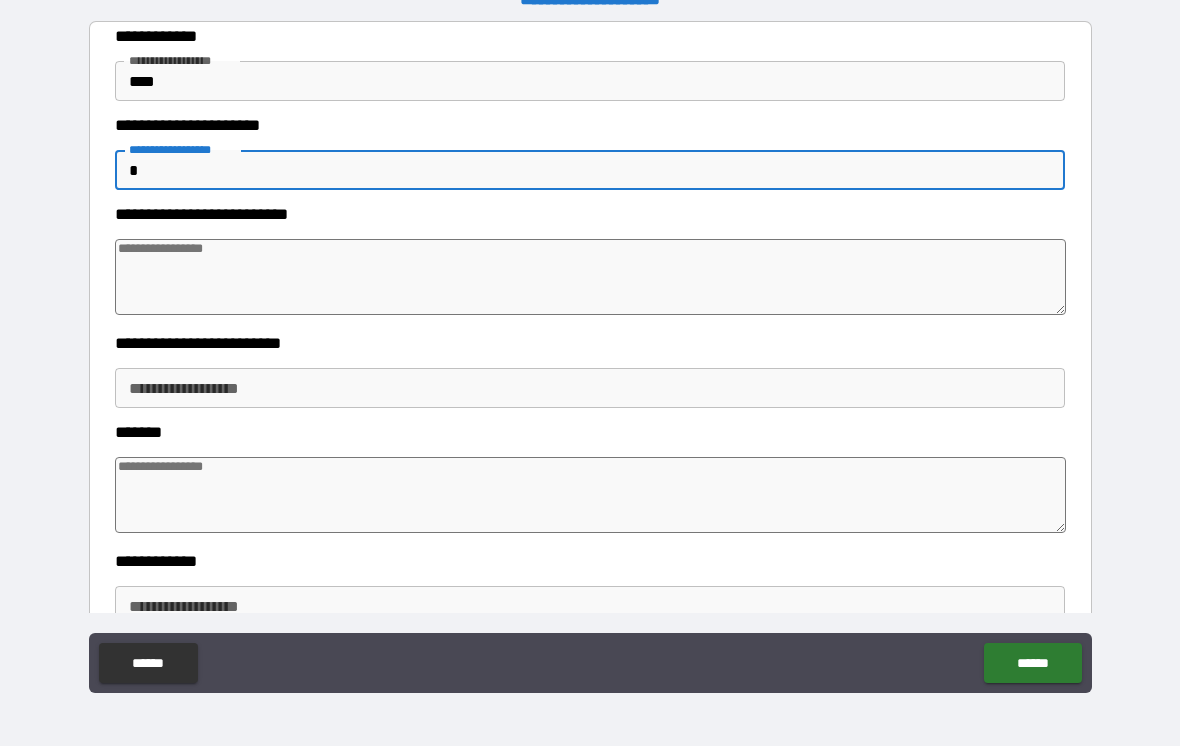 type on "*" 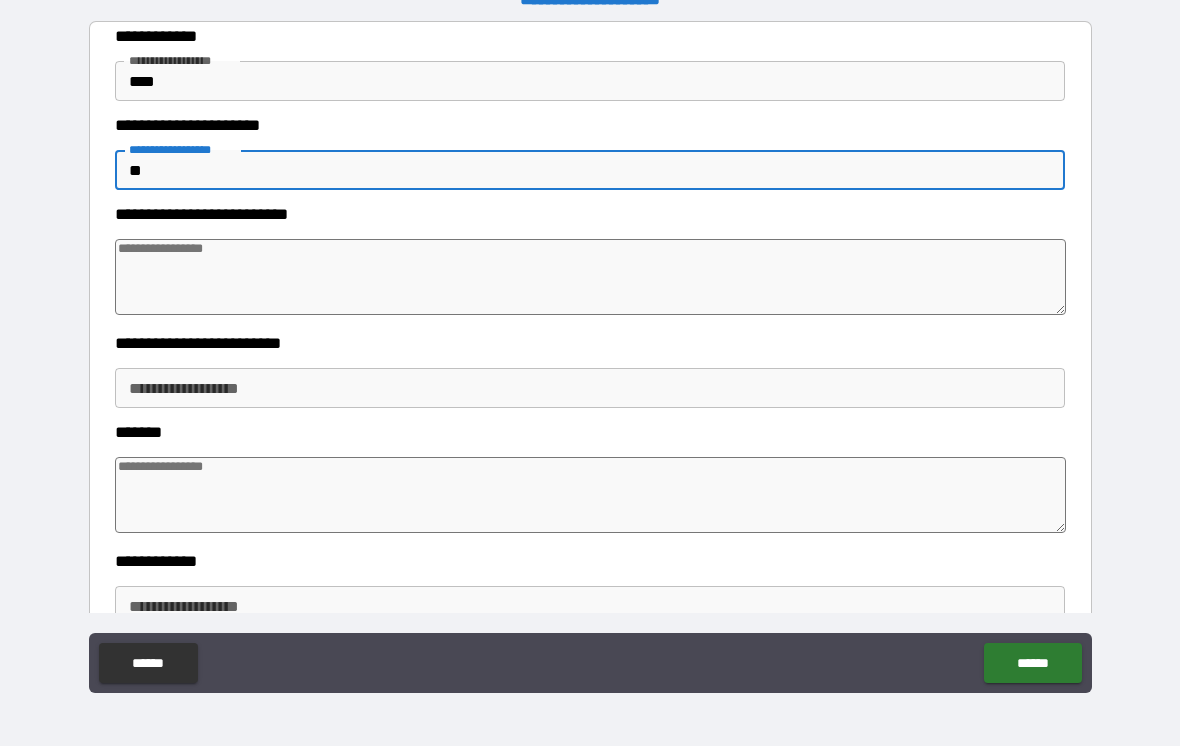 type on "*" 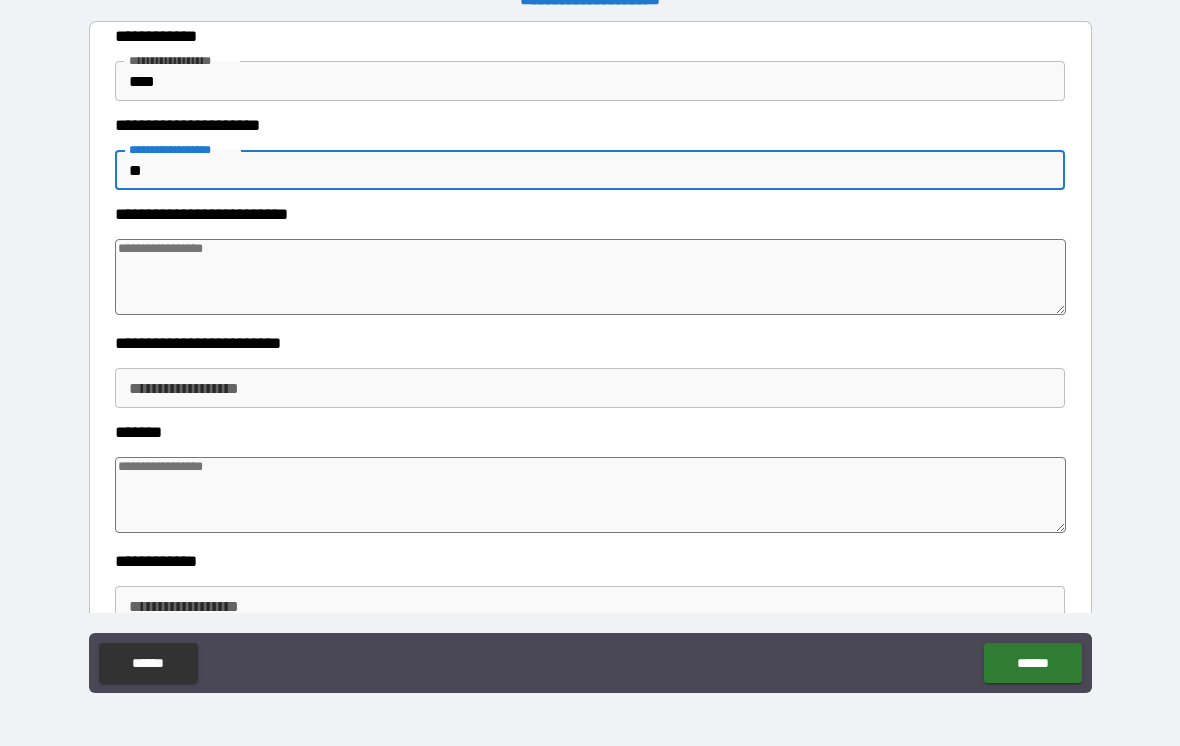 type on "***" 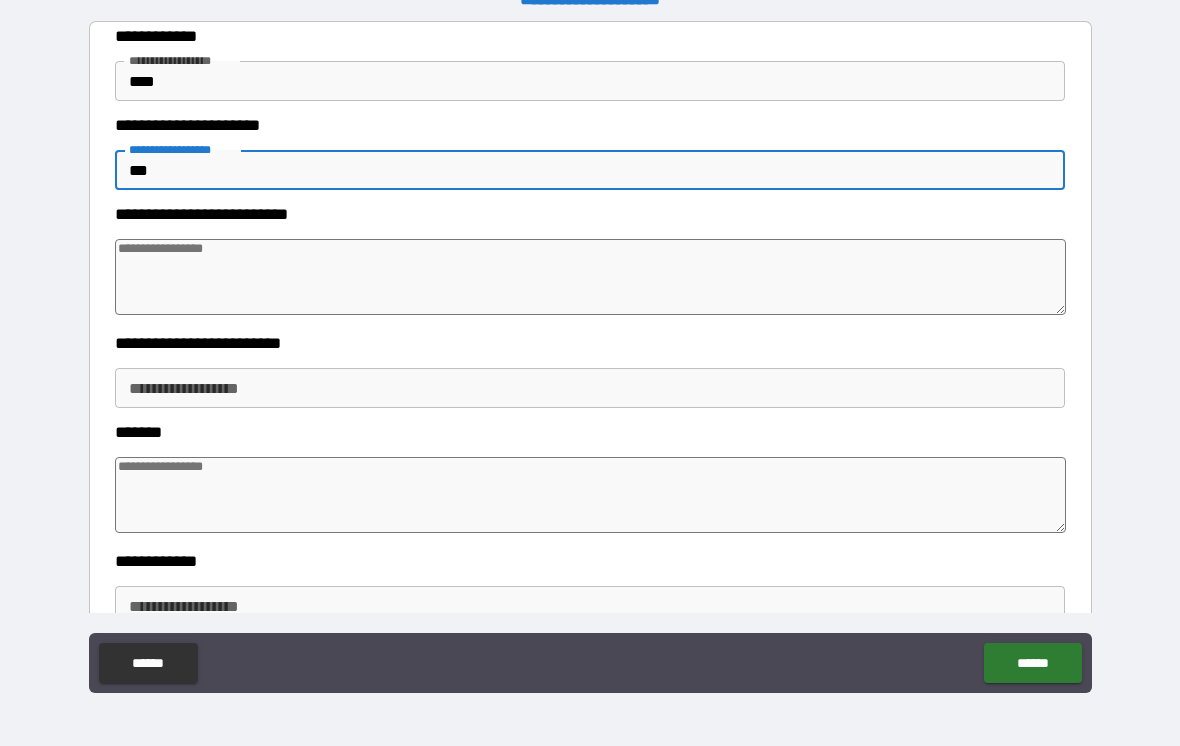 type on "*" 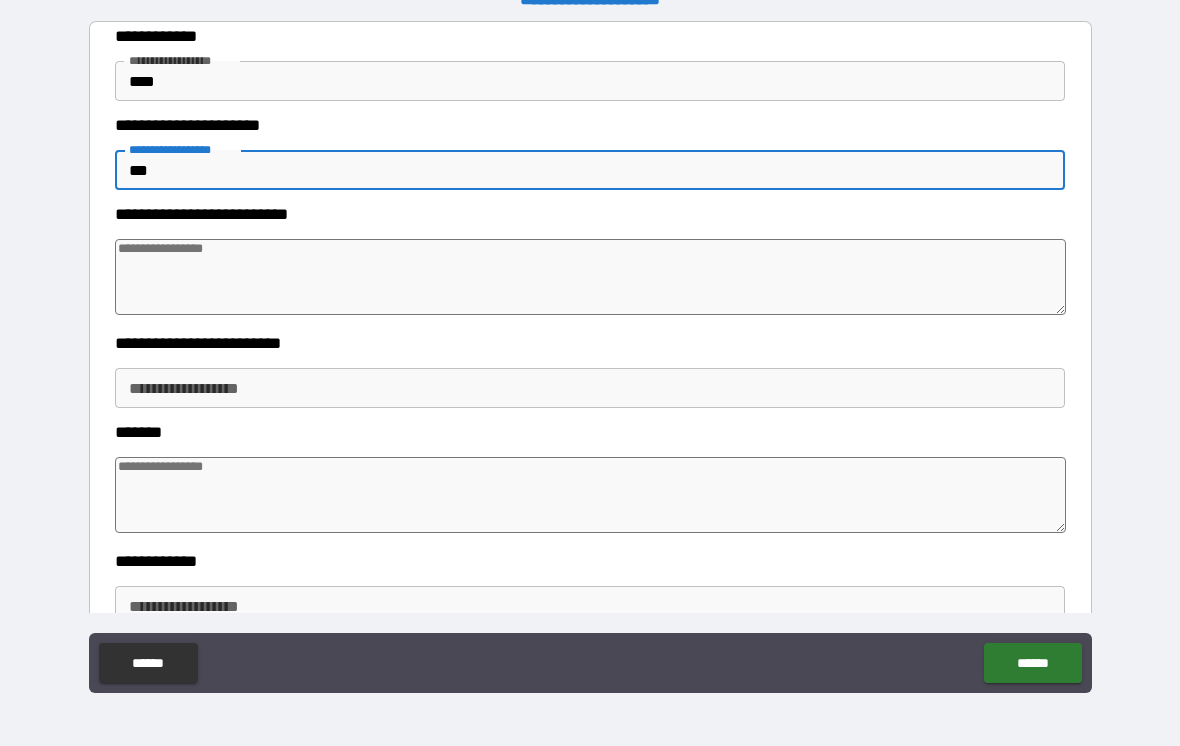 type on "*" 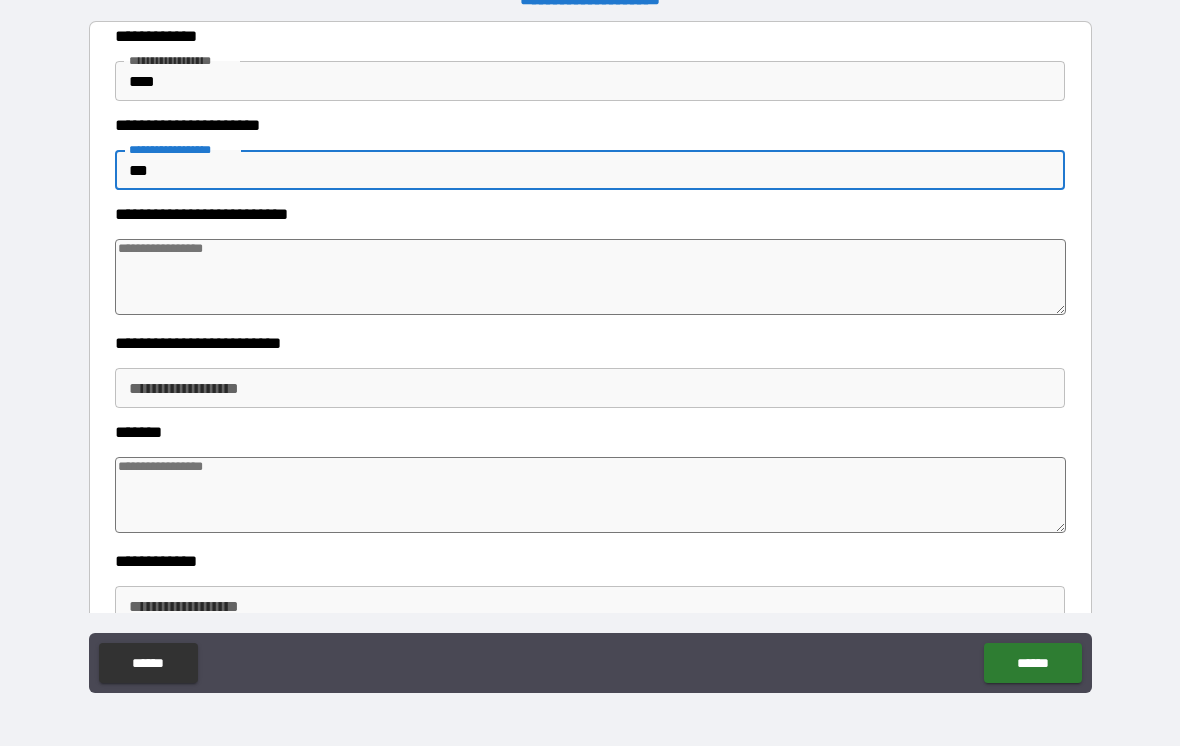 type on "*" 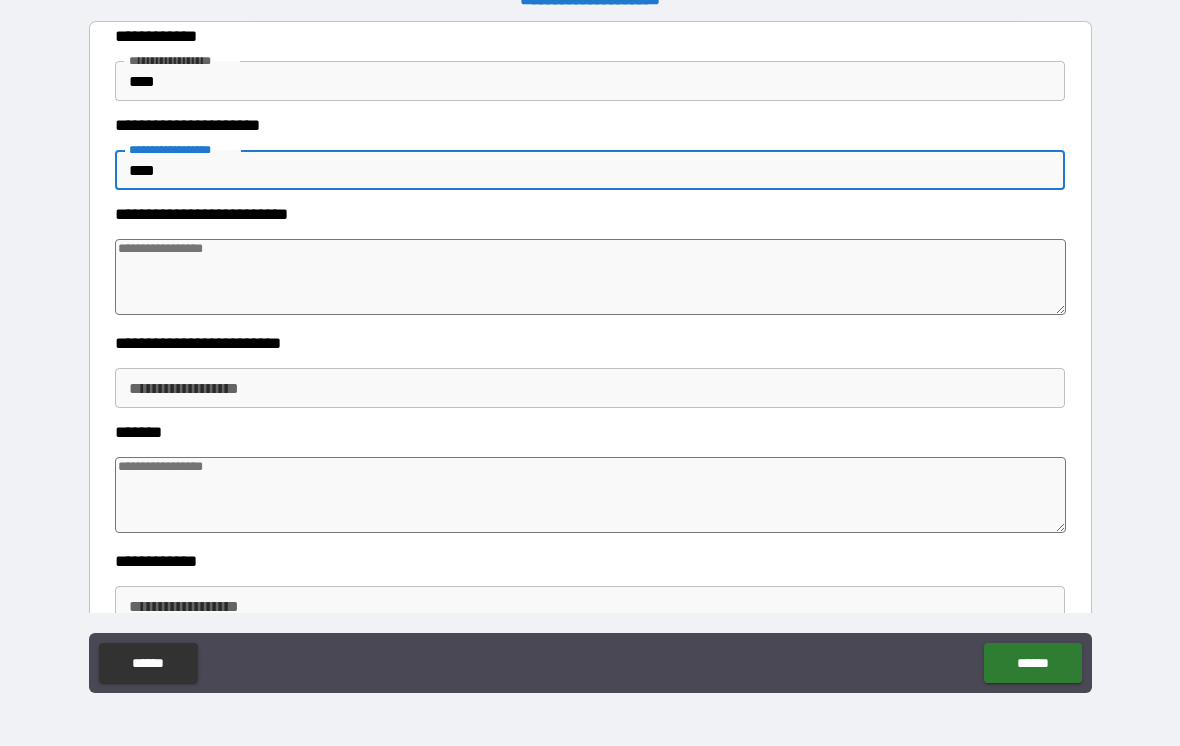 type on "*" 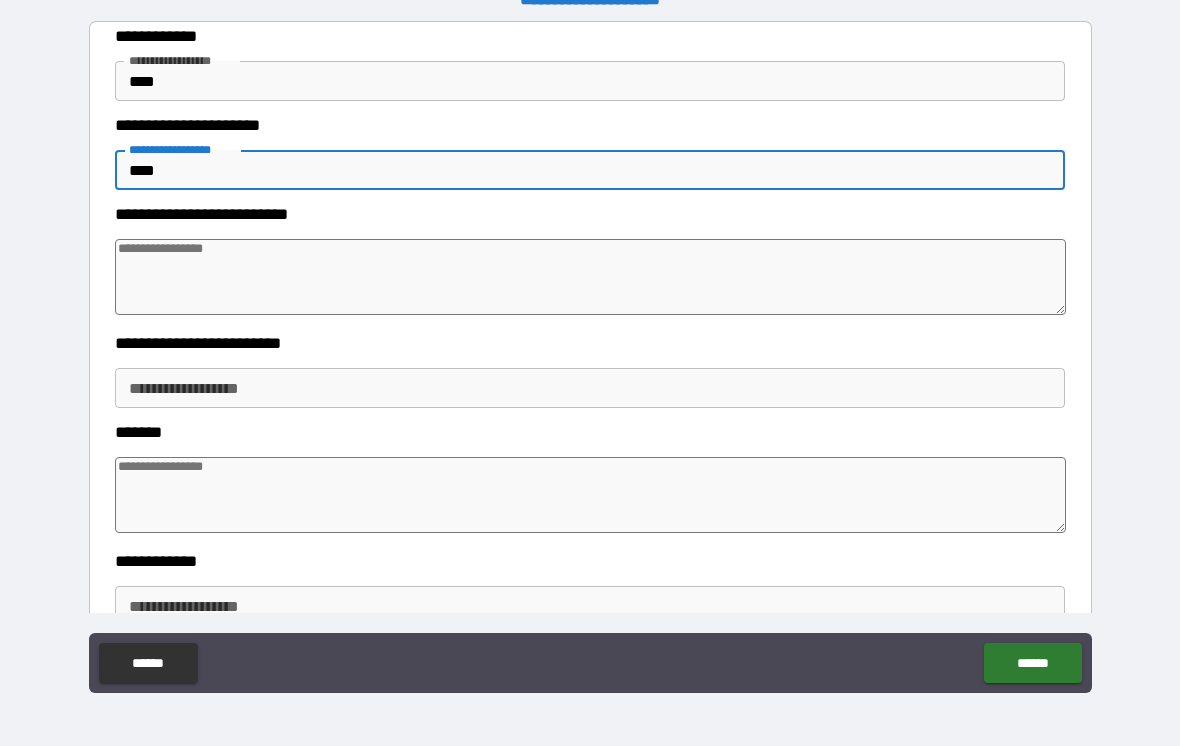 type on "*" 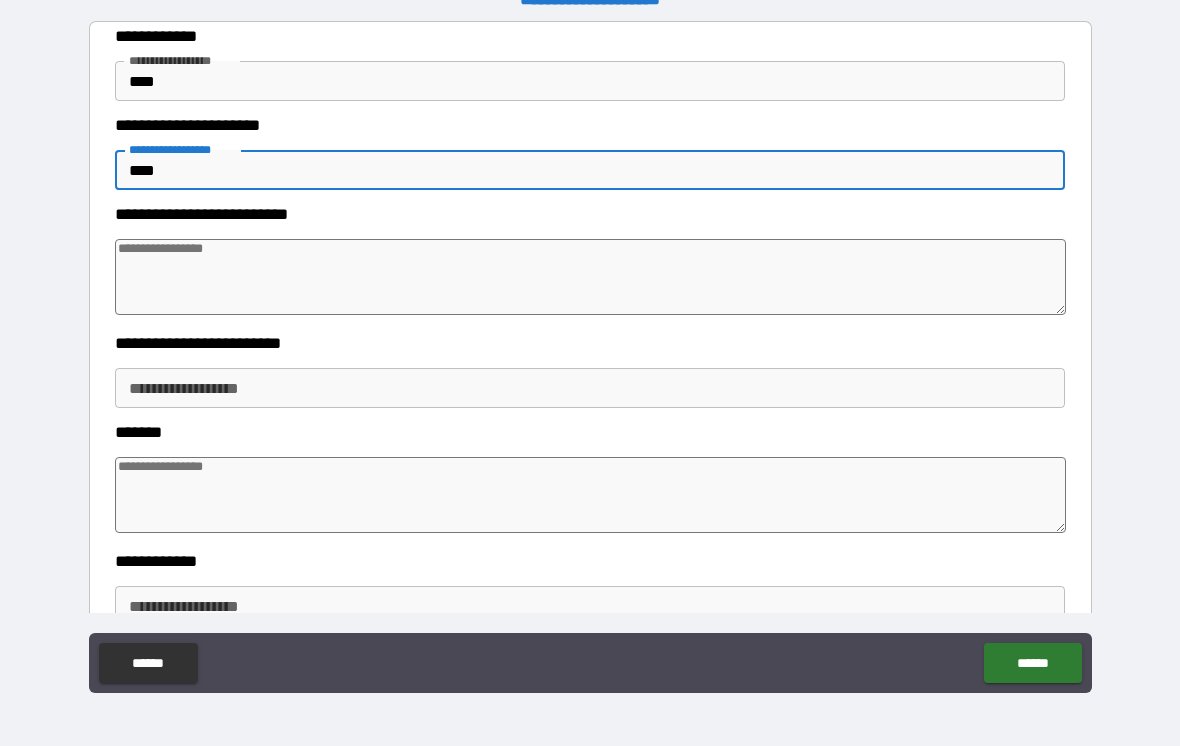 type on "*" 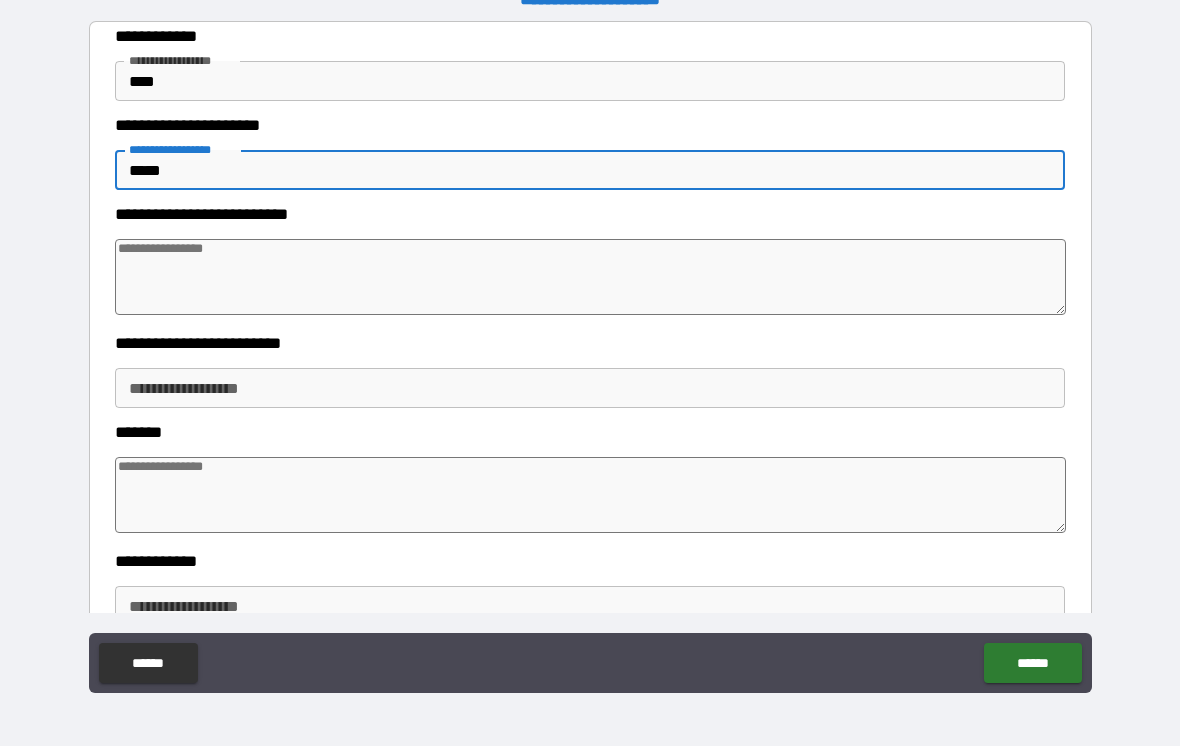 type on "*" 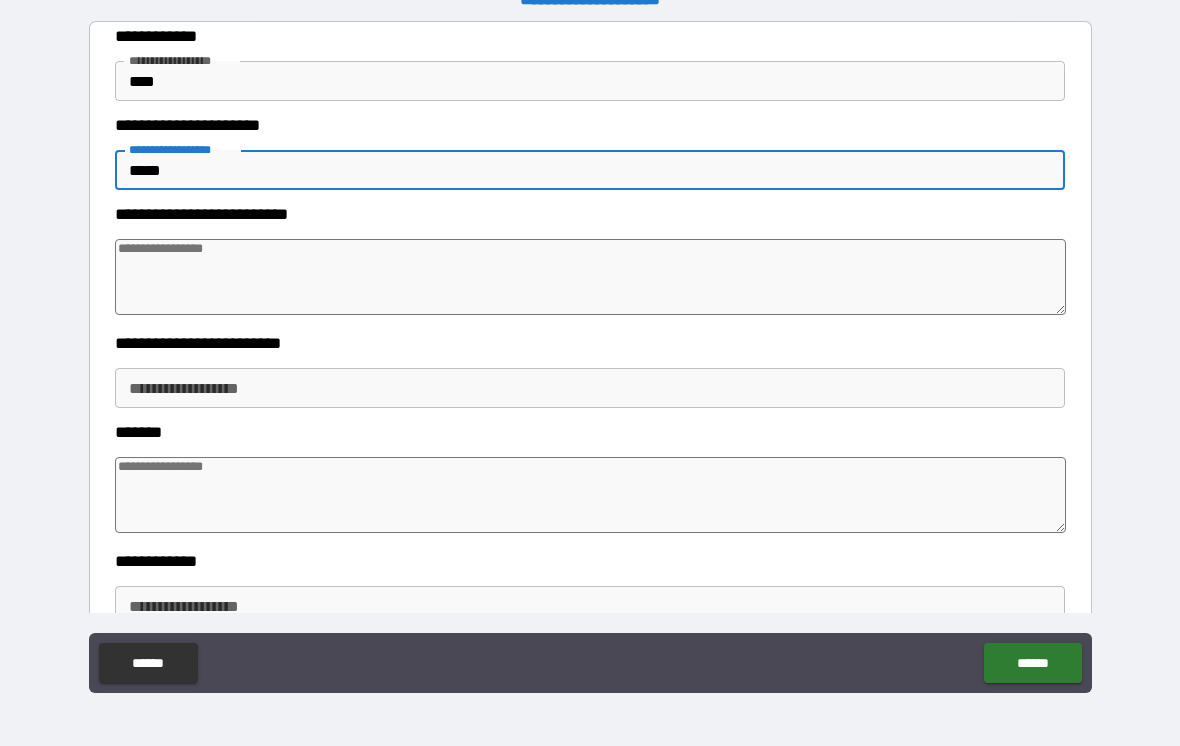 type on "*" 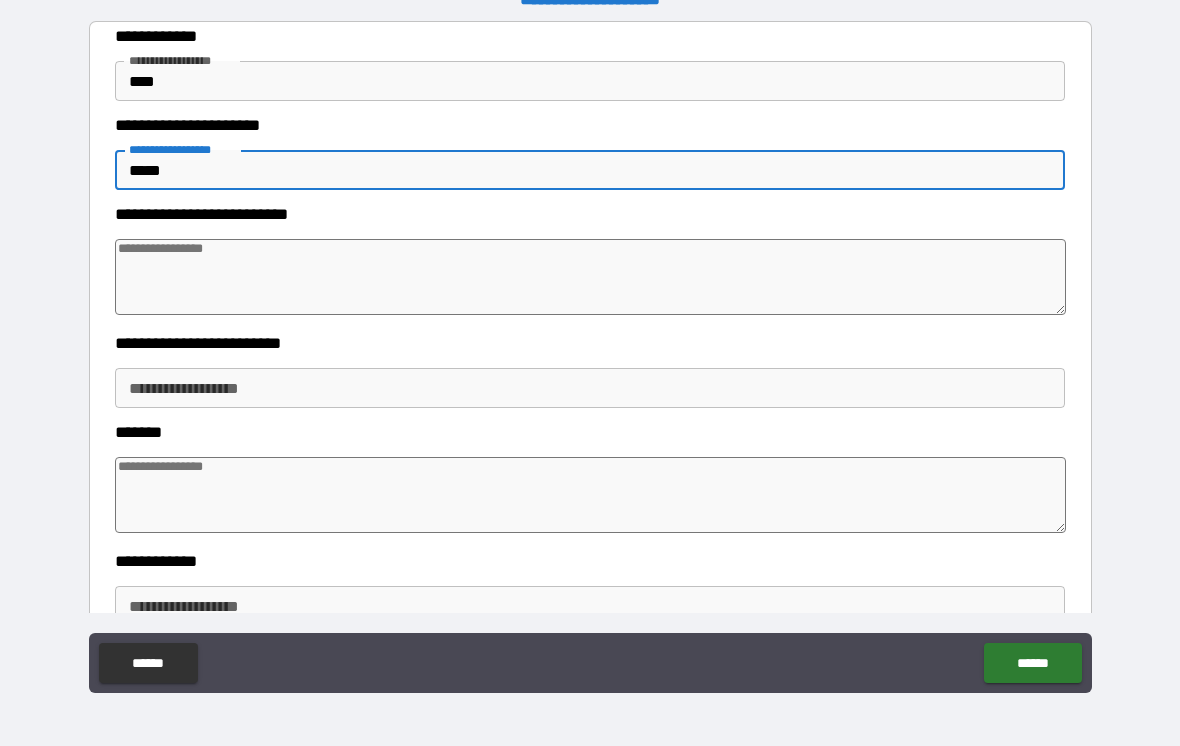 type on "*" 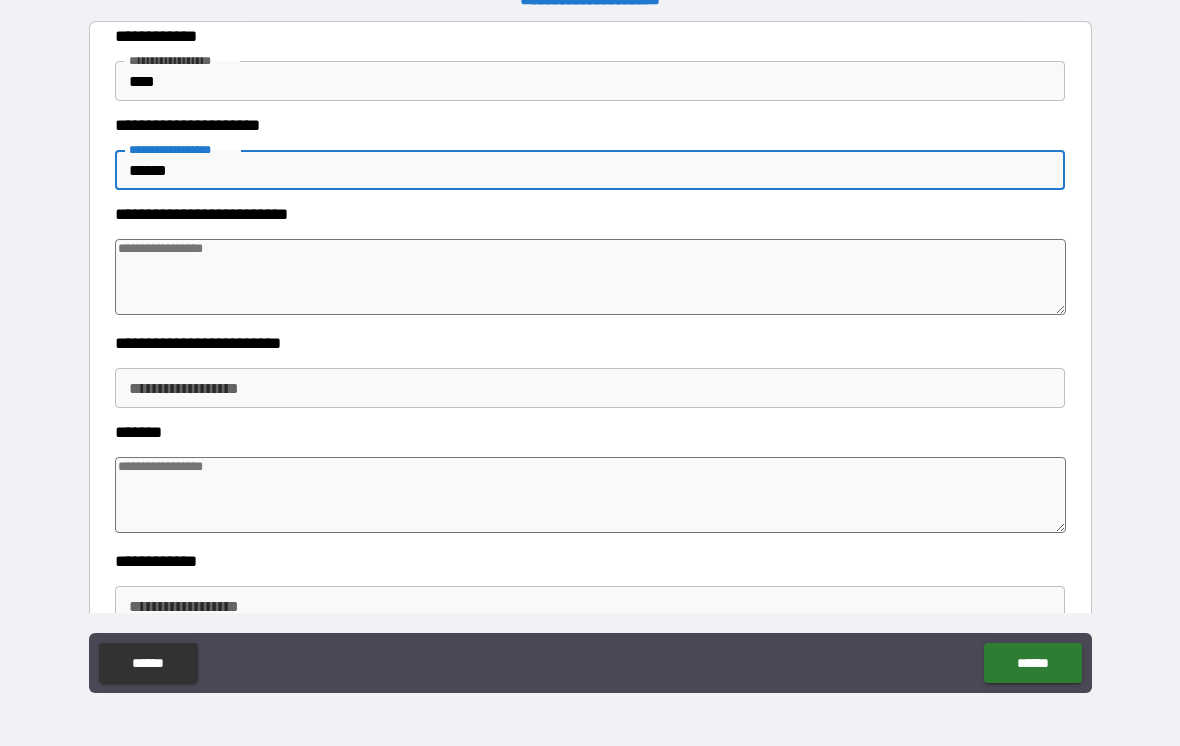 type on "*" 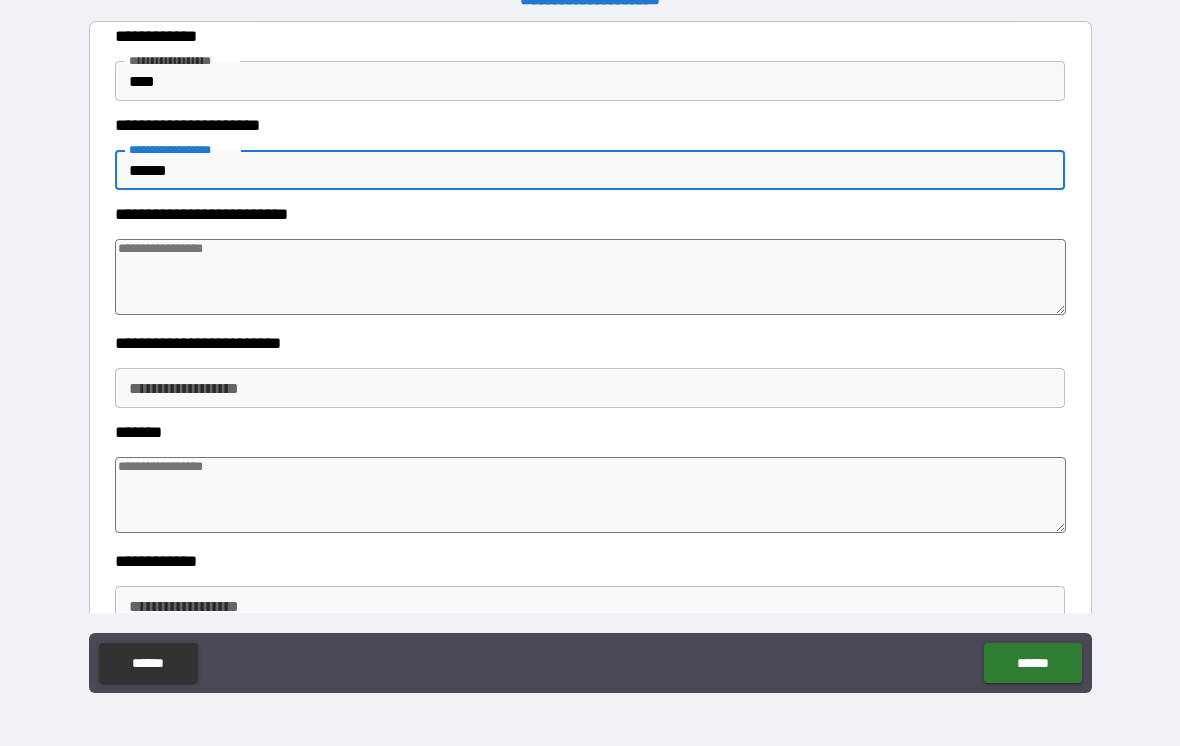 type on "*" 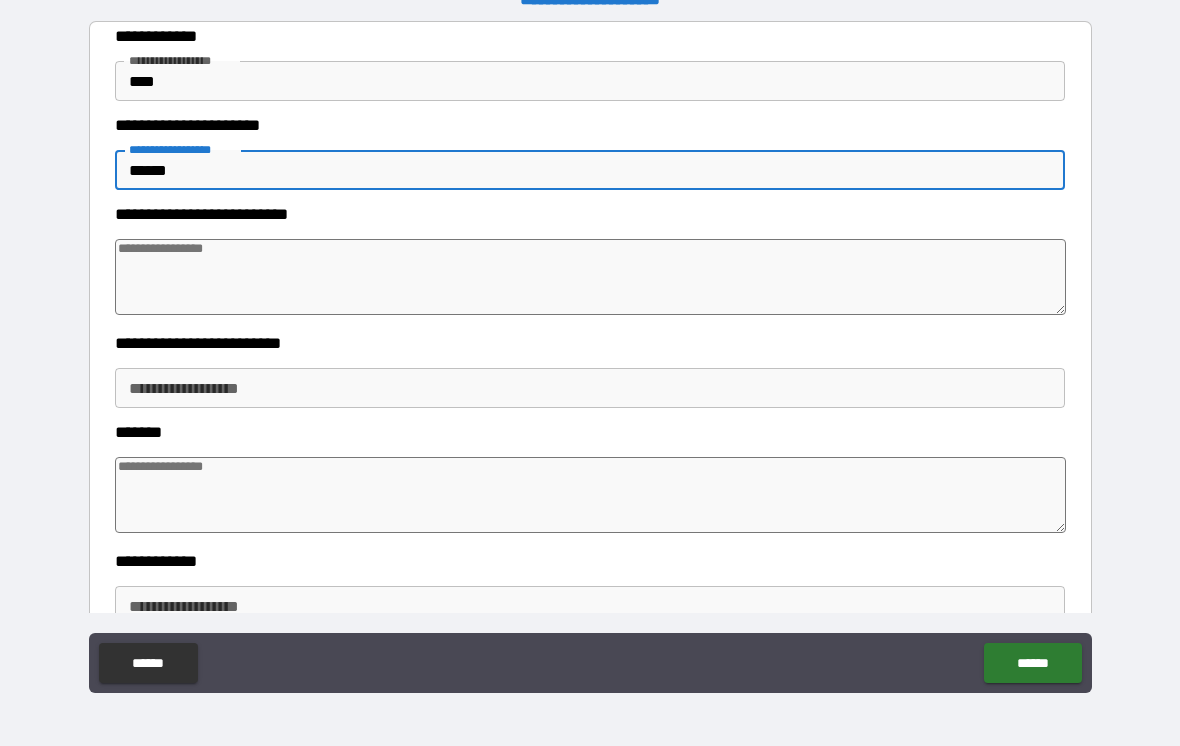 type on "*" 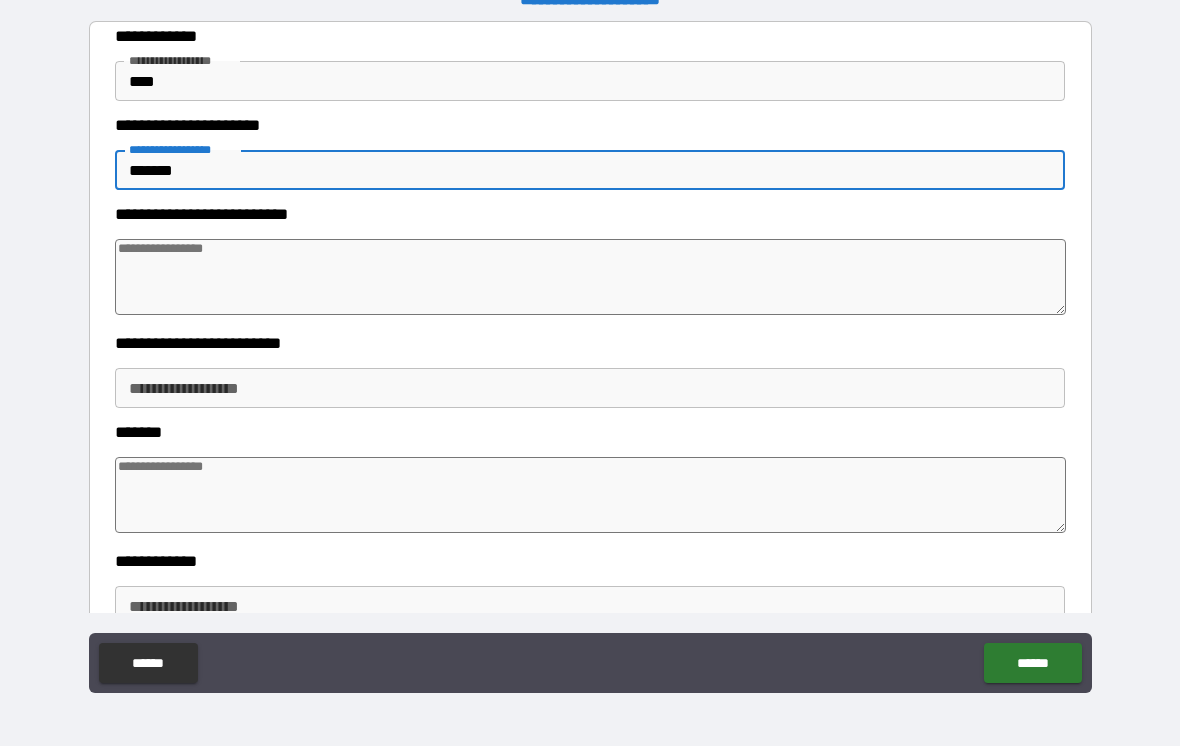 type on "*" 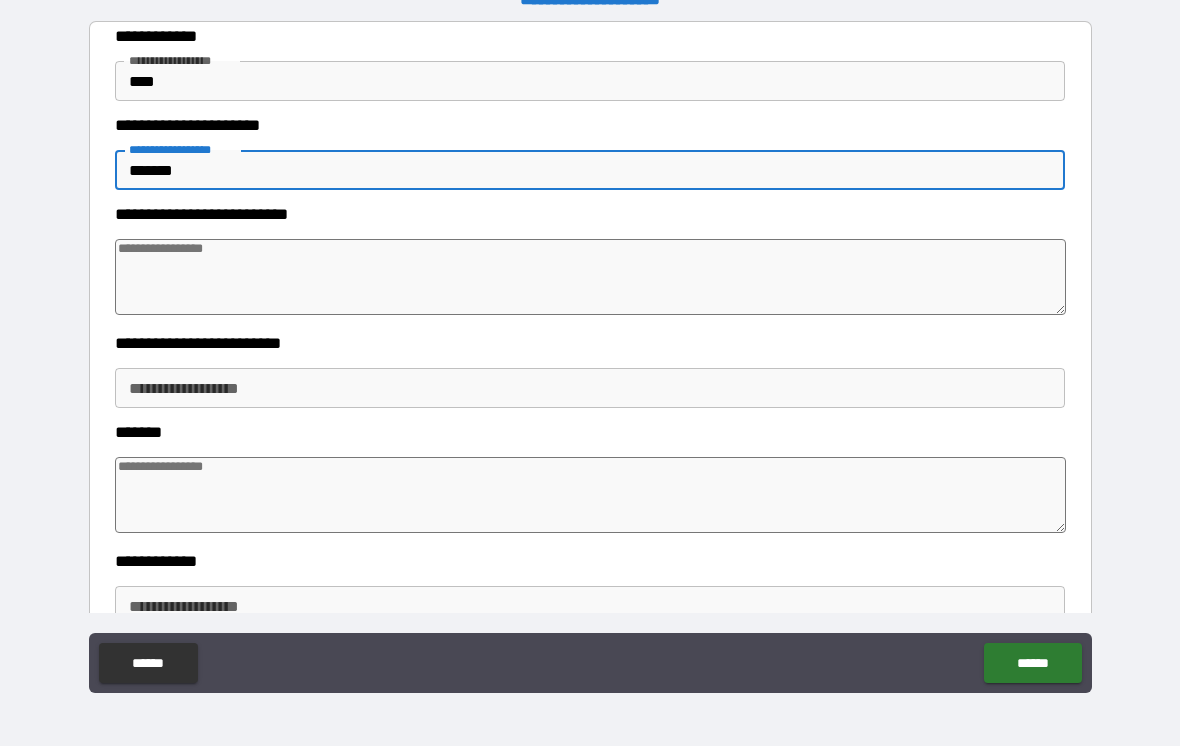 type on "*" 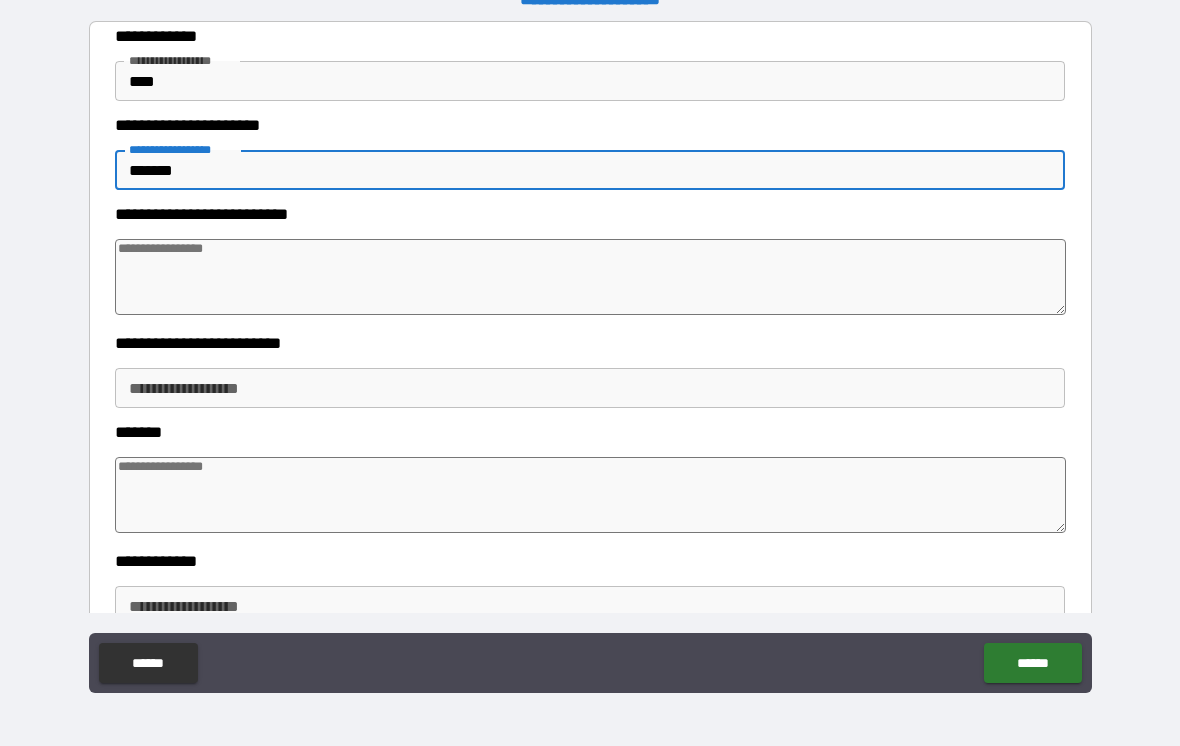 type on "*" 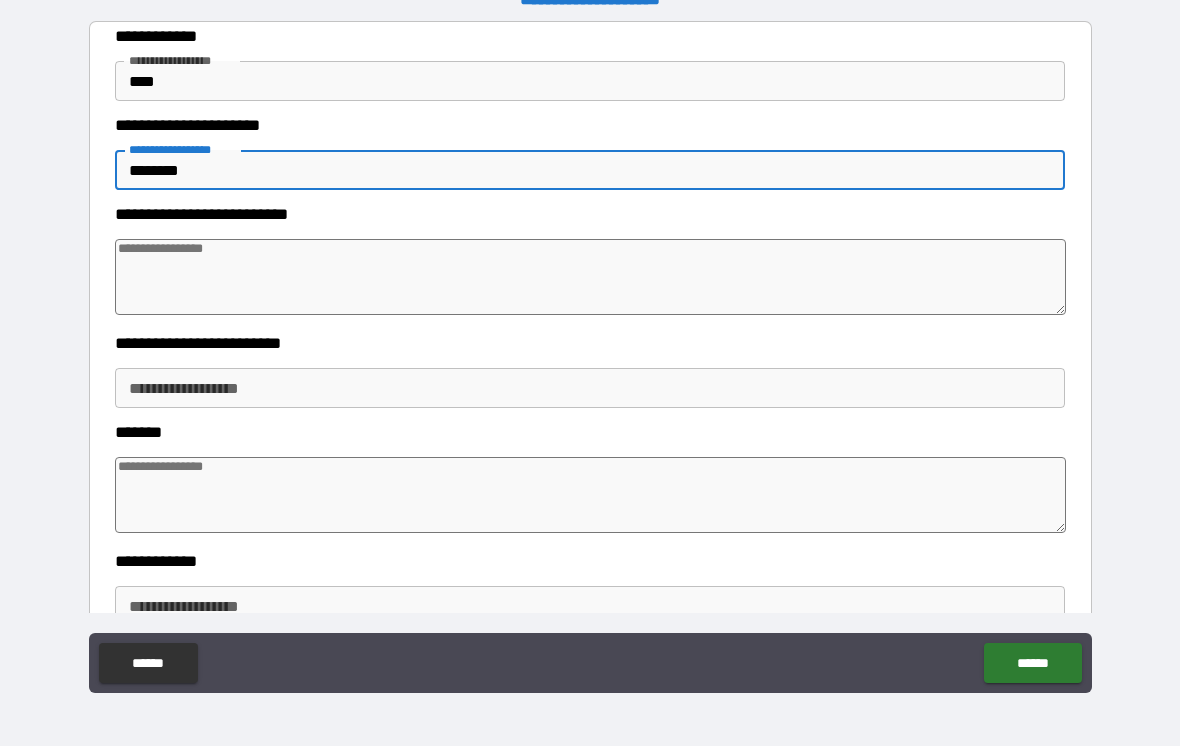 type on "*" 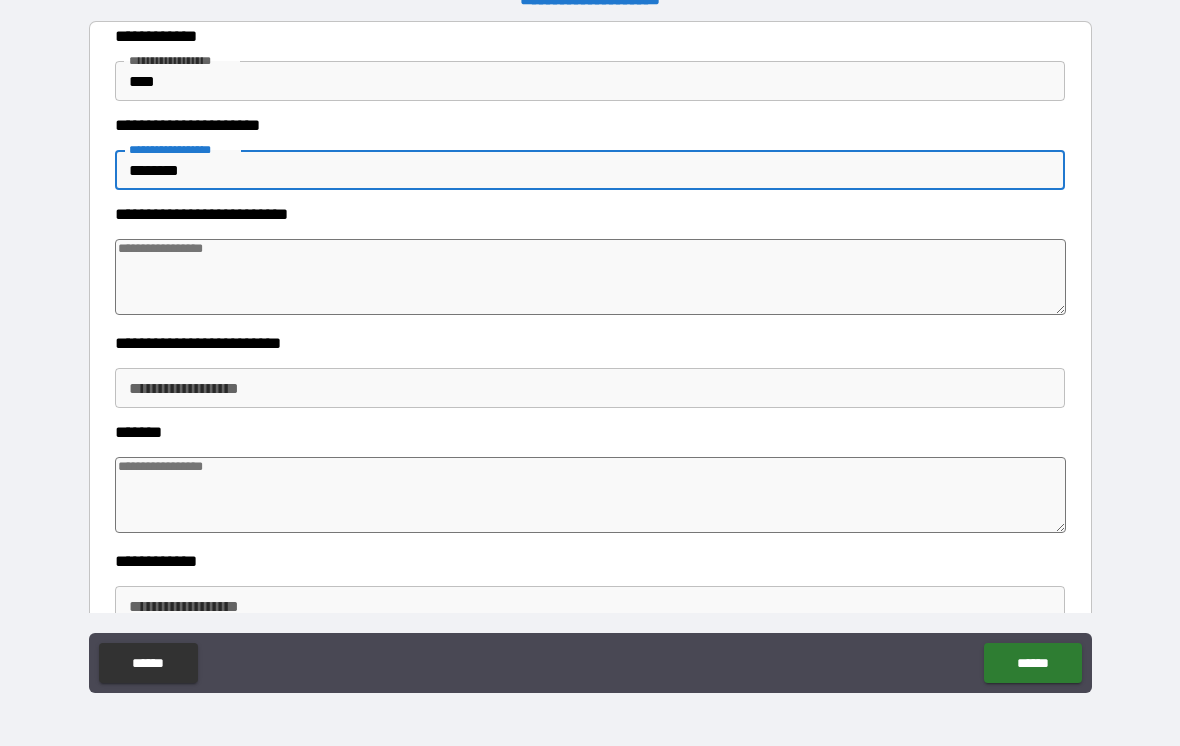 type on "*" 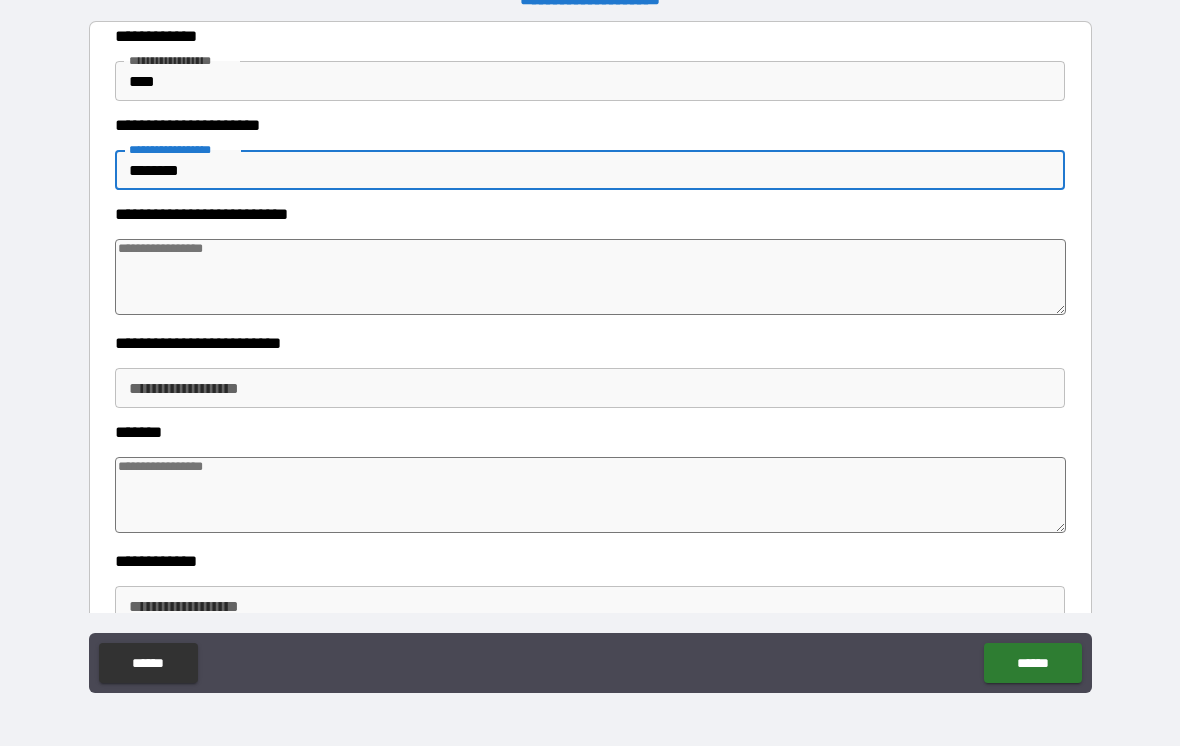 type on "*" 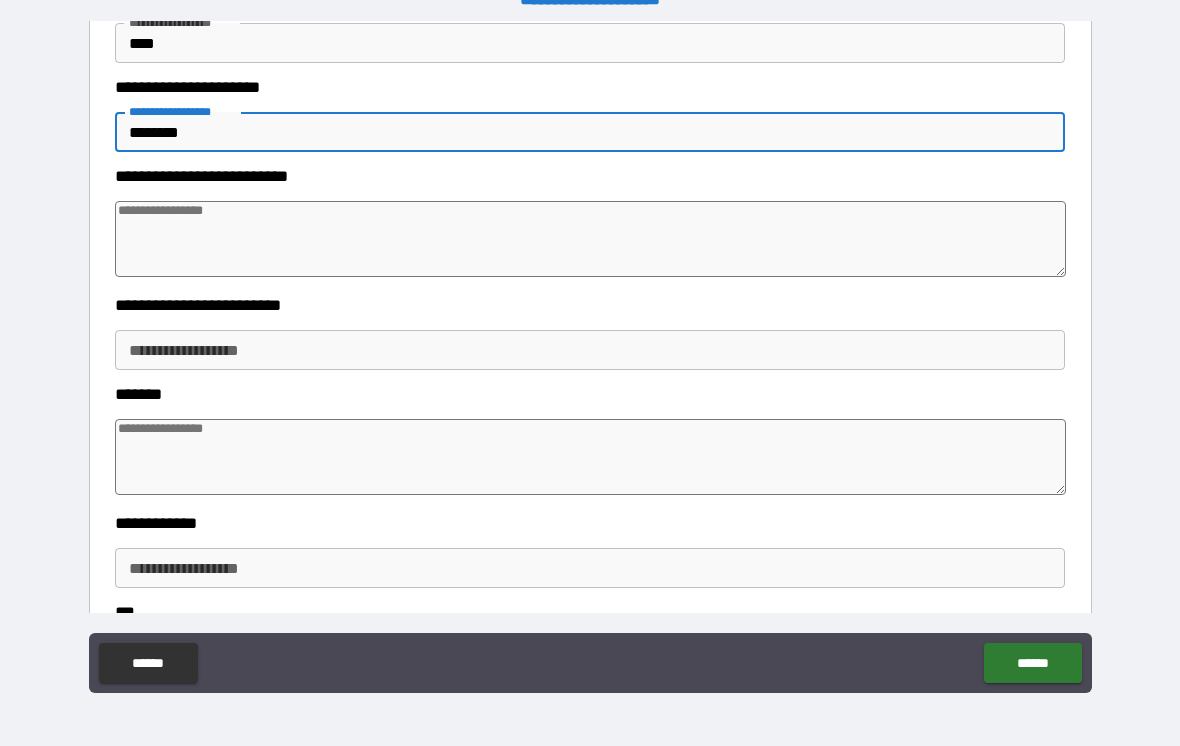 scroll, scrollTop: 85, scrollLeft: 0, axis: vertical 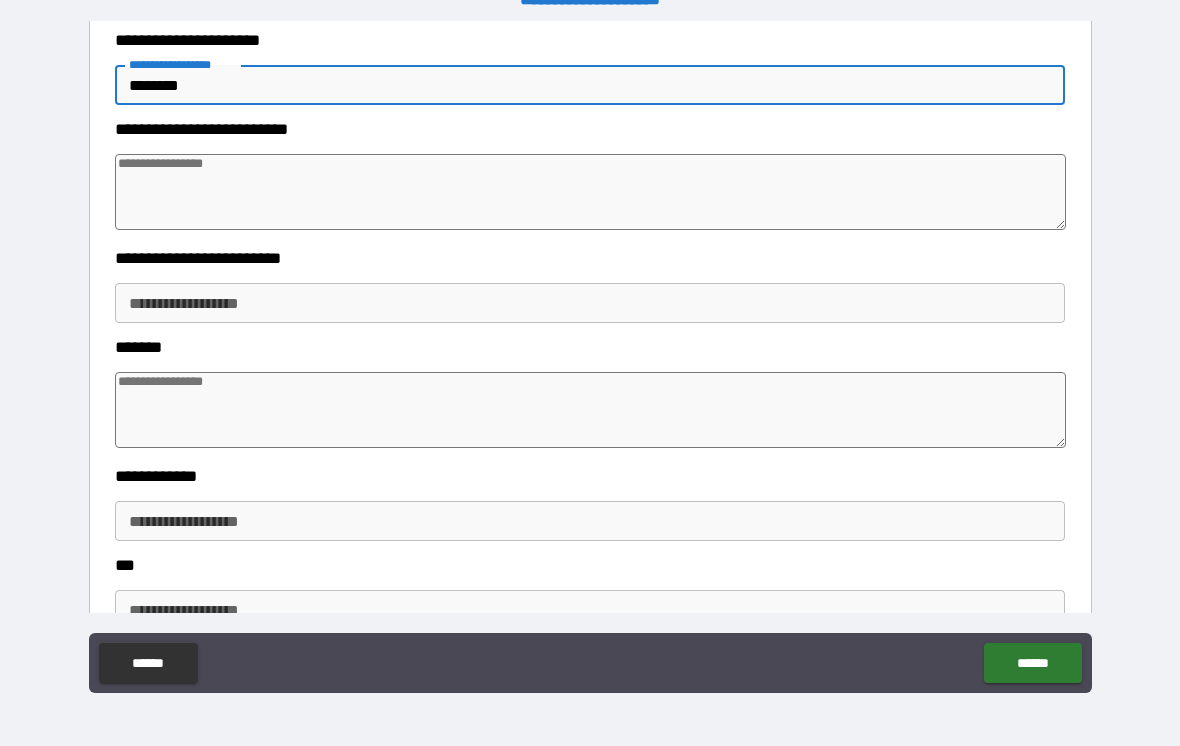 type on "********" 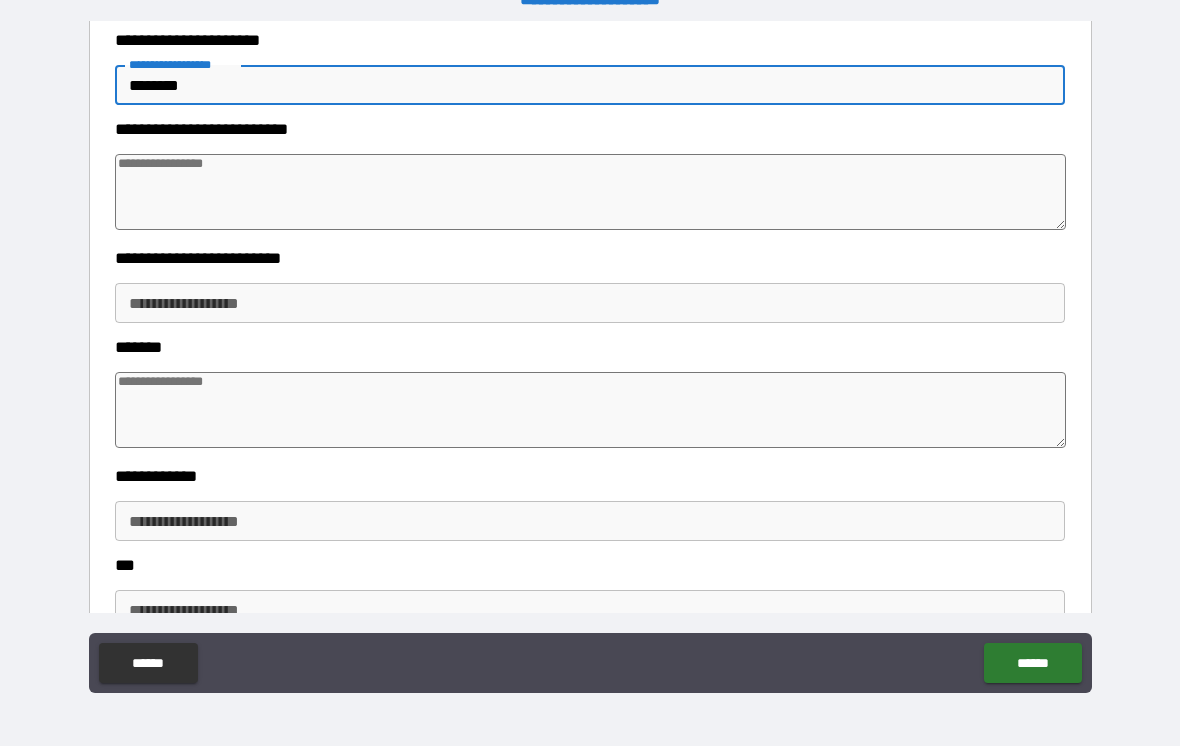 click at bounding box center (591, 192) 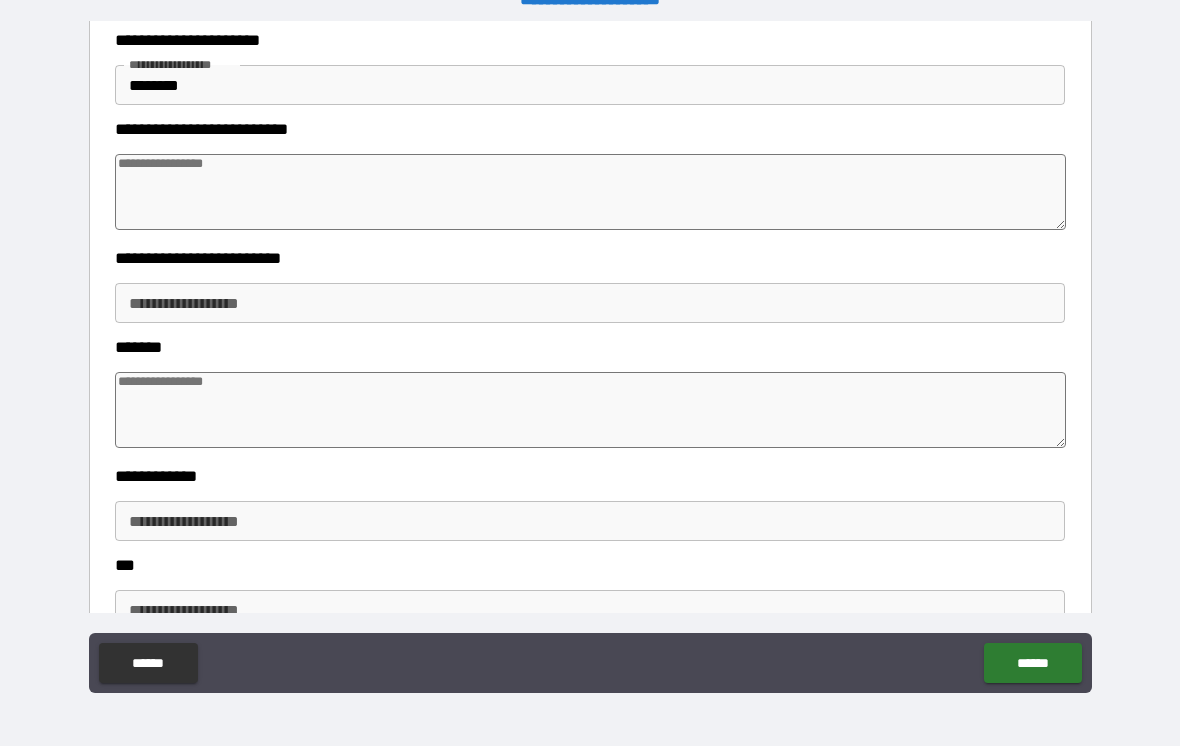 type on "*" 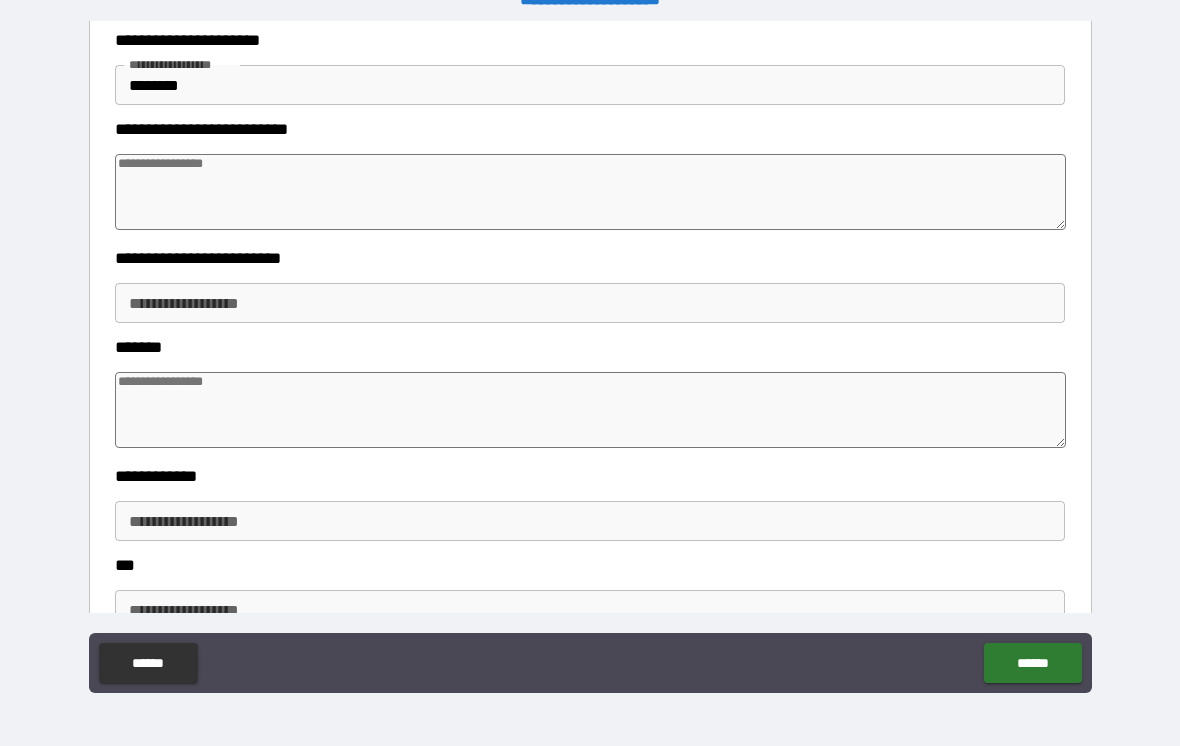 type on "*" 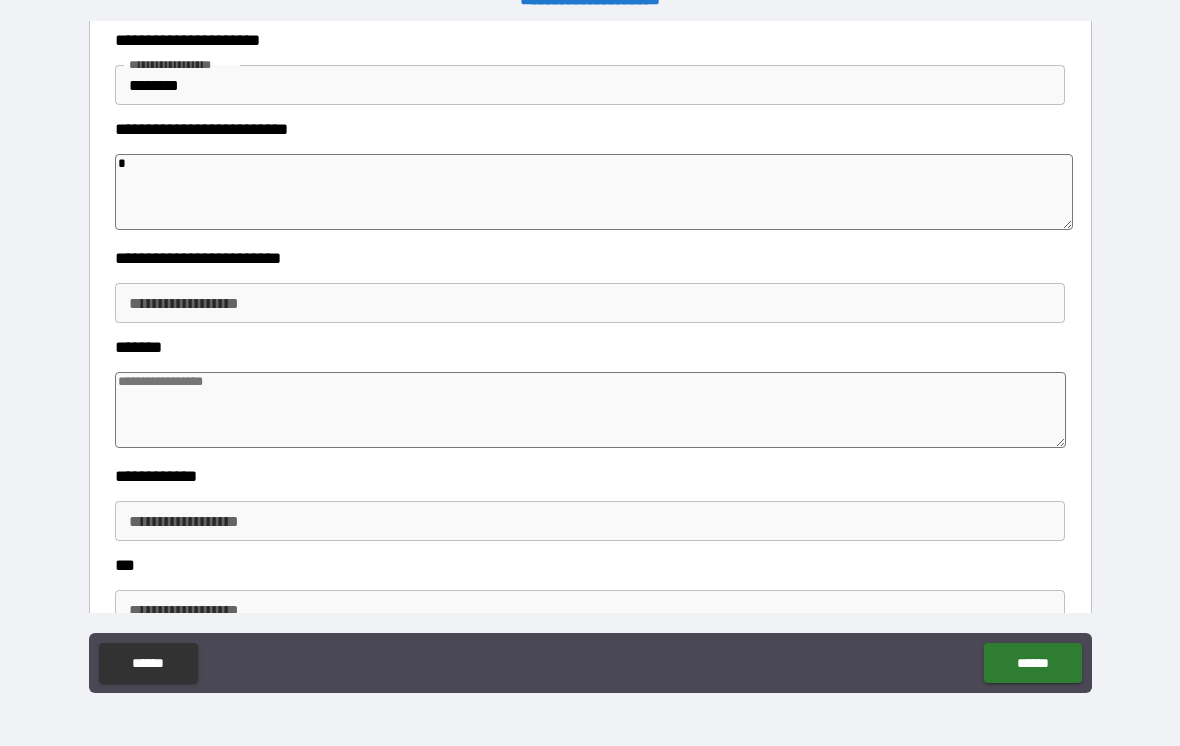 type on "*" 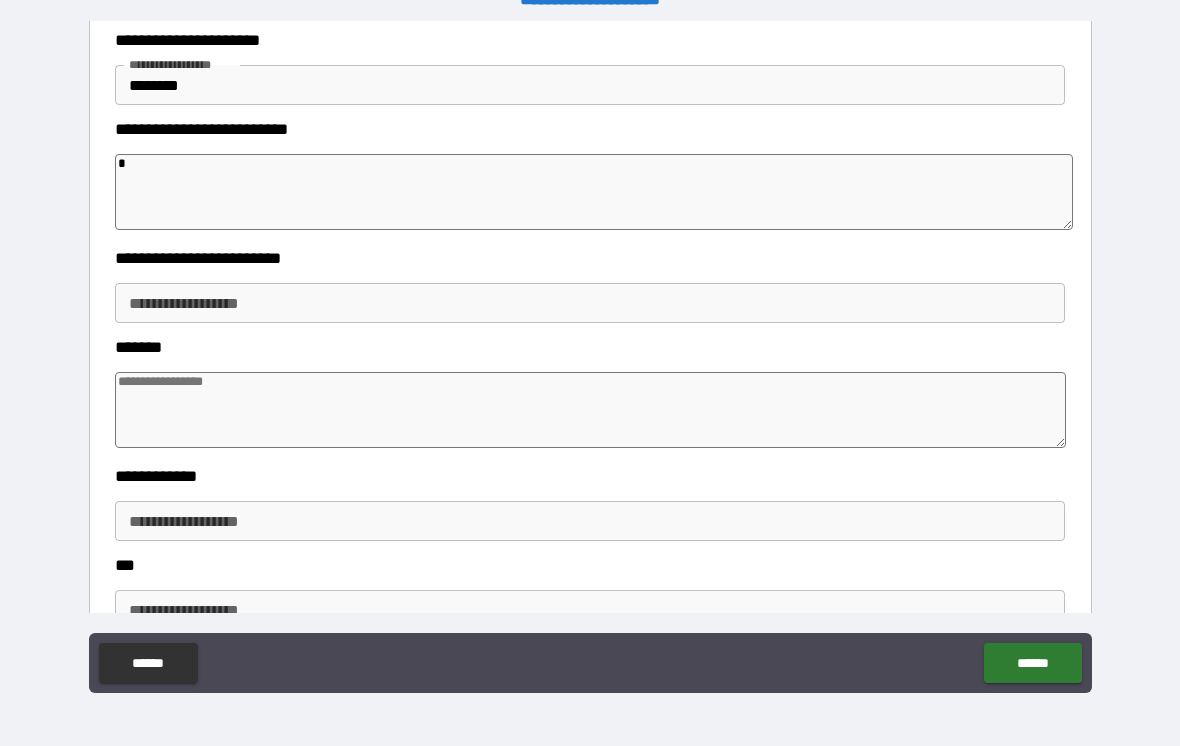 type on "*" 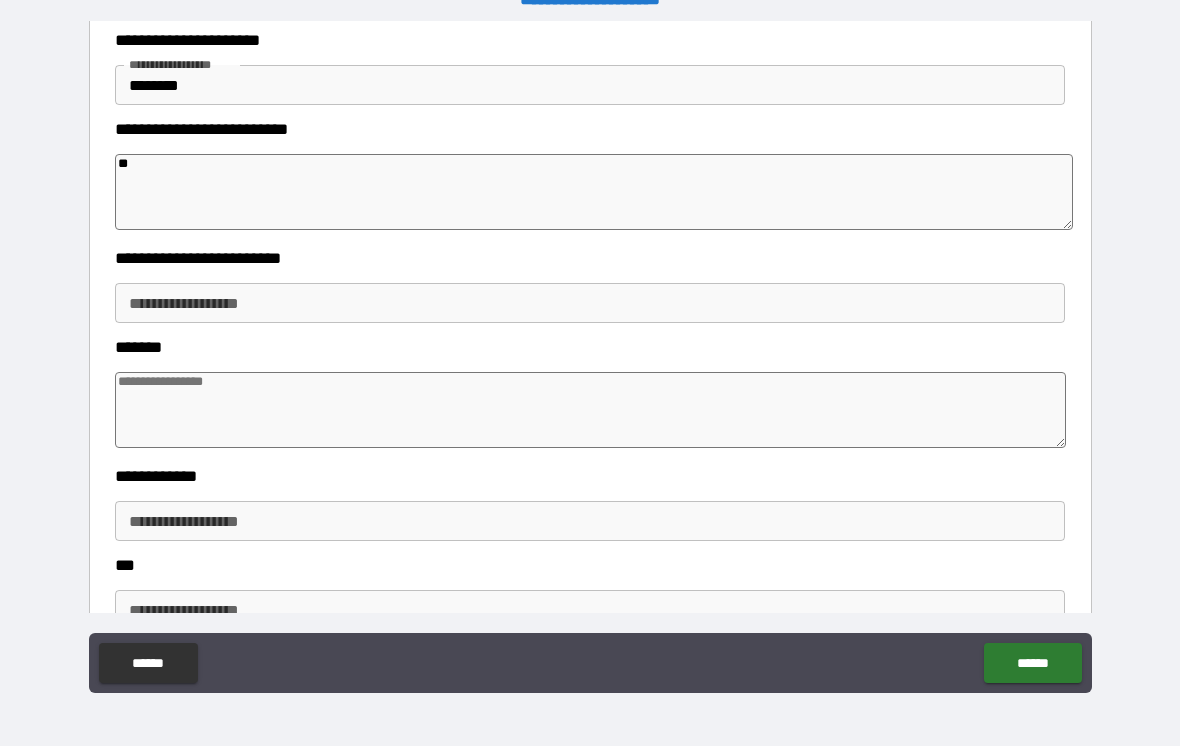 type on "*" 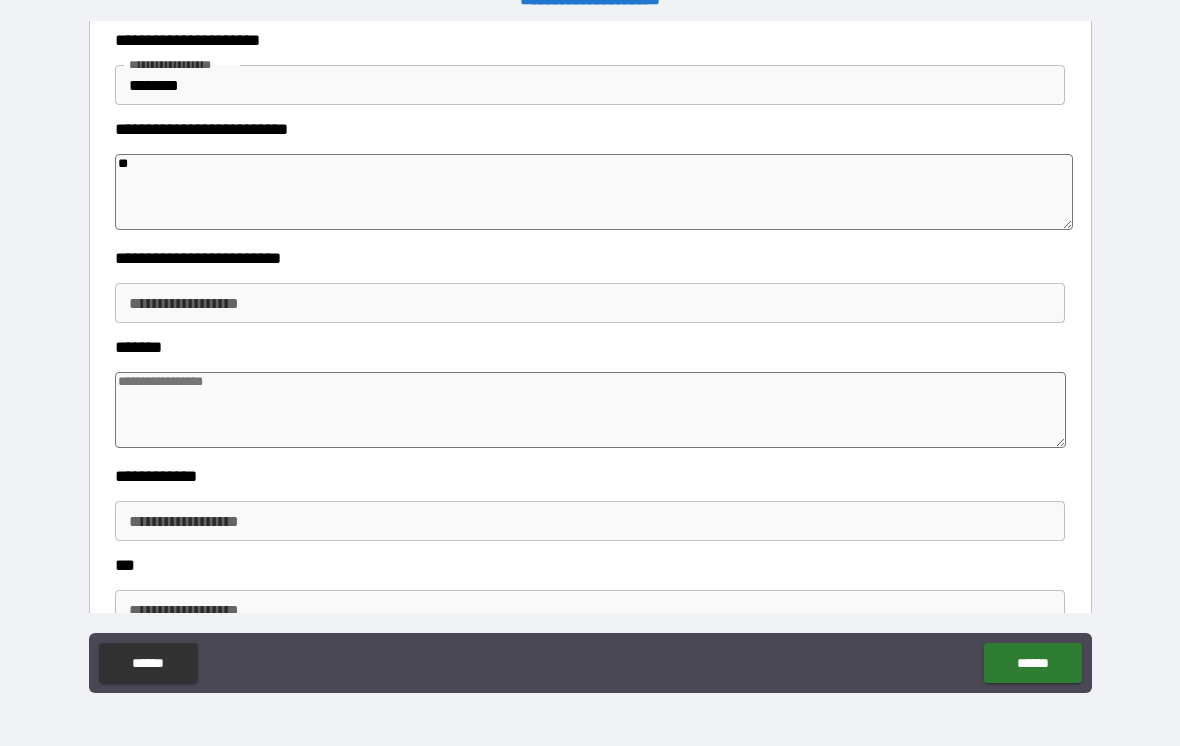 type on "*" 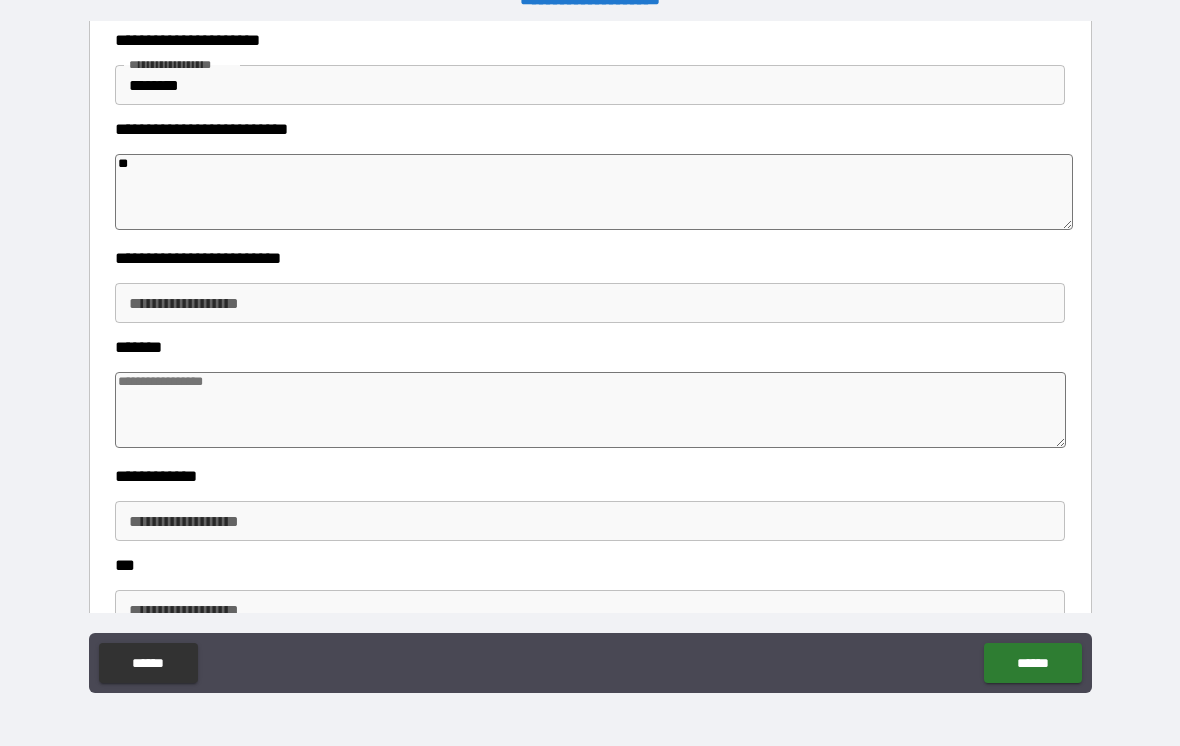 type on "*" 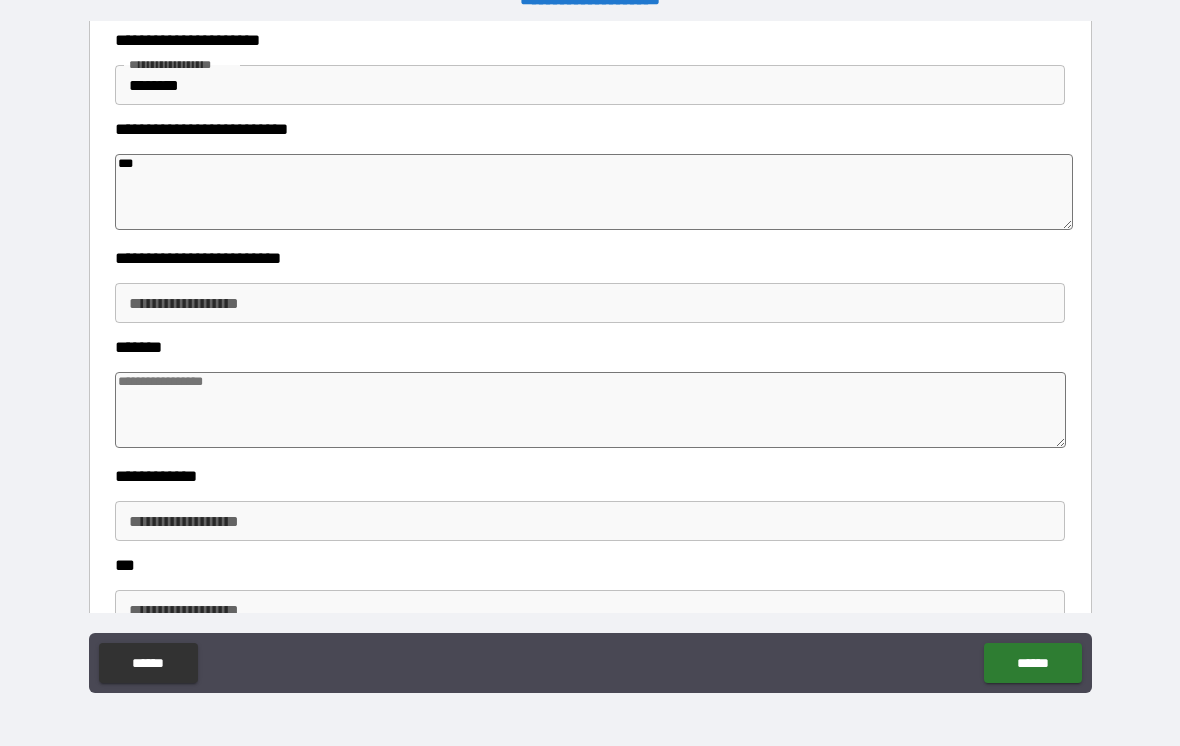 type on "*" 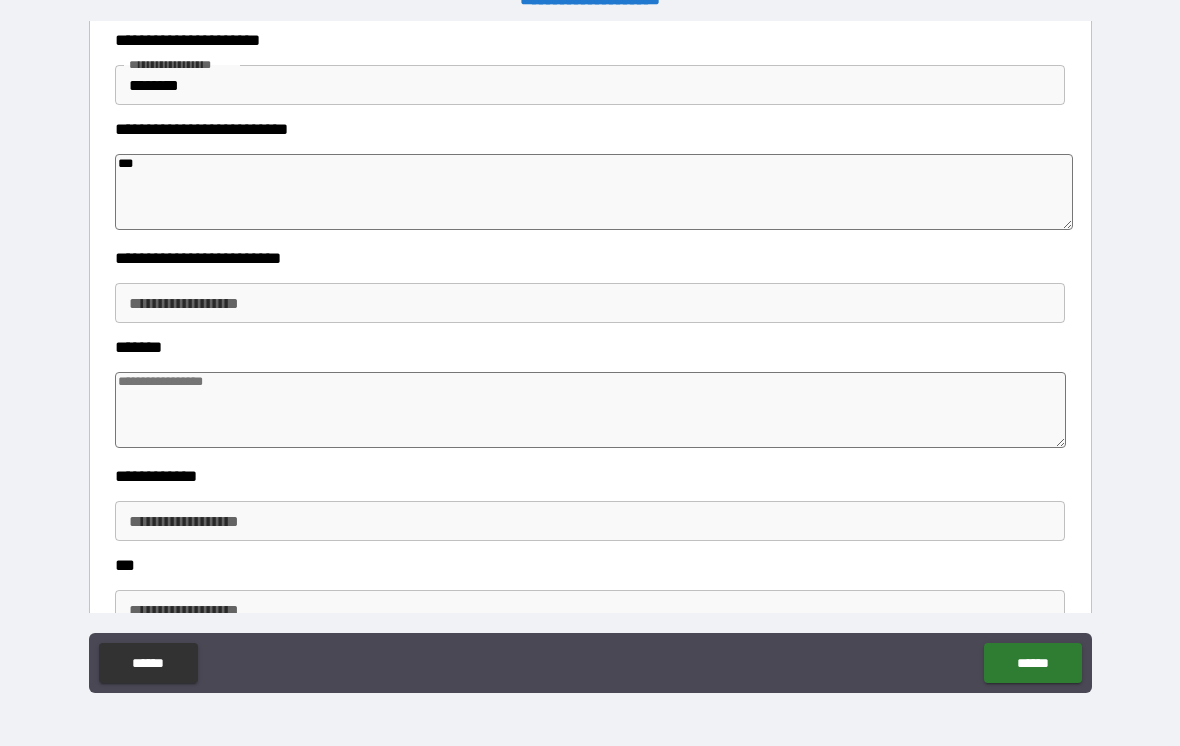type on "*" 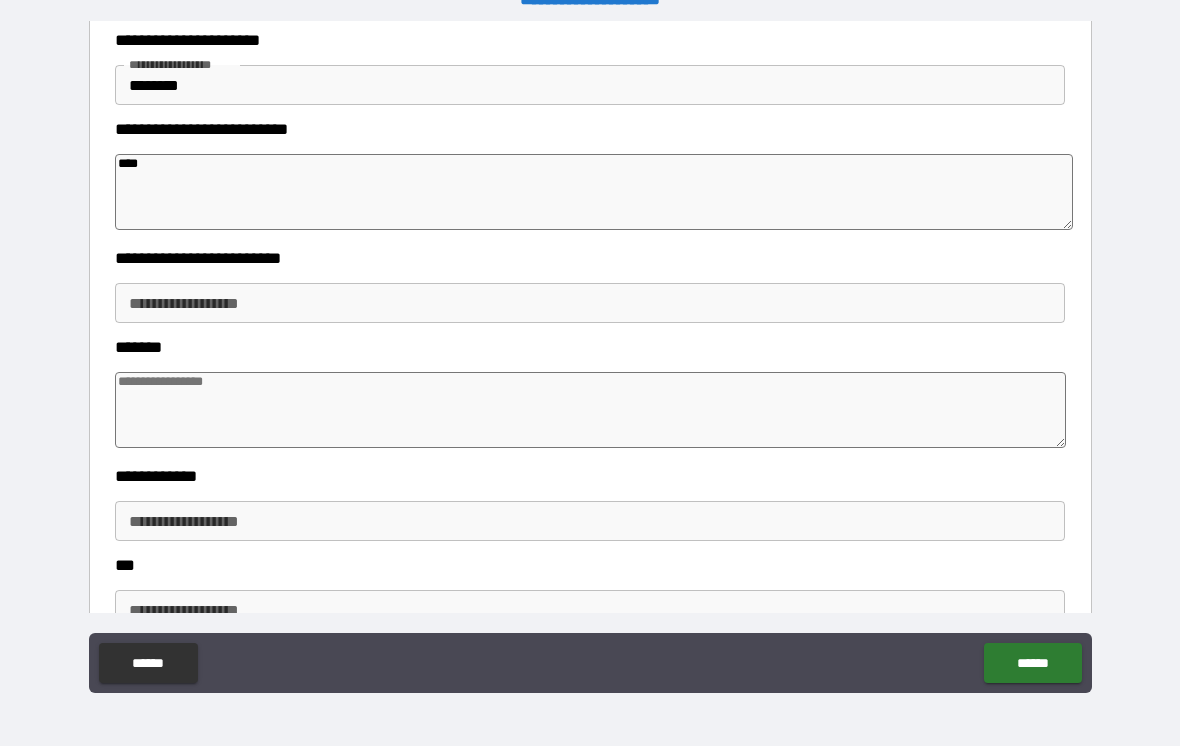 type on "*" 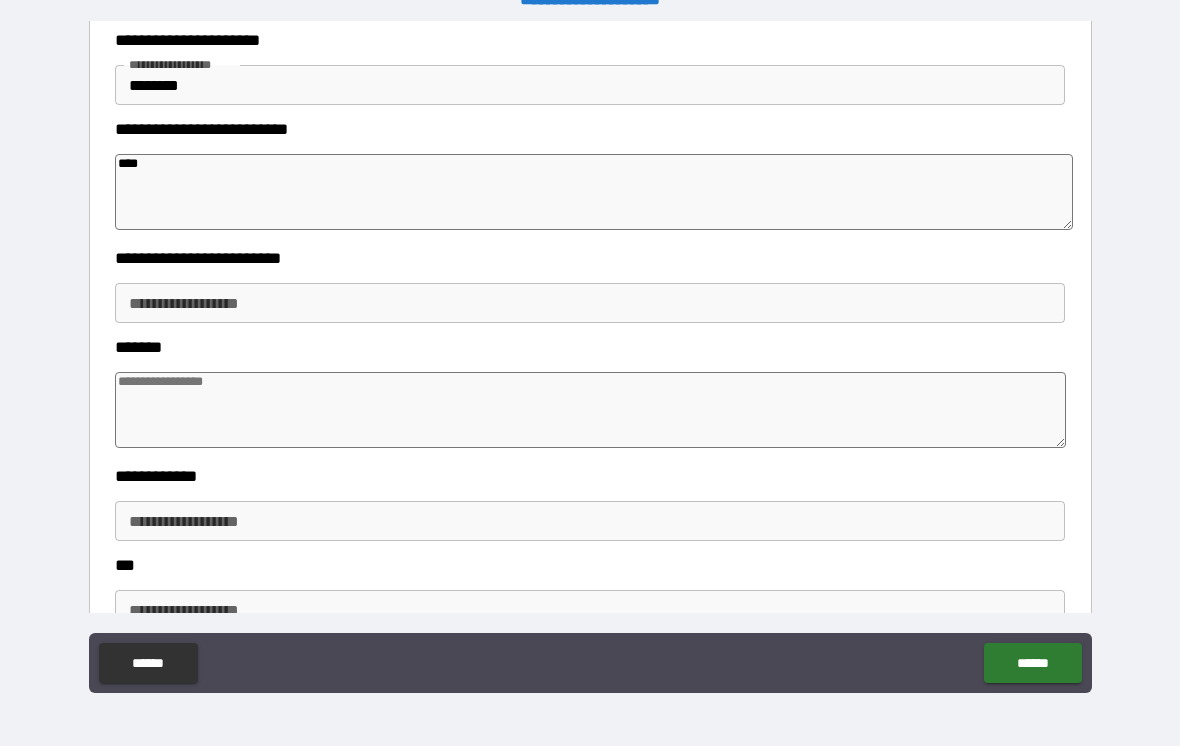 type on "*" 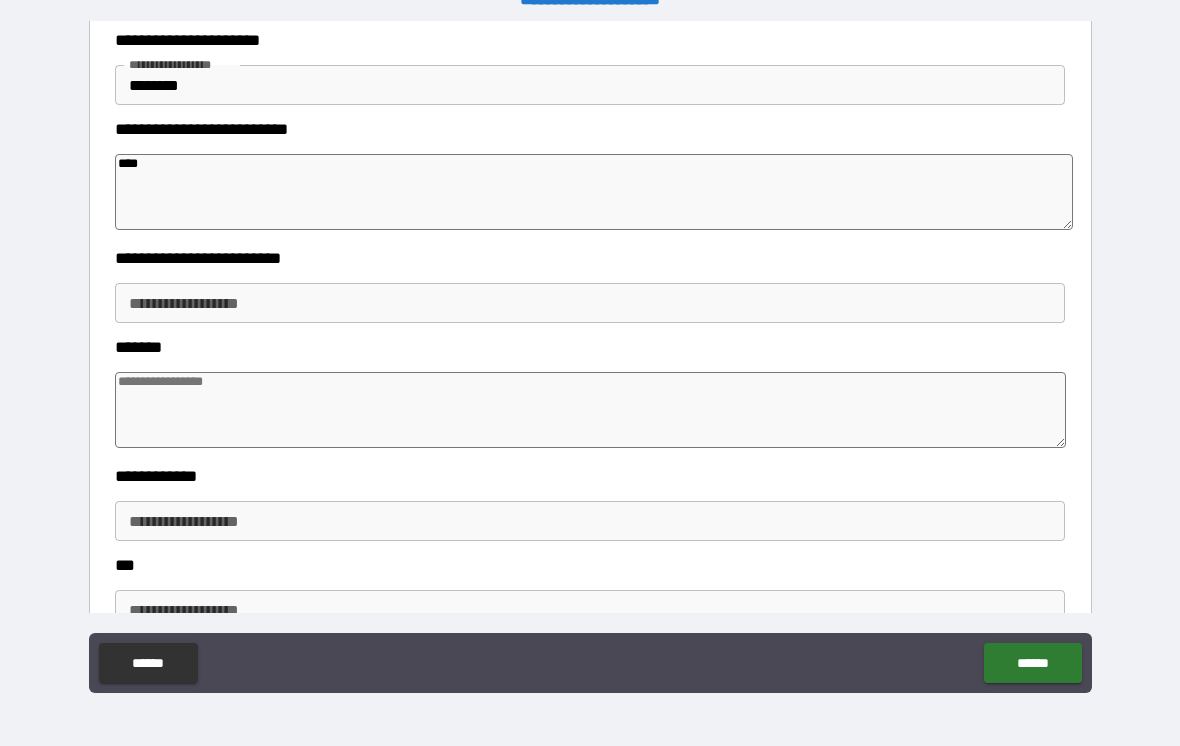 type on "*" 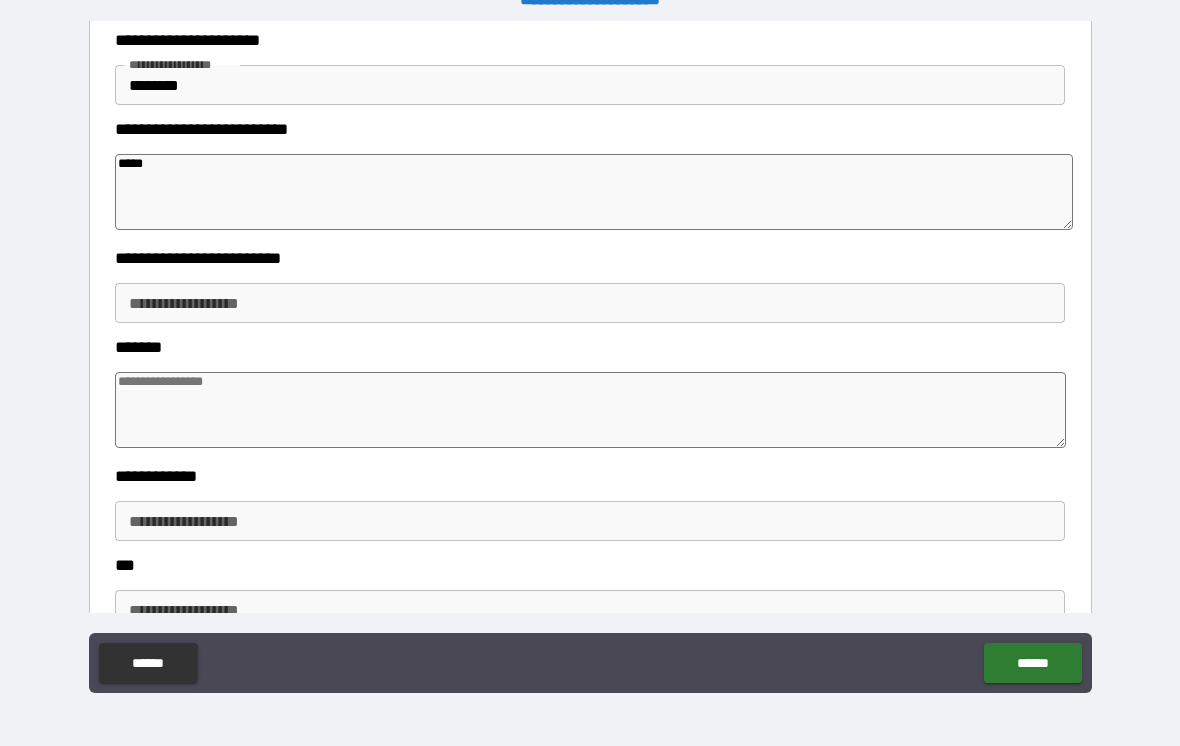 type on "*" 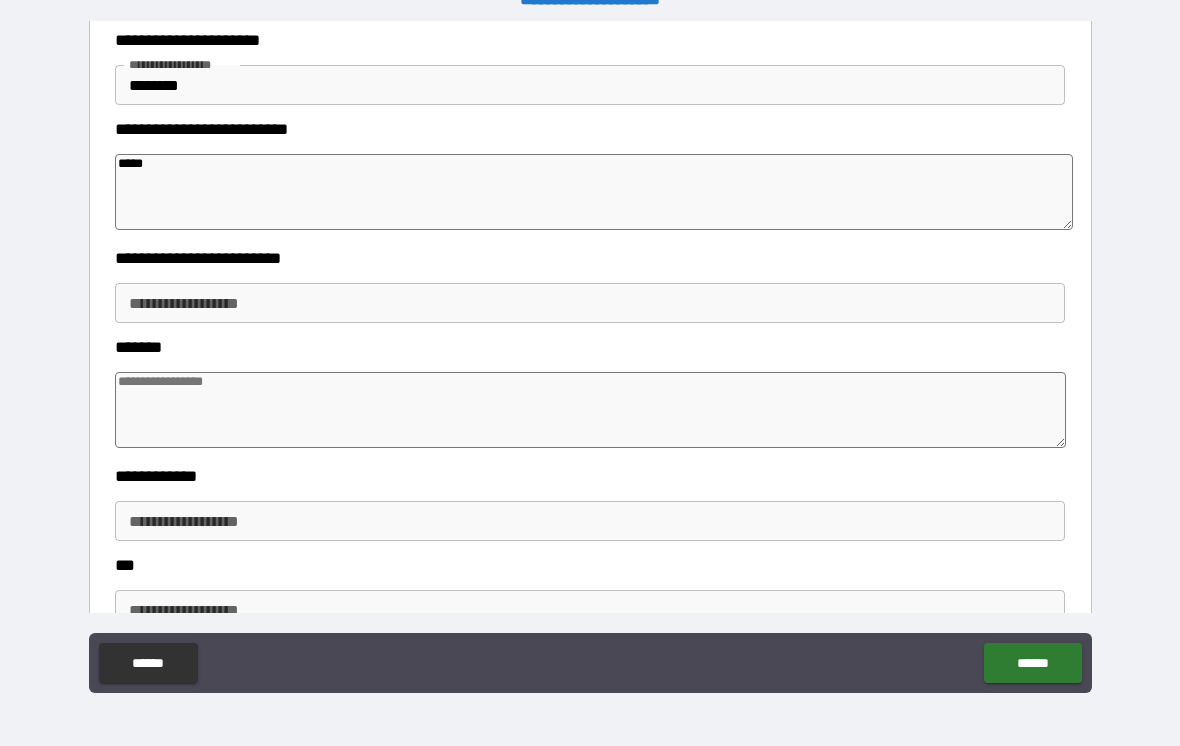type on "*" 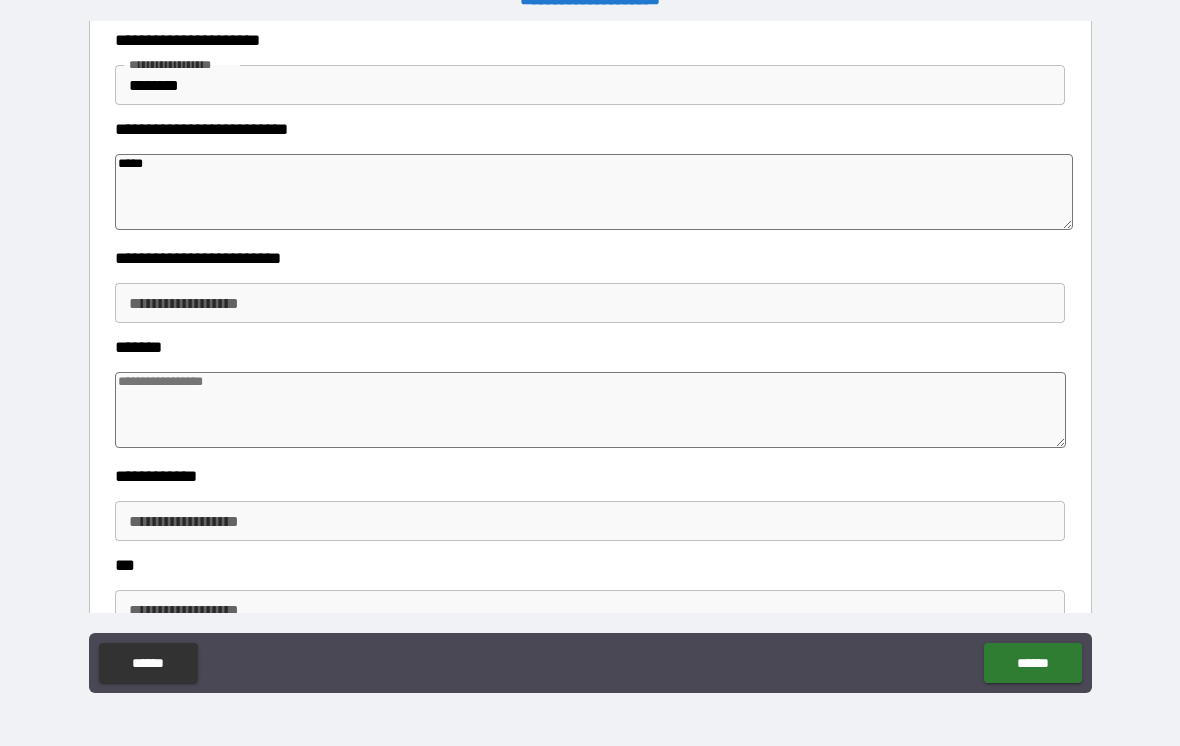 type on "*" 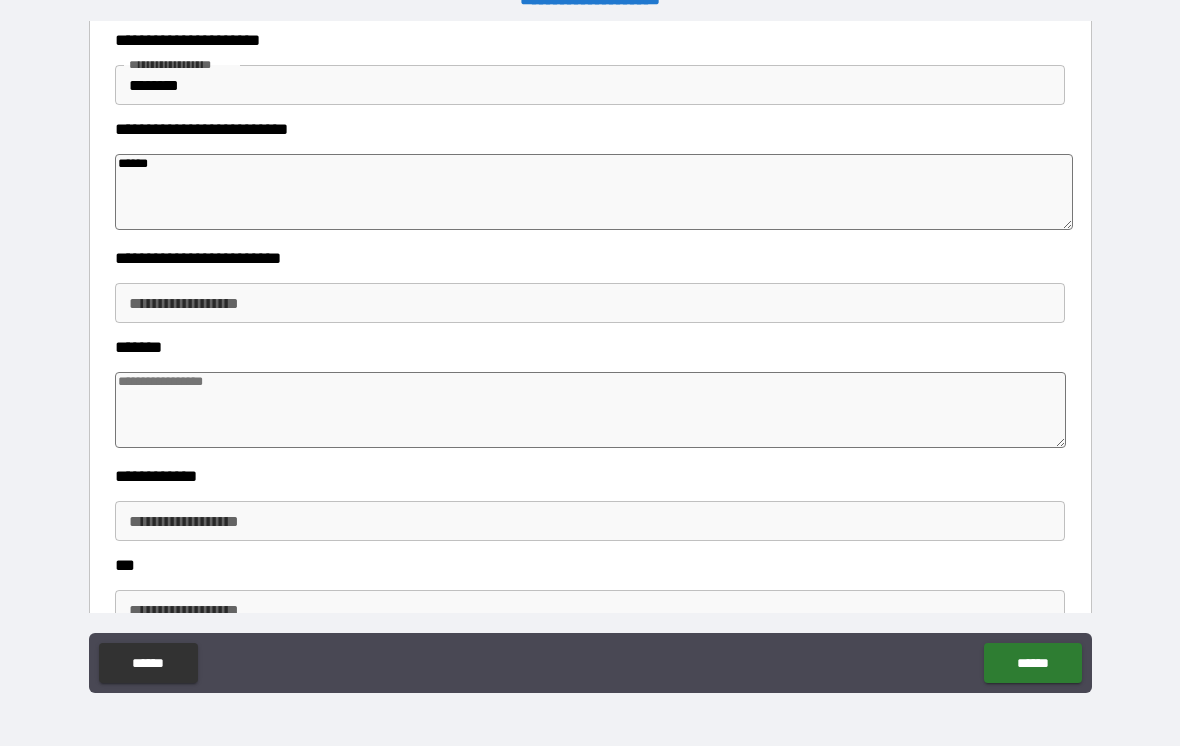 type on "*" 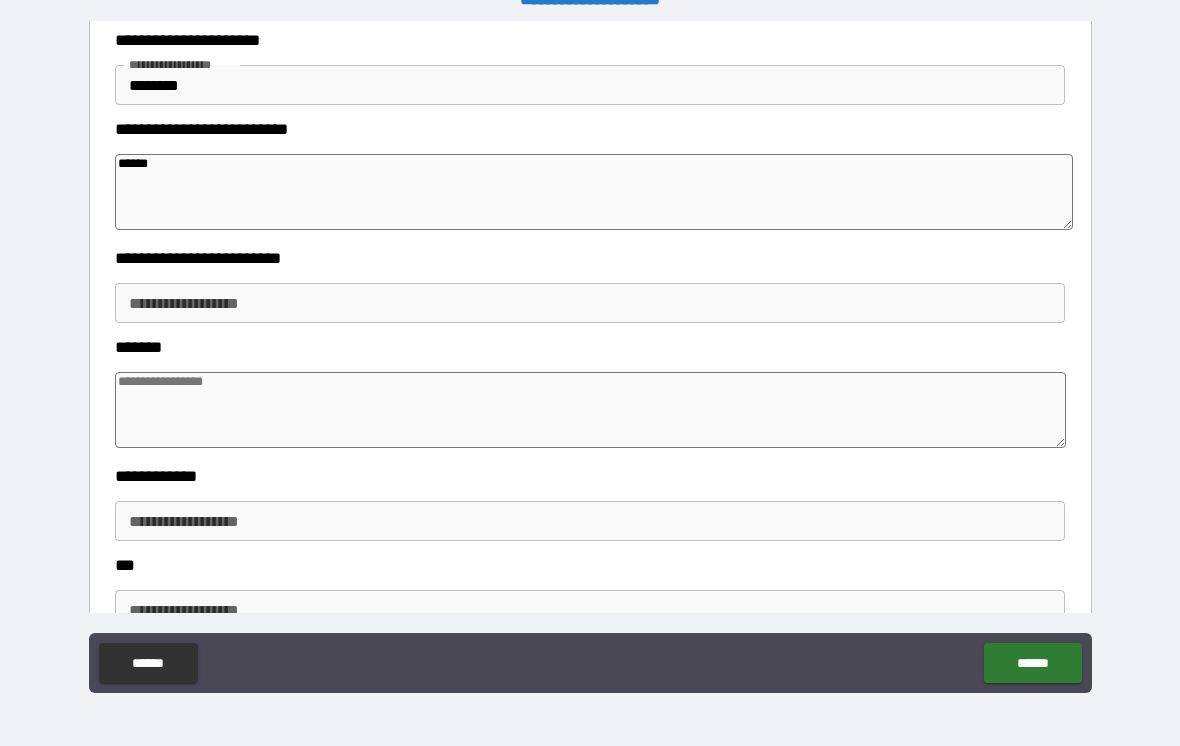 type on "*" 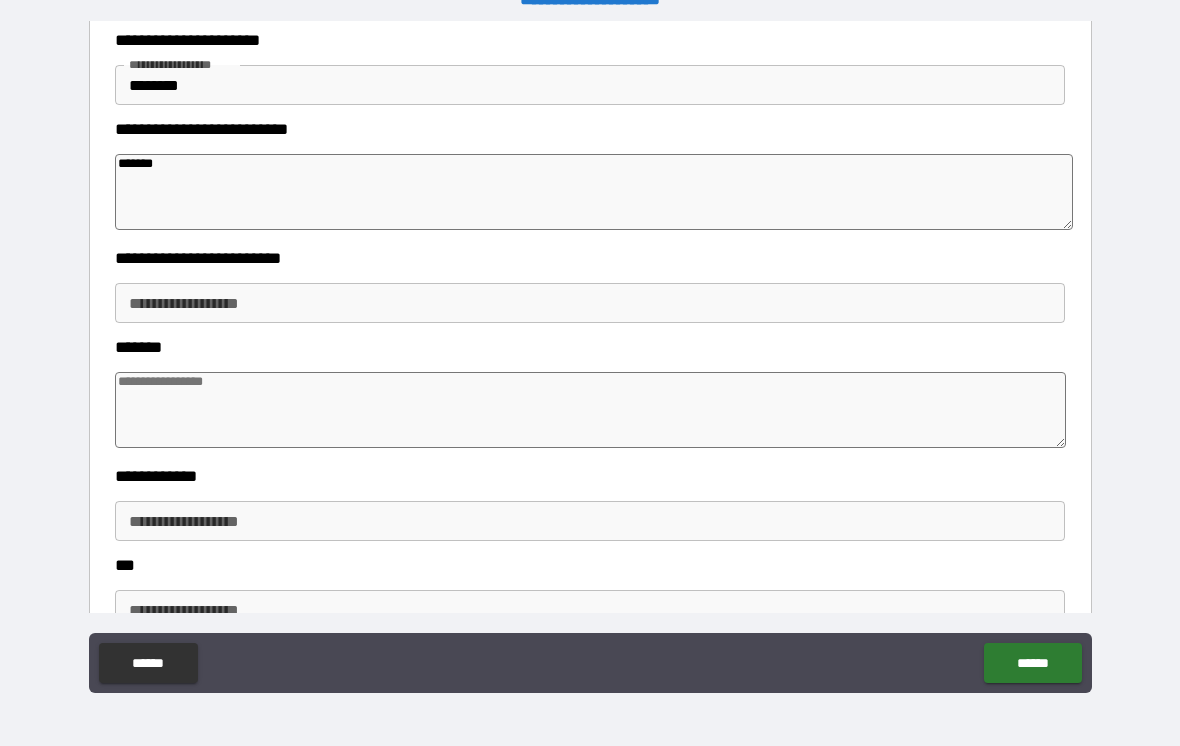 type on "*" 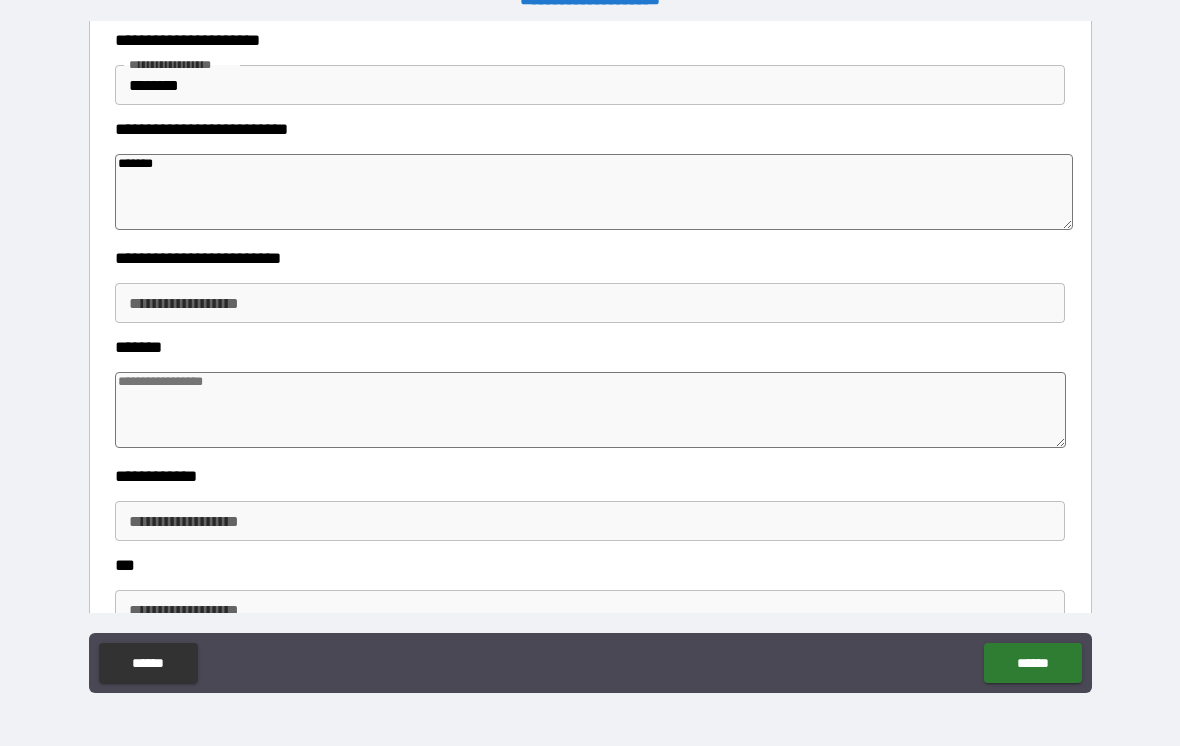 type on "********" 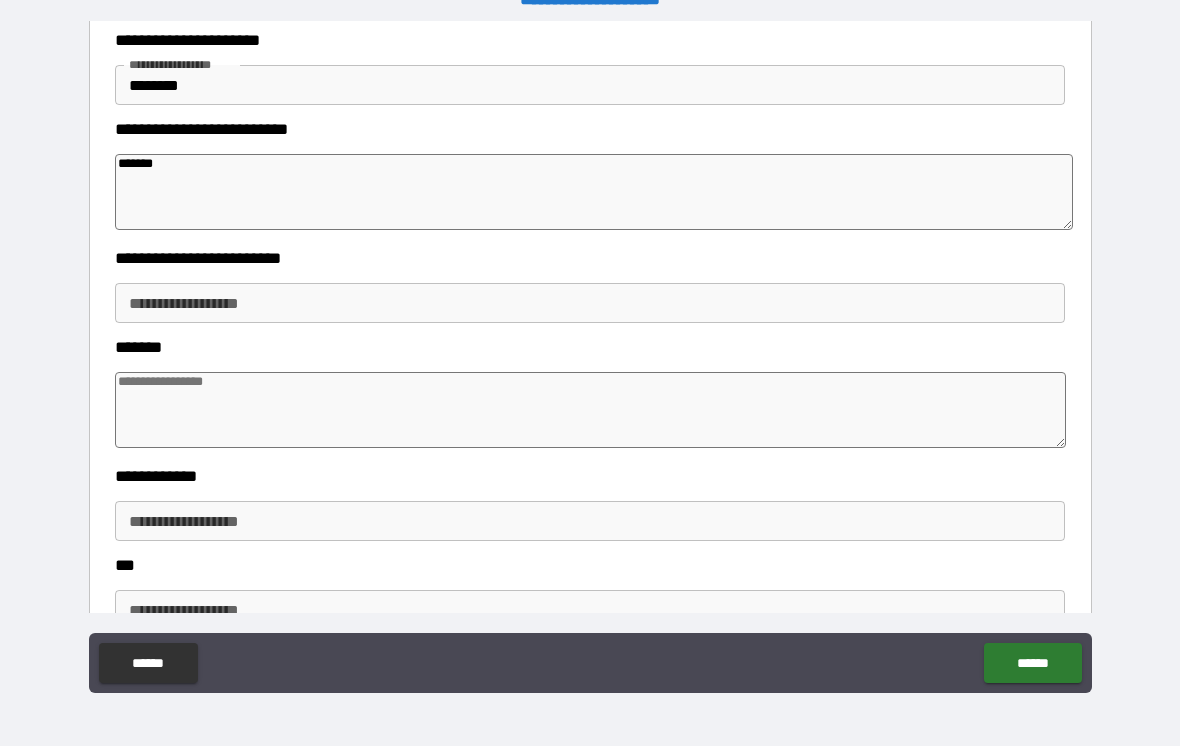 type on "*" 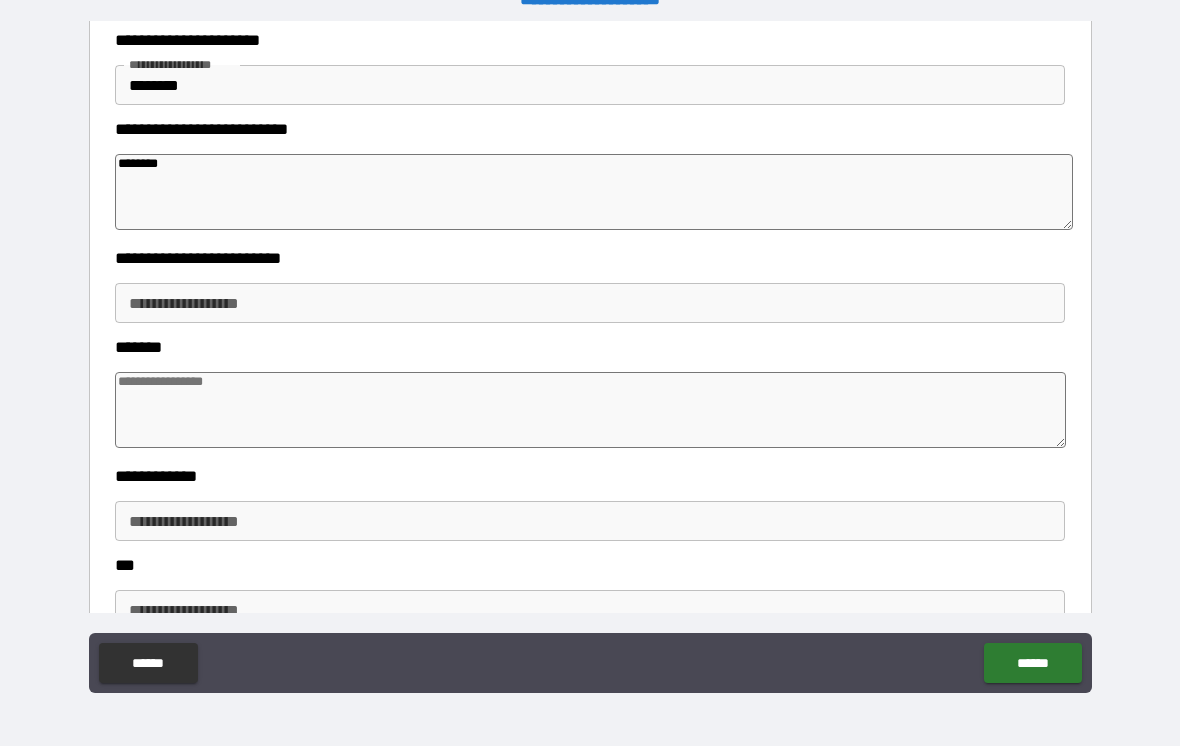 type on "*" 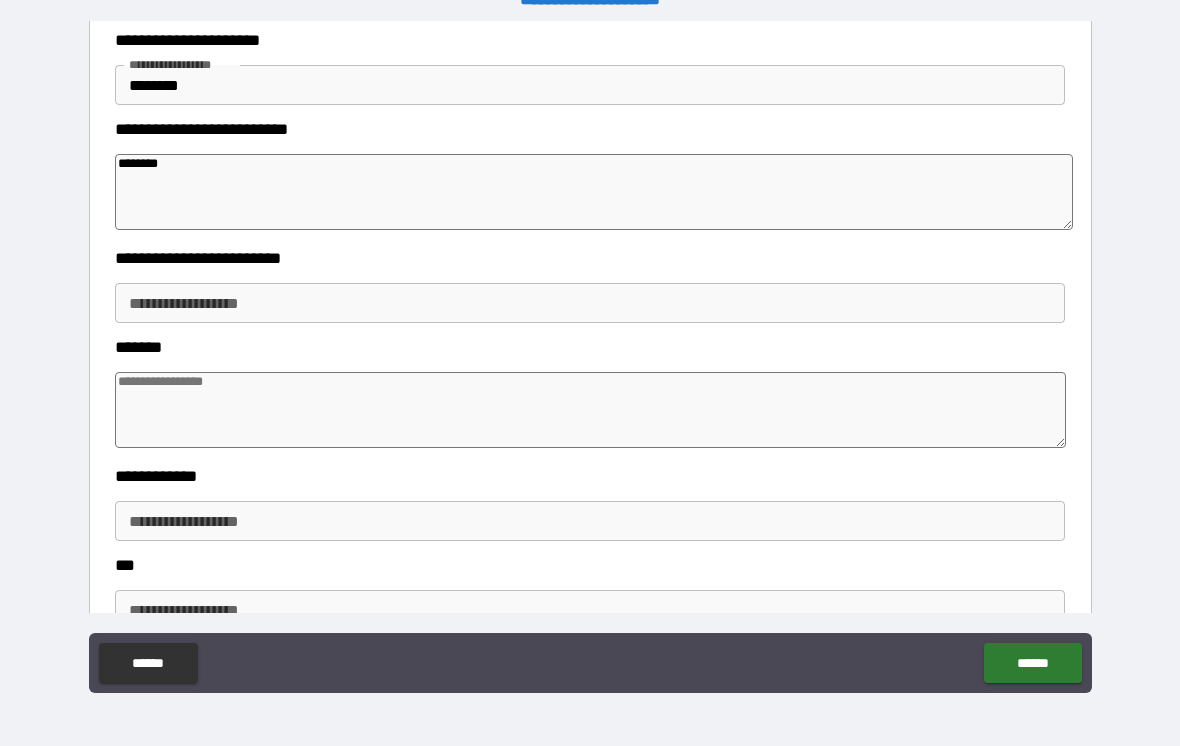 type on "*********" 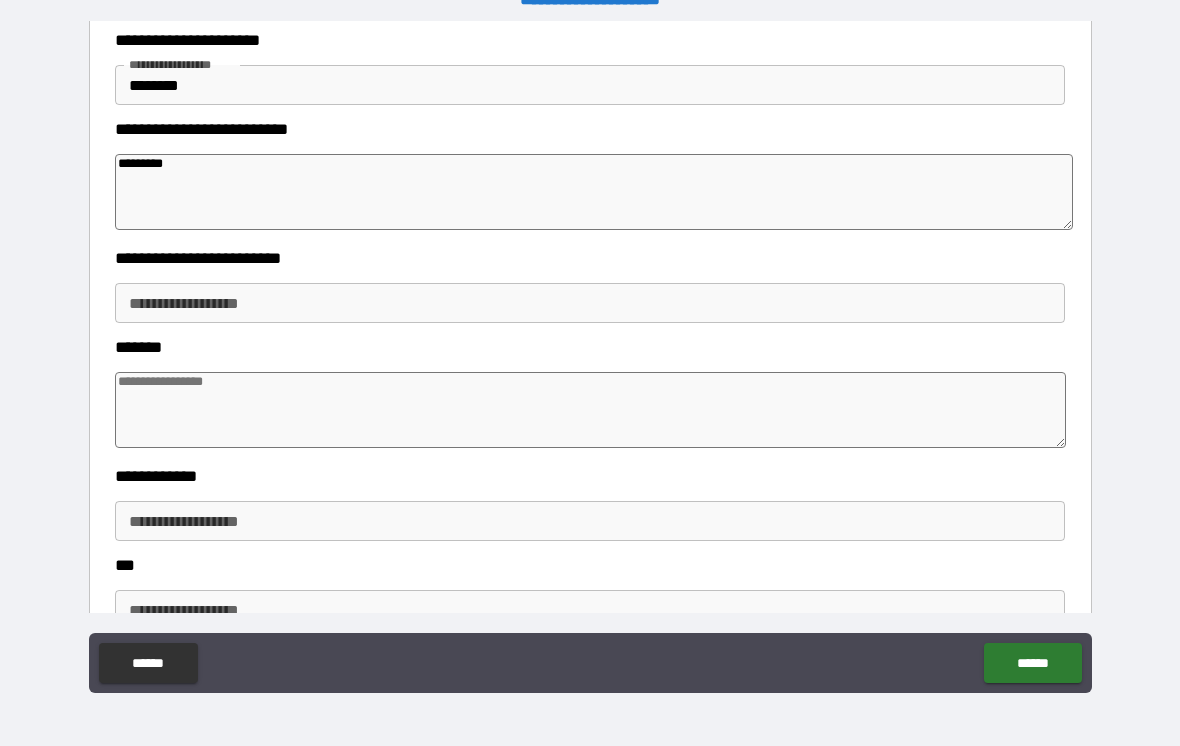 type on "*" 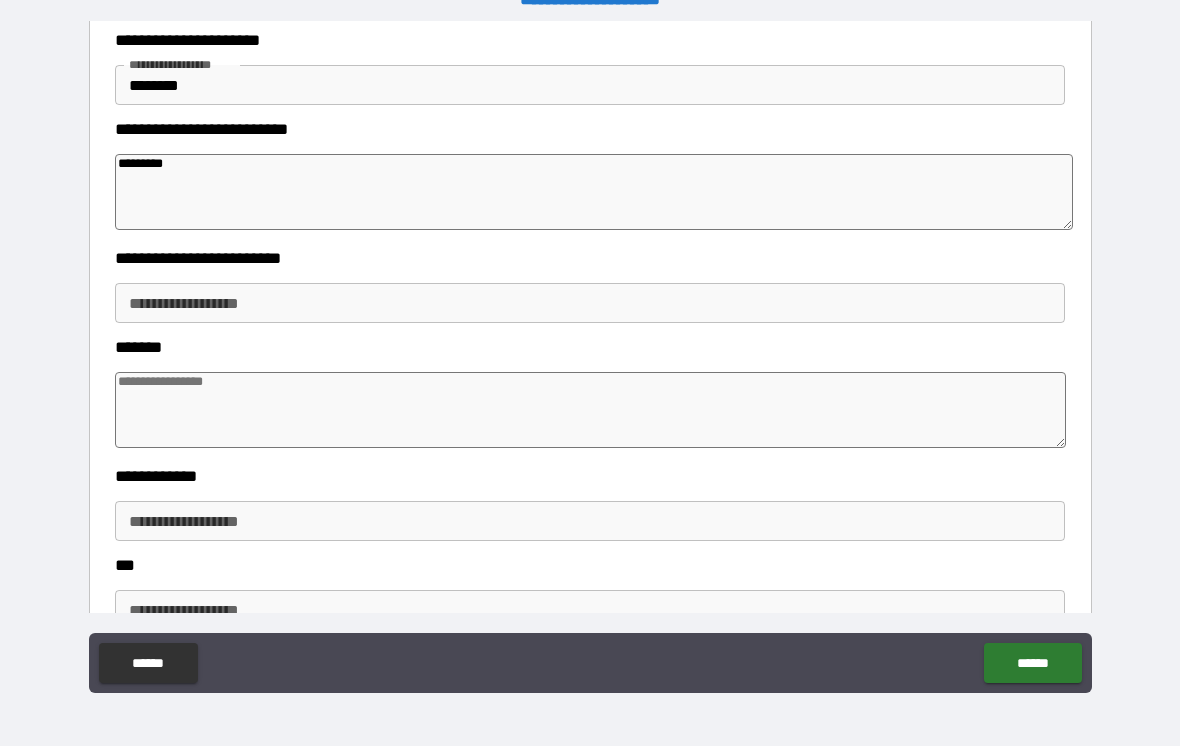 type on "**********" 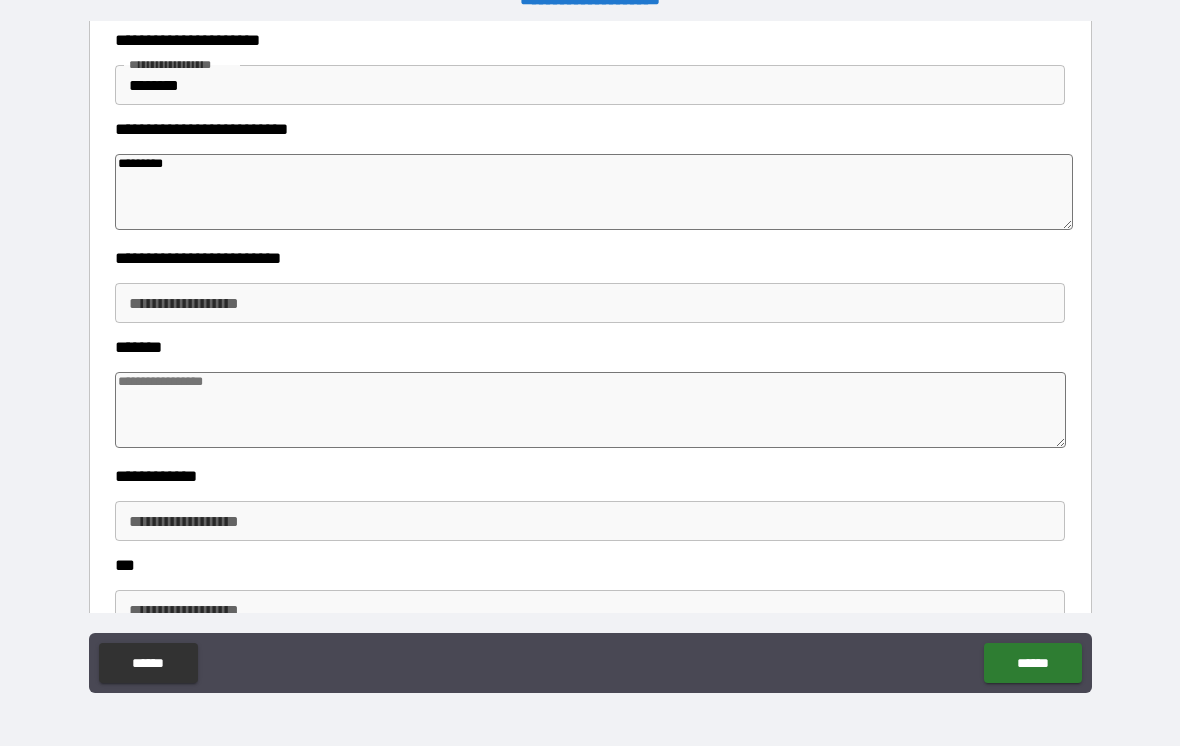 type on "*" 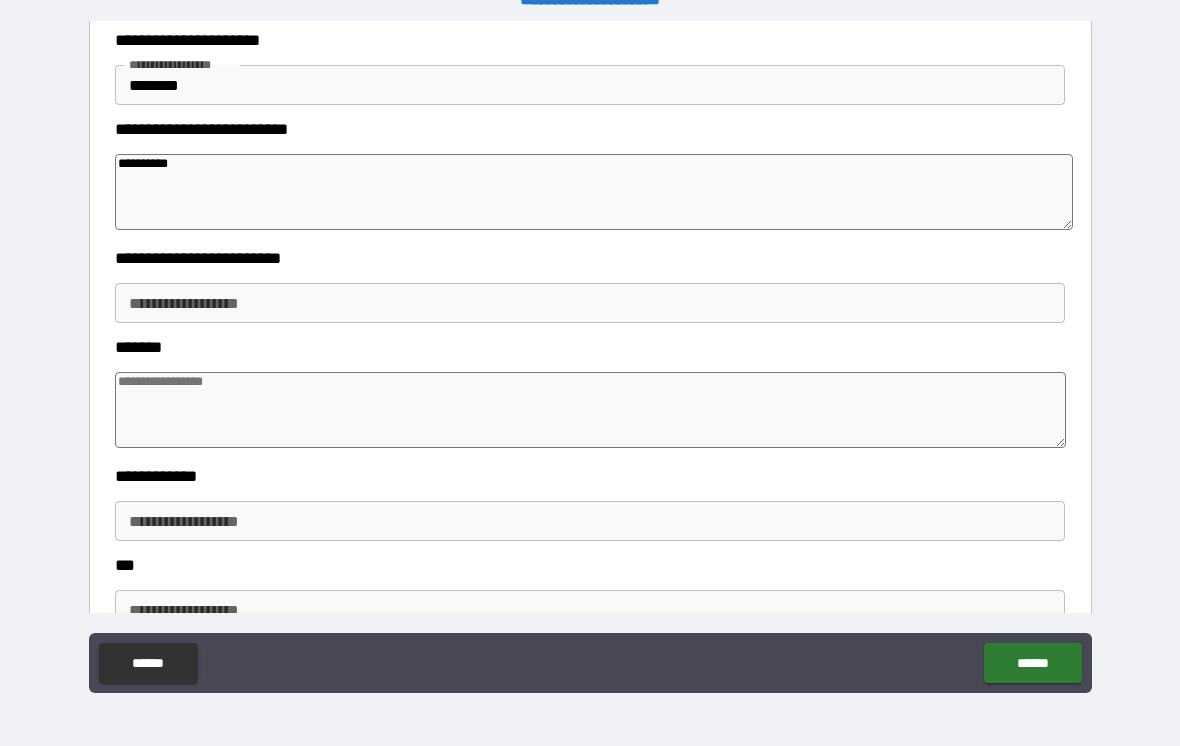 type on "*" 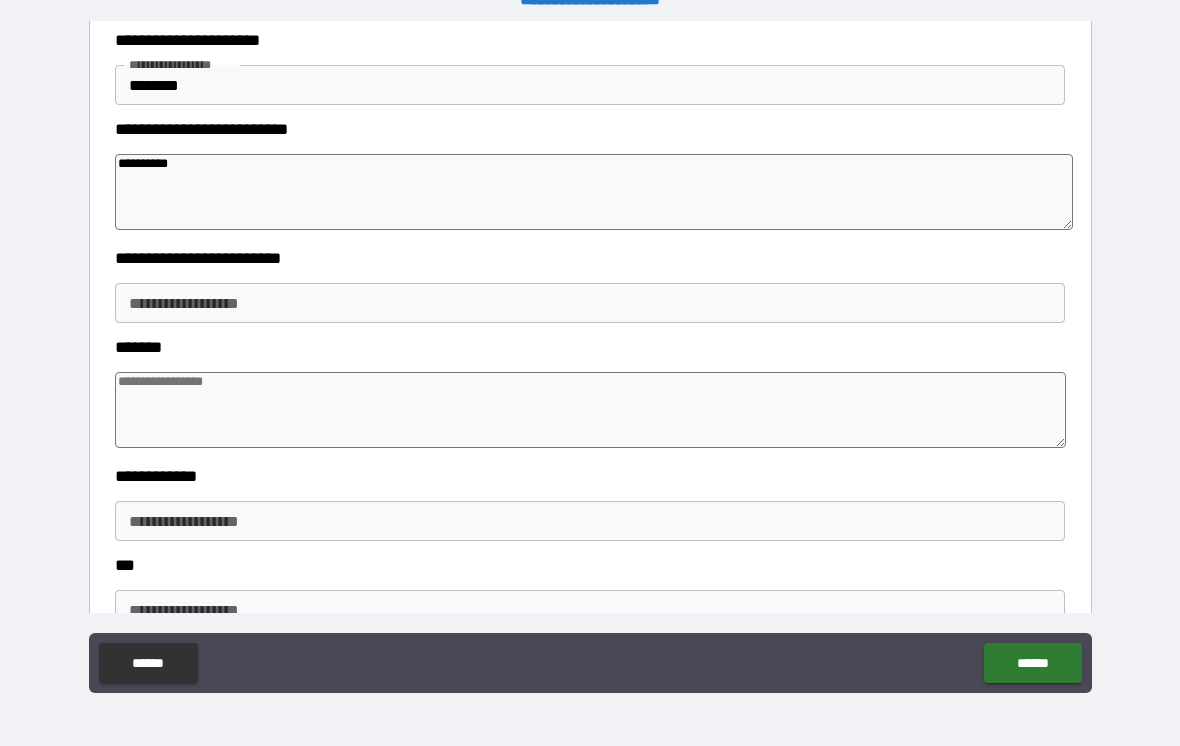 type on "*" 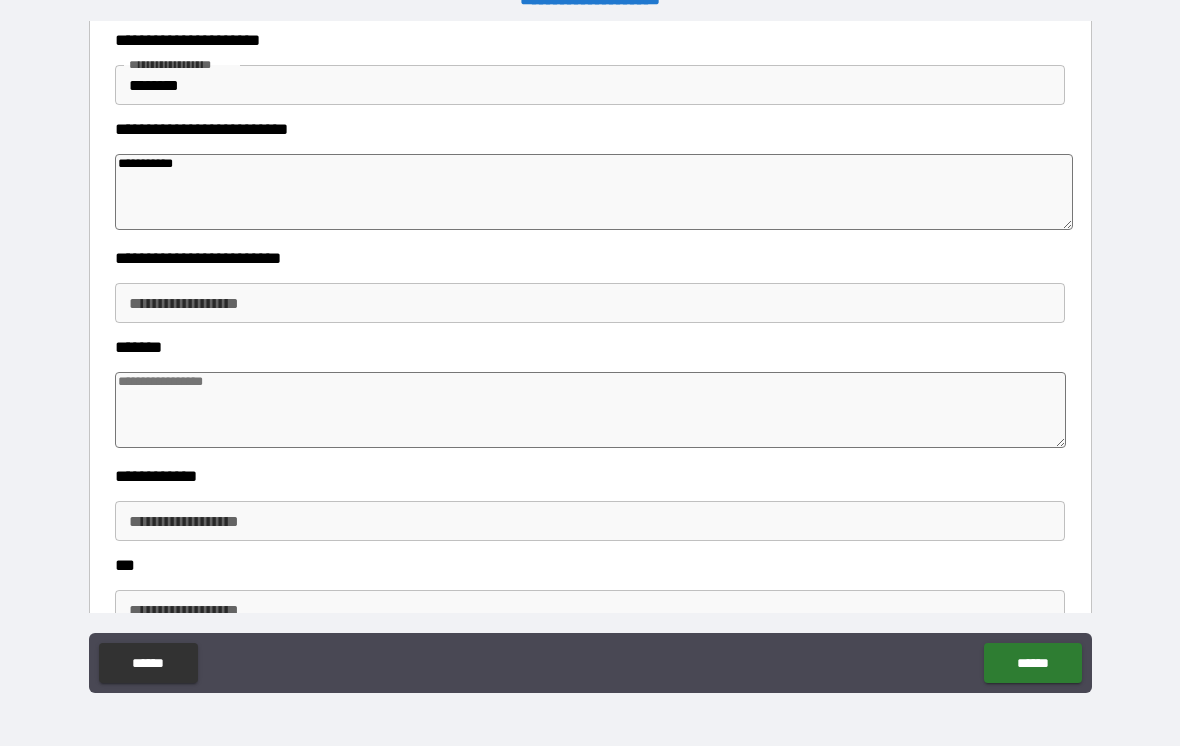 type on "*" 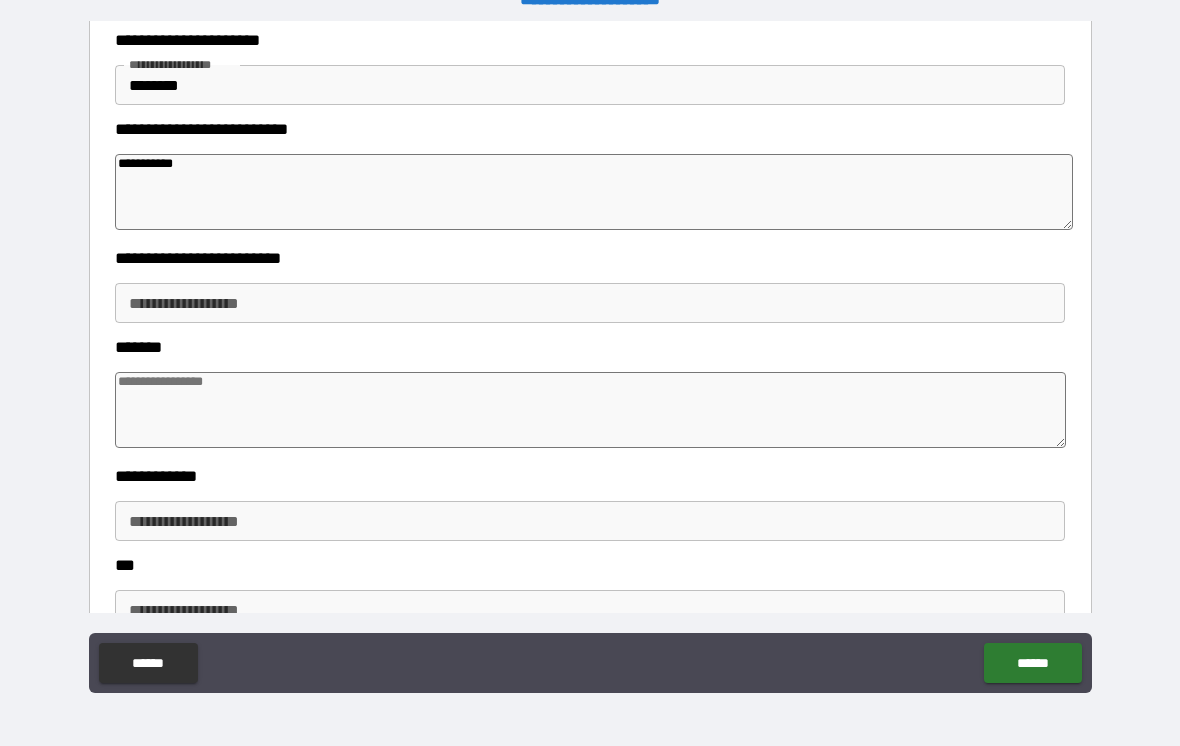 type on "*" 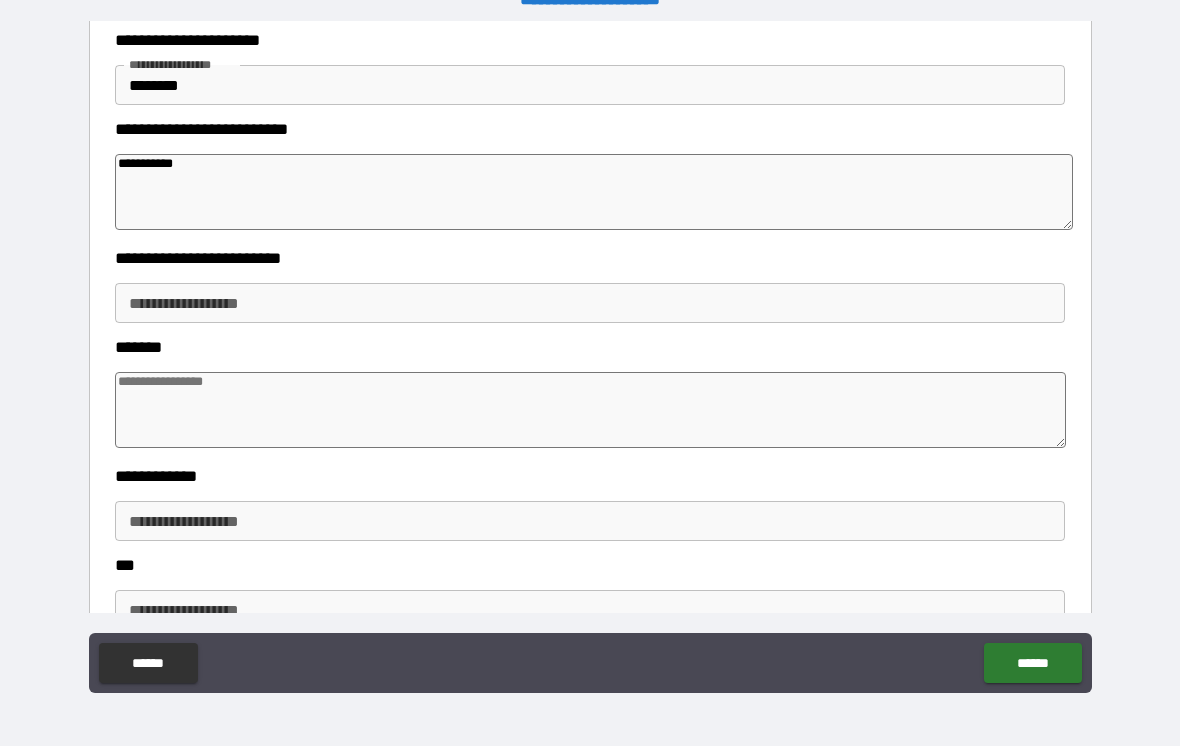 type on "*" 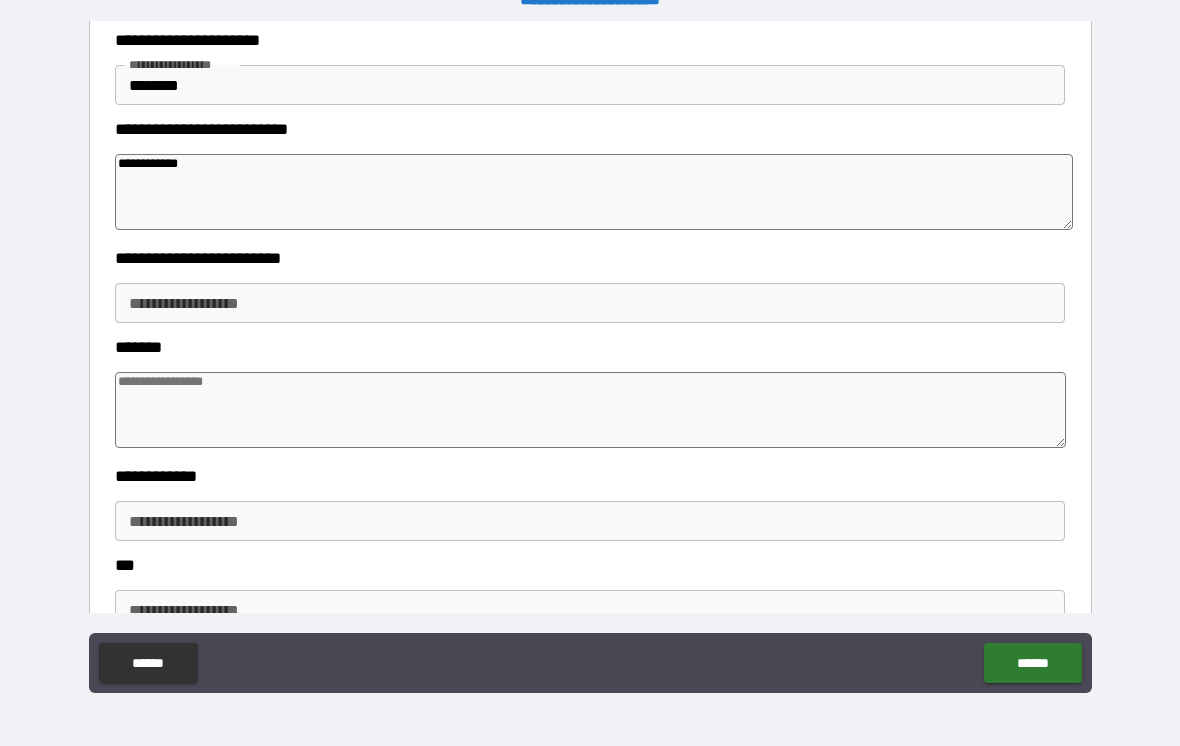 type on "*" 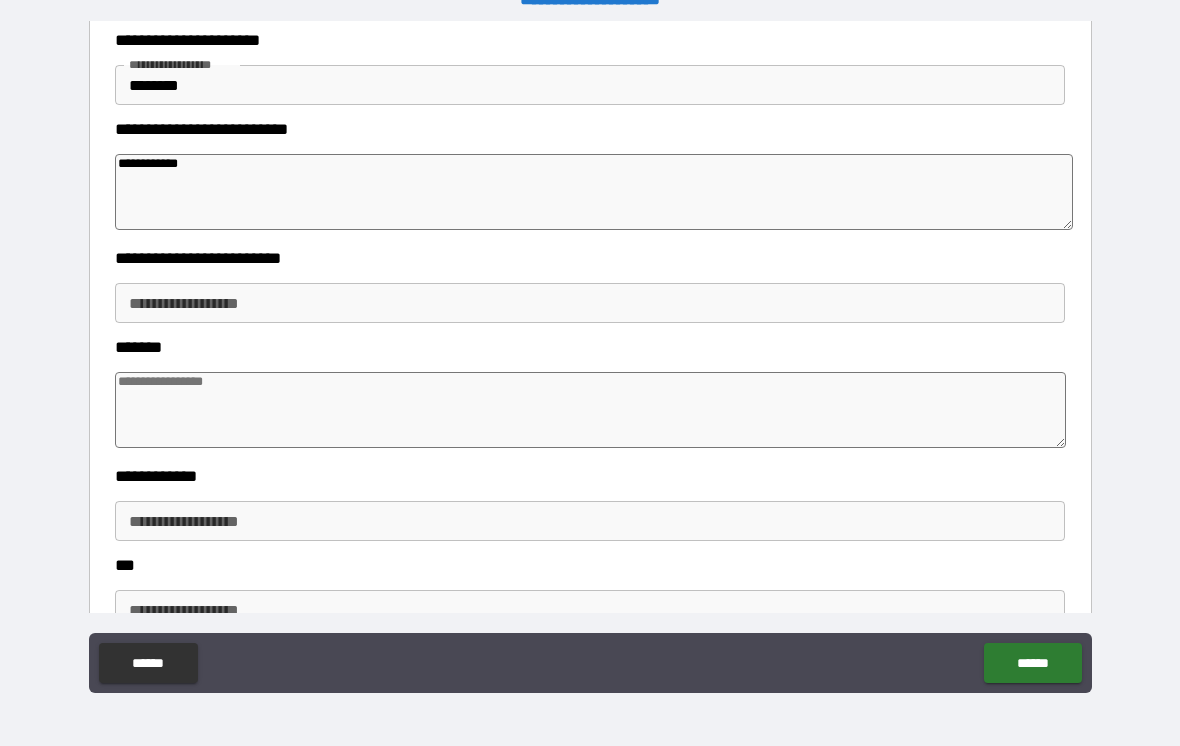 type on "*" 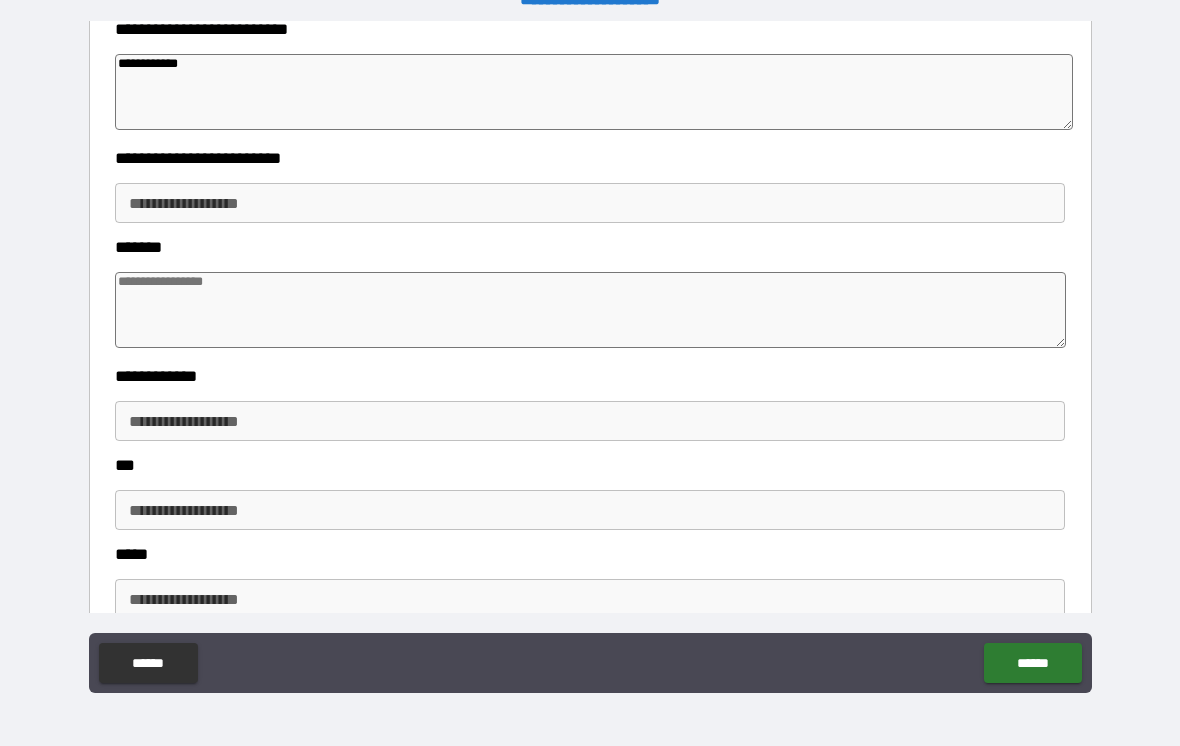 scroll, scrollTop: 187, scrollLeft: 0, axis: vertical 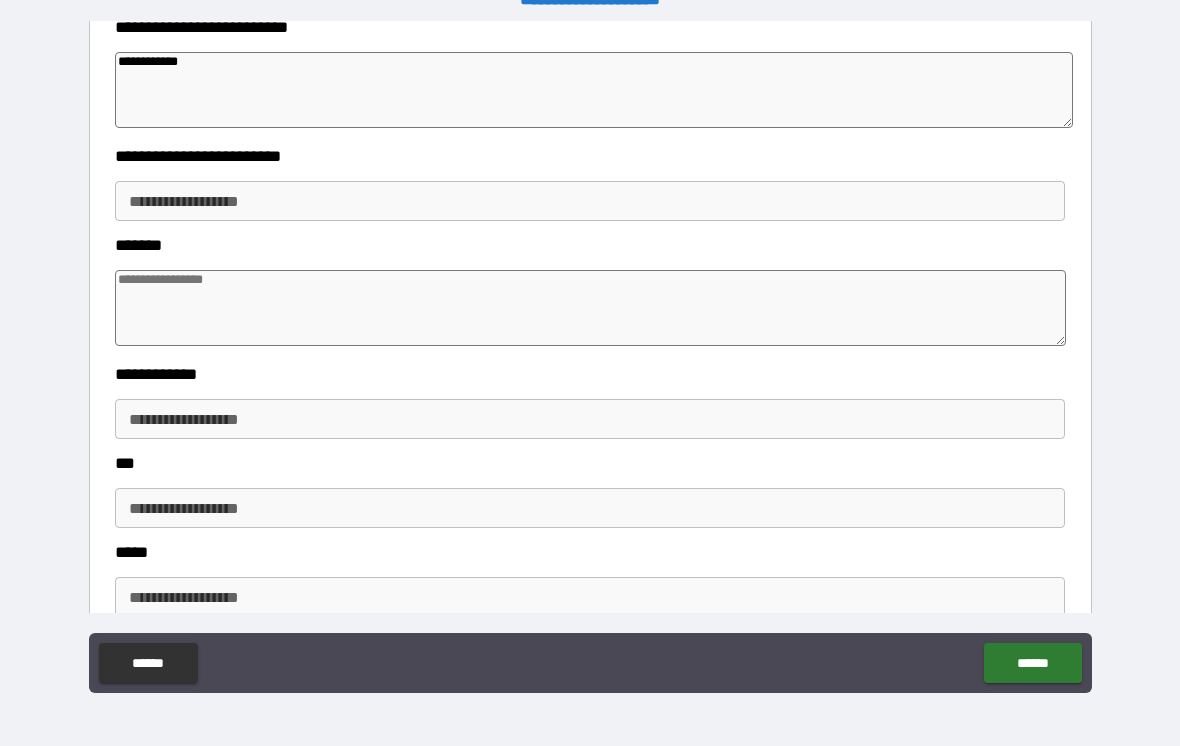 type on "**********" 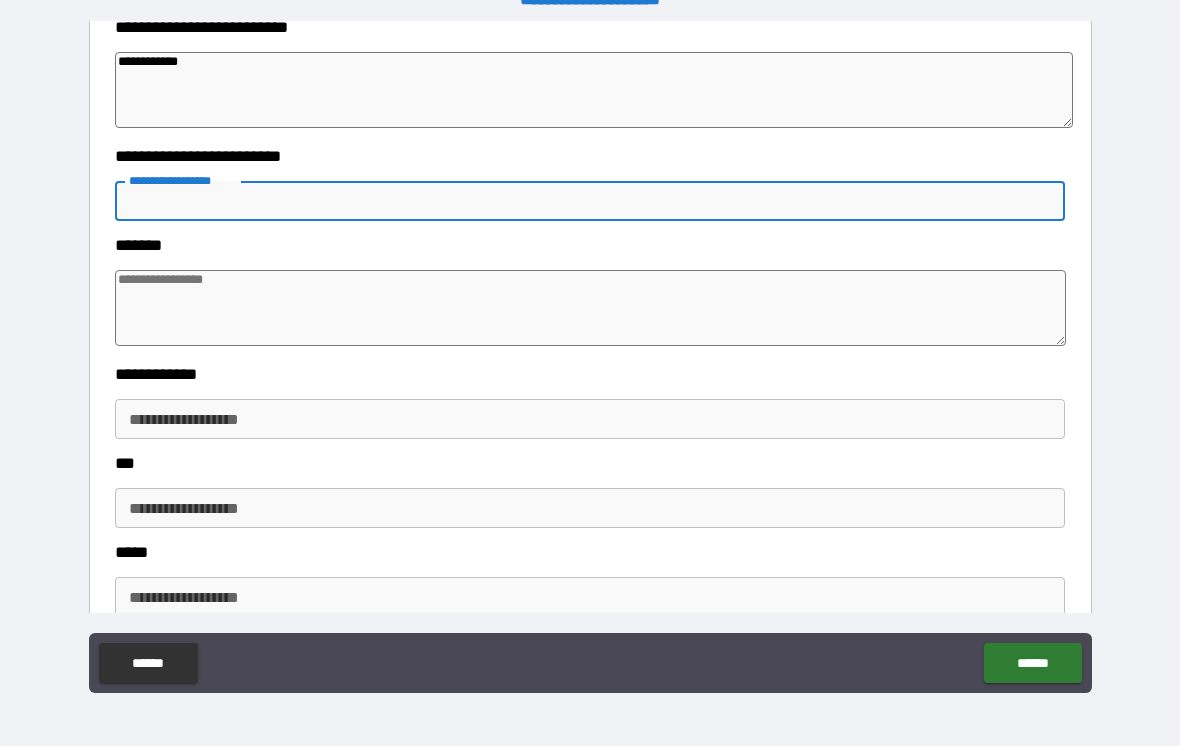 type on "*" 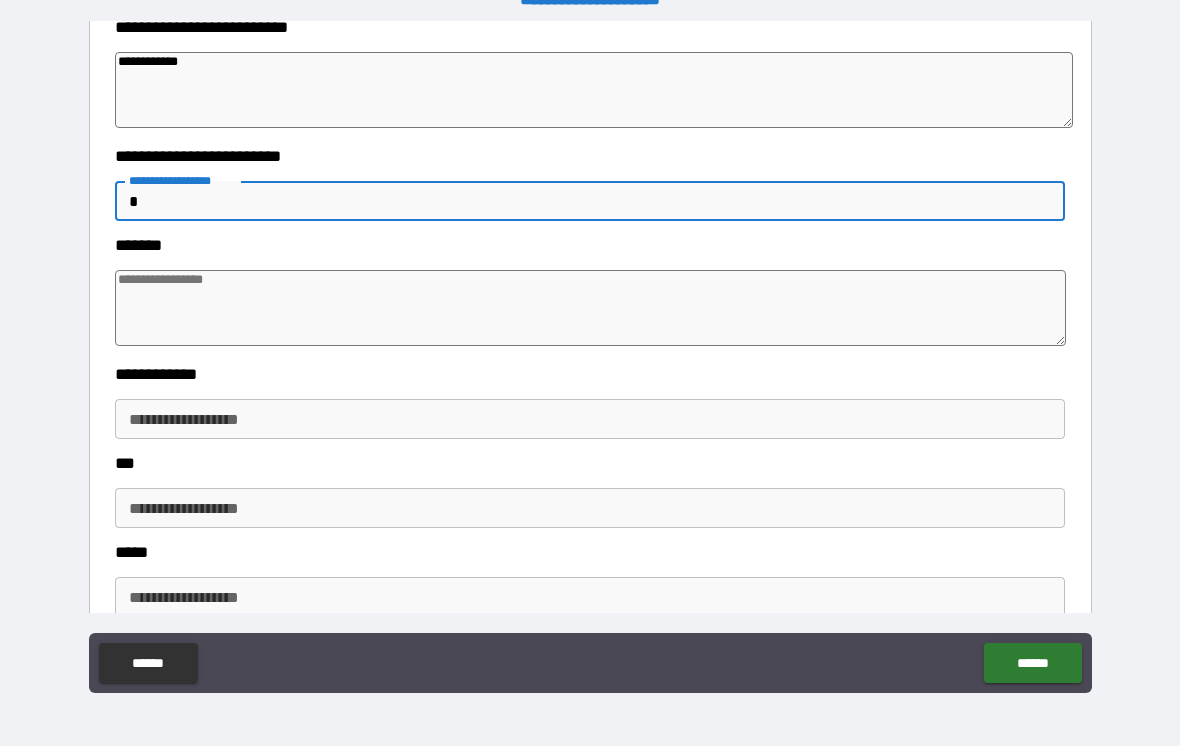 type on "*" 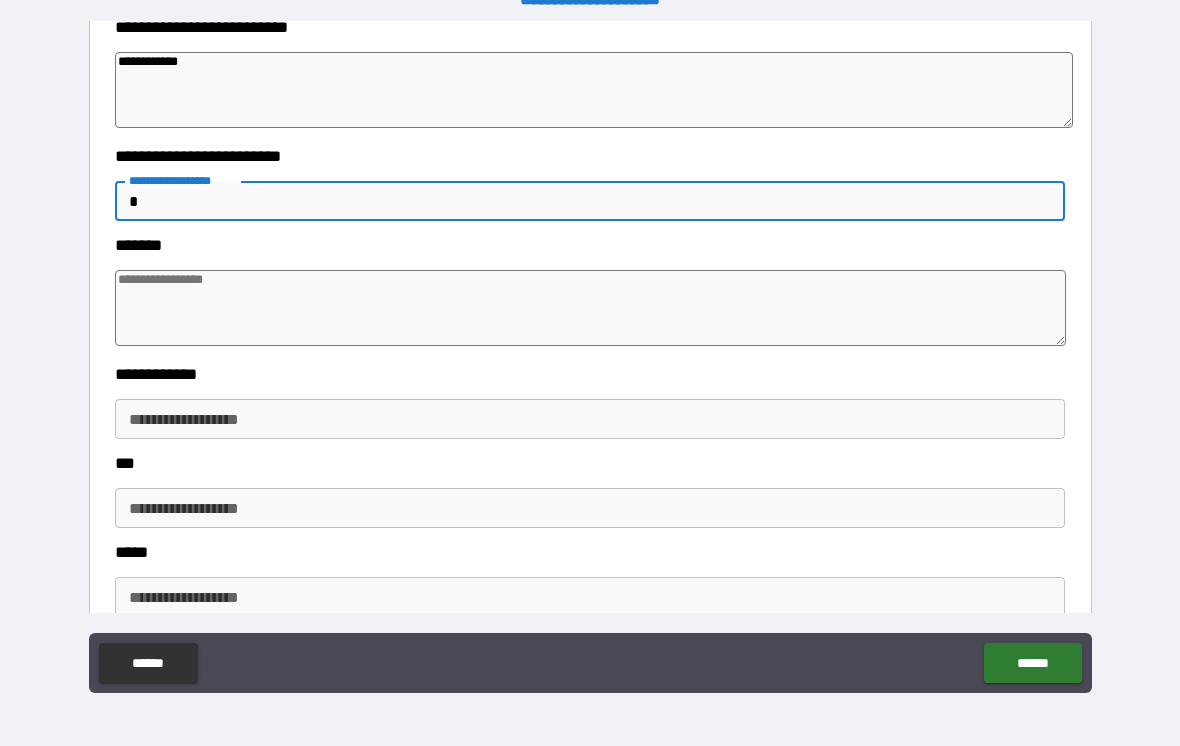 type on "*" 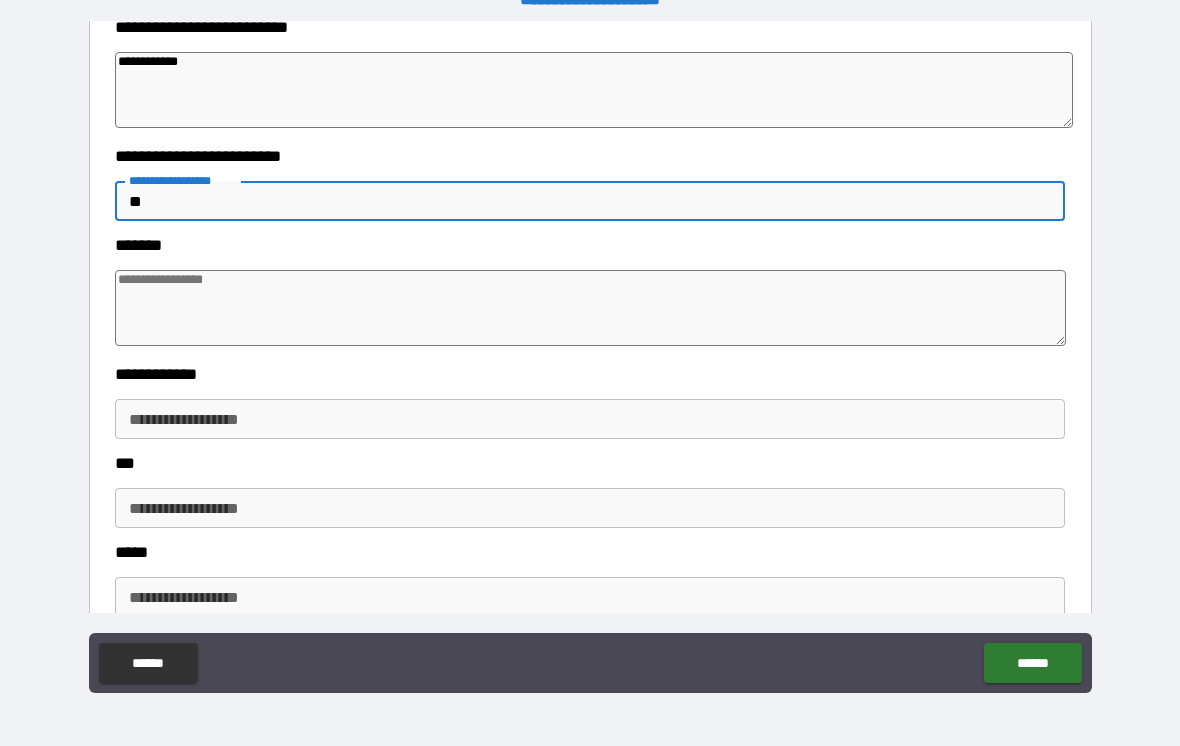 type on "*" 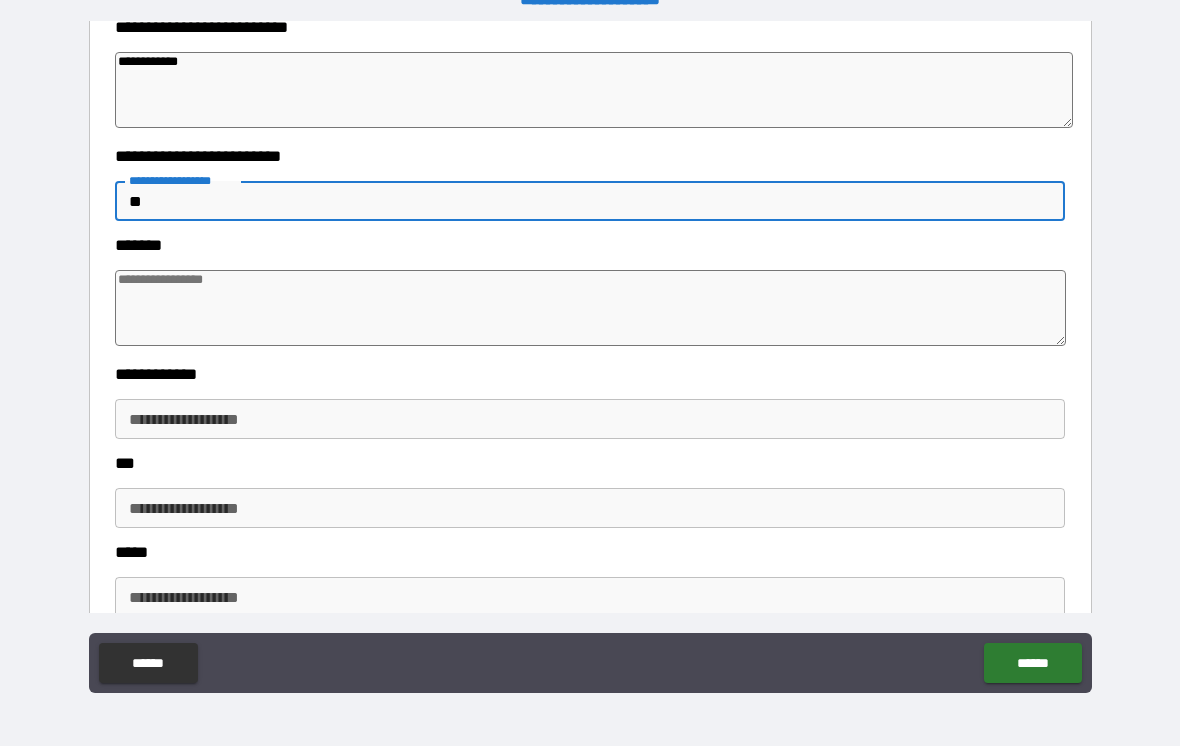type on "***" 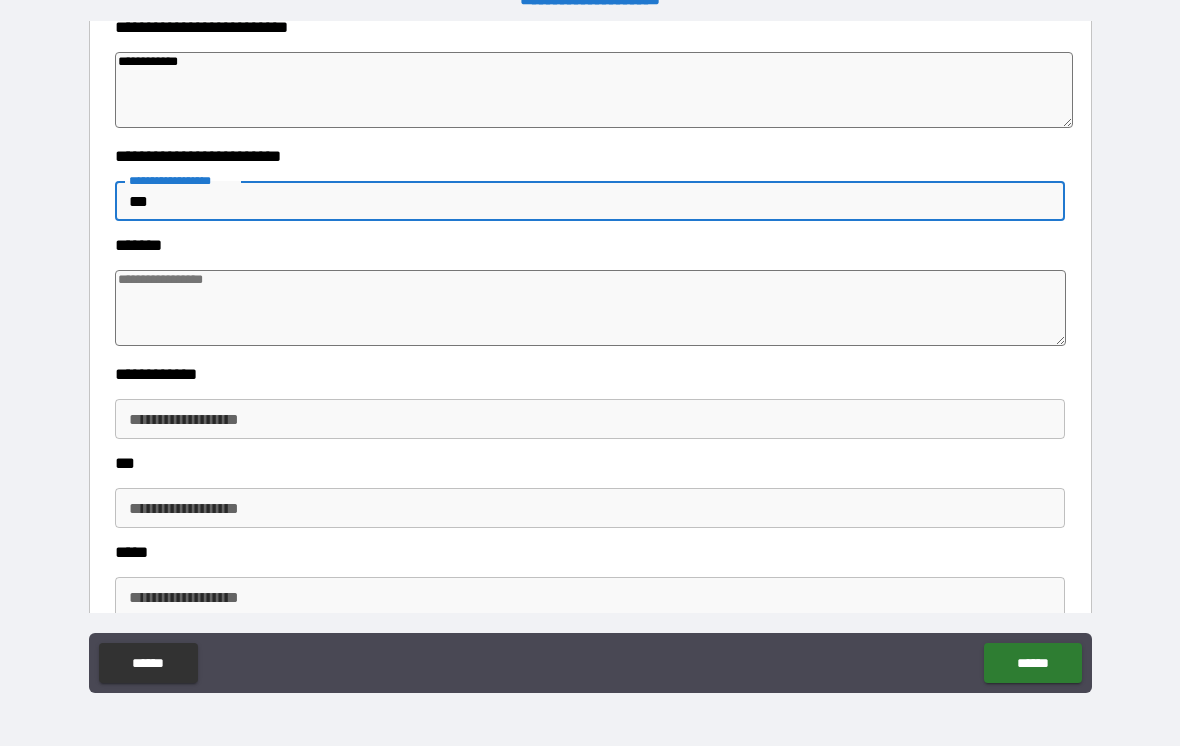type on "*" 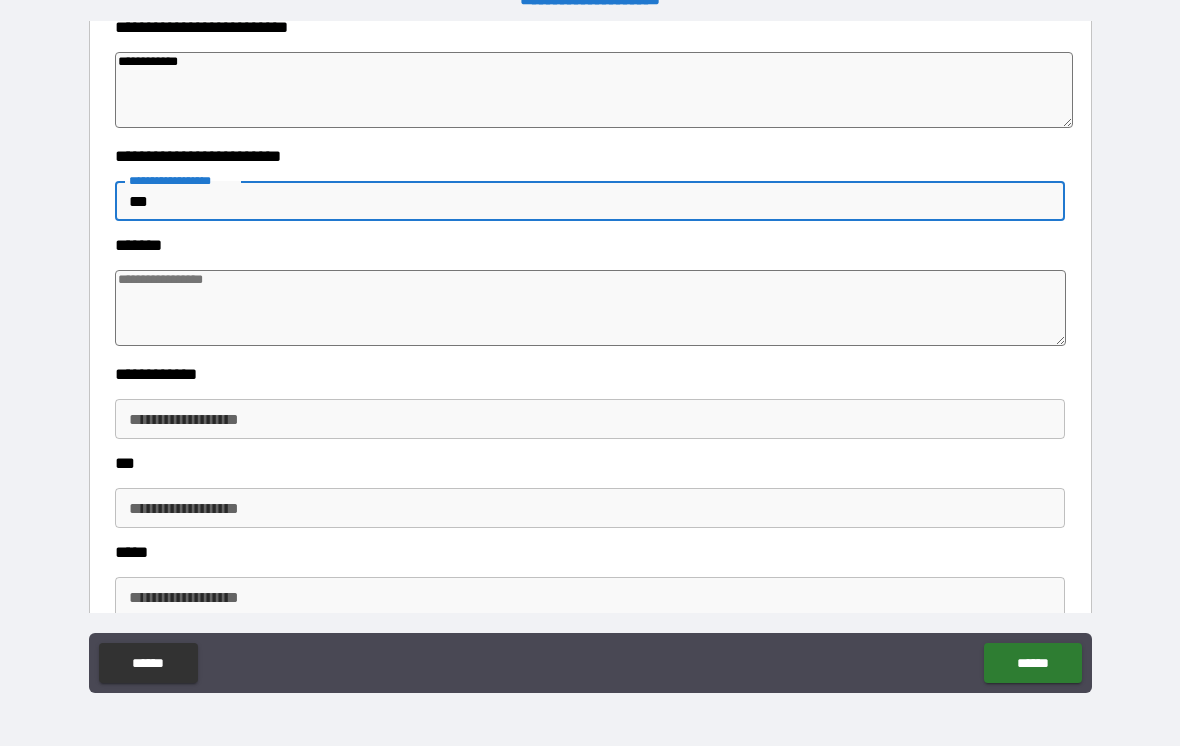 type on "*" 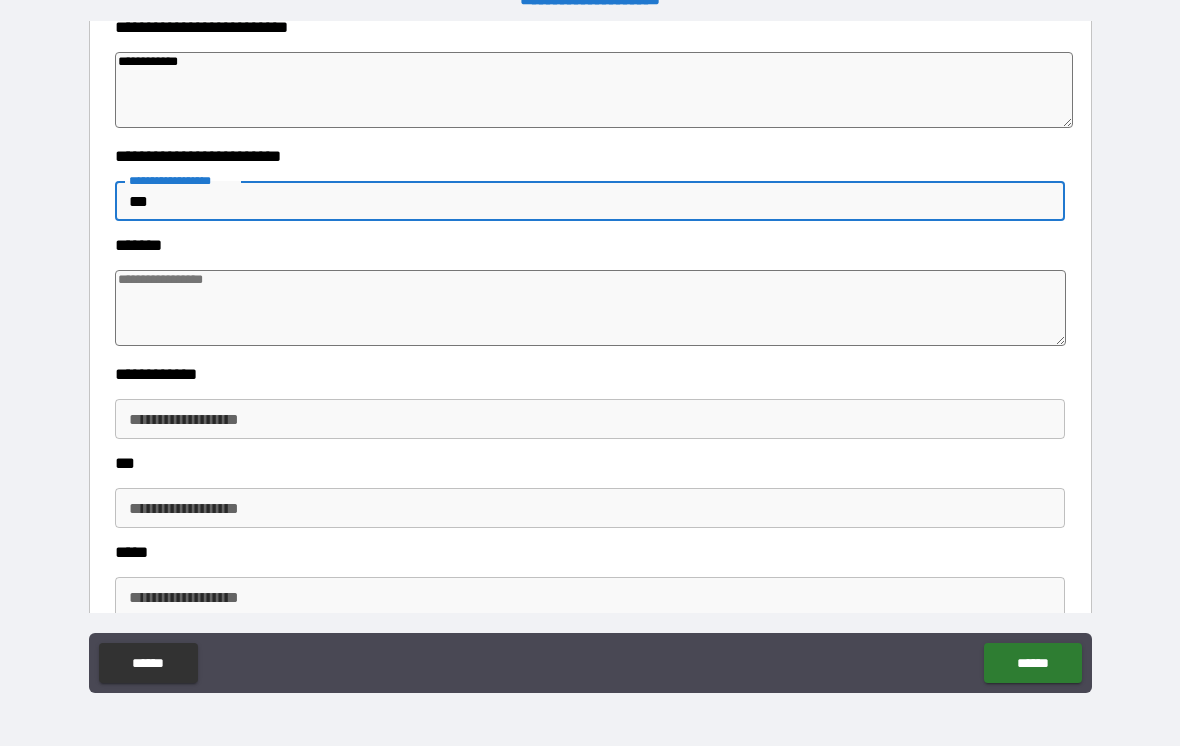 type on "*" 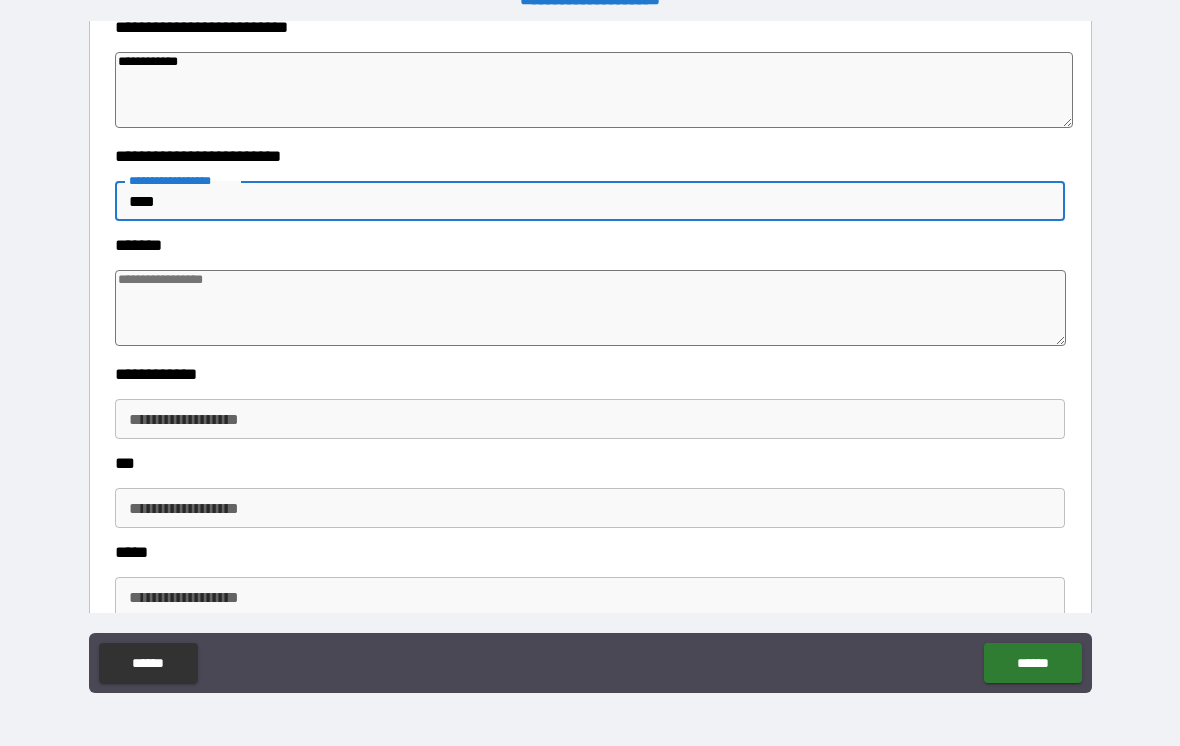 type on "*" 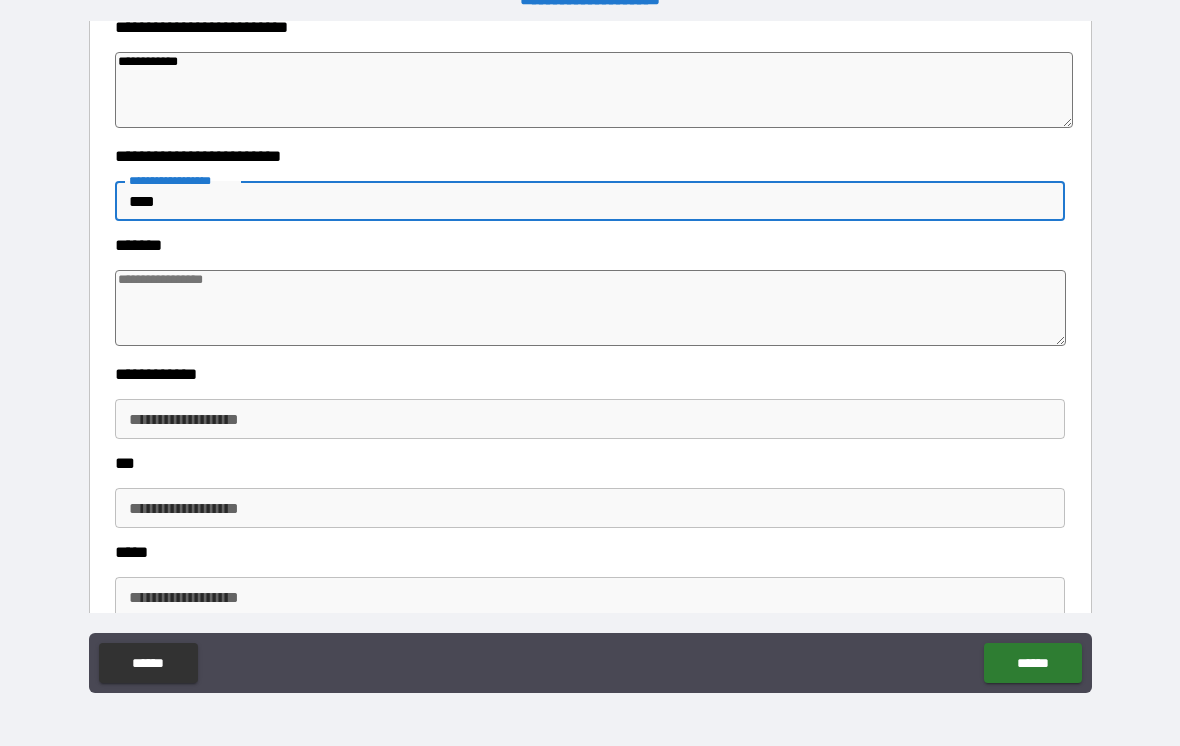type on "*" 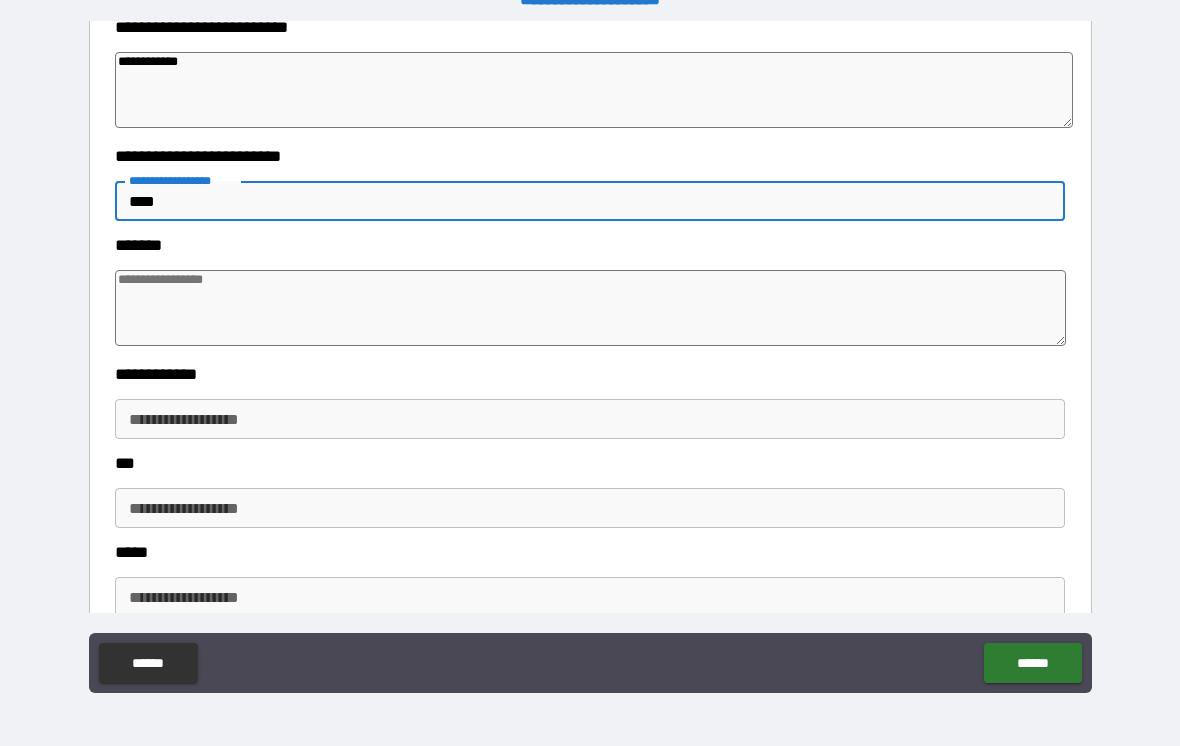type on "*" 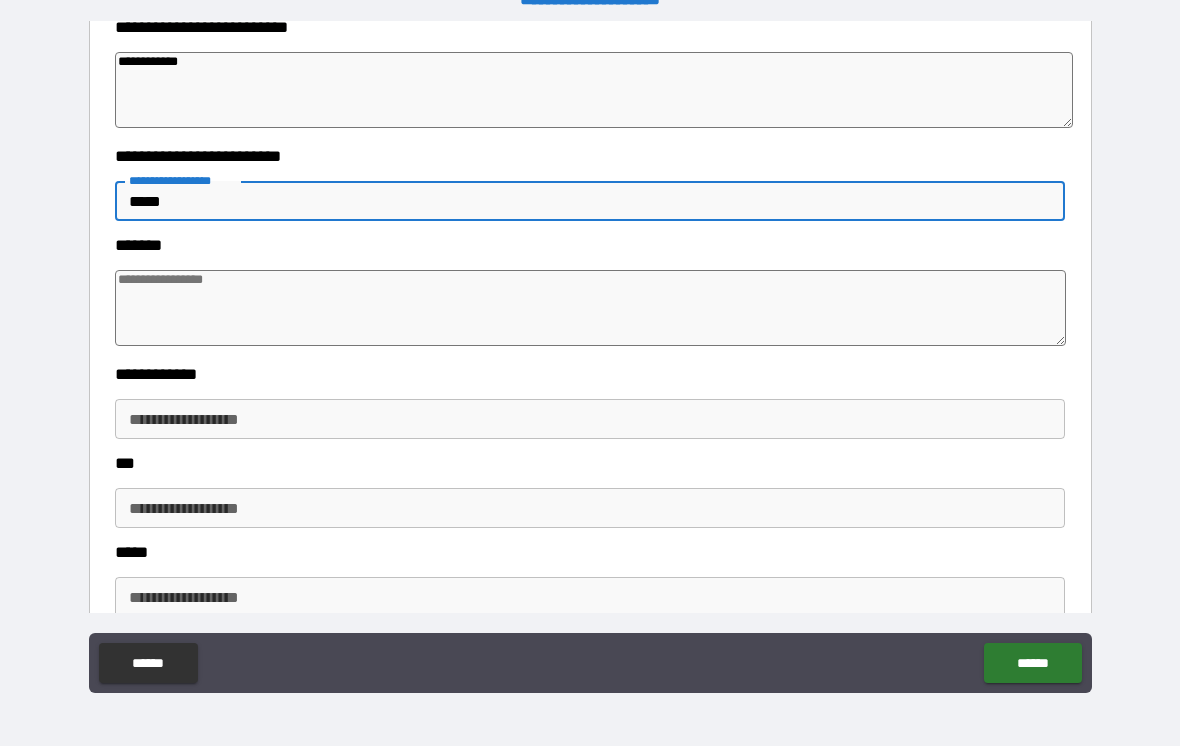 type on "*" 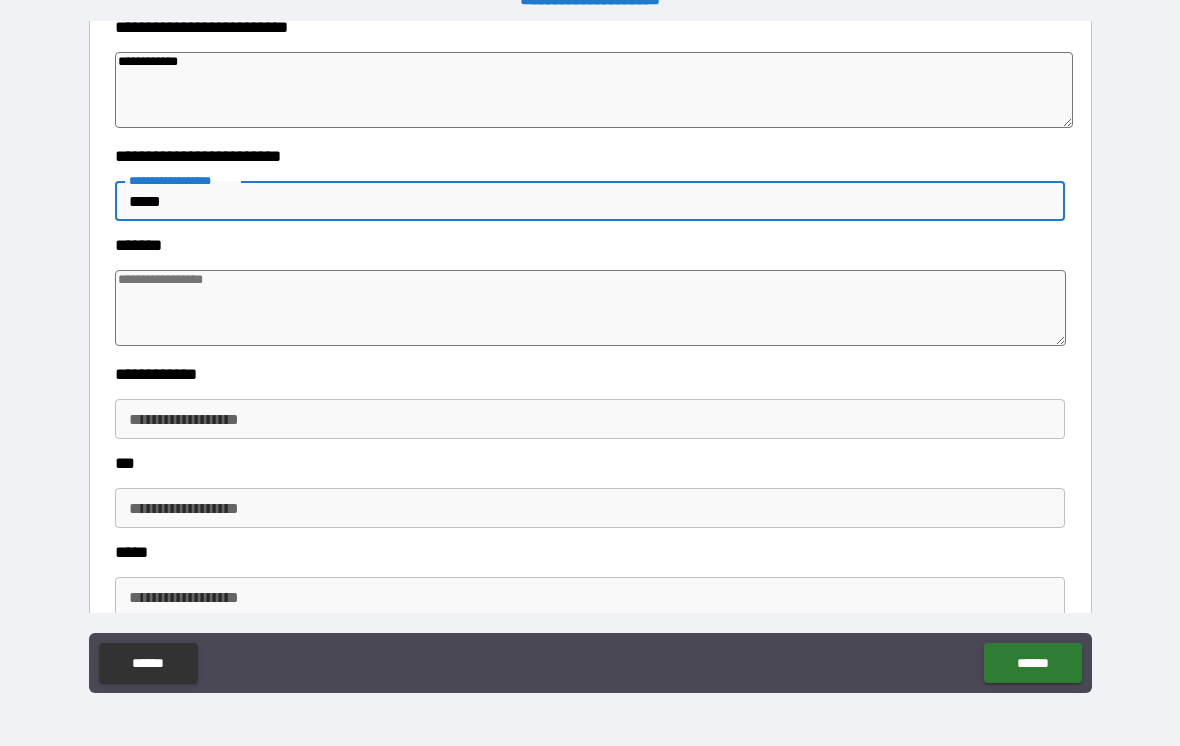 type on "******" 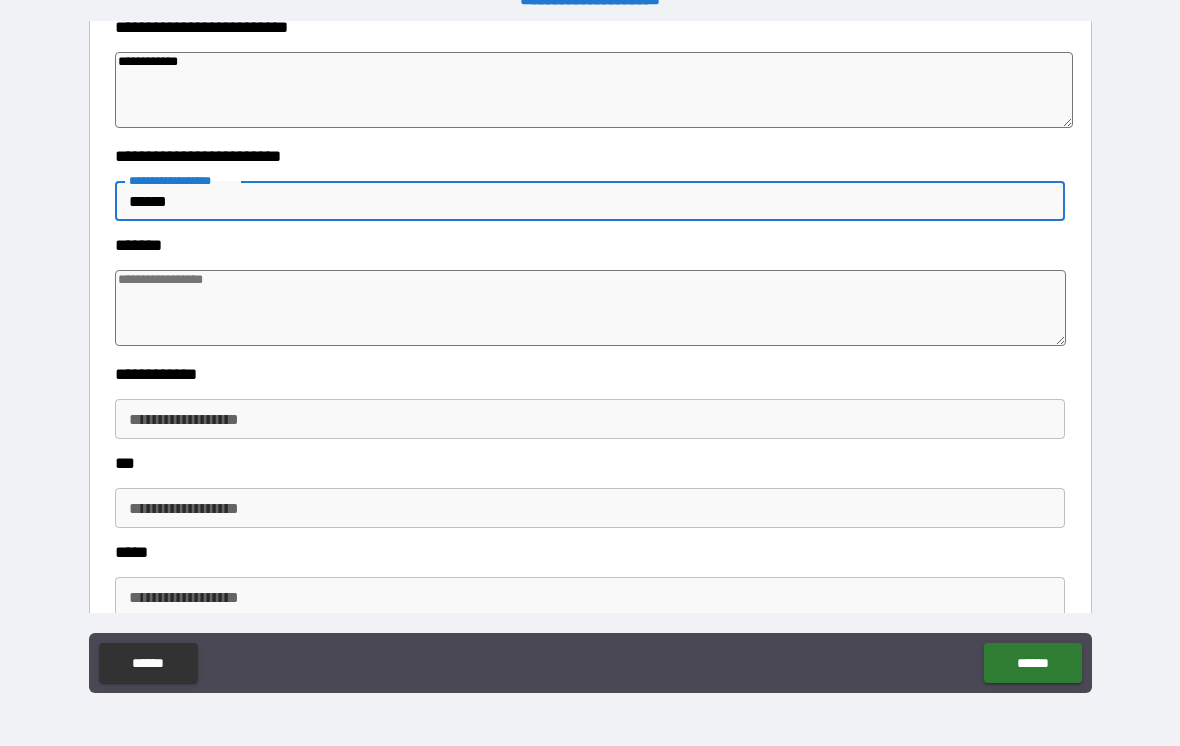 type on "*" 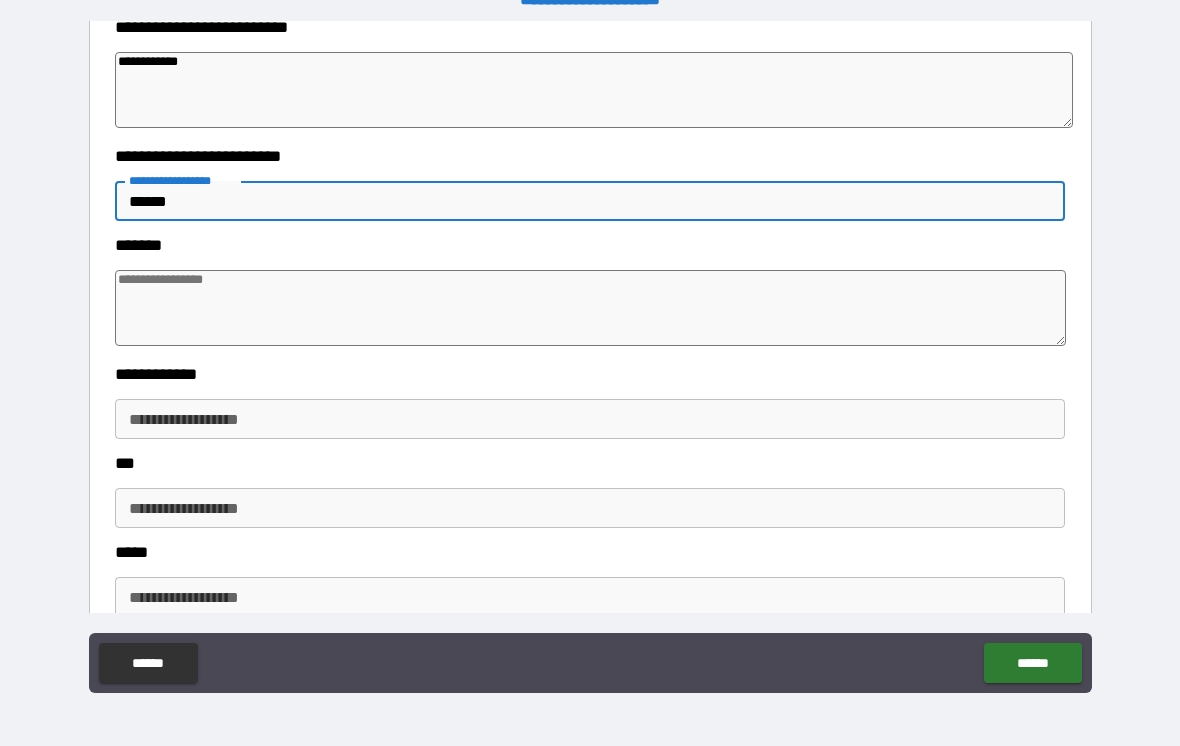type on "*" 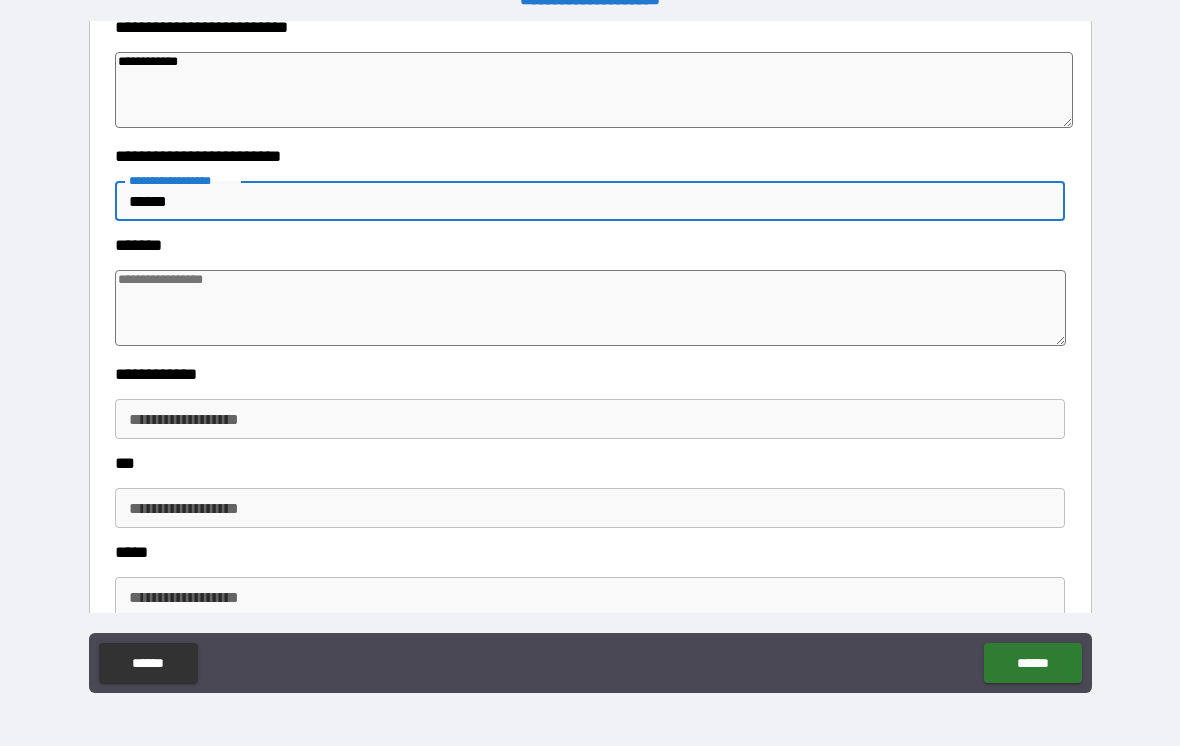 type on "*" 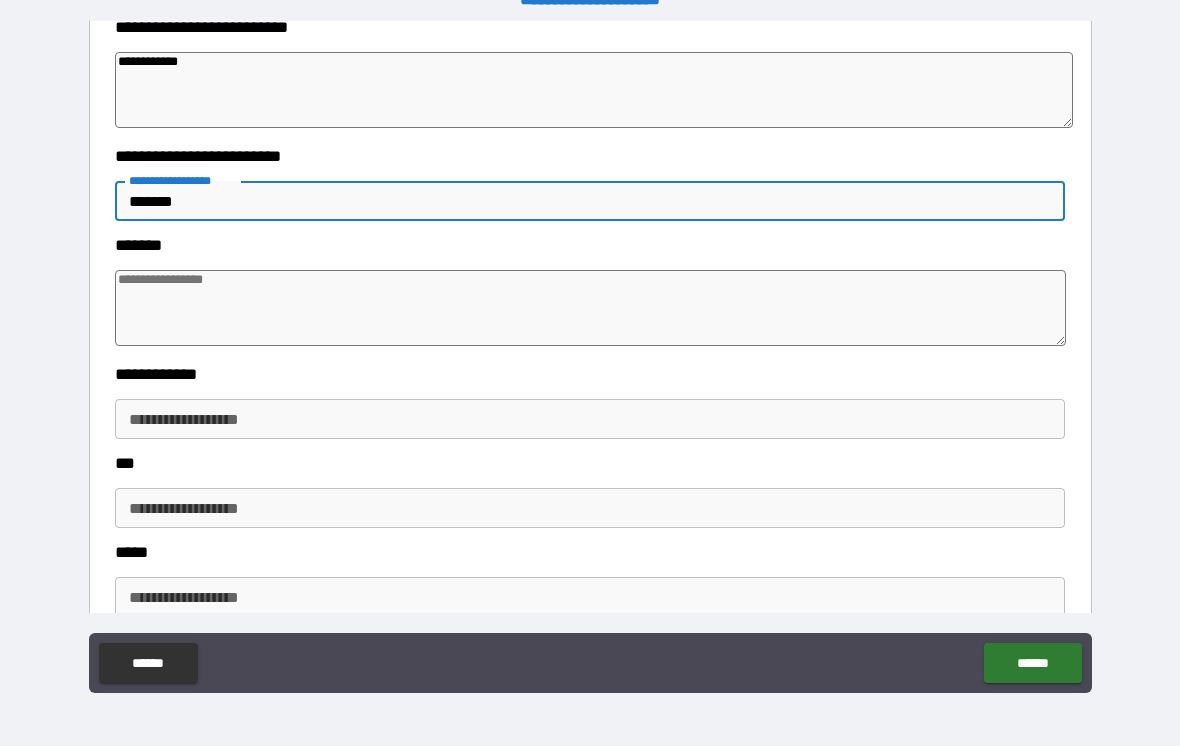 type on "*" 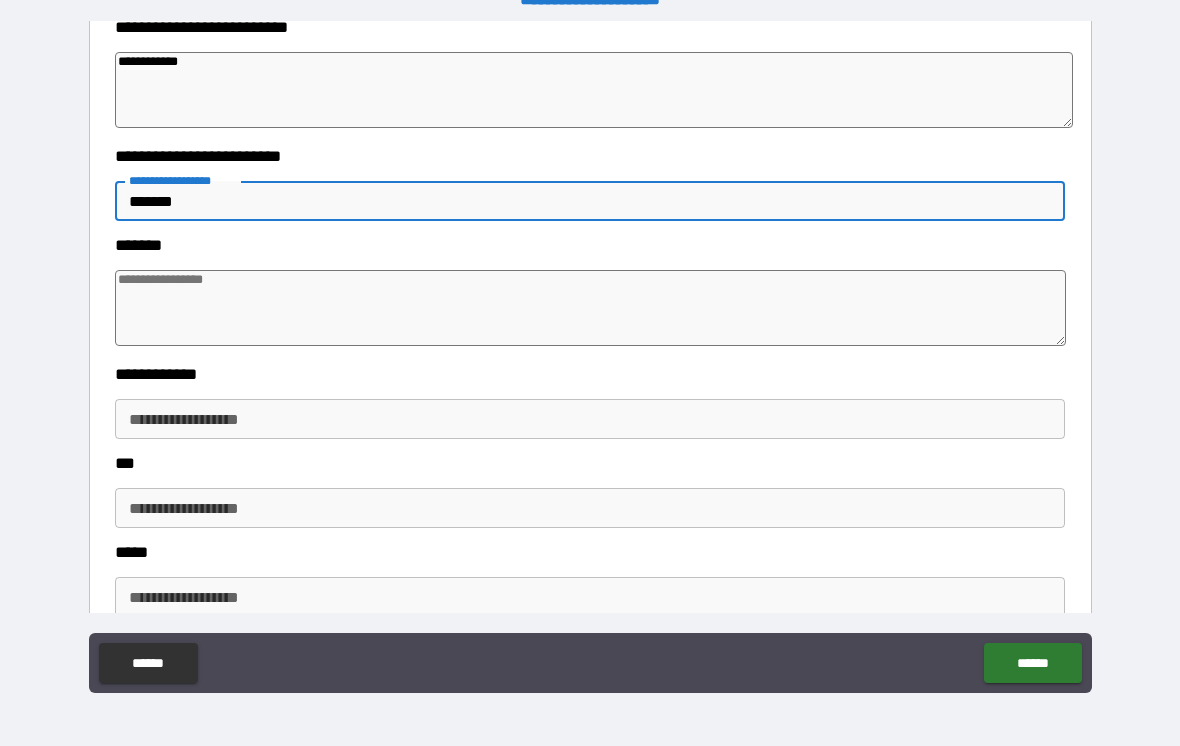 type on "*" 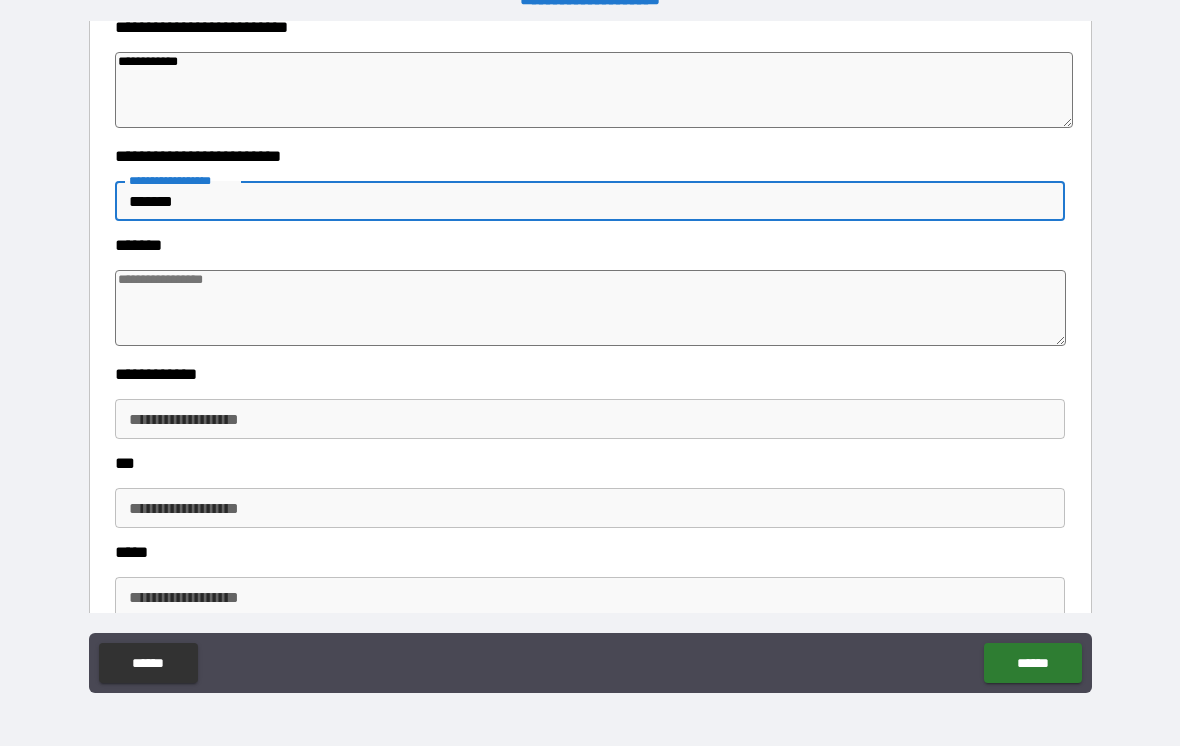 type on "*" 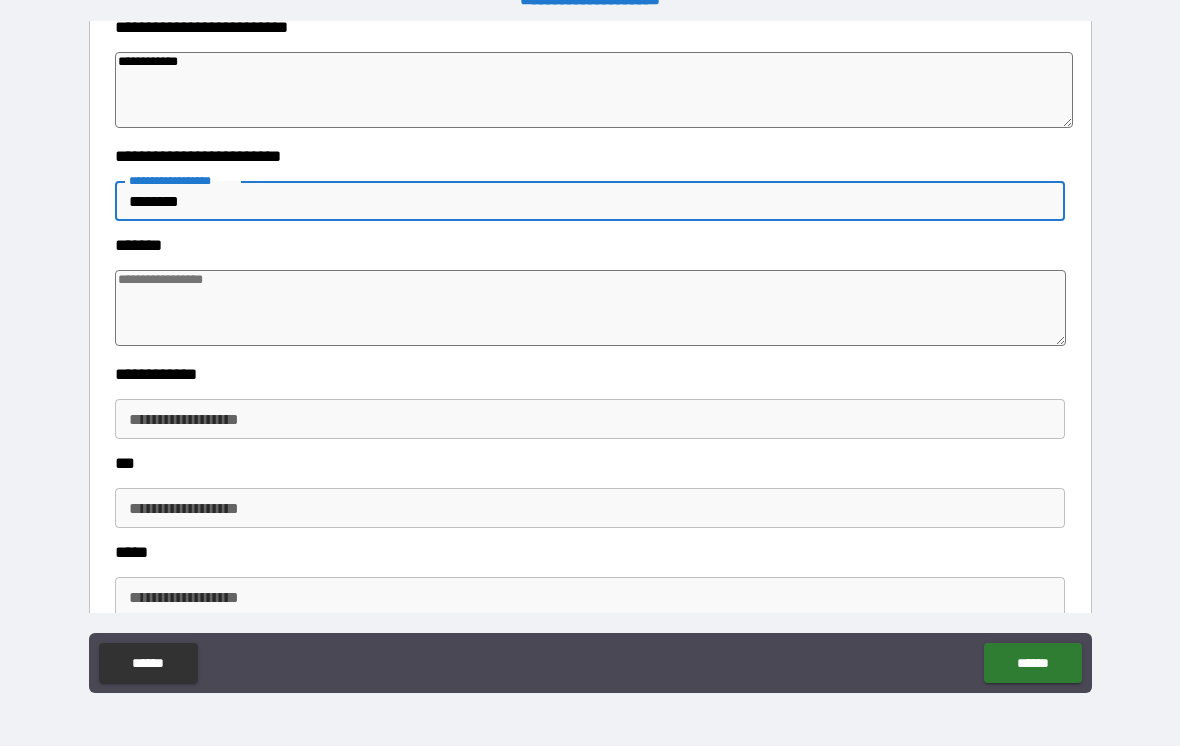 type on "*" 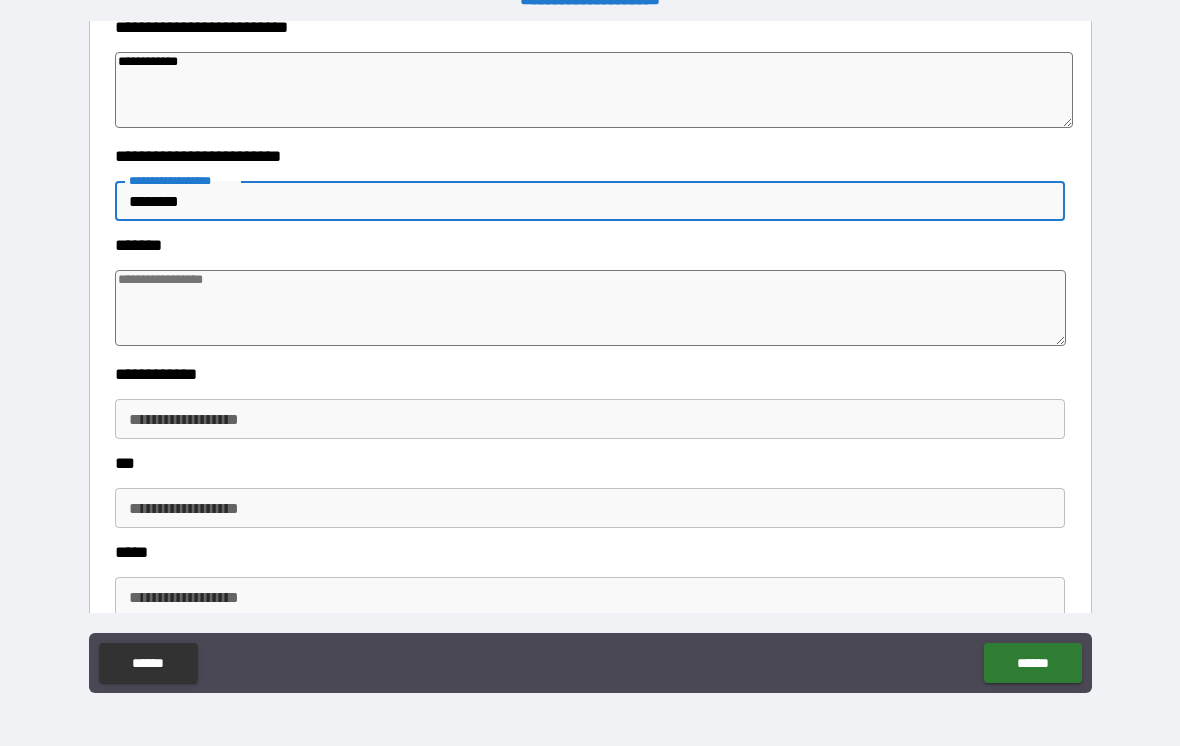 type on "*" 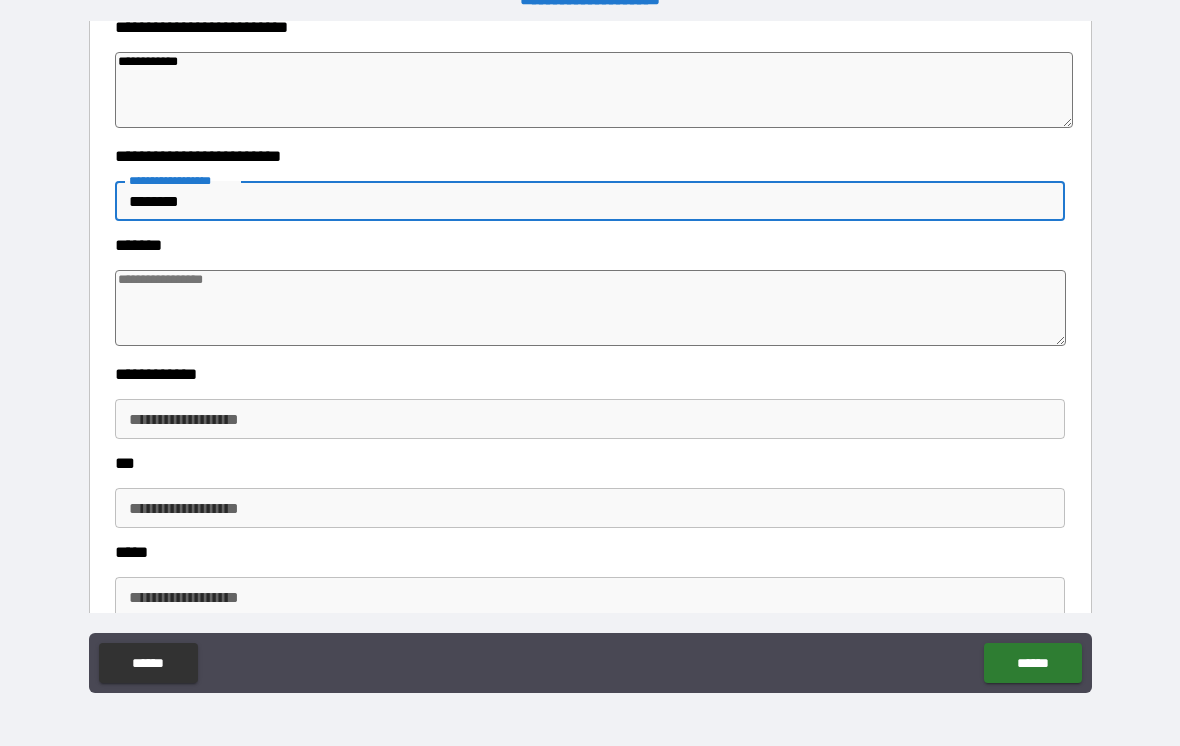 type on "*" 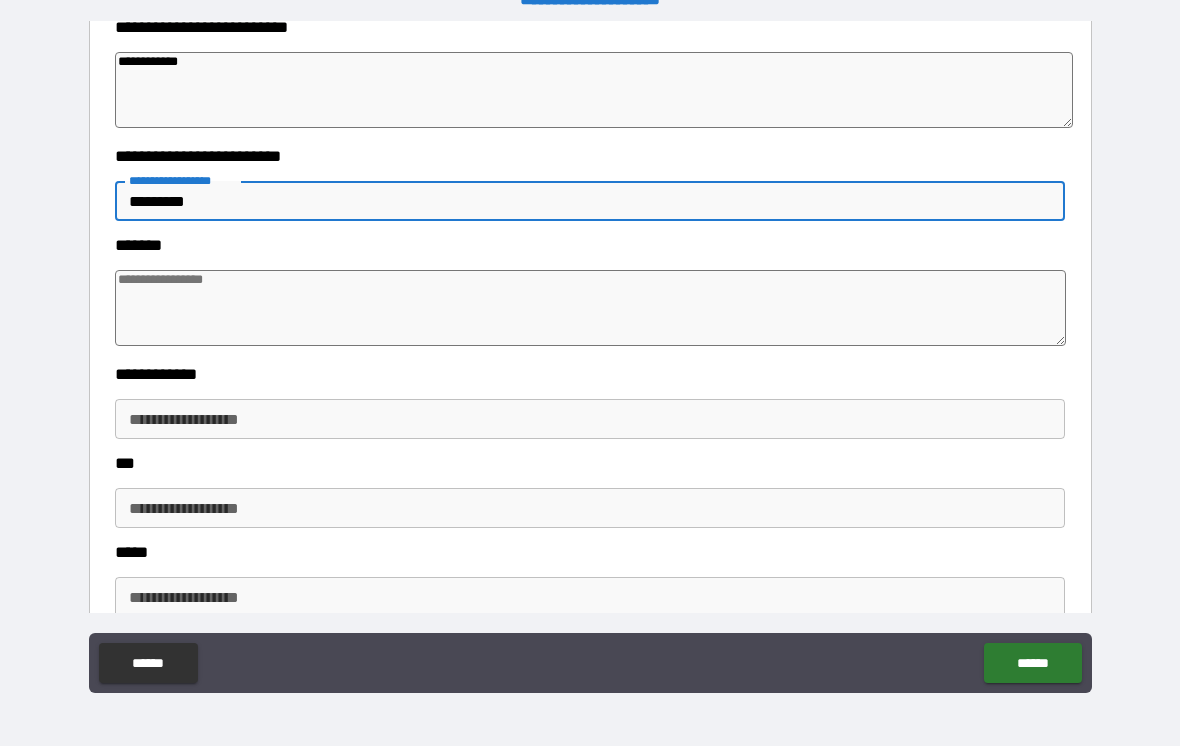 type on "*" 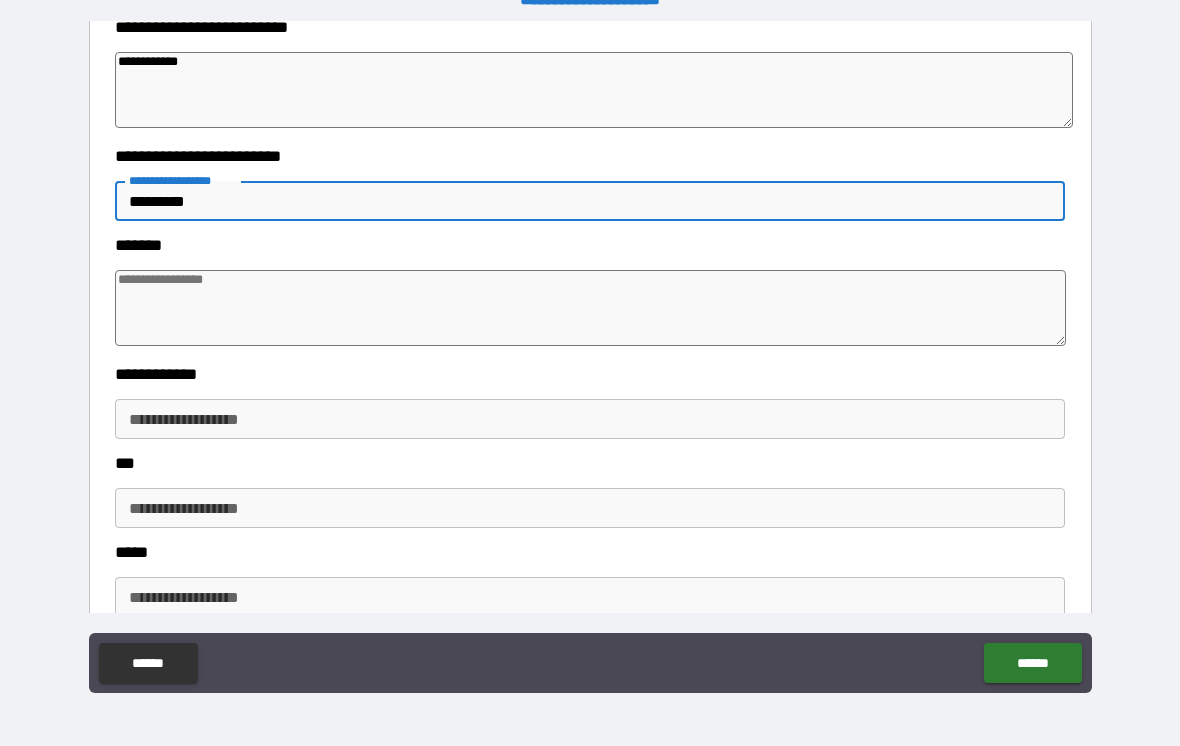 type on "**********" 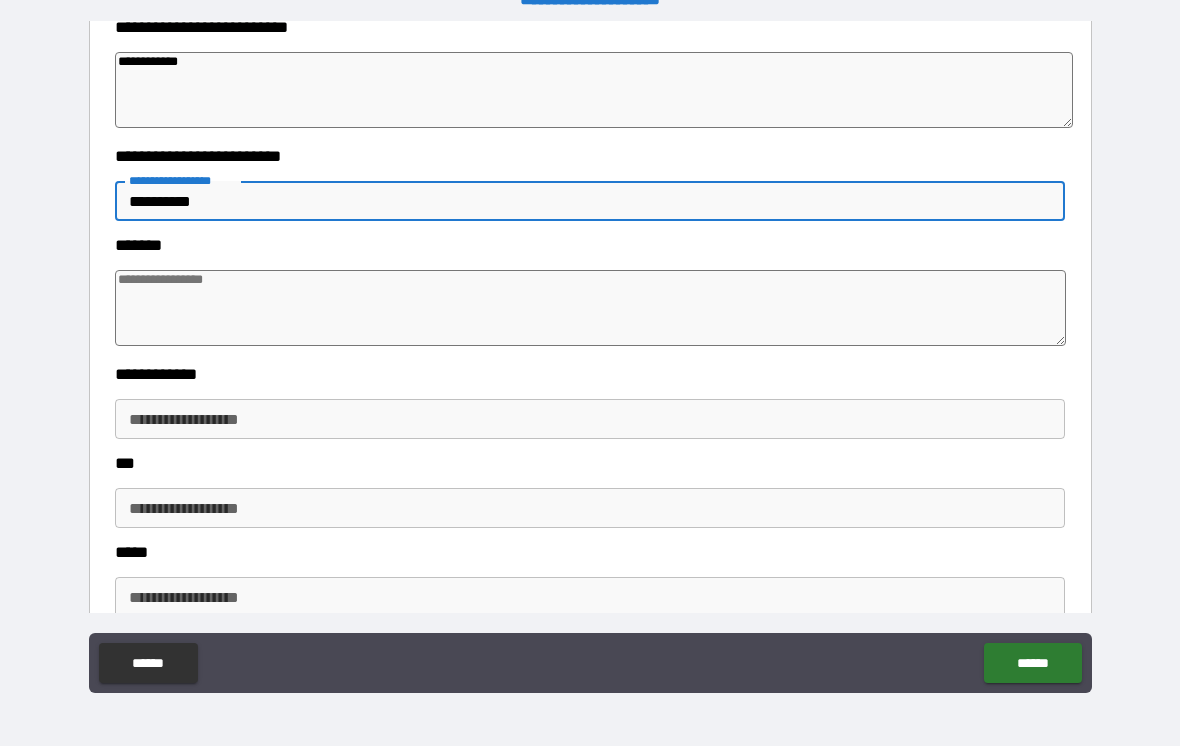 type on "*" 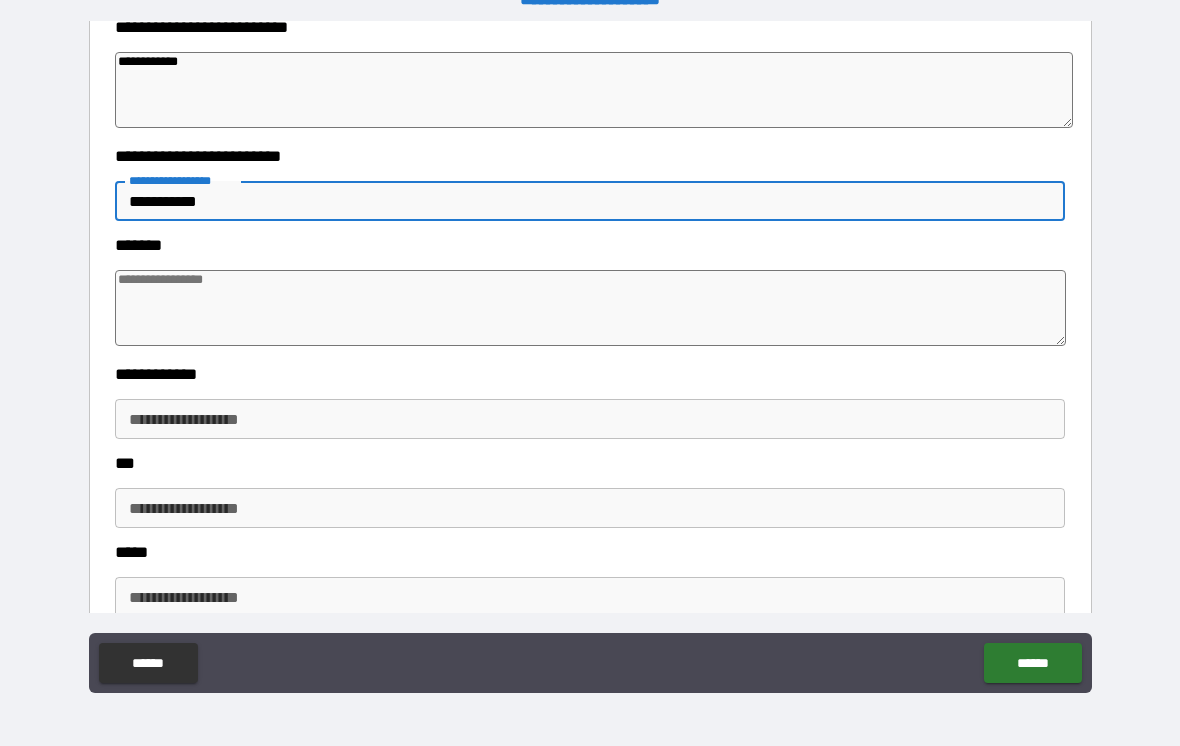 type on "*" 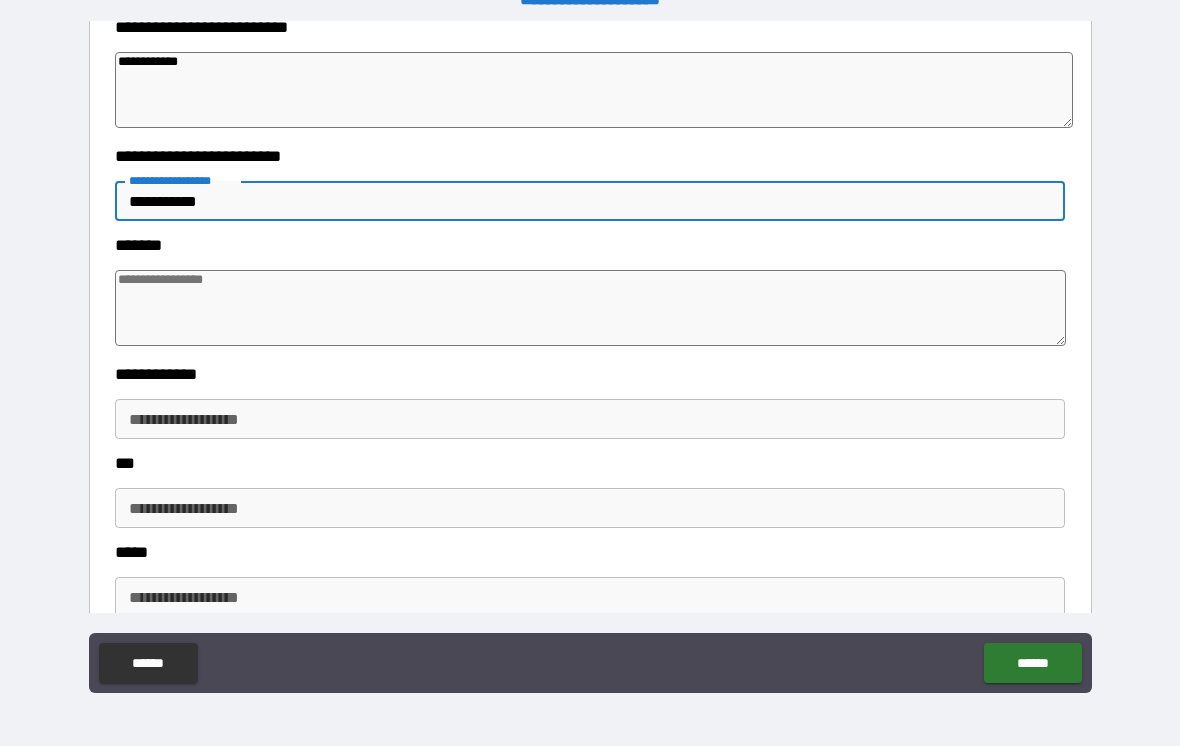 type on "*" 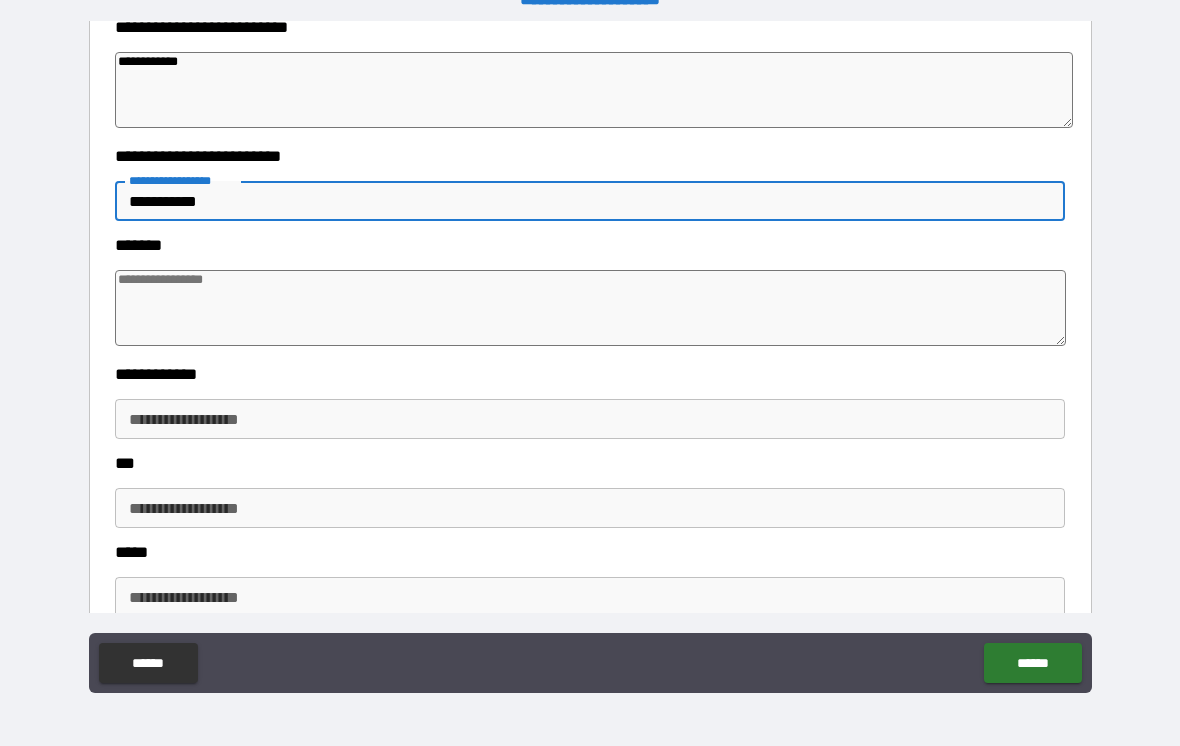 type on "*" 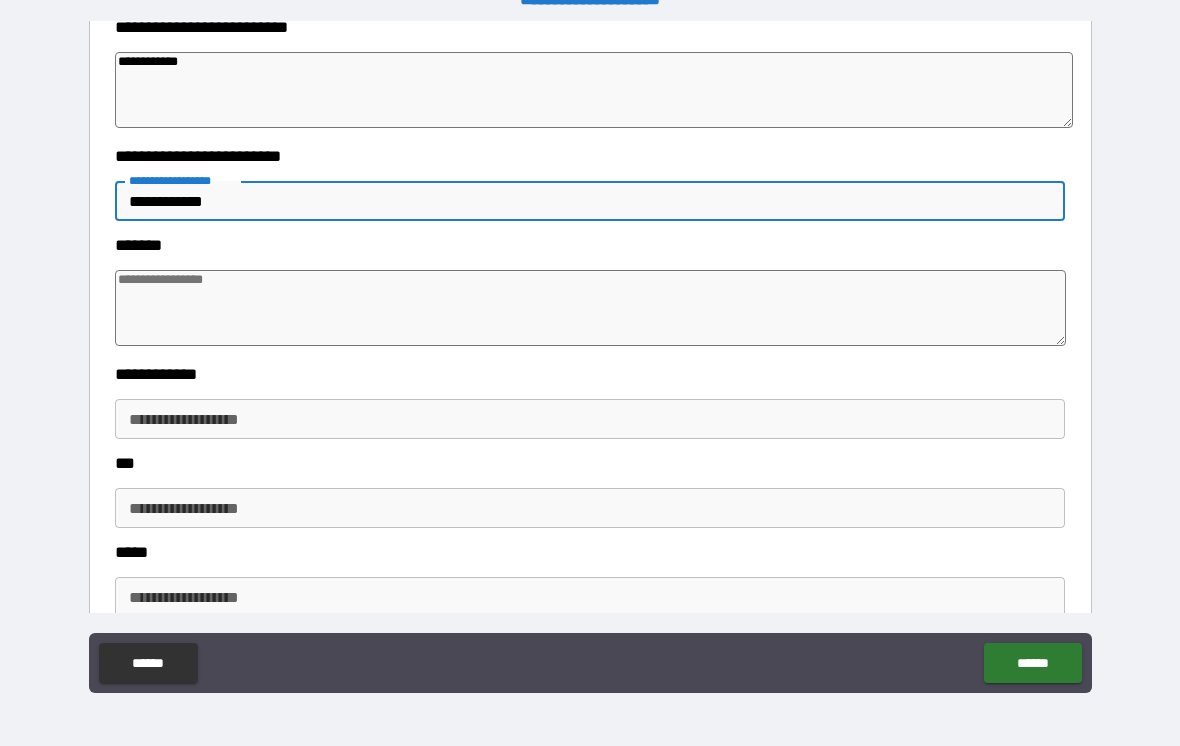 type on "*" 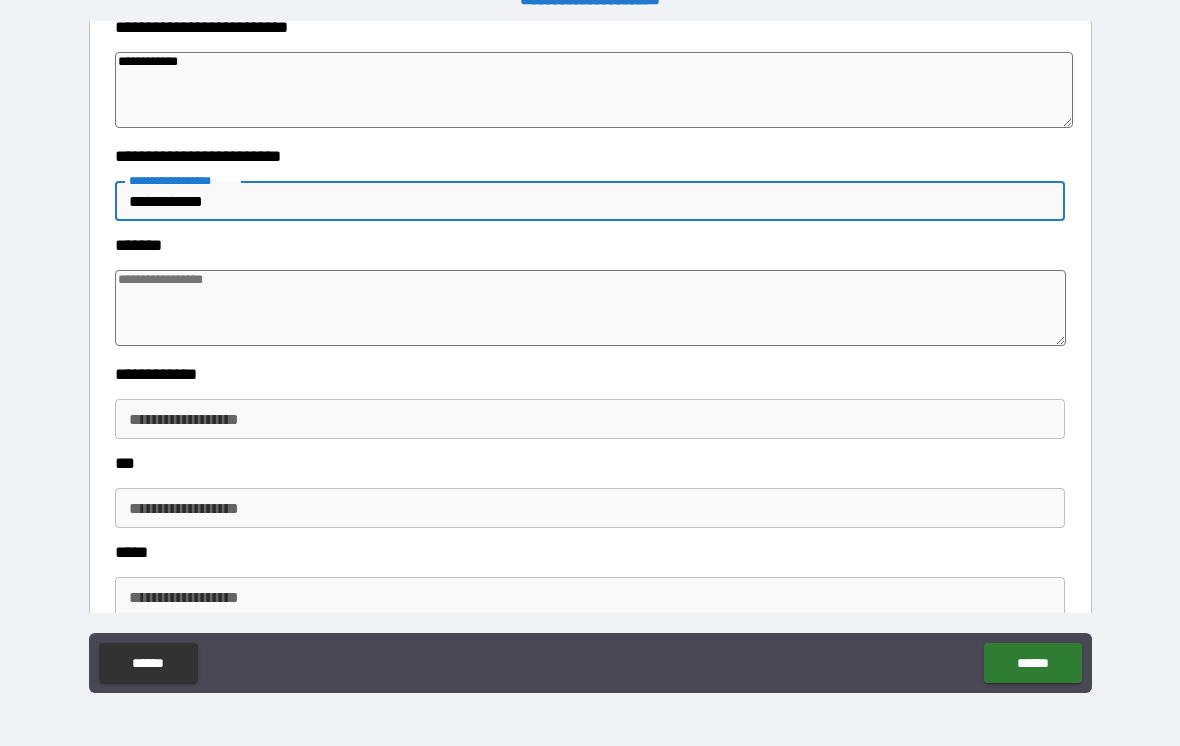 type on "*" 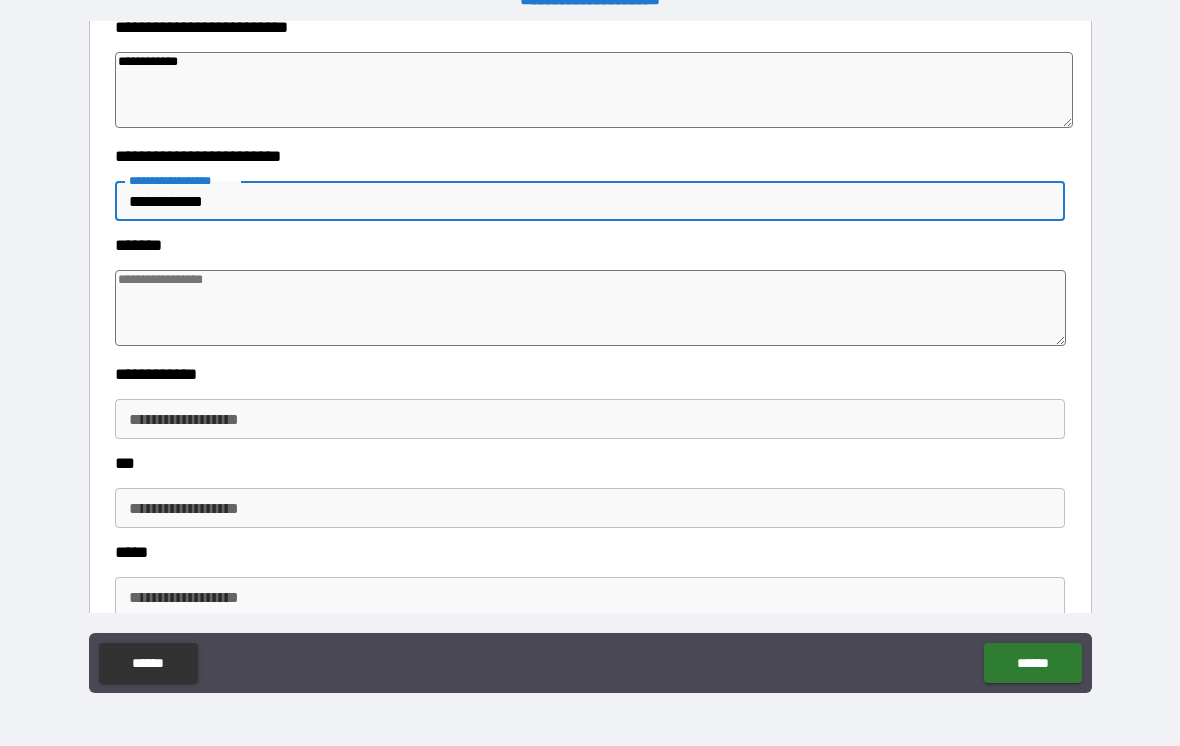 type on "*" 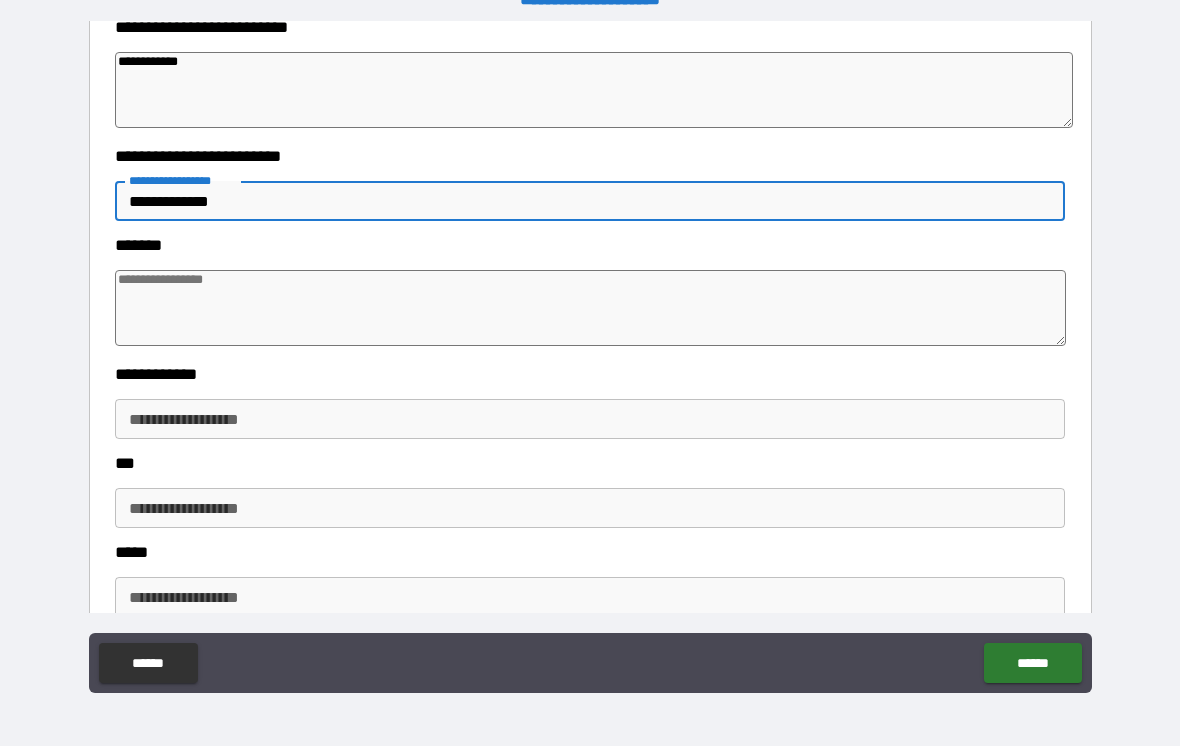 type 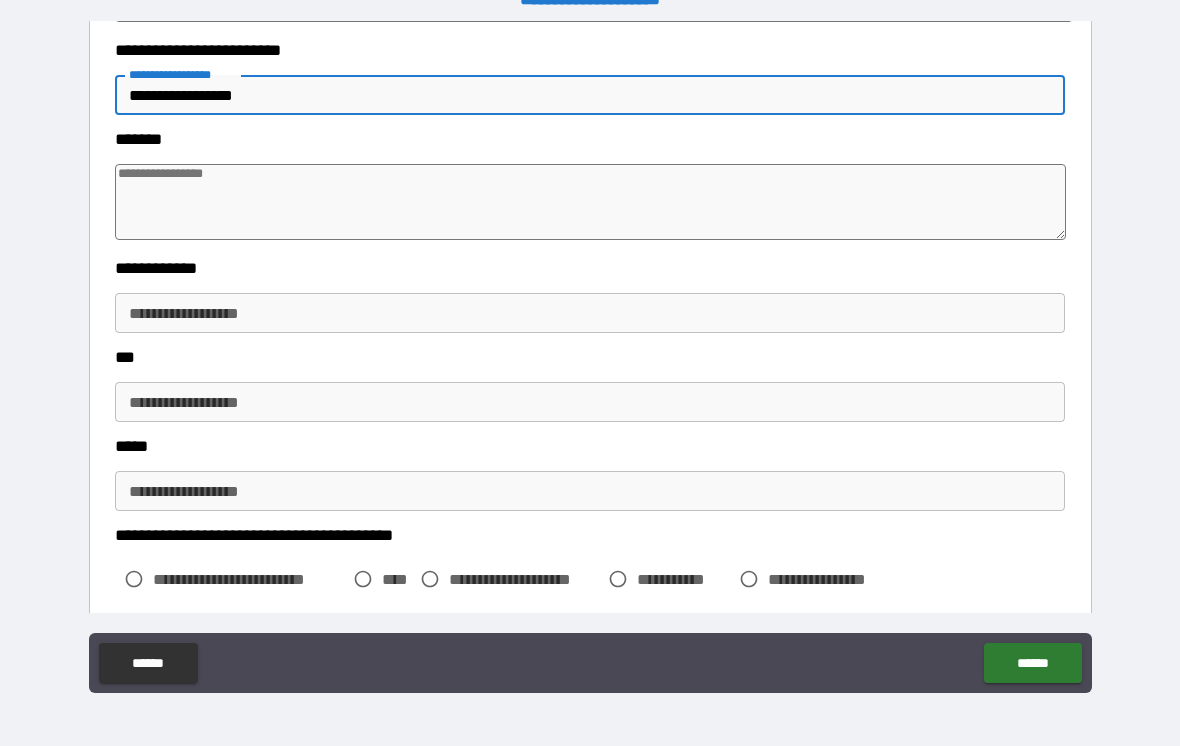 scroll, scrollTop: 296, scrollLeft: 0, axis: vertical 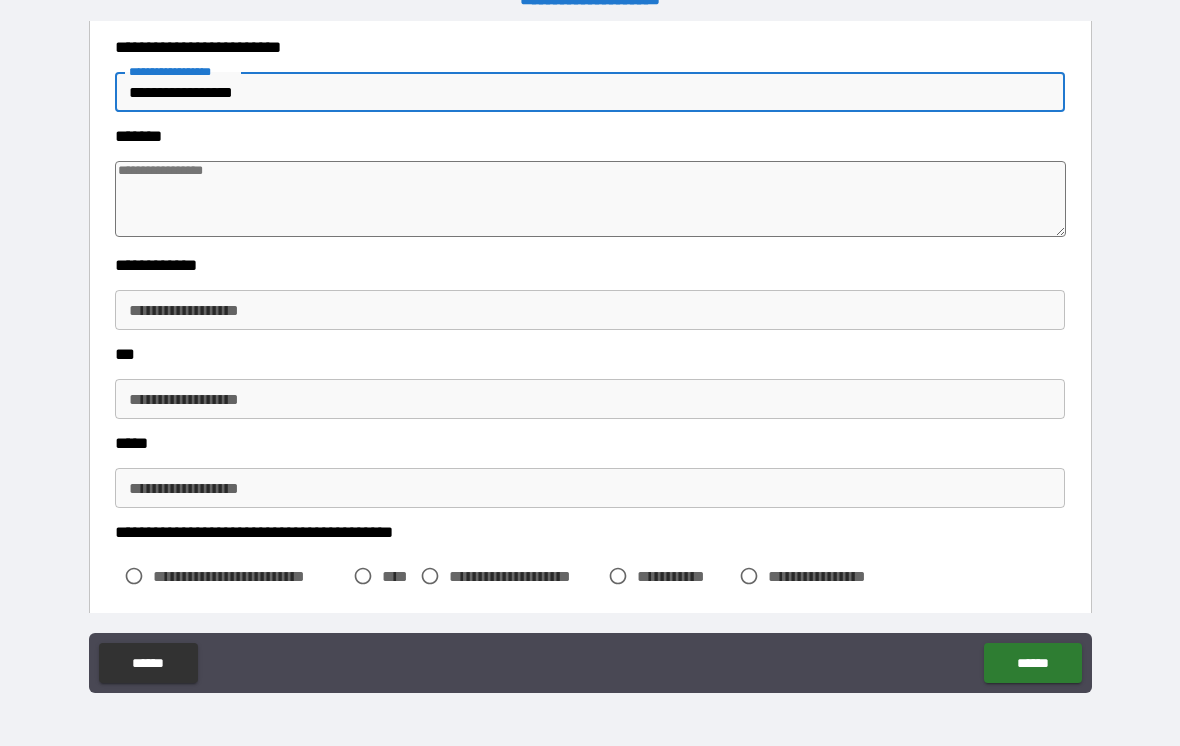 click at bounding box center (591, 199) 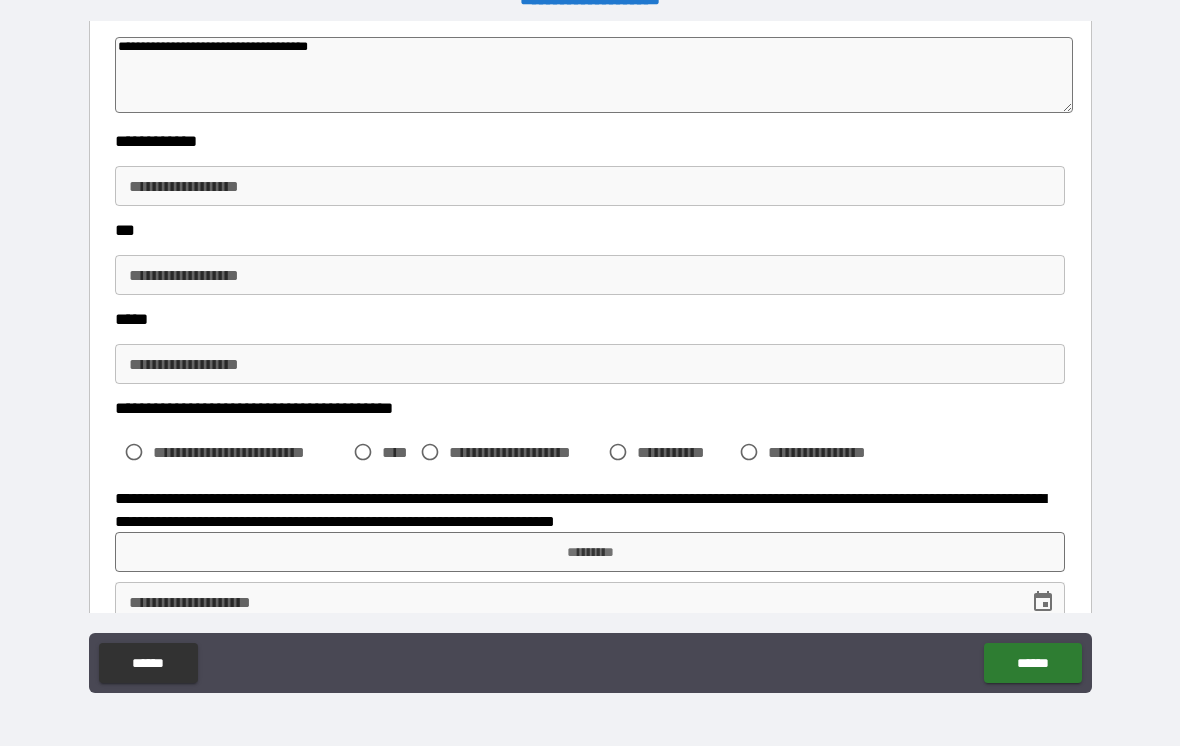 scroll, scrollTop: 425, scrollLeft: 0, axis: vertical 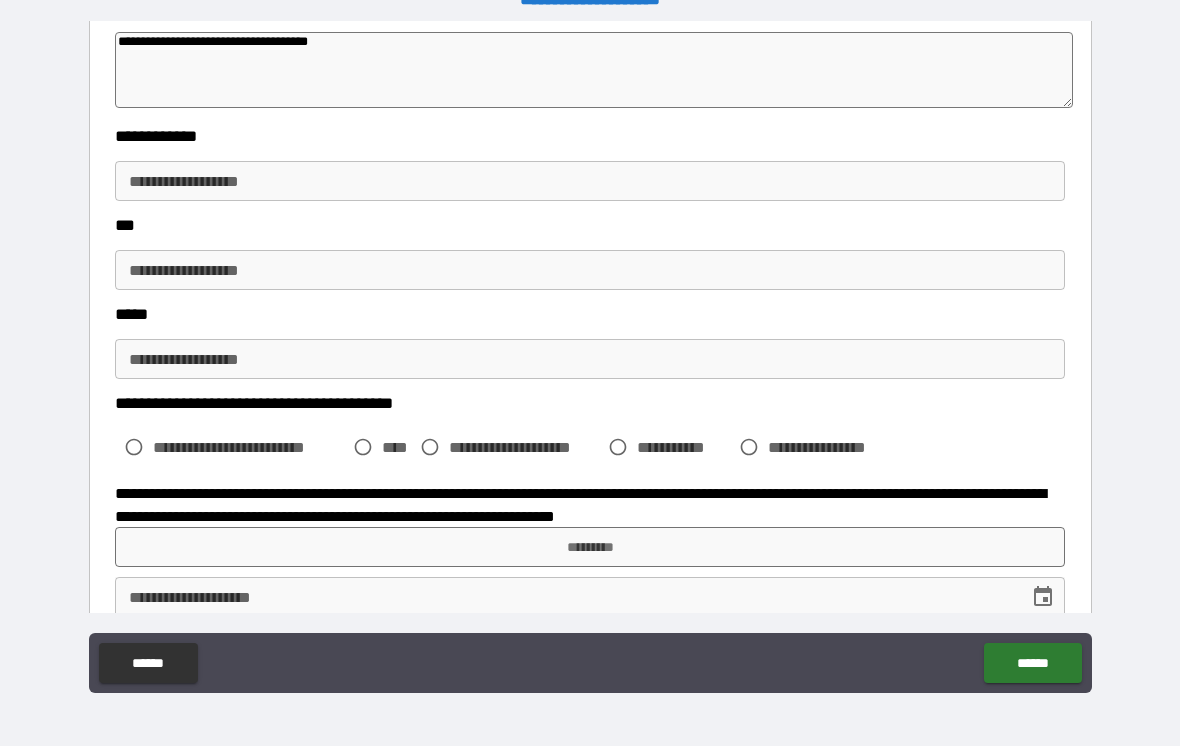 click on "**********" at bounding box center (590, 181) 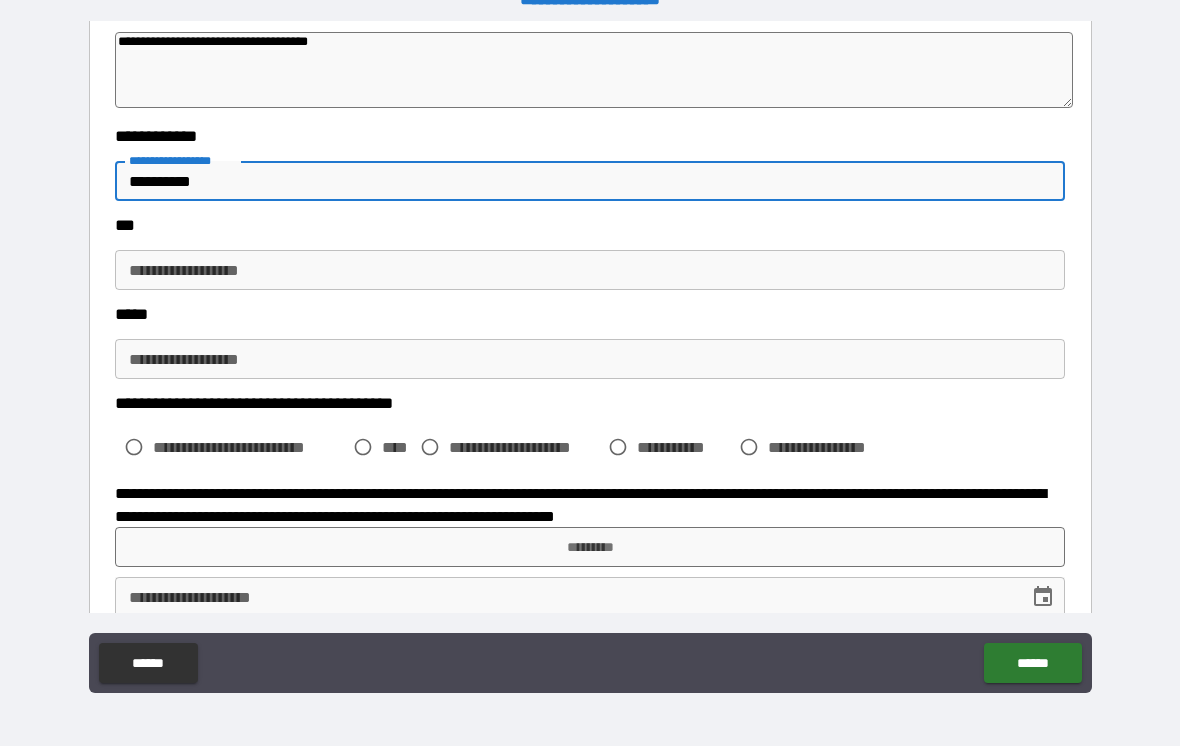 click on "**********" at bounding box center (590, 270) 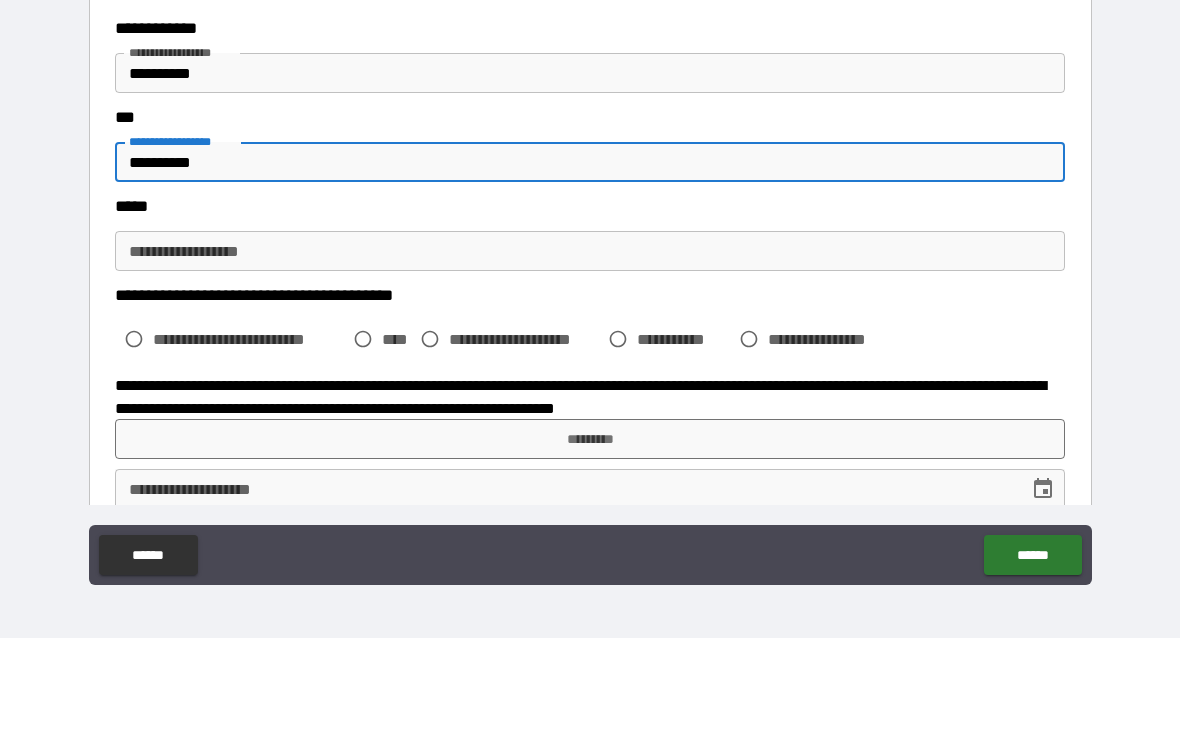 click on "**********" at bounding box center (590, 359) 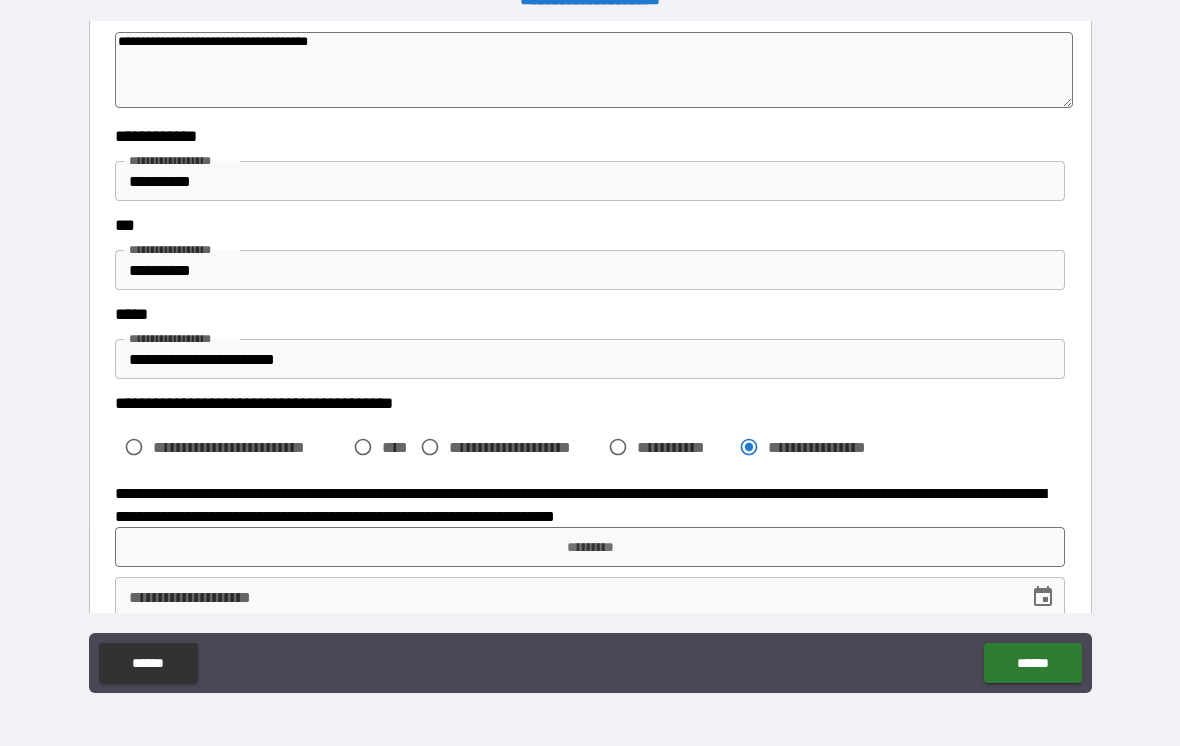 click on "*********" at bounding box center (590, 547) 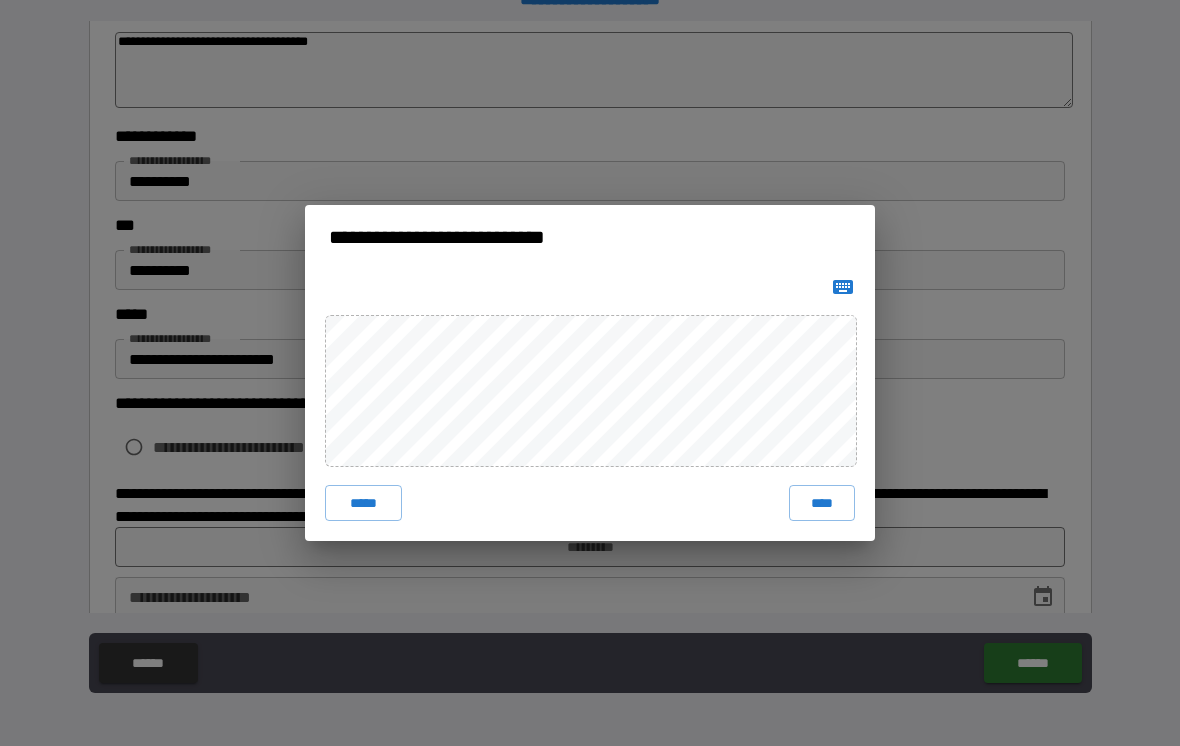 click on "****" at bounding box center [822, 503] 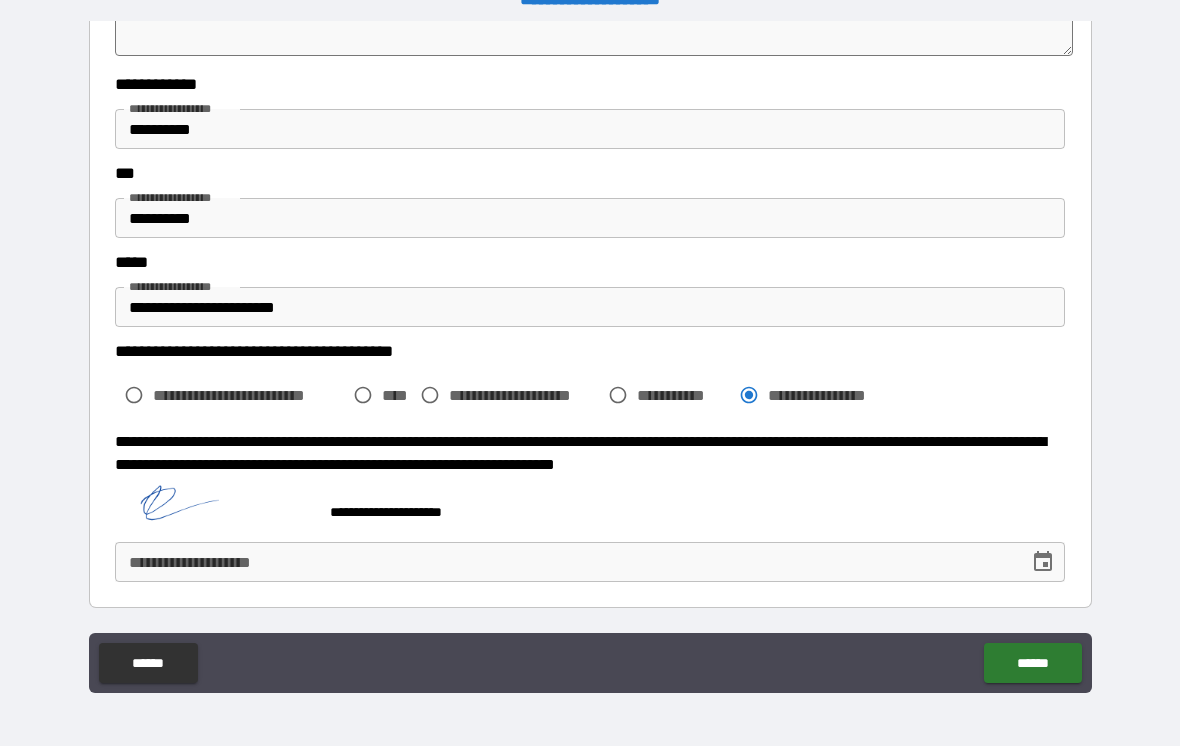 scroll, scrollTop: 477, scrollLeft: 0, axis: vertical 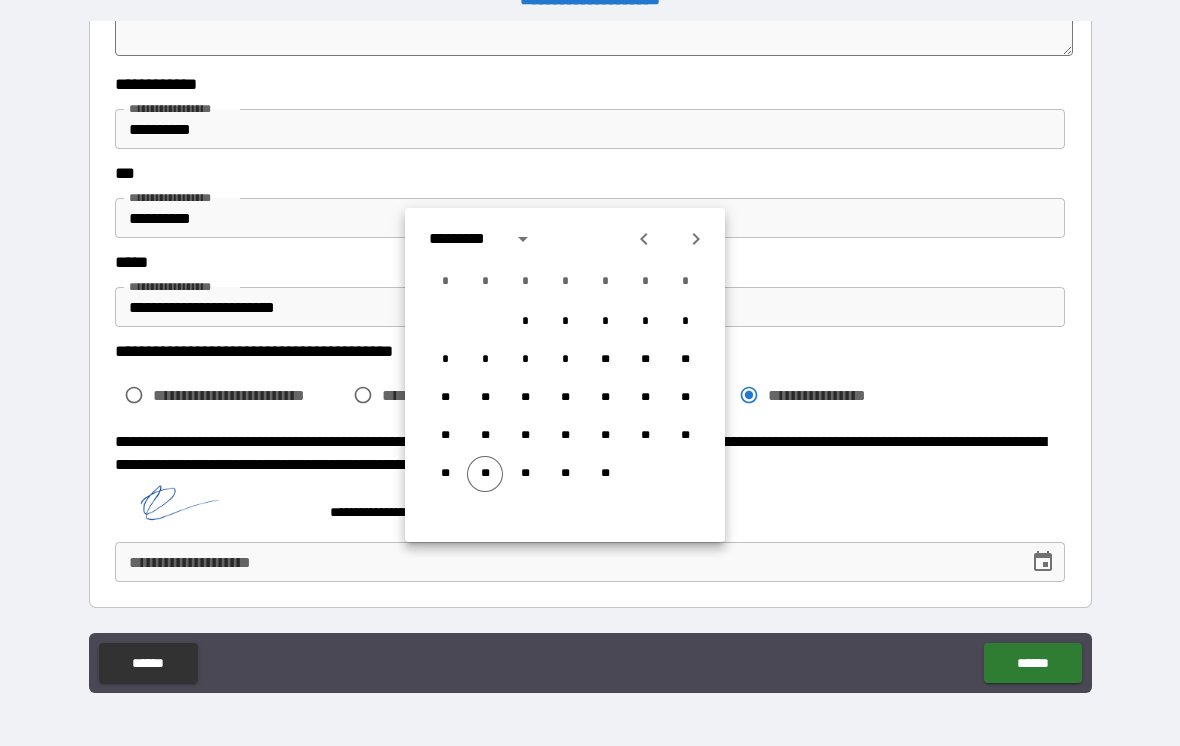 click on "**" at bounding box center [485, 474] 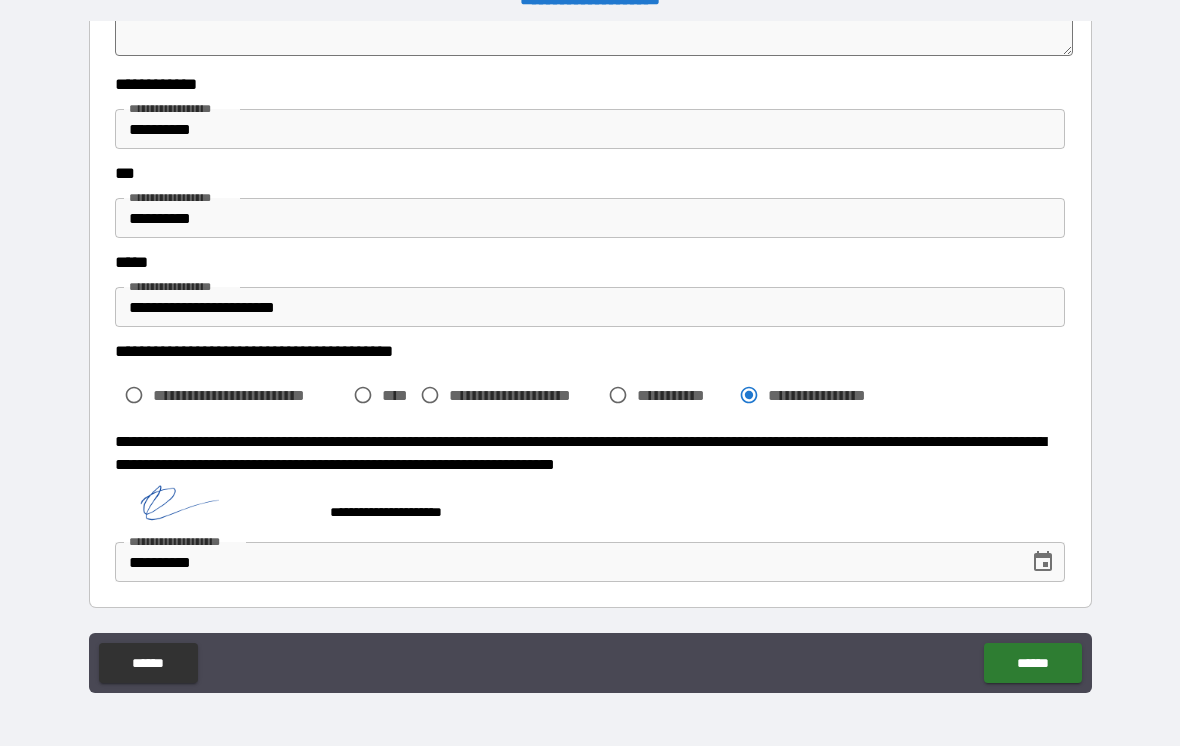 click on "******" at bounding box center [1032, 663] 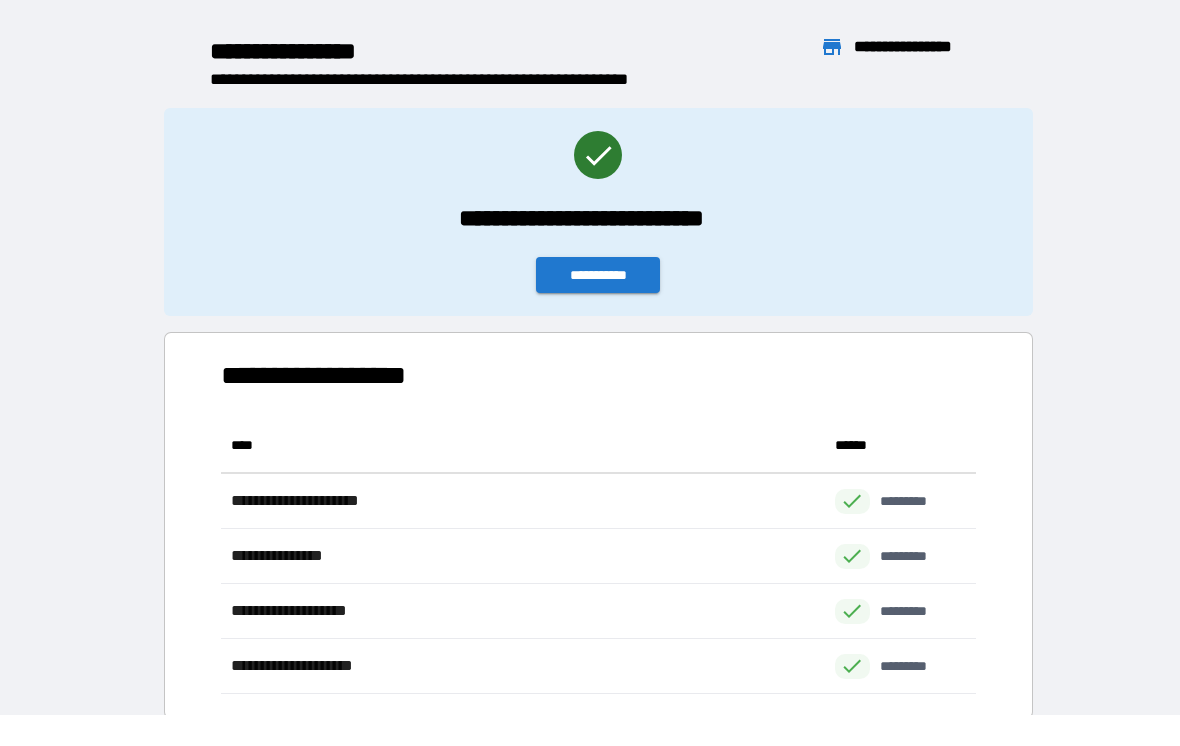 scroll, scrollTop: 1, scrollLeft: 1, axis: both 